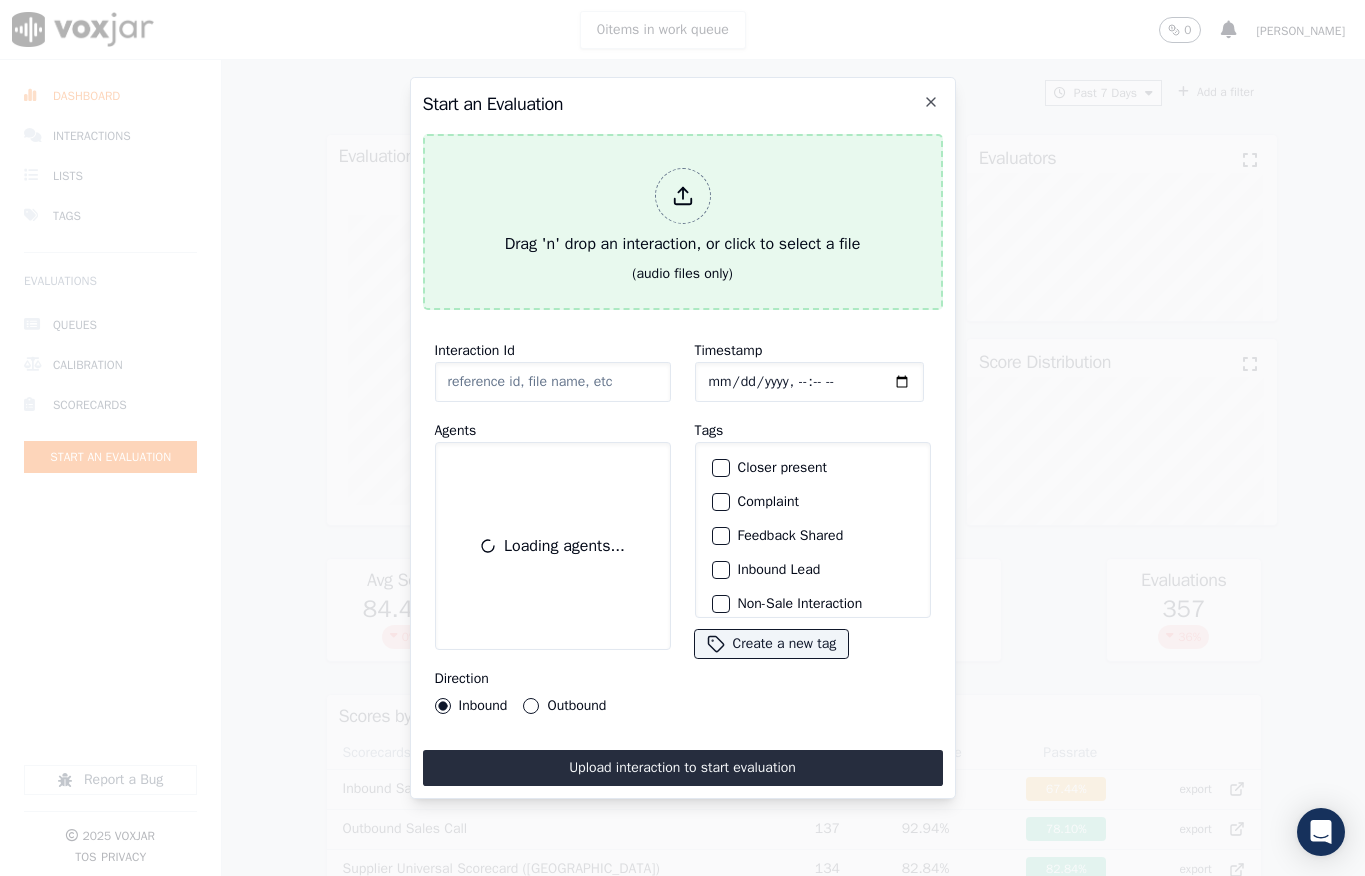 scroll, scrollTop: 0, scrollLeft: 0, axis: both 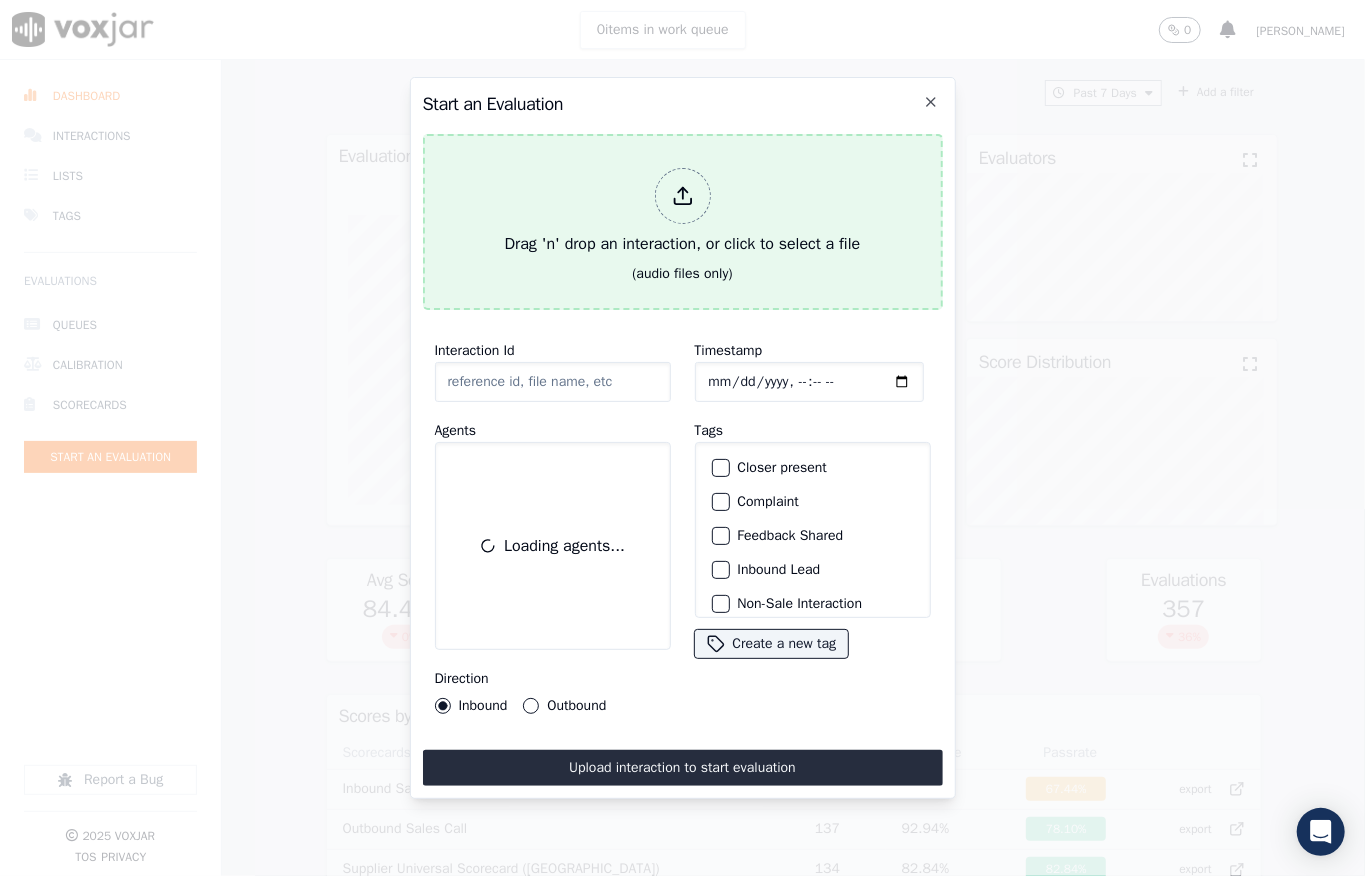 click 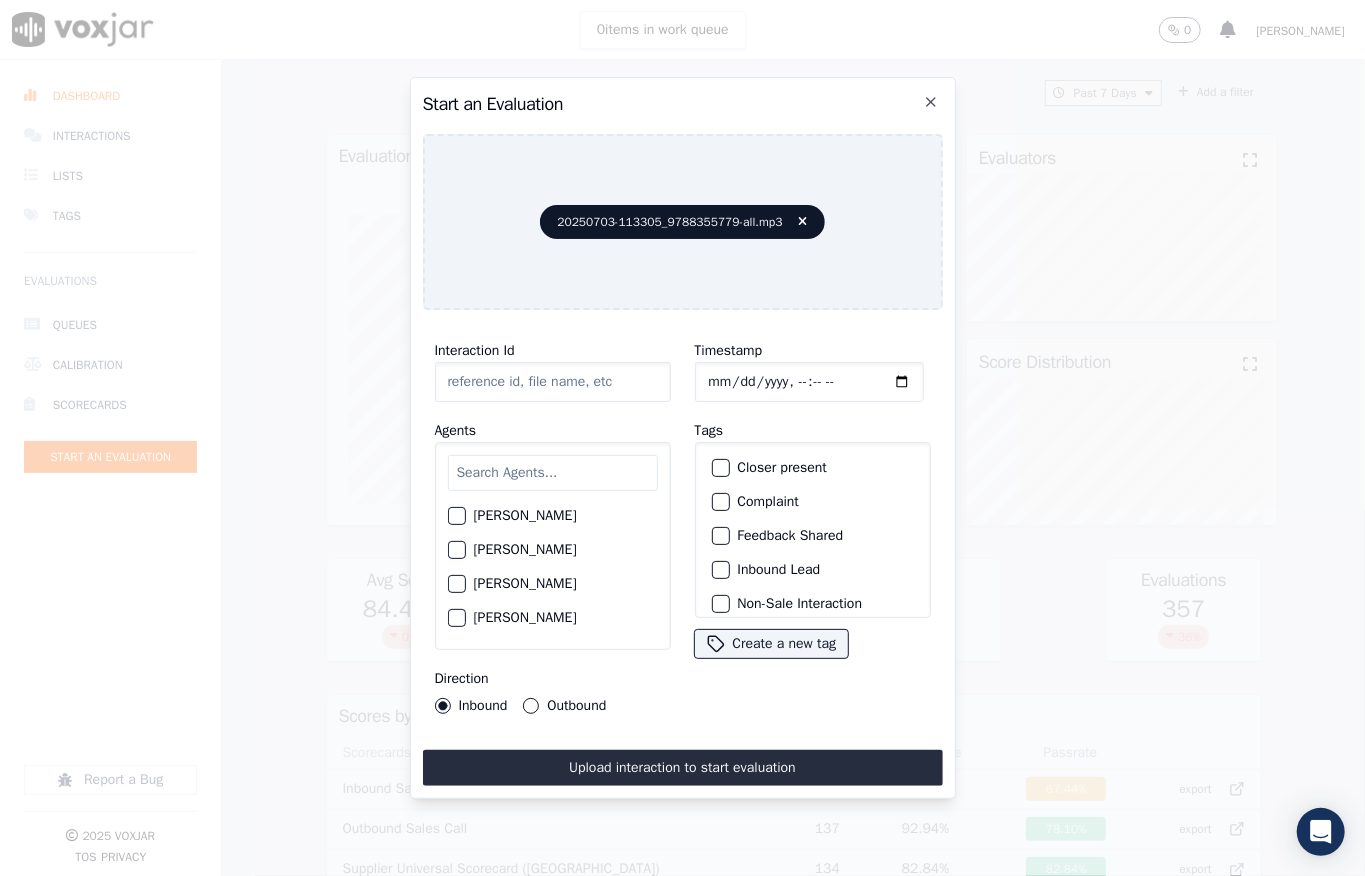 type on "20250703-113305_9788355779-all.mp3" 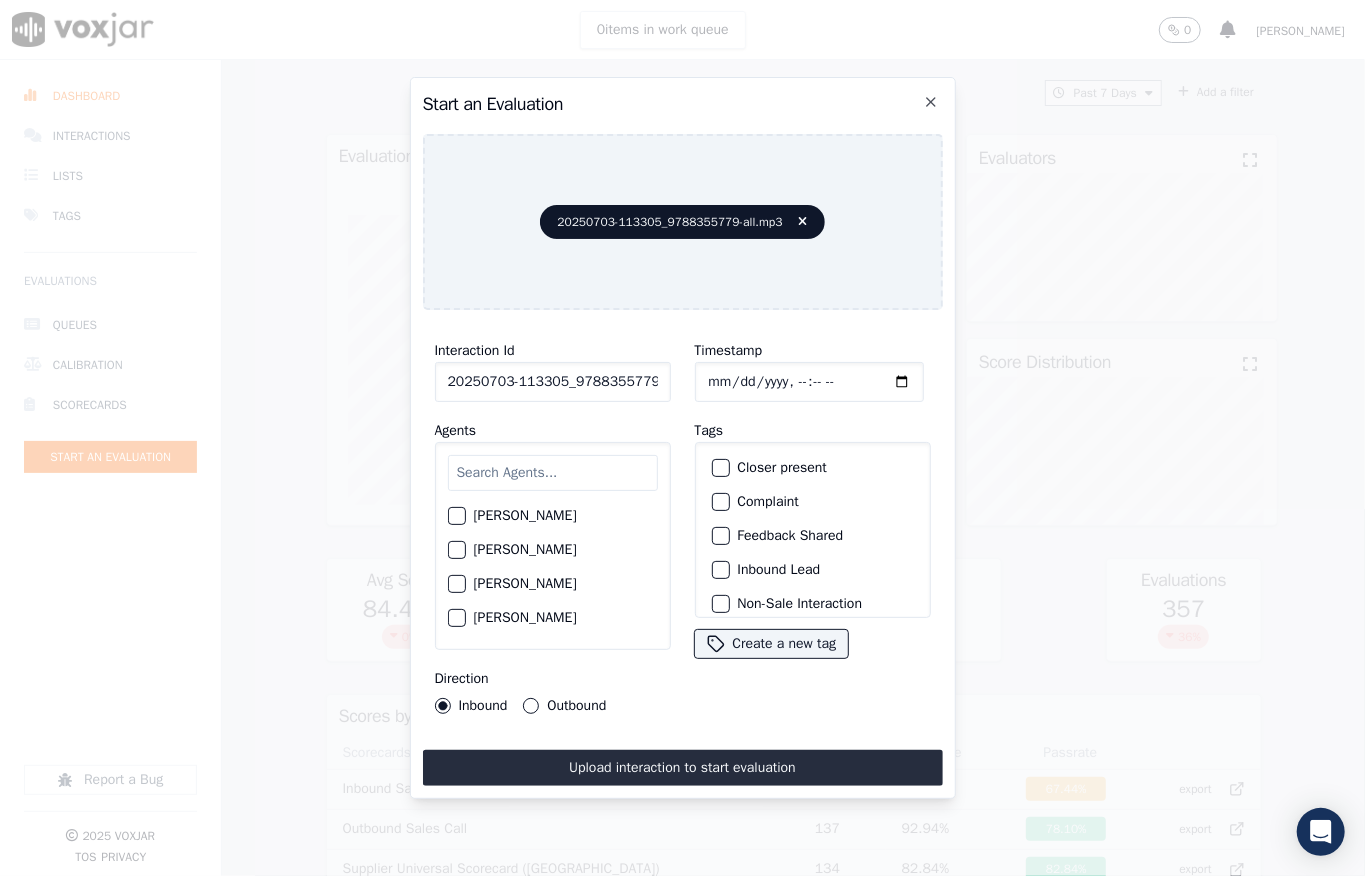 click on "Timestamp" 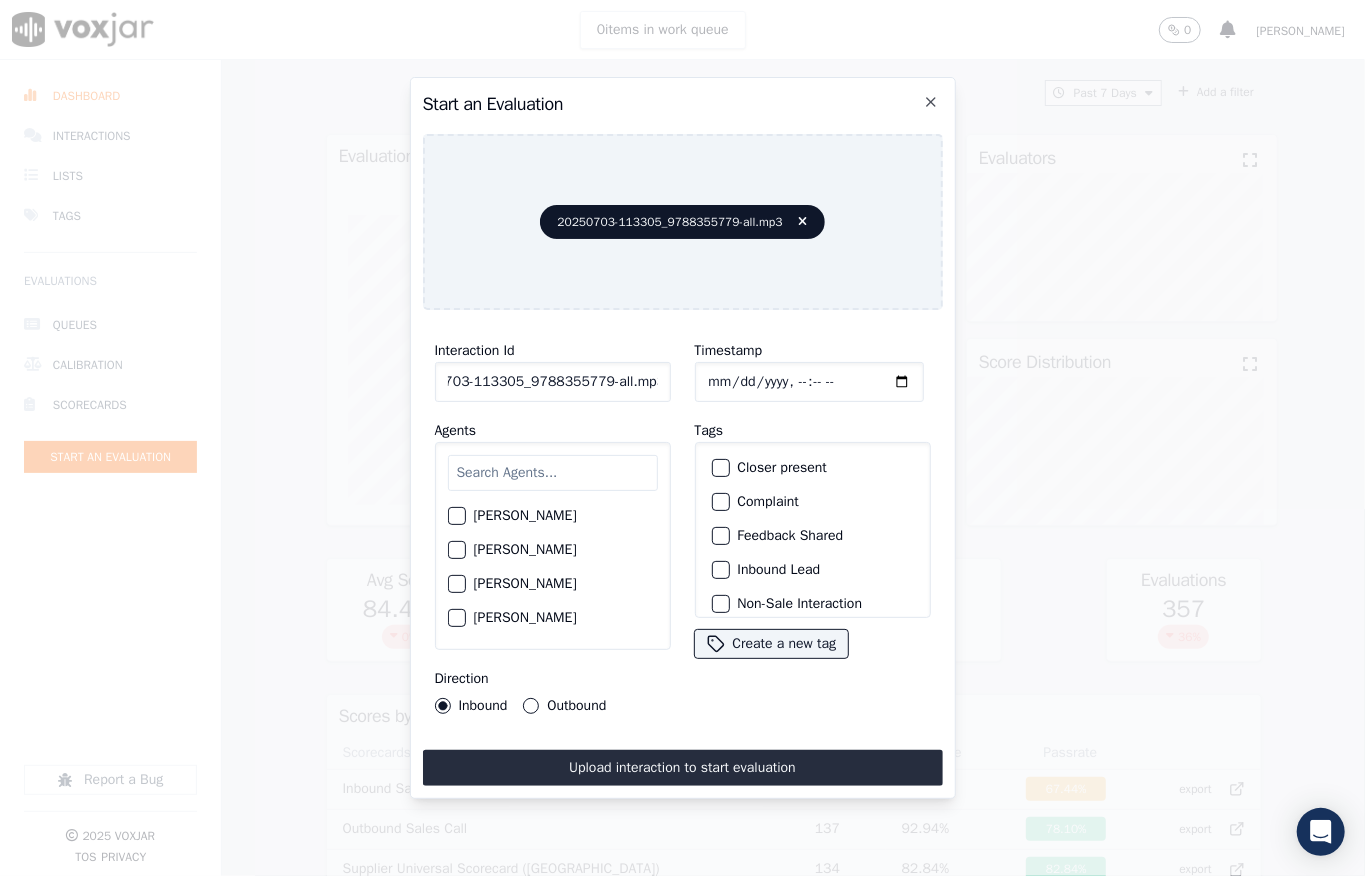 drag, startPoint x: 641, startPoint y: 376, endPoint x: 673, endPoint y: 376, distance: 32 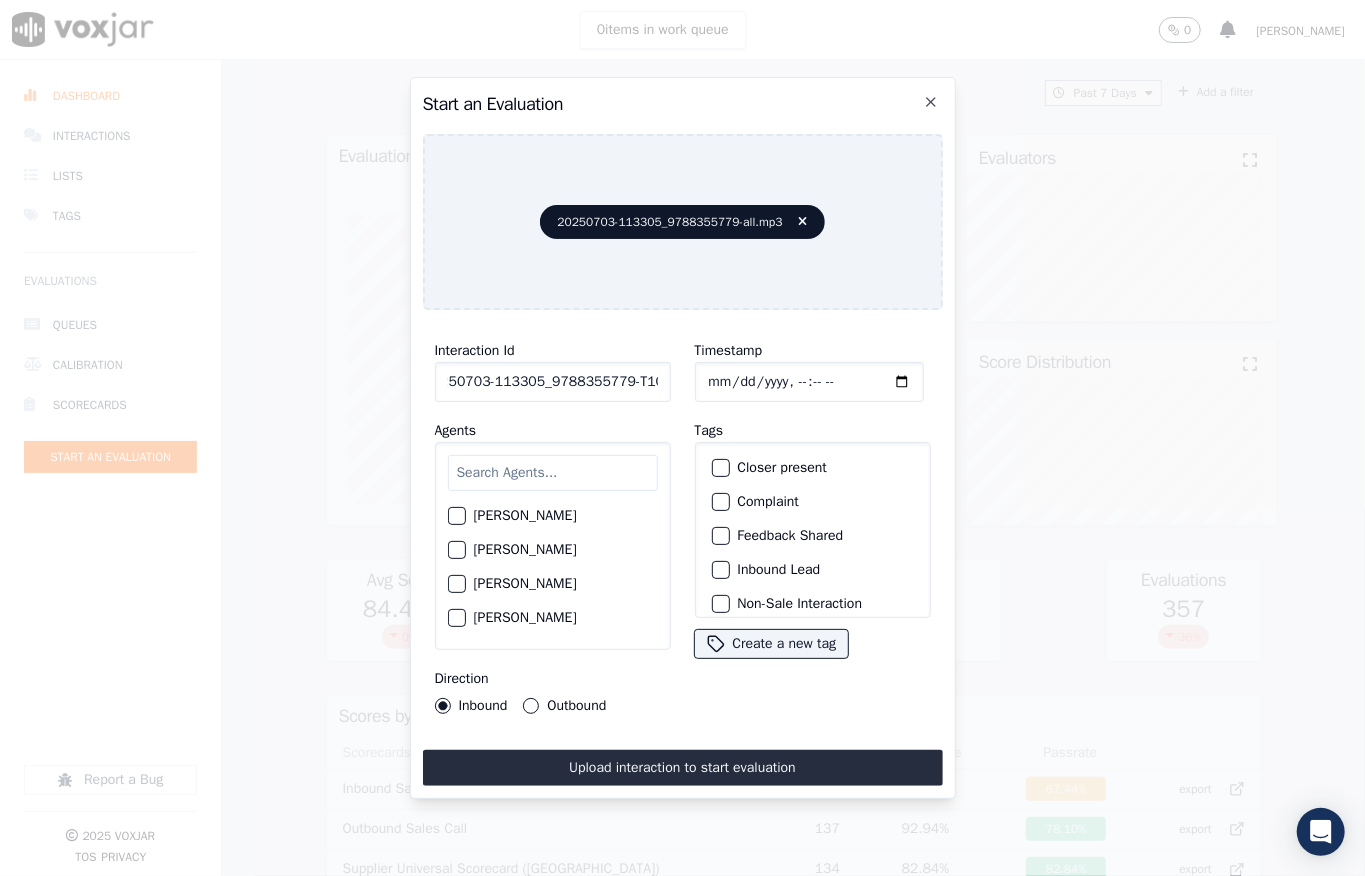 scroll, scrollTop: 0, scrollLeft: 32, axis: horizontal 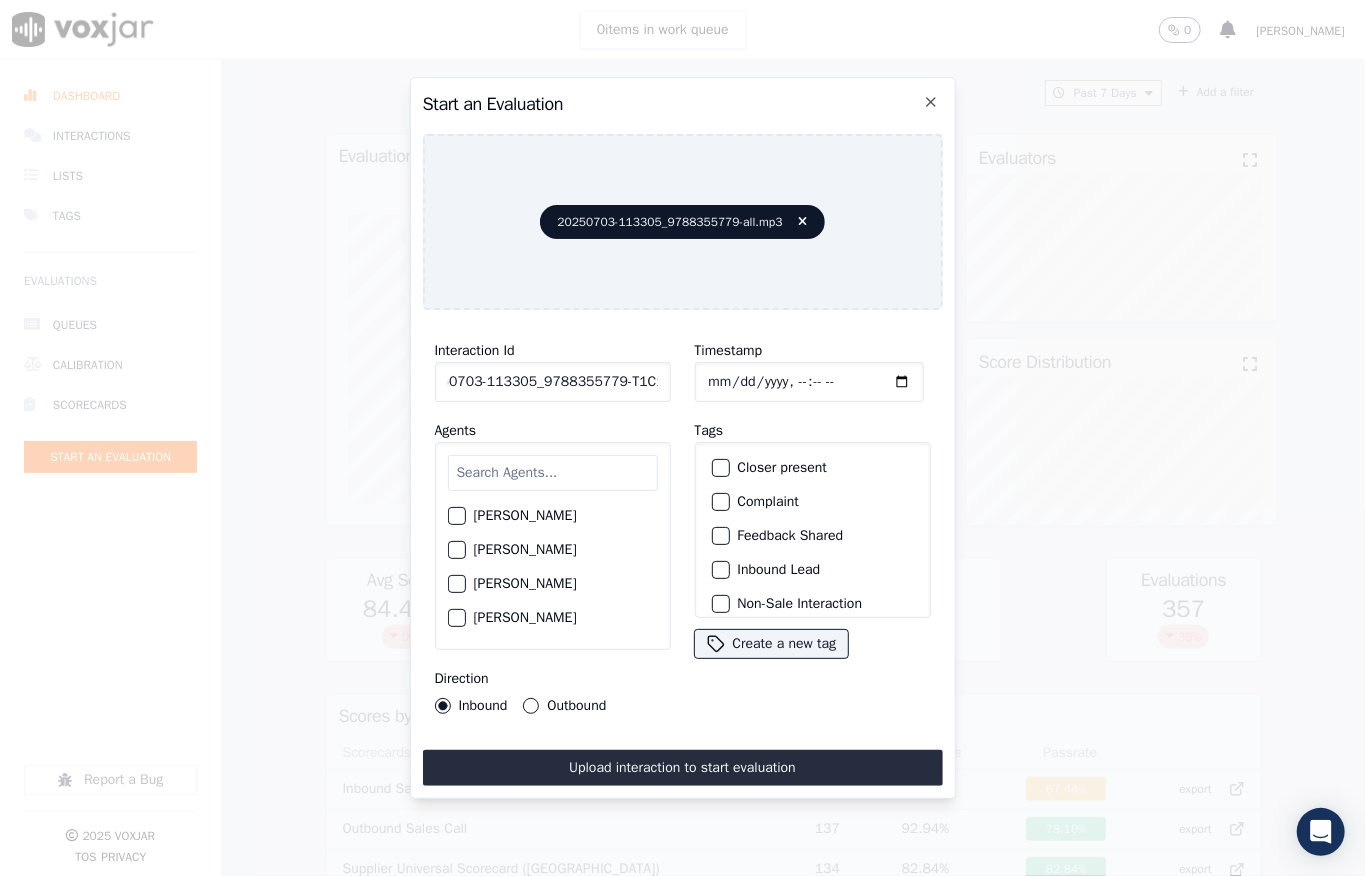 type on "20250703-113305_9788355779-T1C1" 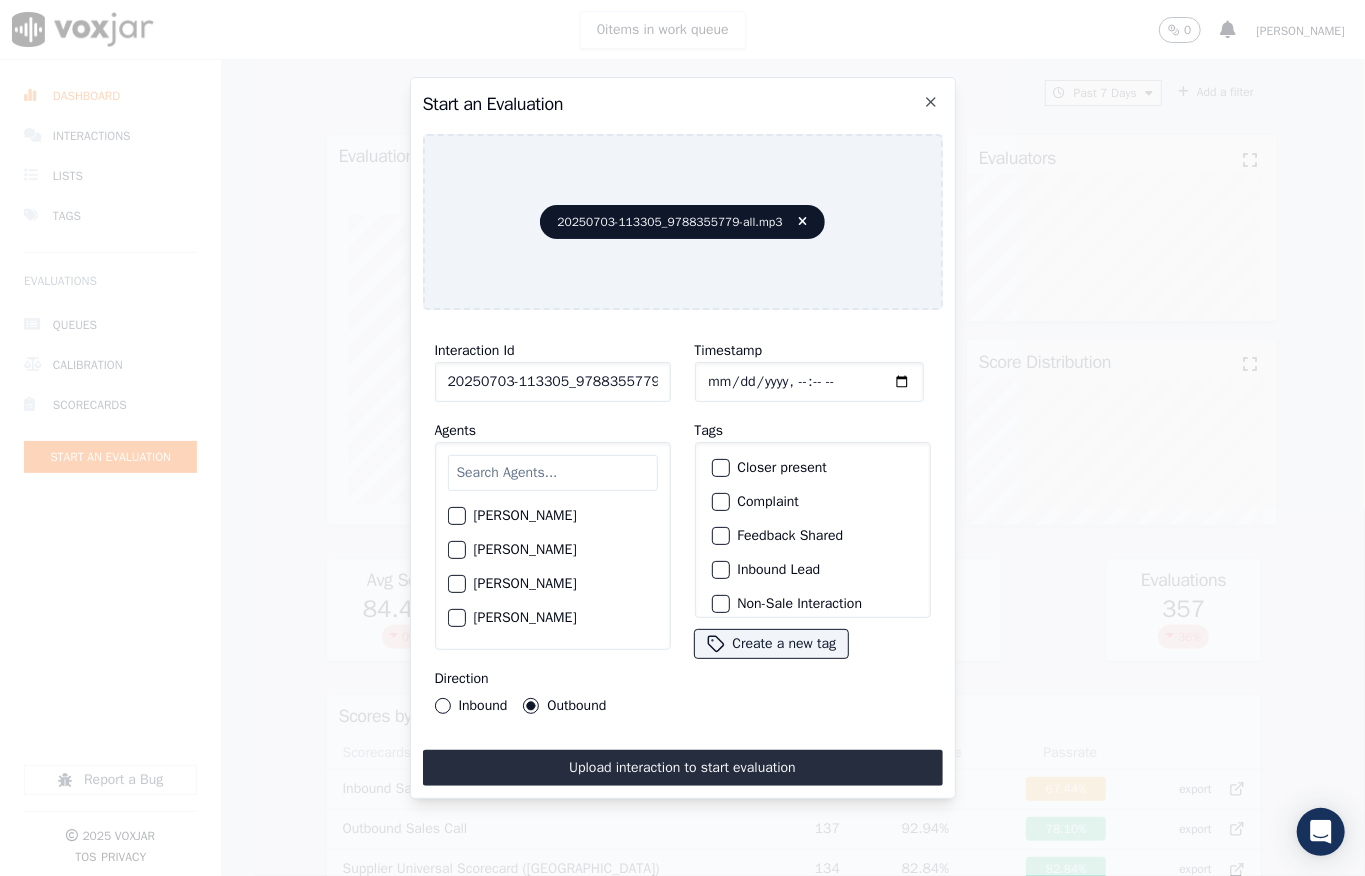 scroll, scrollTop: 89, scrollLeft: 0, axis: vertical 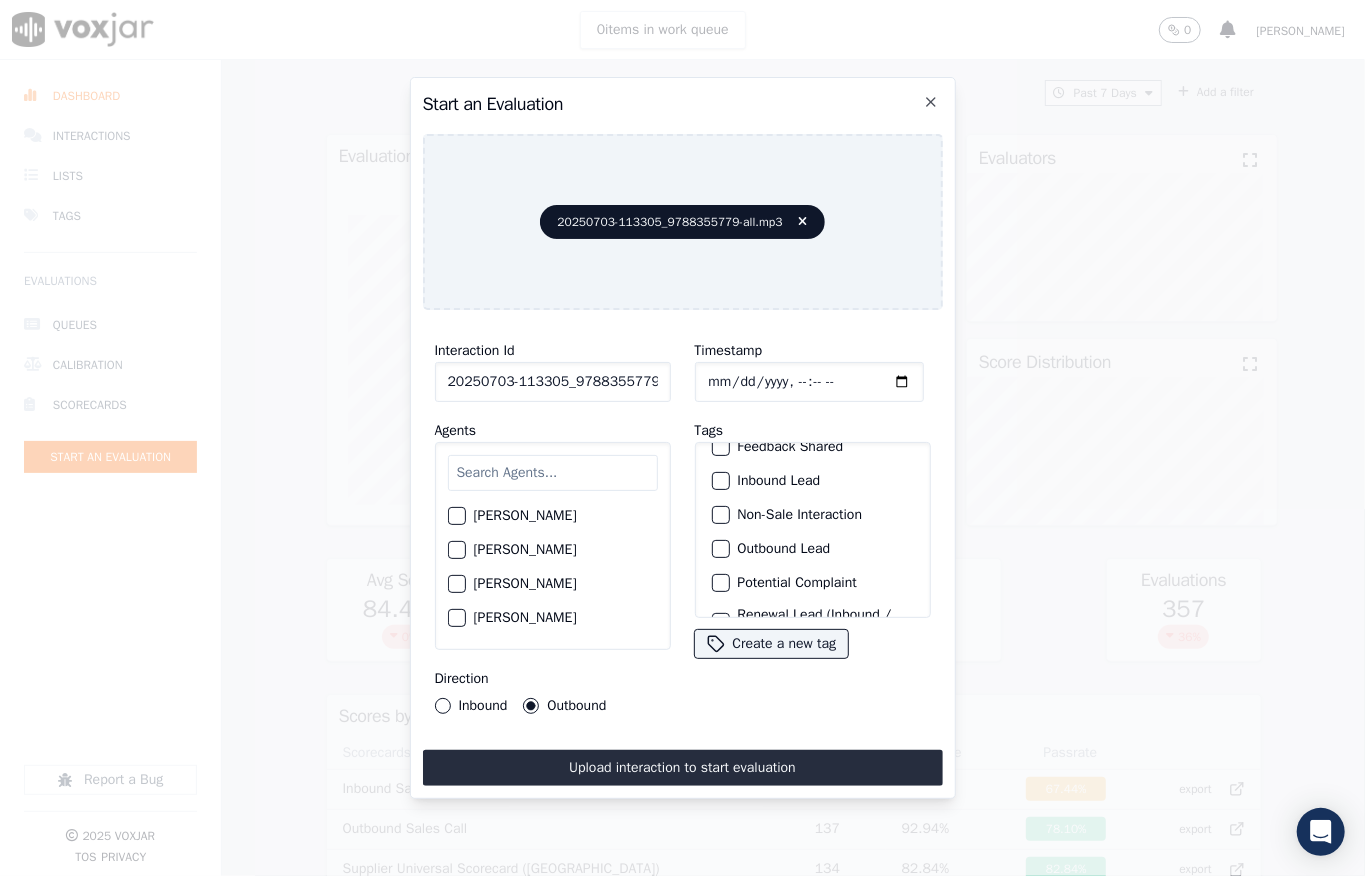 click at bounding box center [720, 549] 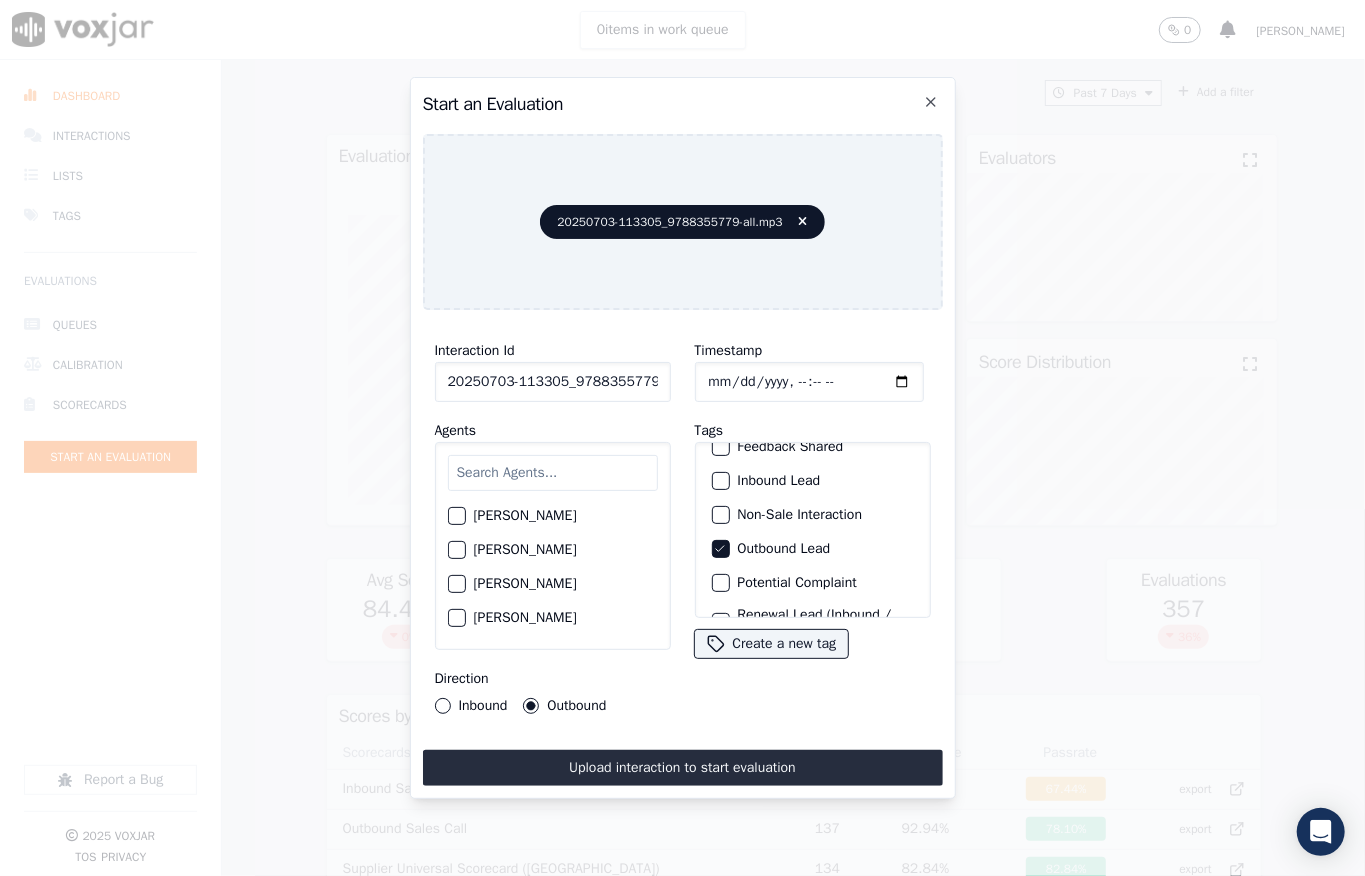 scroll, scrollTop: 200, scrollLeft: 0, axis: vertical 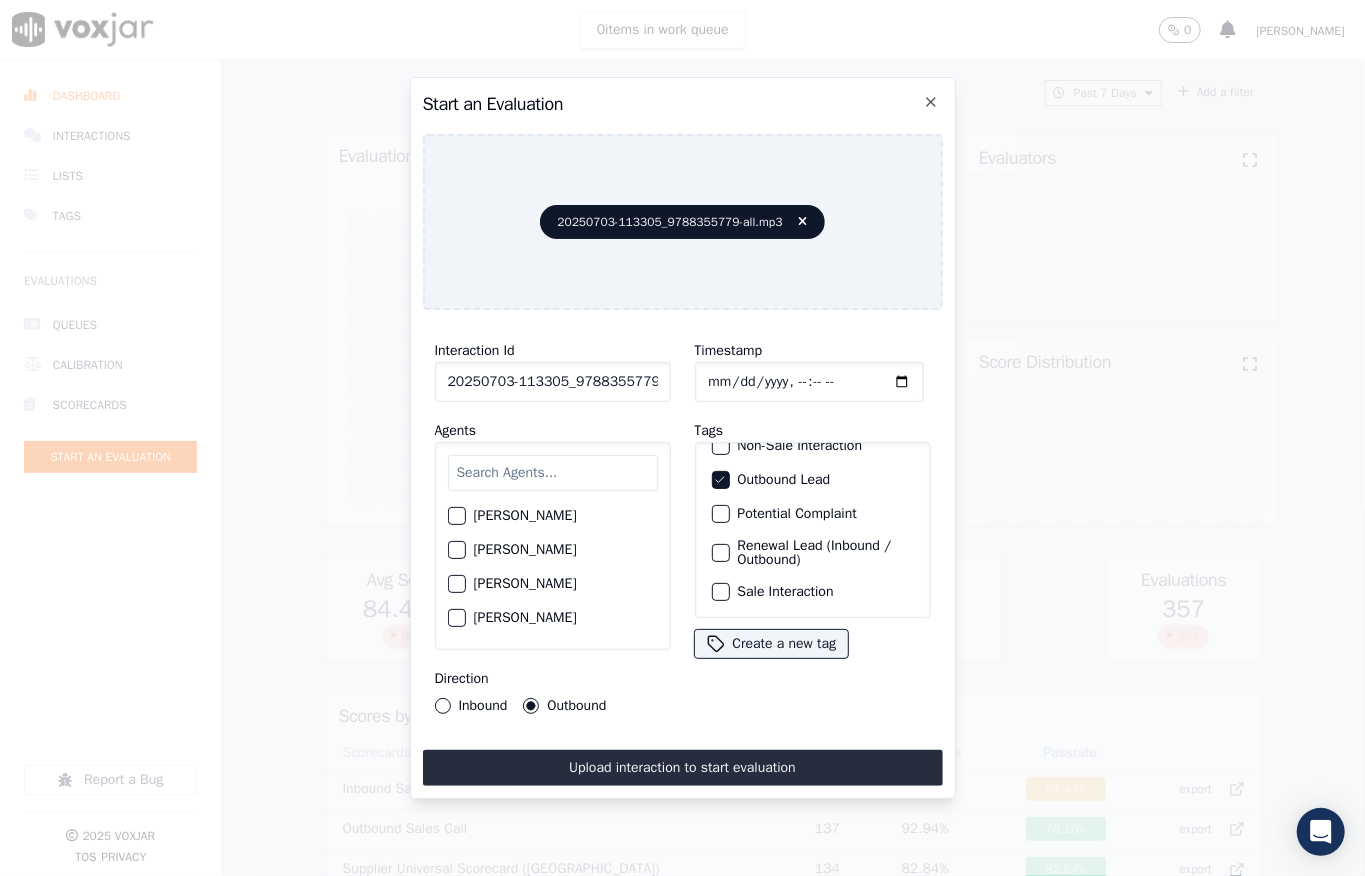 click on "Sale Interaction" at bounding box center [721, 592] 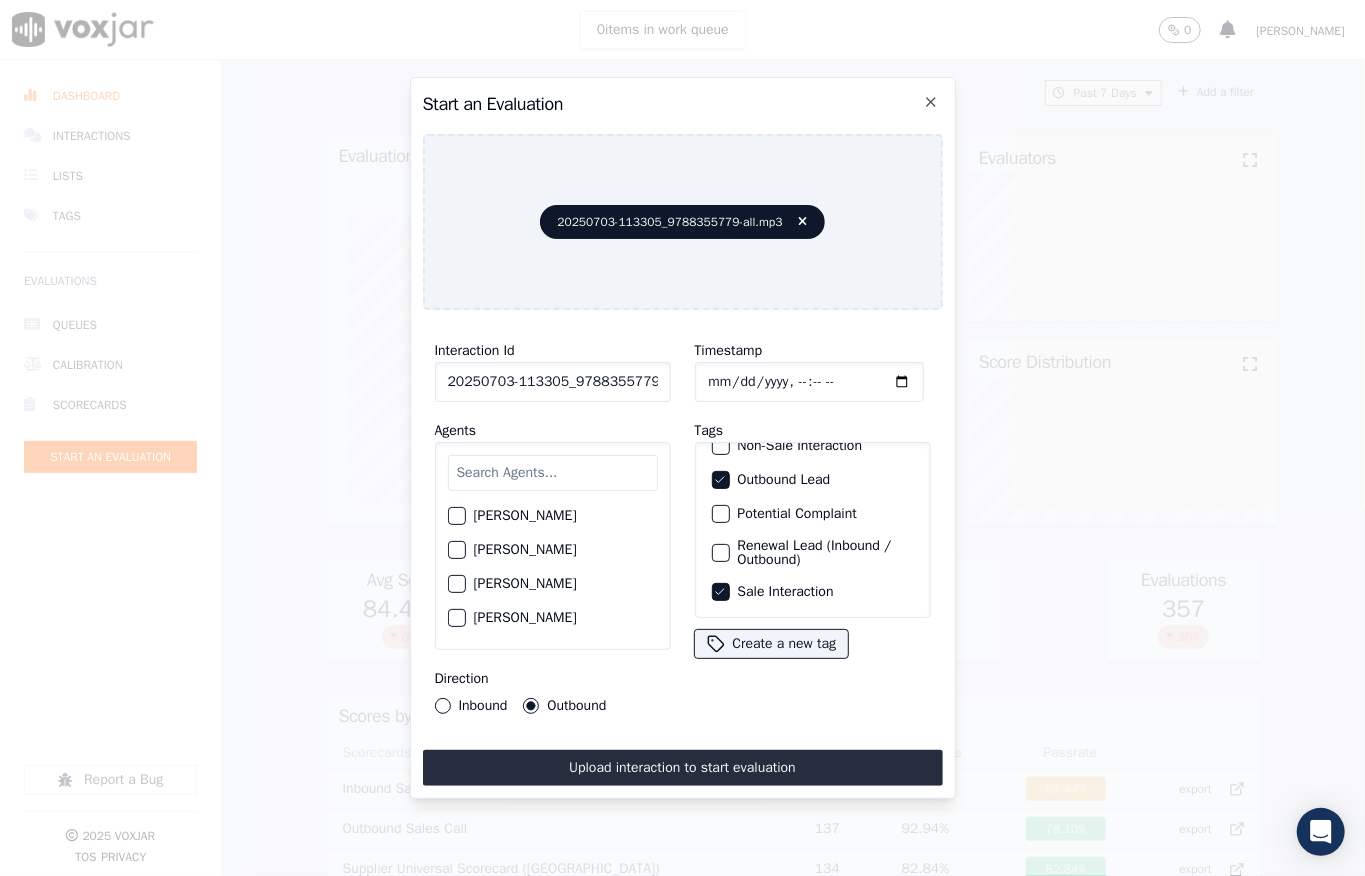 click at bounding box center (553, 473) 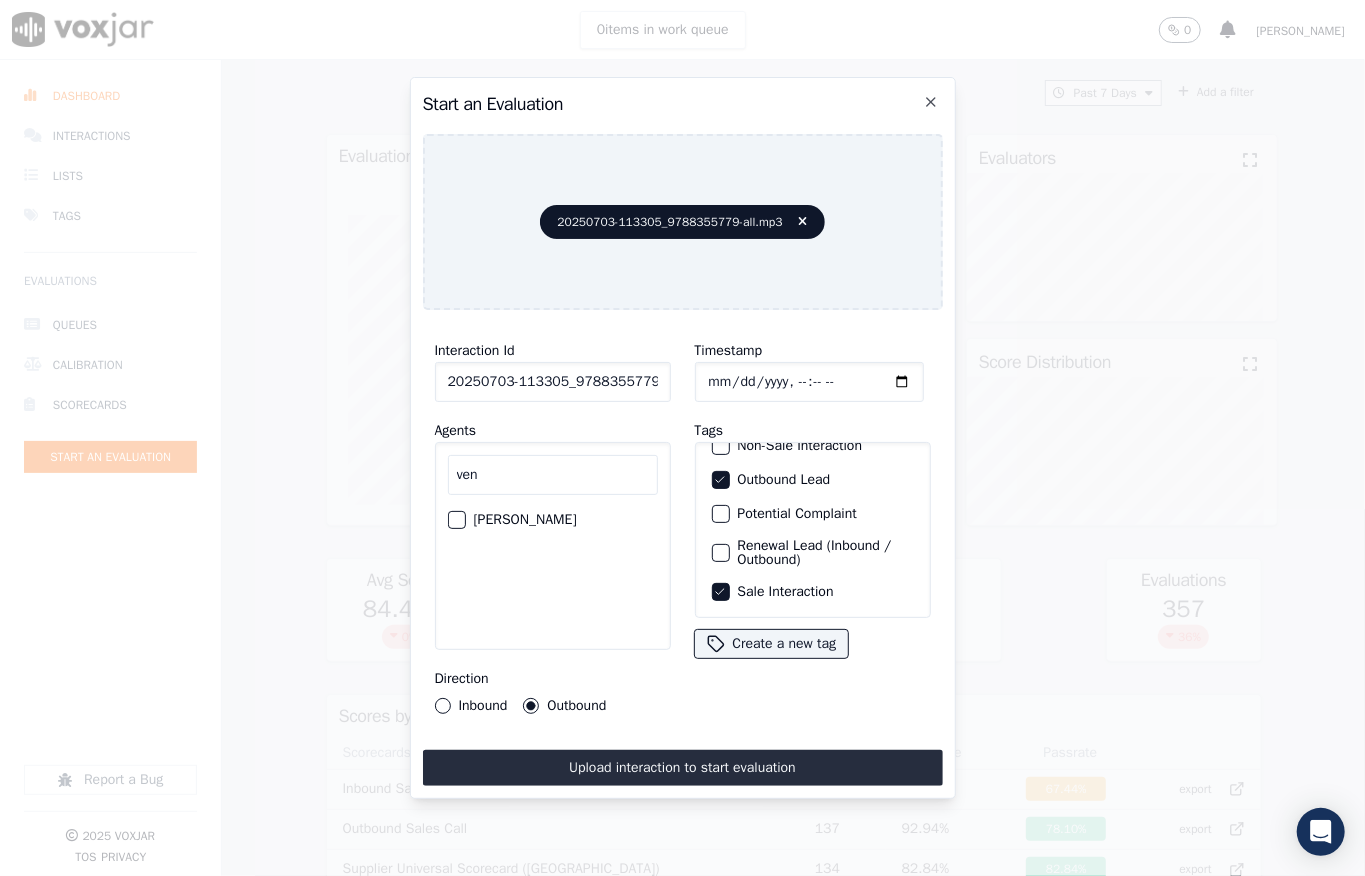 type on "ven" 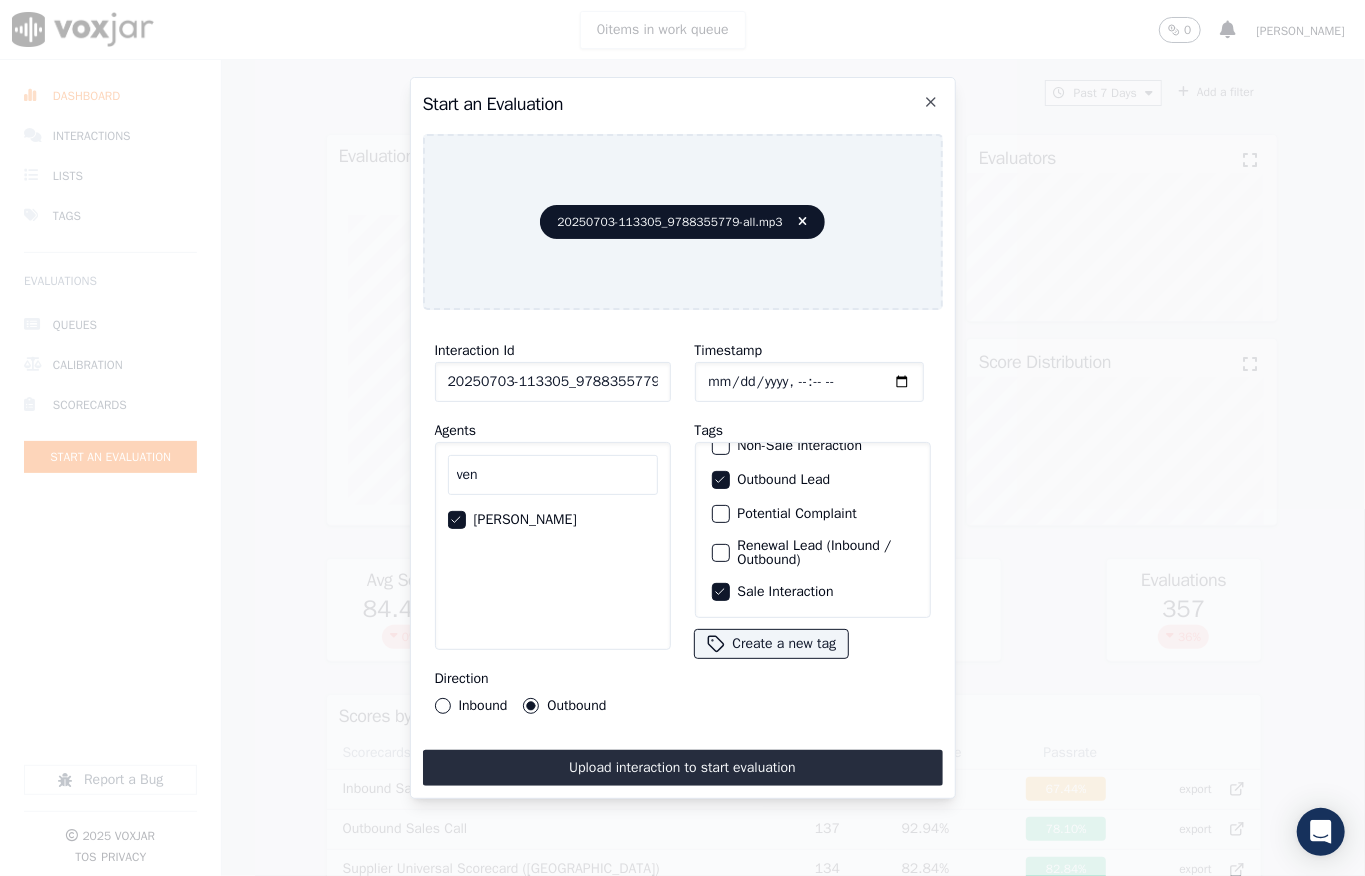 scroll, scrollTop: 0, scrollLeft: 32, axis: horizontal 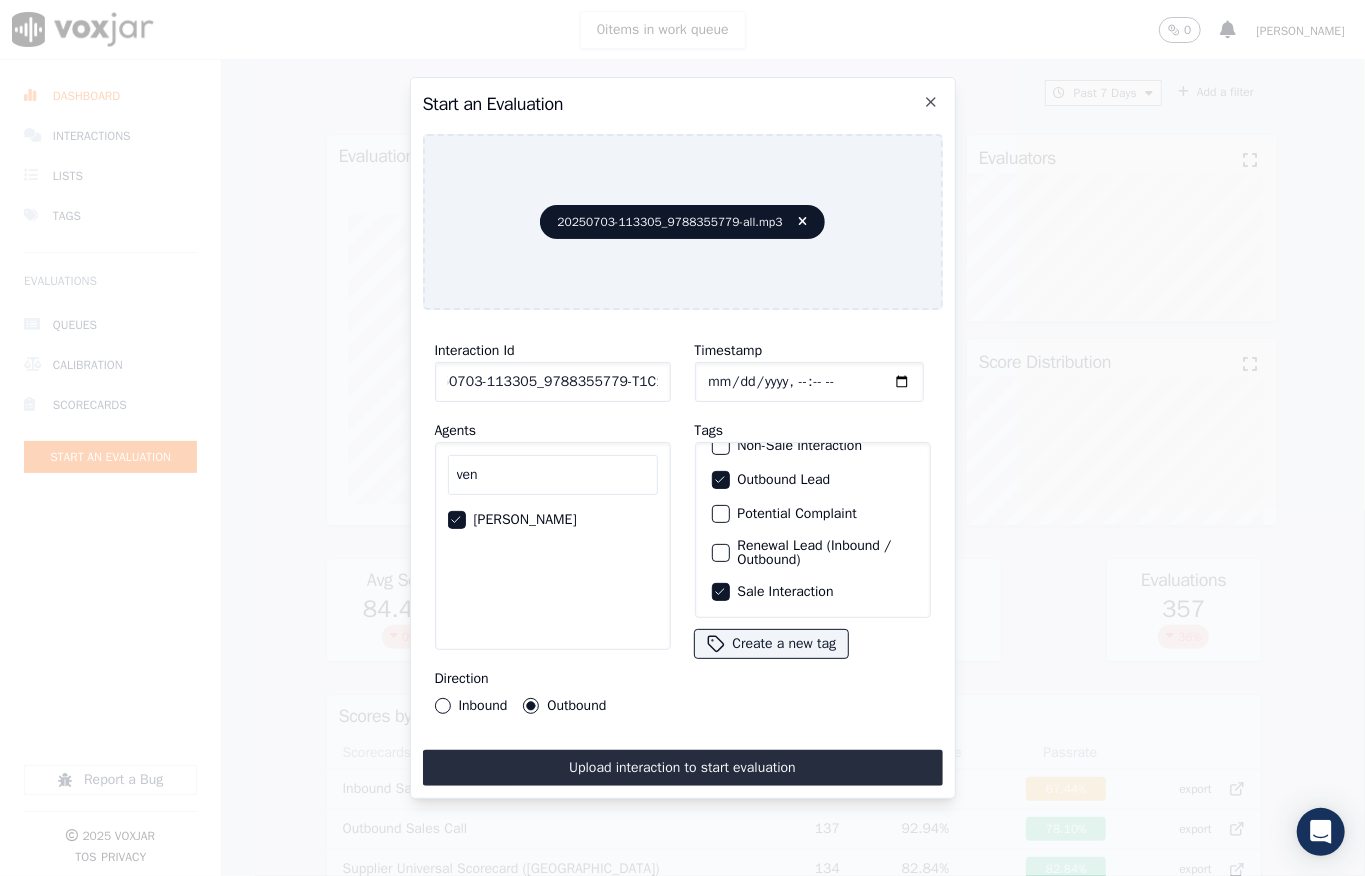 drag, startPoint x: 629, startPoint y: 366, endPoint x: 717, endPoint y: 366, distance: 88 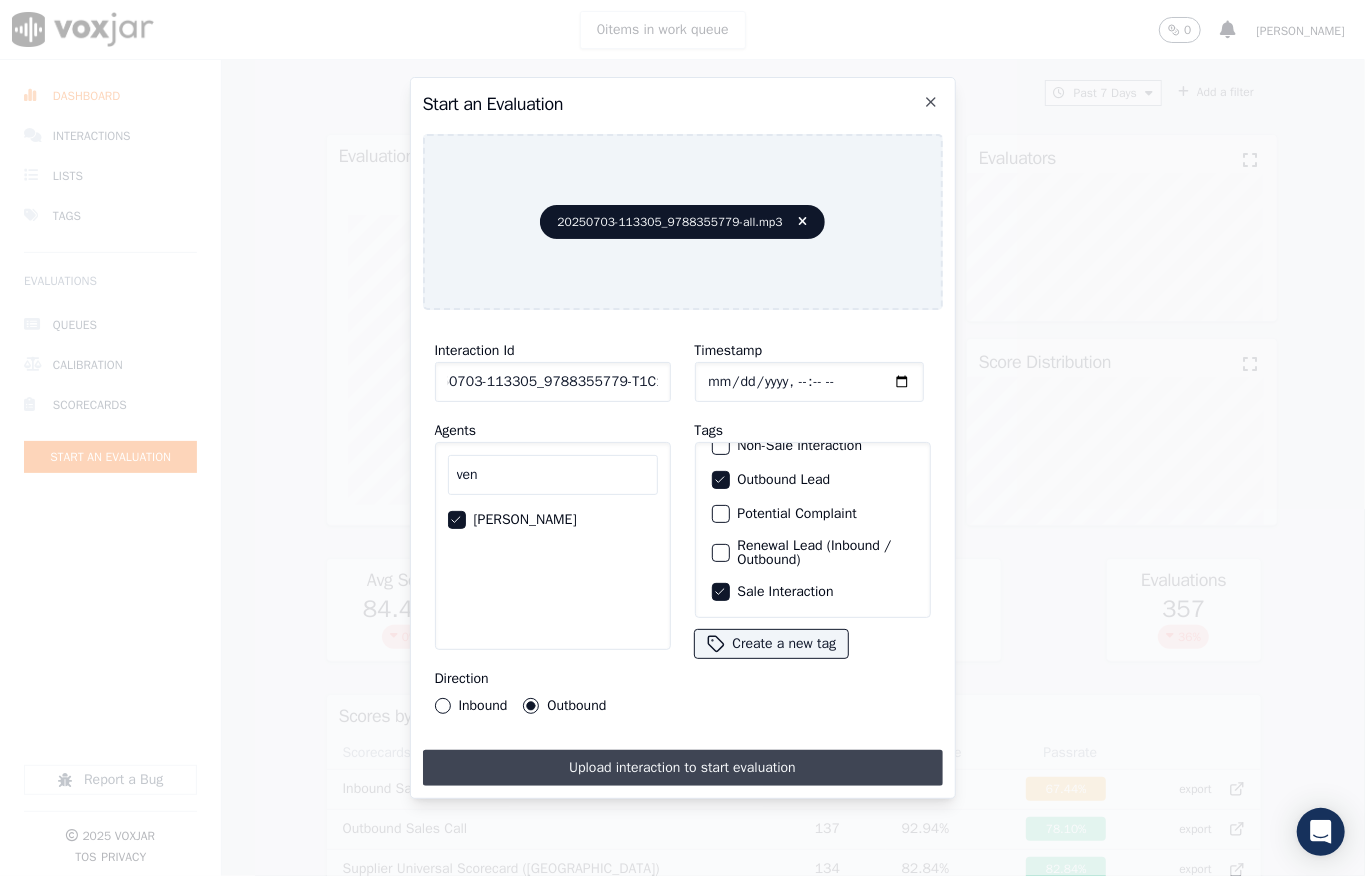click on "Upload interaction to start evaluation" at bounding box center (683, 768) 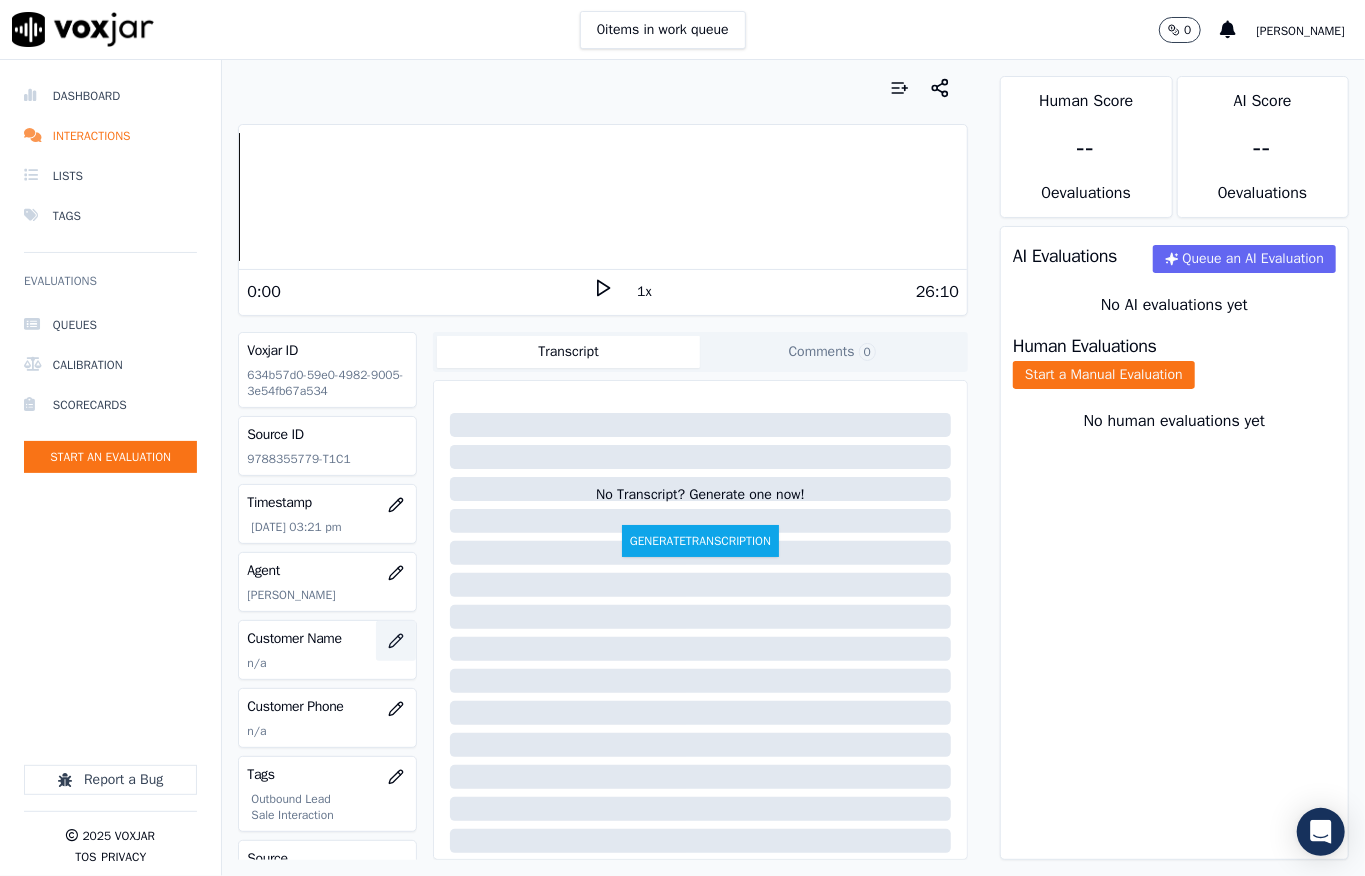 click at bounding box center [396, 641] 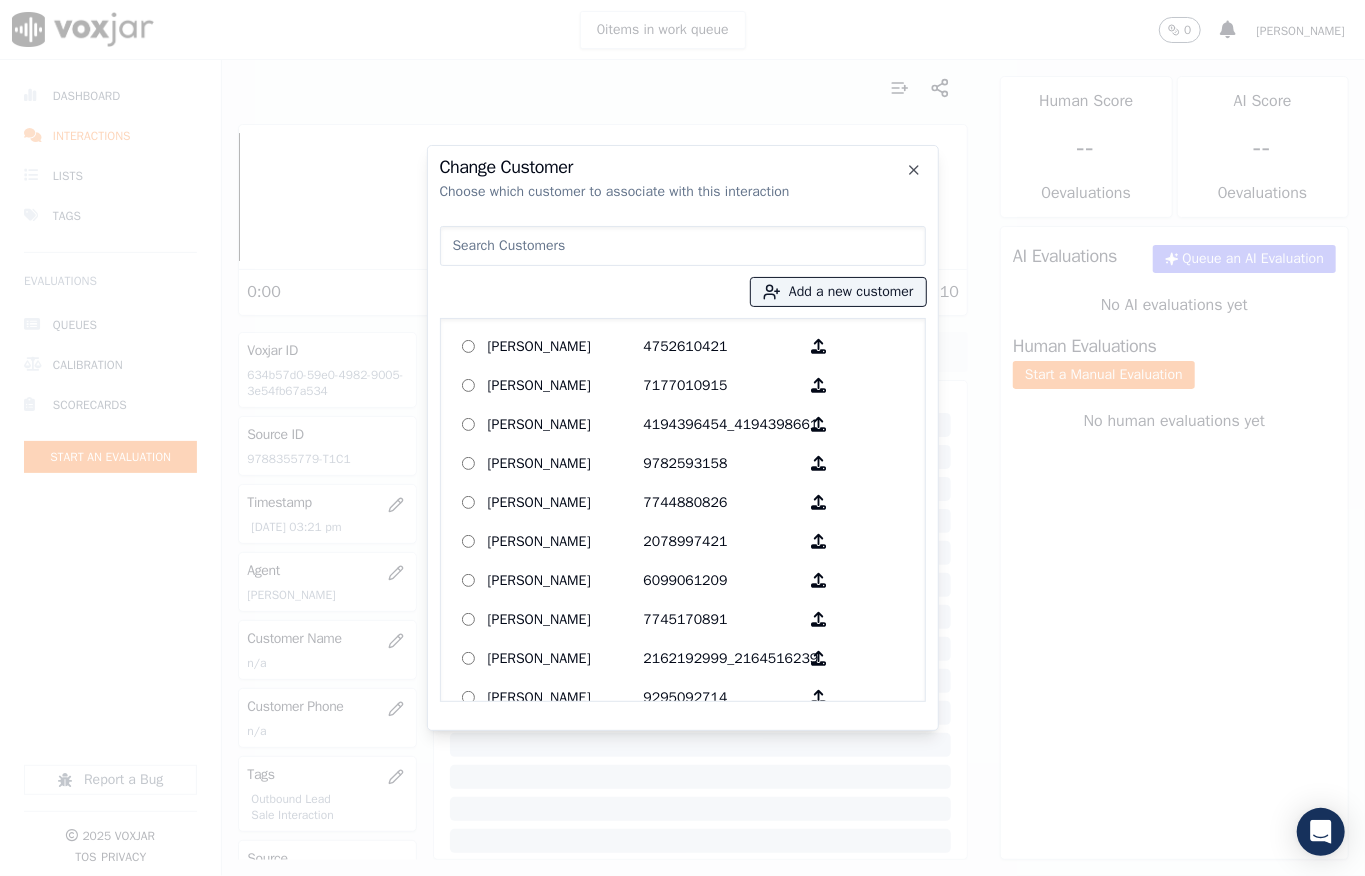 type on "[PERSON_NAME]" 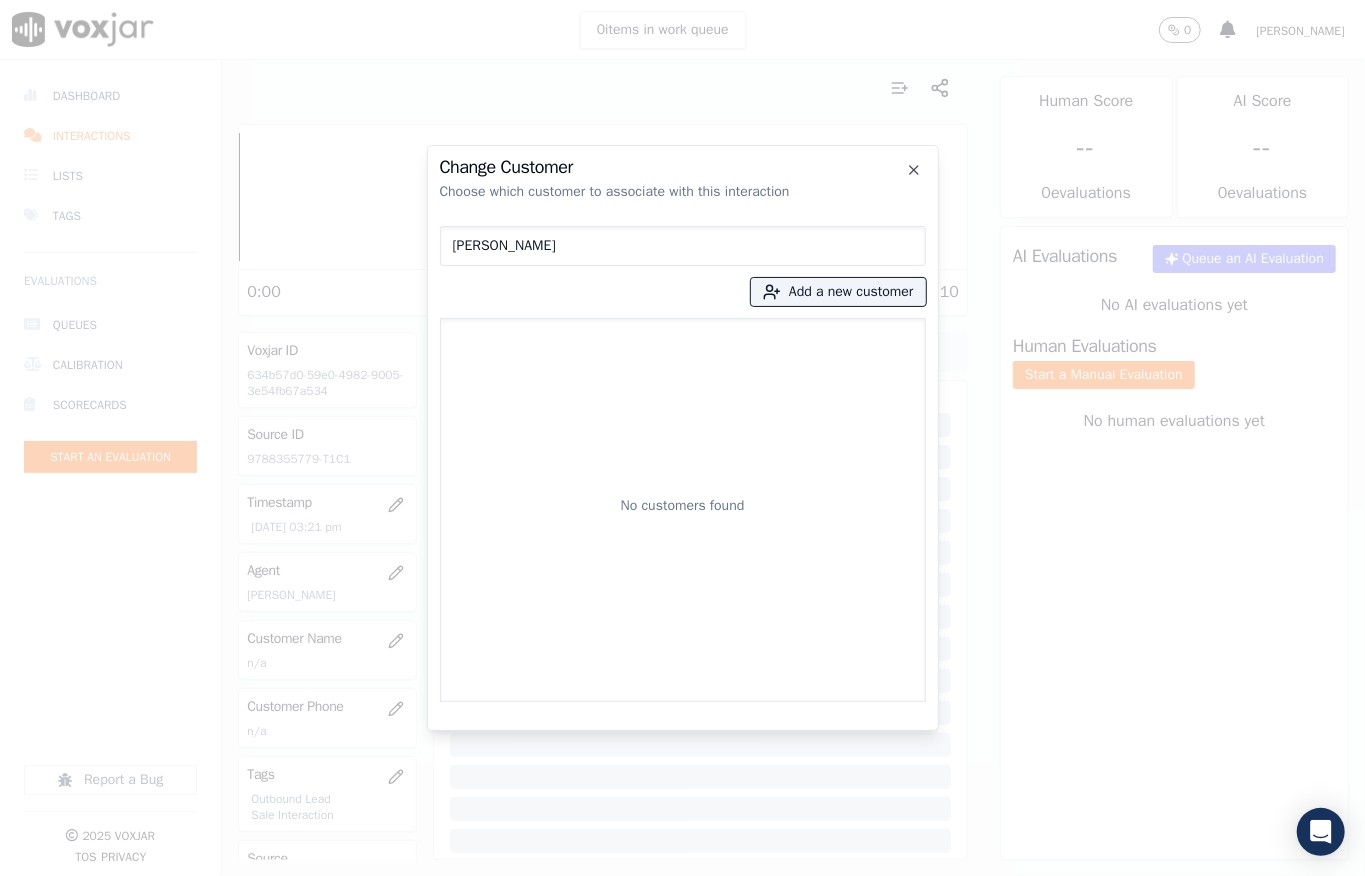 drag, startPoint x: 574, startPoint y: 242, endPoint x: 409, endPoint y: 244, distance: 165.01212 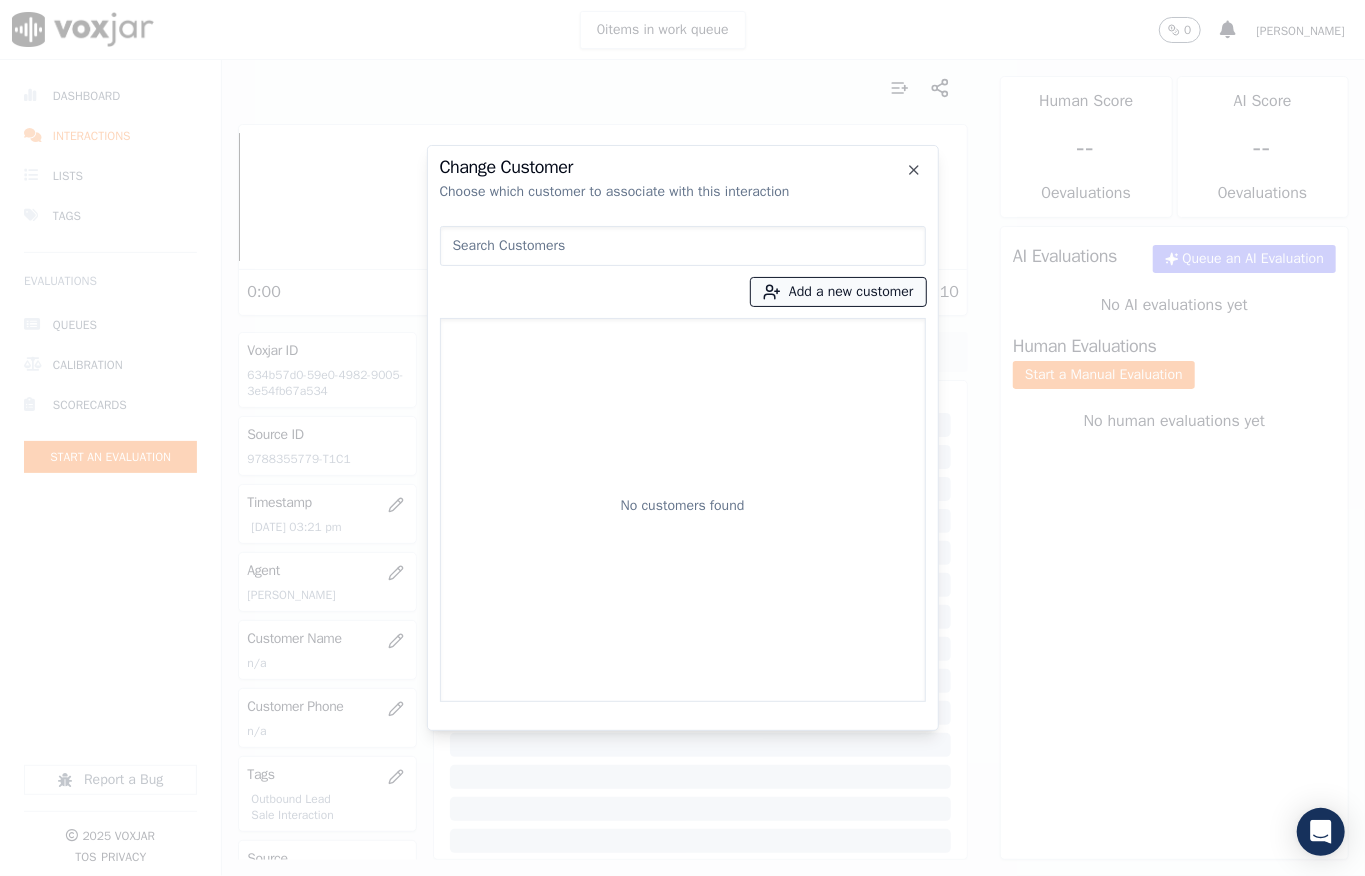 click on "Add a new customer" at bounding box center (838, 292) 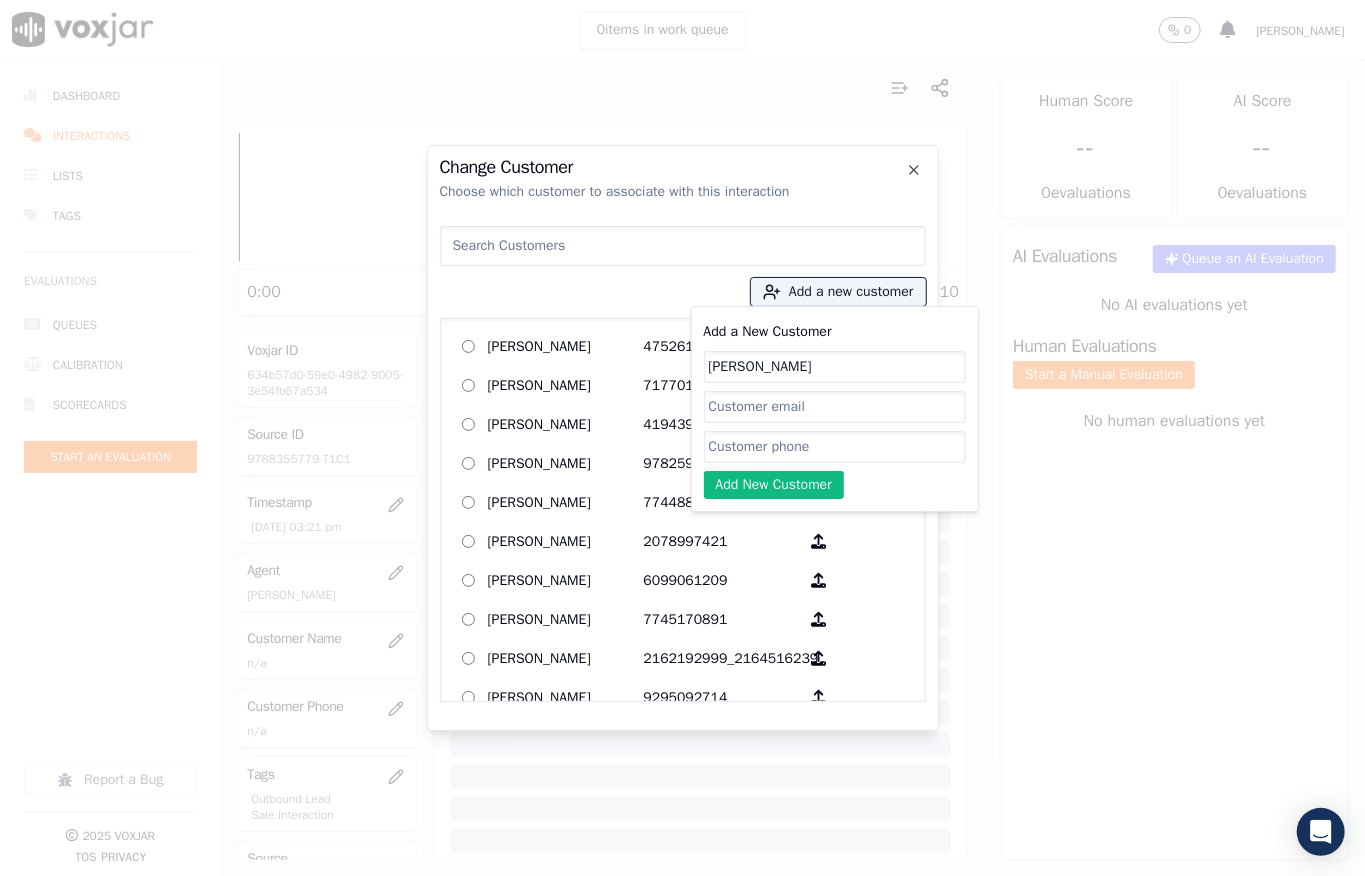 type on "[PERSON_NAME]" 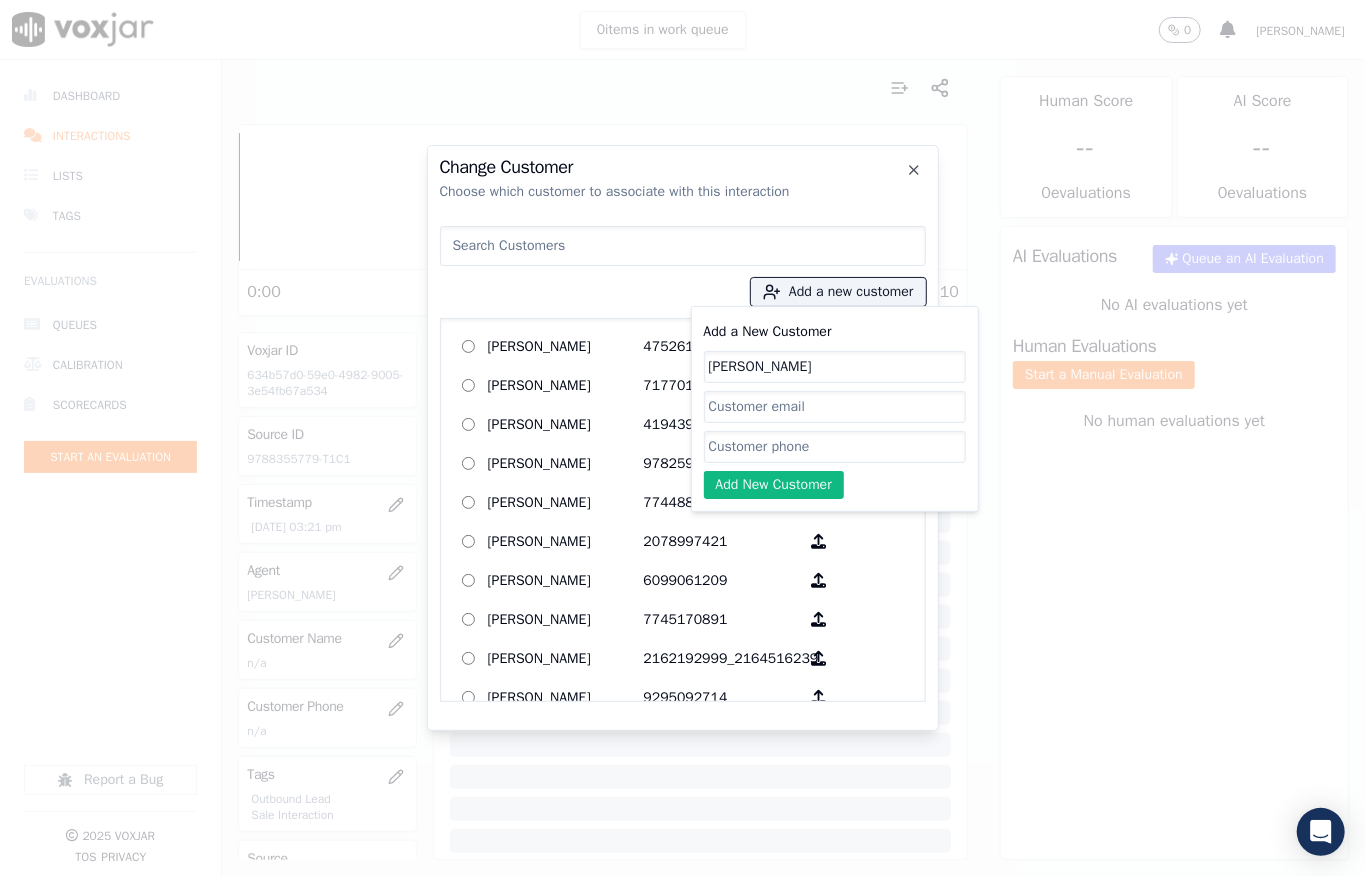 click on "Add a New Customer   [PERSON_NAME] laPoinge Jr         Add New Customer" at bounding box center (835, 409) 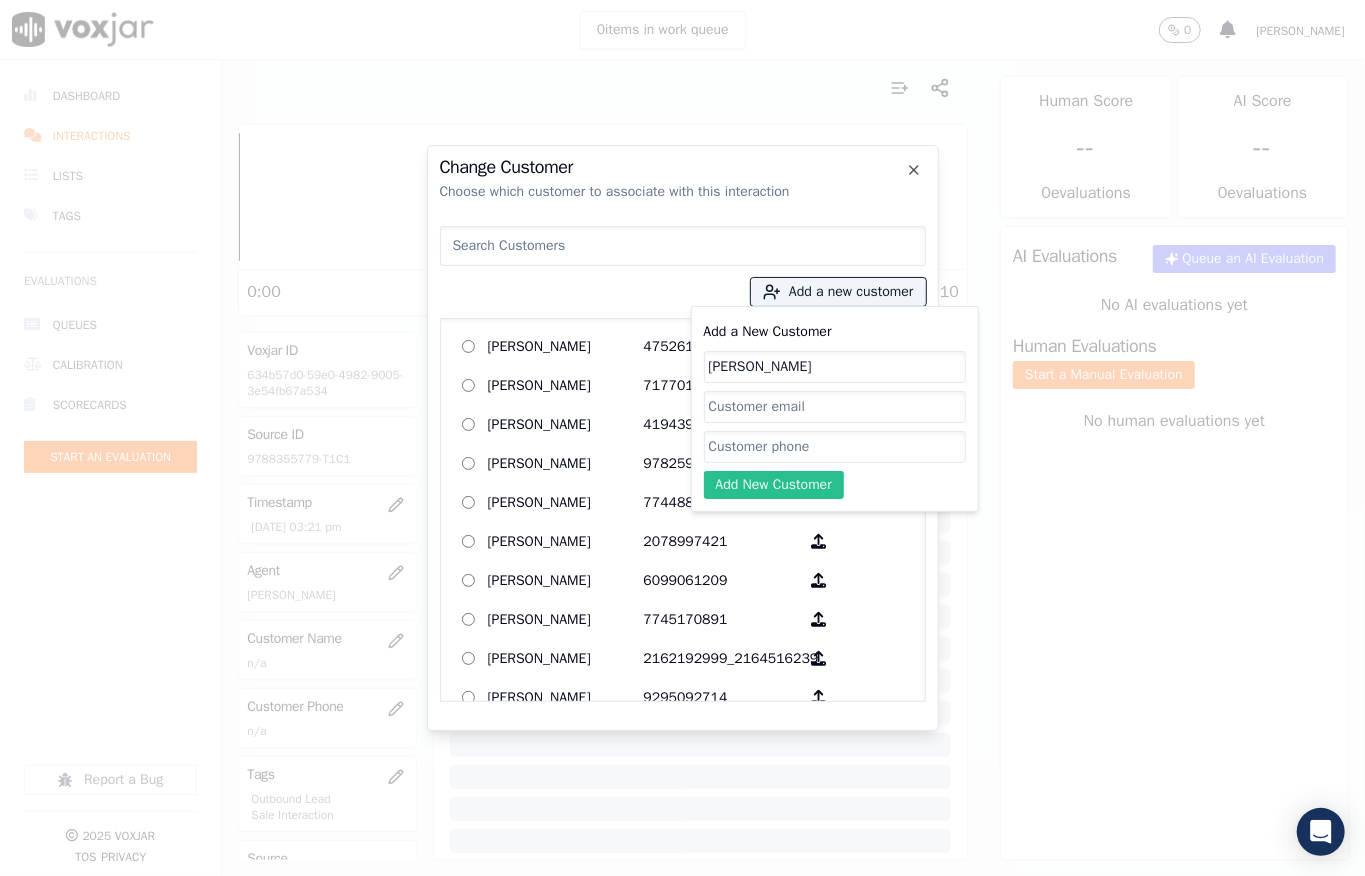 paste on "9788355779" 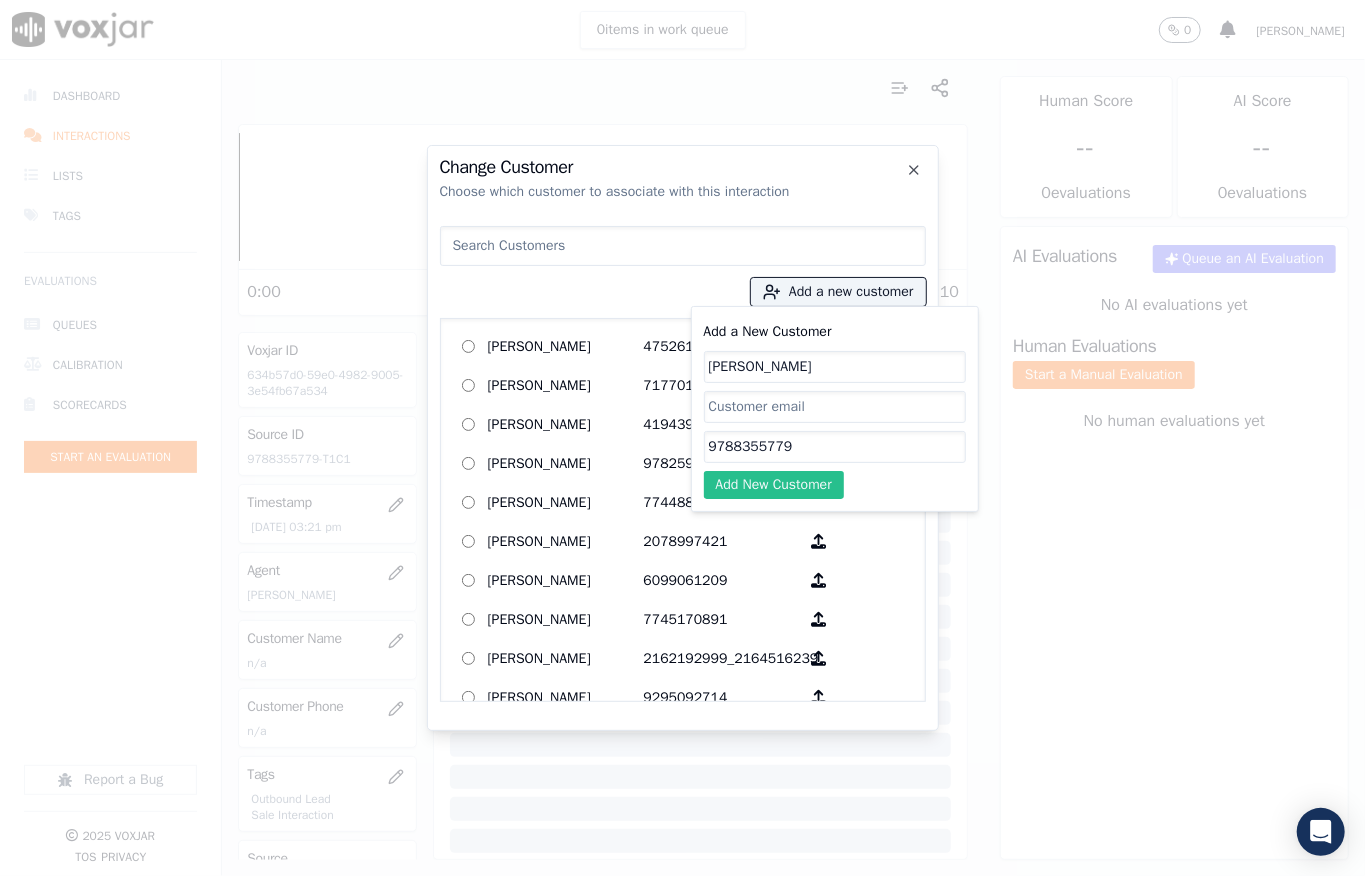 type on "9788355779" 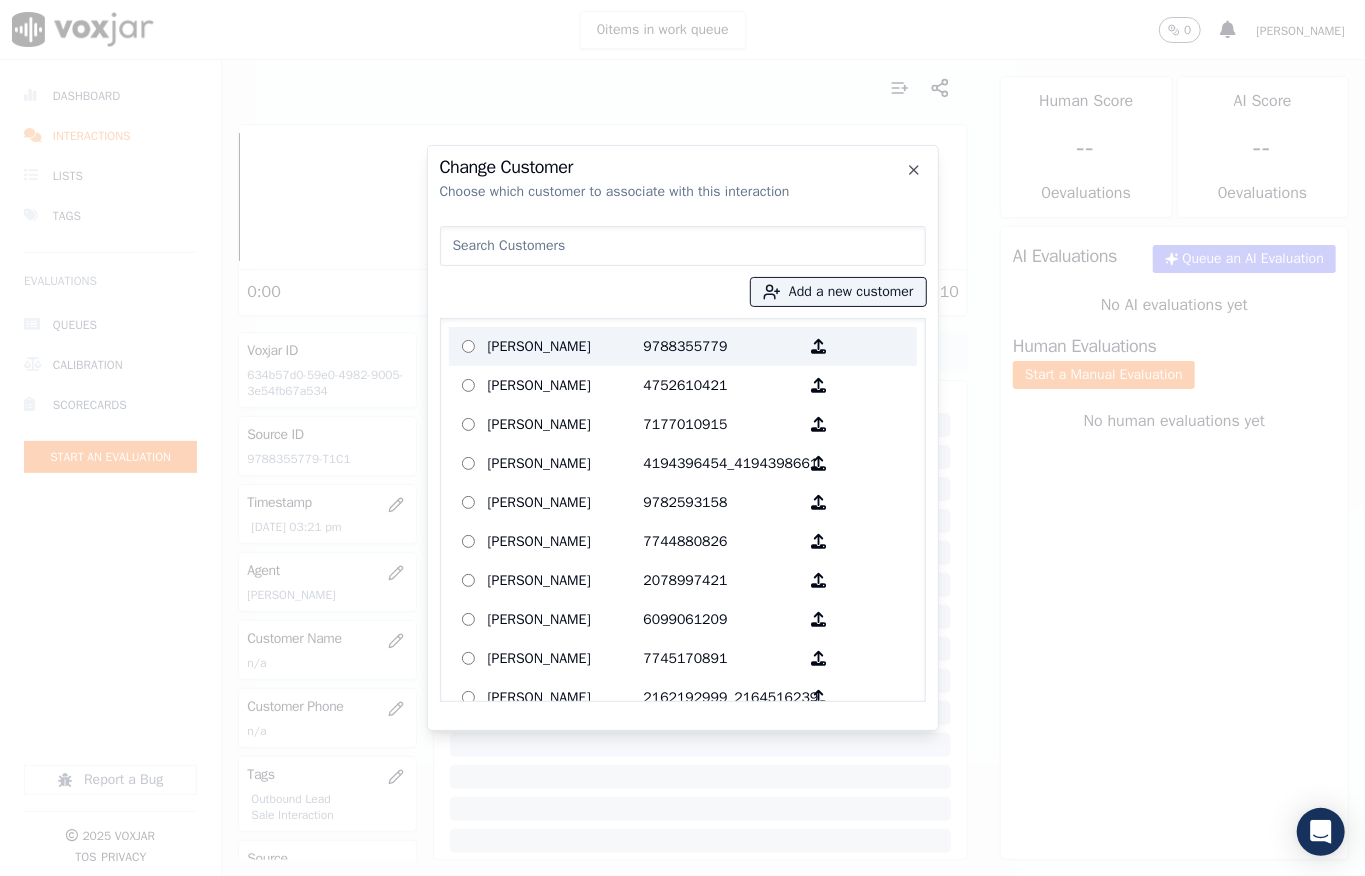 click on "[PERSON_NAME]" at bounding box center (566, 346) 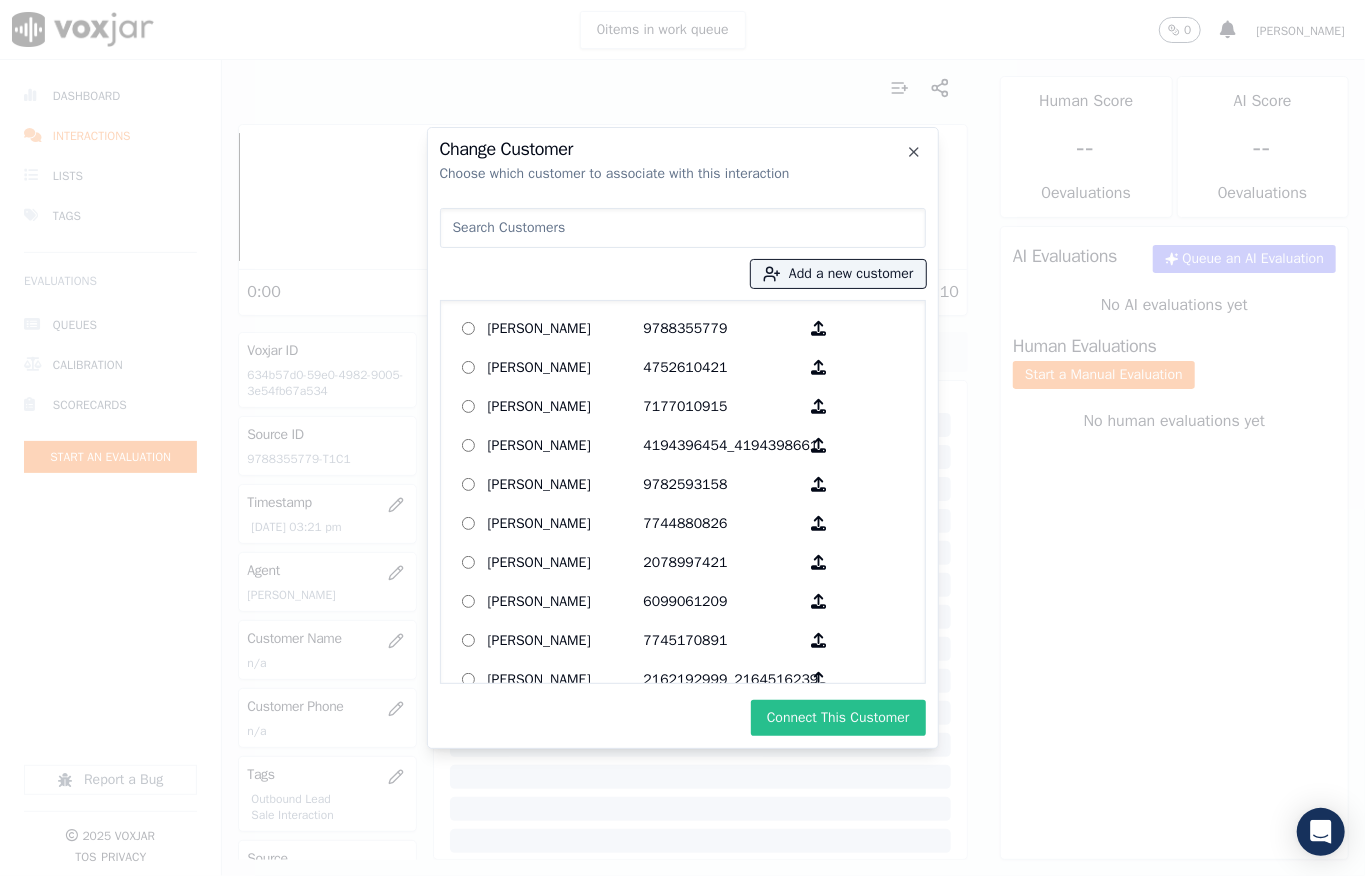 click on "Connect This Customer" at bounding box center [838, 718] 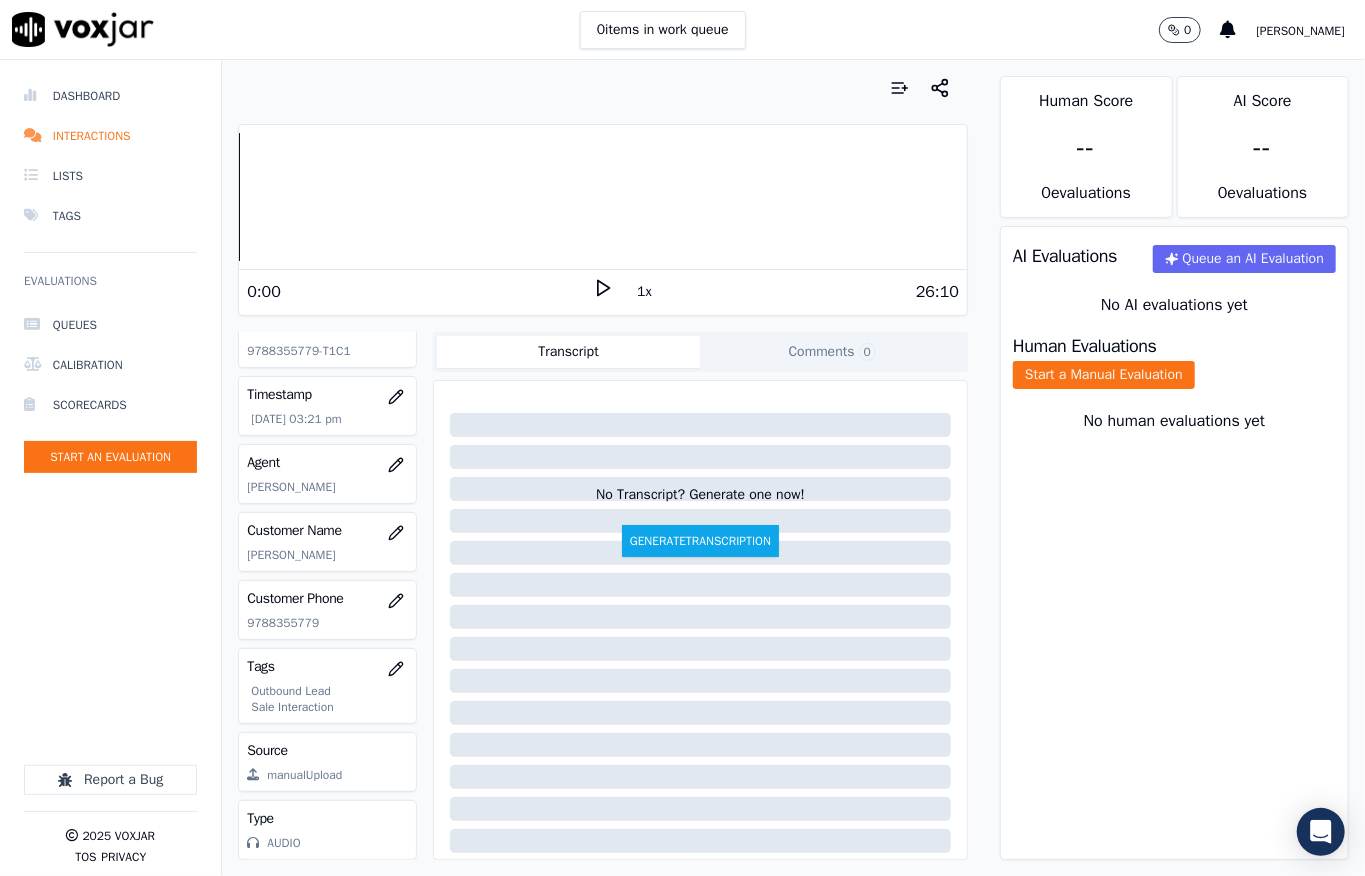 scroll, scrollTop: 0, scrollLeft: 0, axis: both 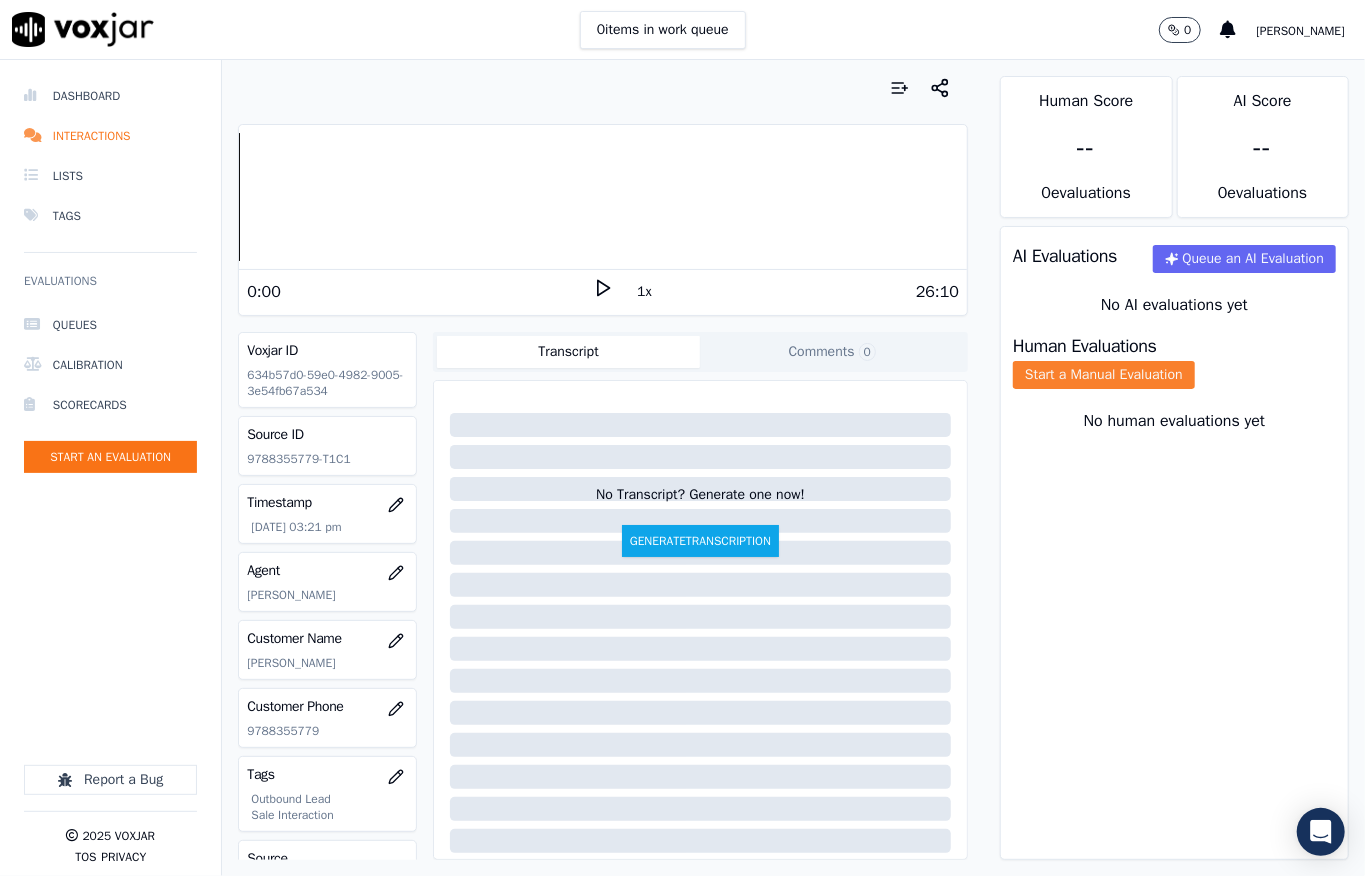 click on "Start a Manual Evaluation" 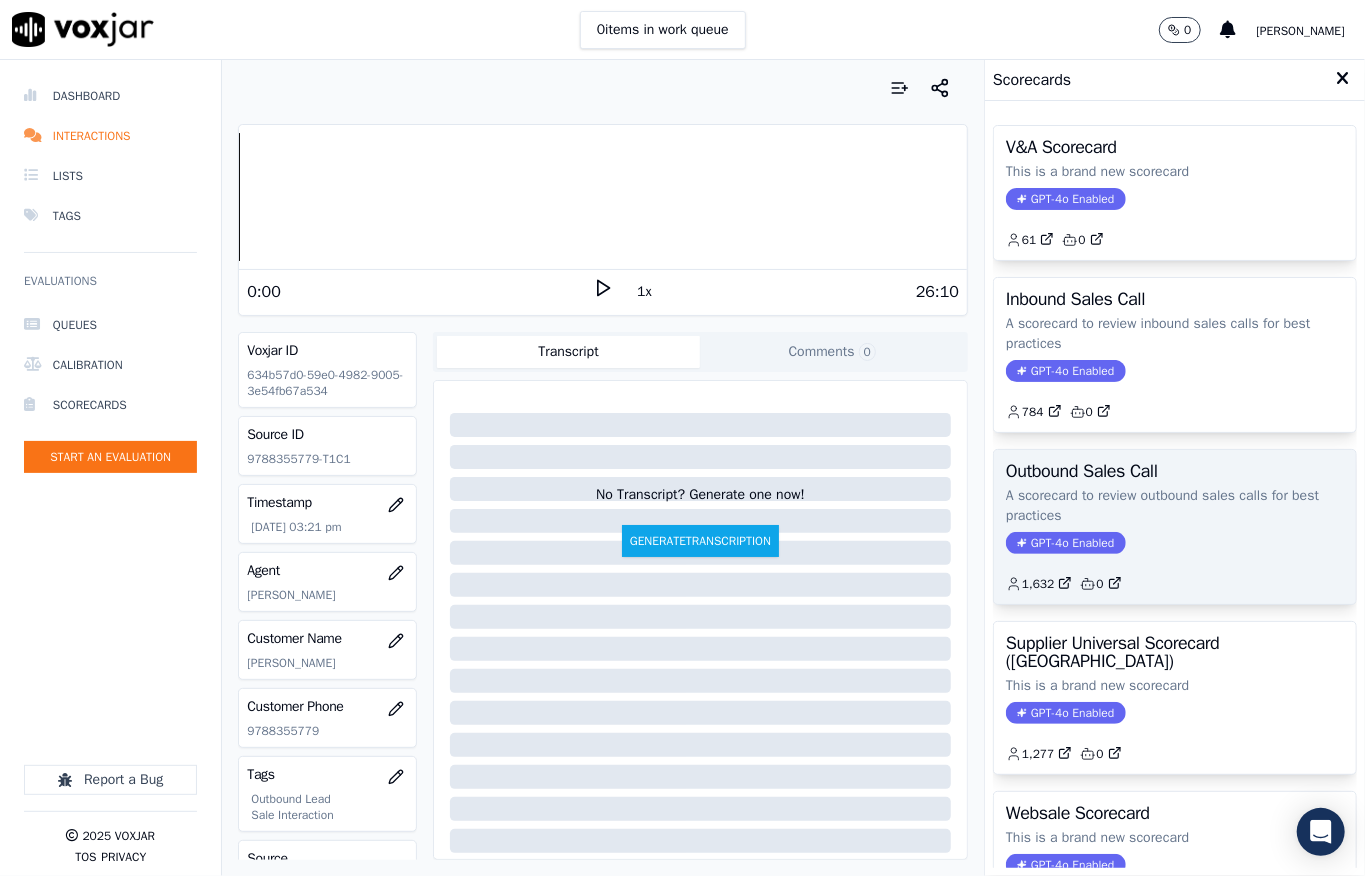 click on "GPT-4o Enabled" at bounding box center [1065, 543] 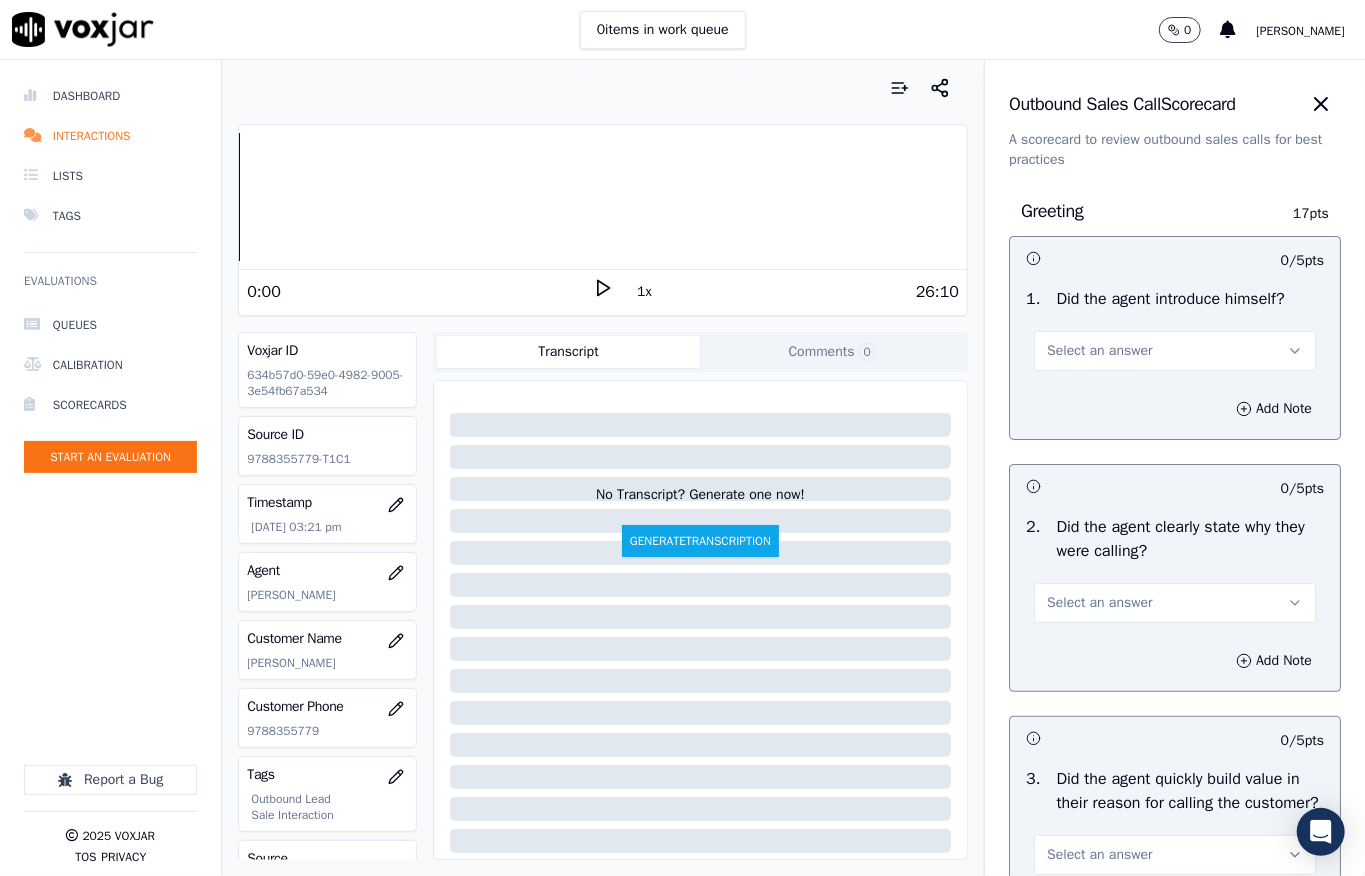 drag, startPoint x: 1090, startPoint y: 354, endPoint x: 1089, endPoint y: 369, distance: 15.033297 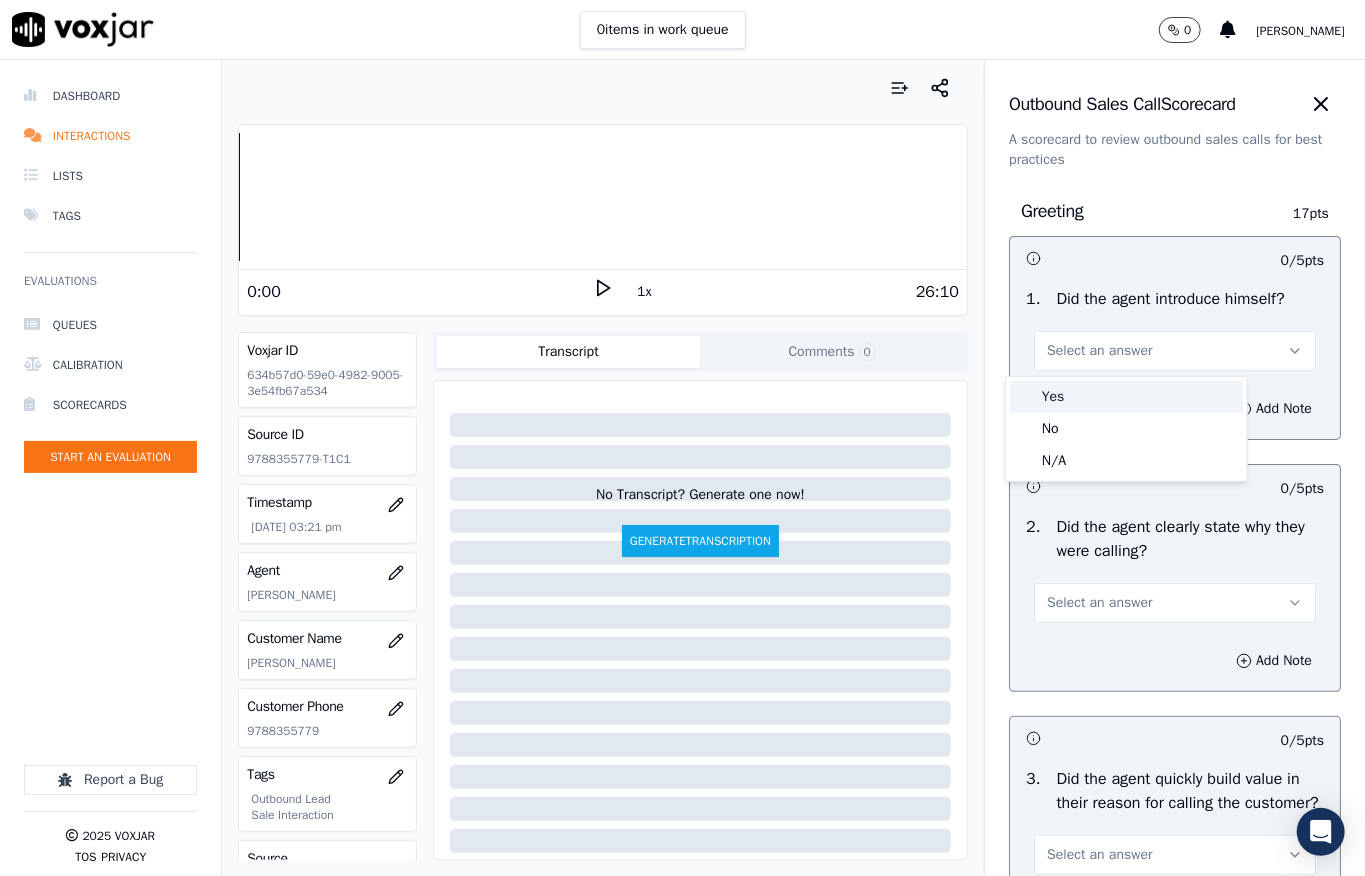 click on "Yes" at bounding box center (1126, 397) 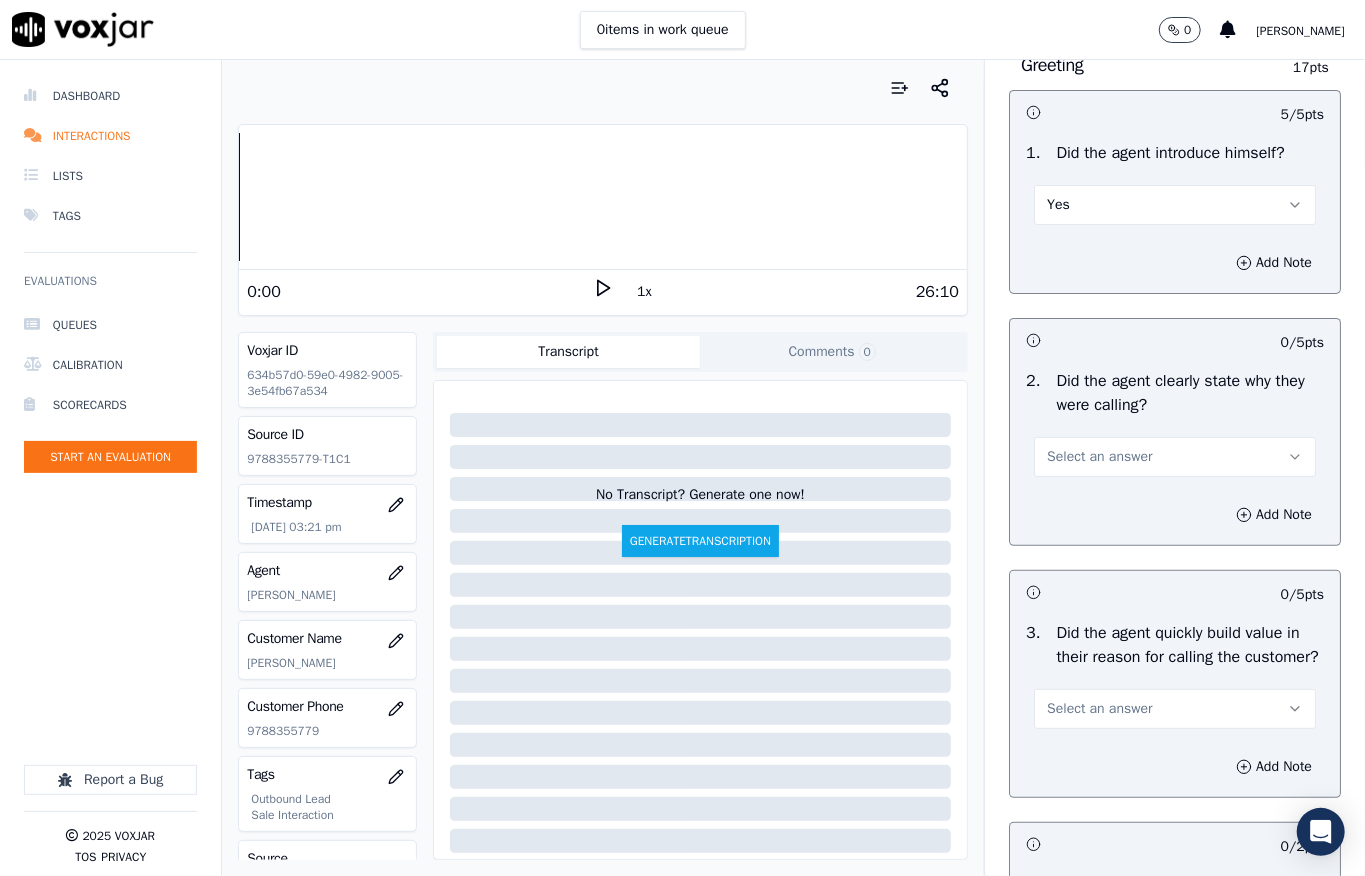 scroll, scrollTop: 400, scrollLeft: 0, axis: vertical 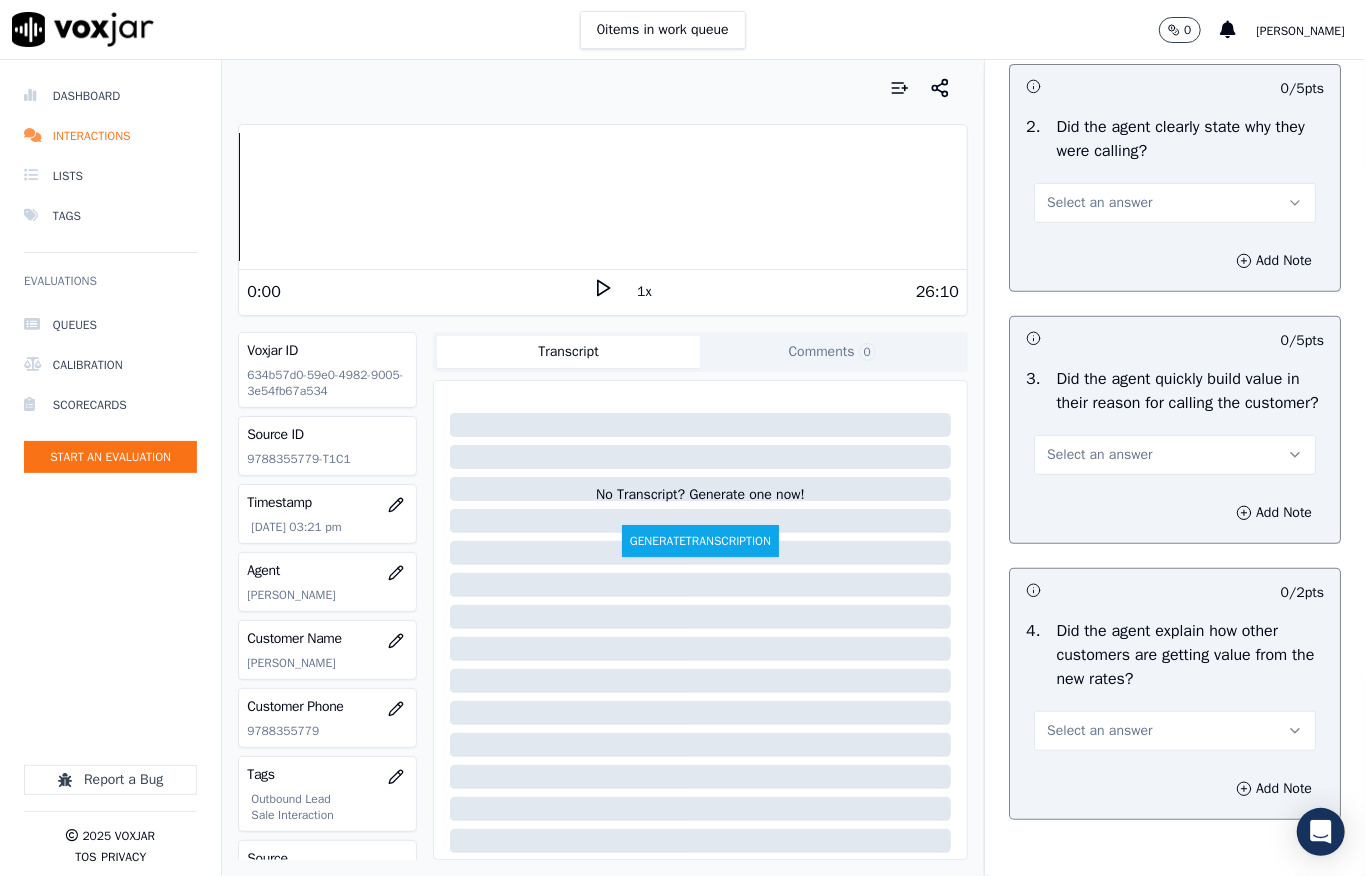 click on "Select an answer" at bounding box center (1175, 203) 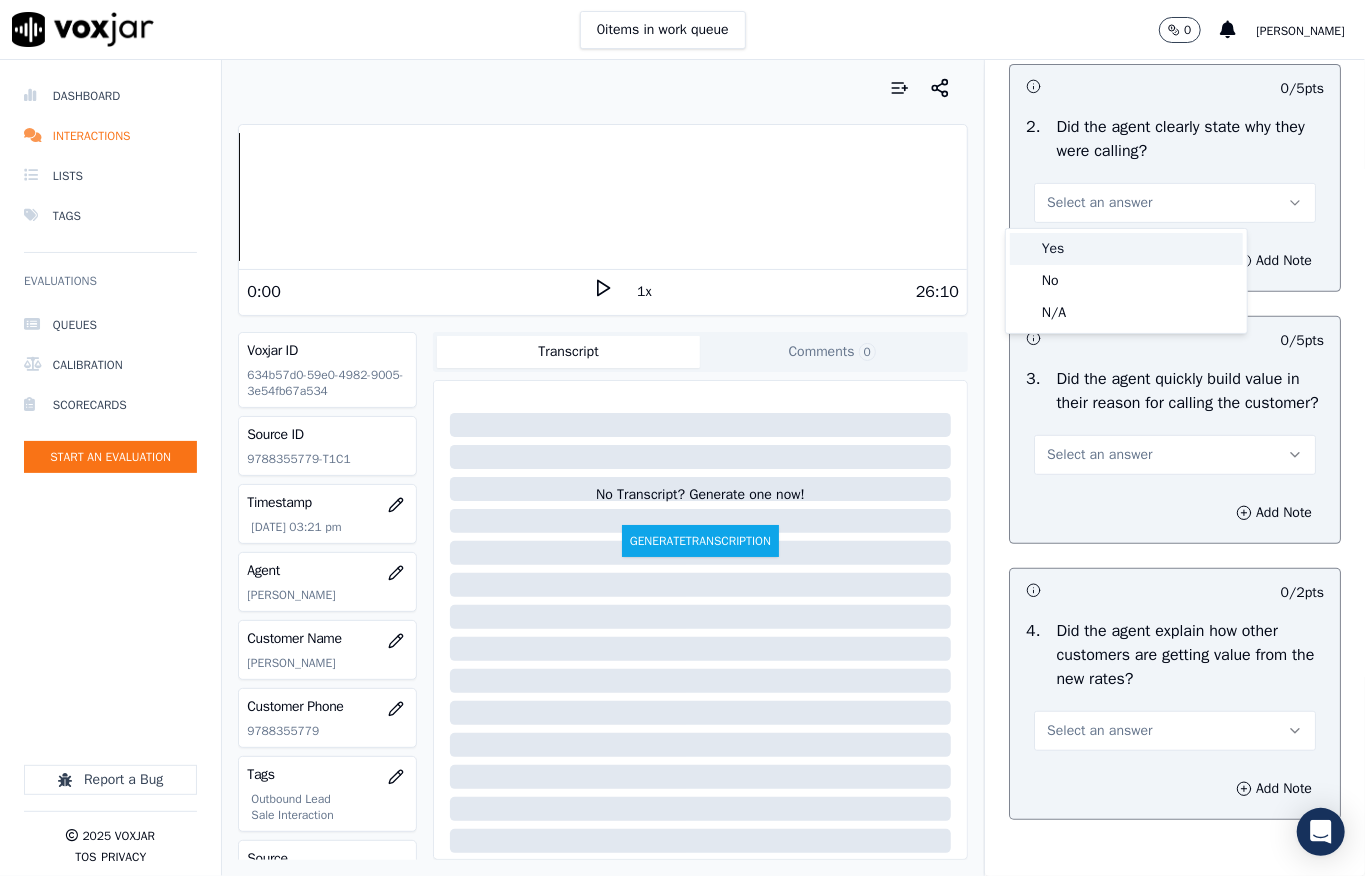 drag, startPoint x: 1062, startPoint y: 222, endPoint x: 1053, endPoint y: 253, distance: 32.280025 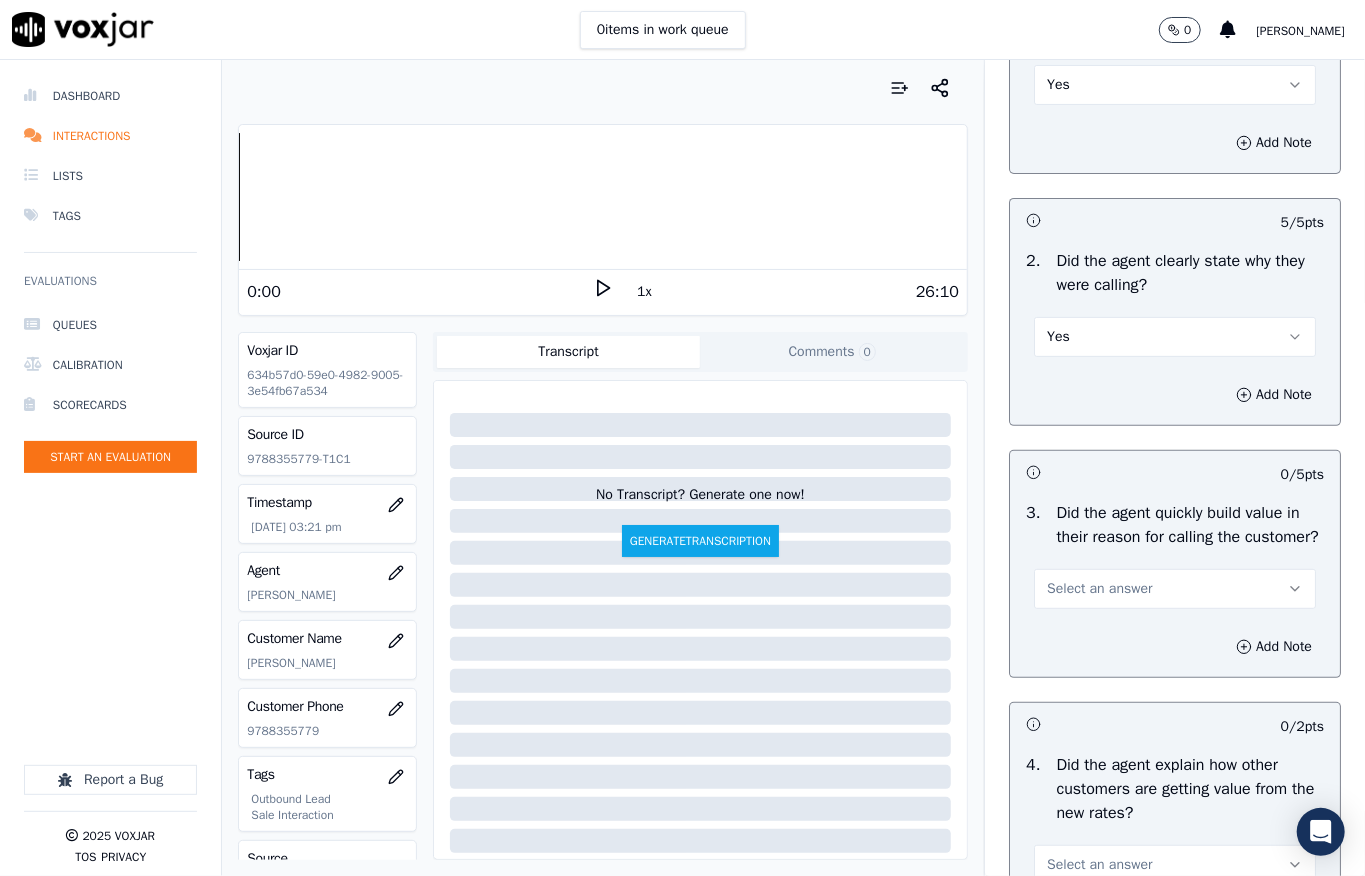 scroll, scrollTop: 0, scrollLeft: 0, axis: both 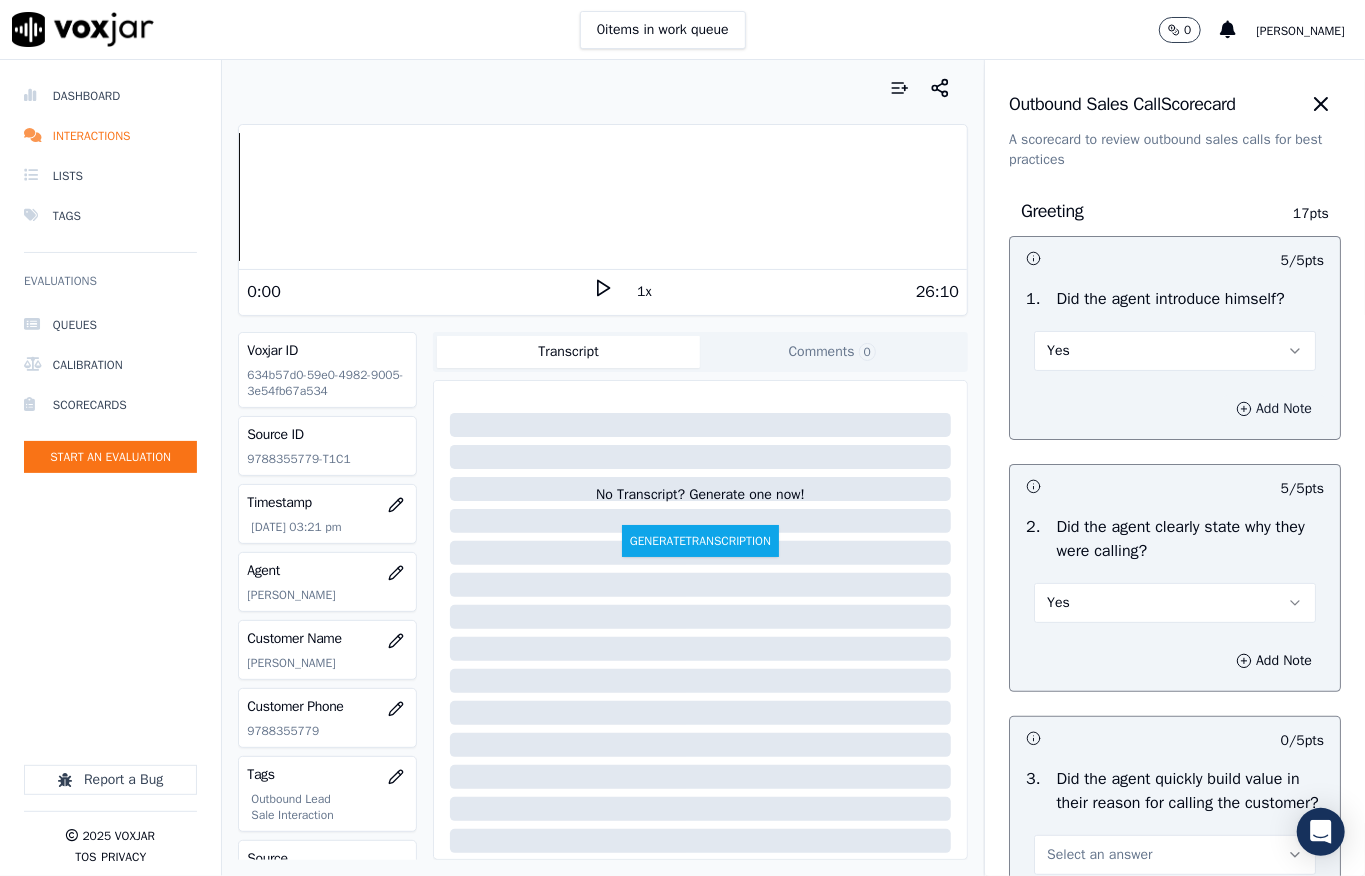click on "Add Note" at bounding box center (1274, 409) 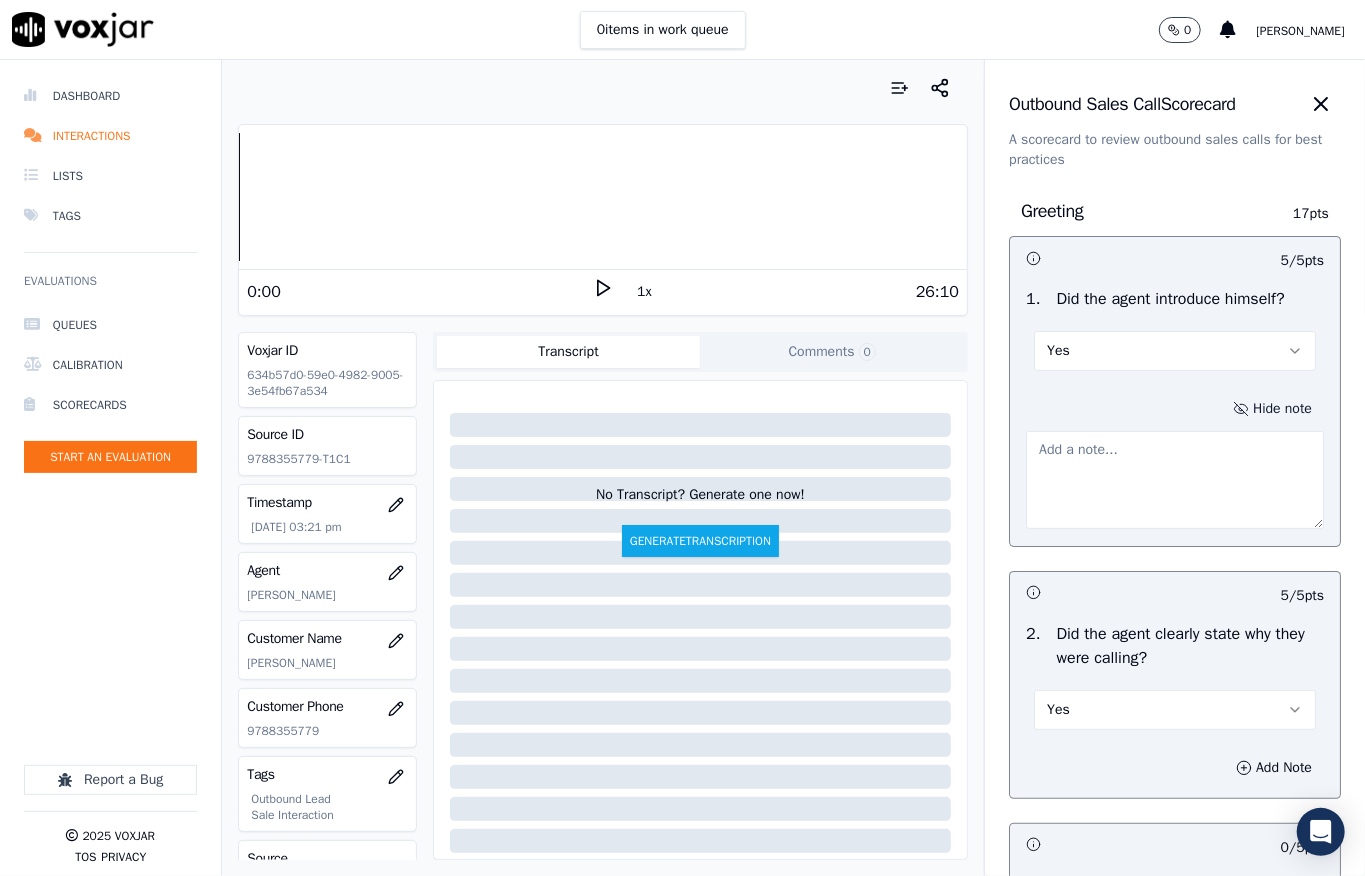 click at bounding box center [1175, 480] 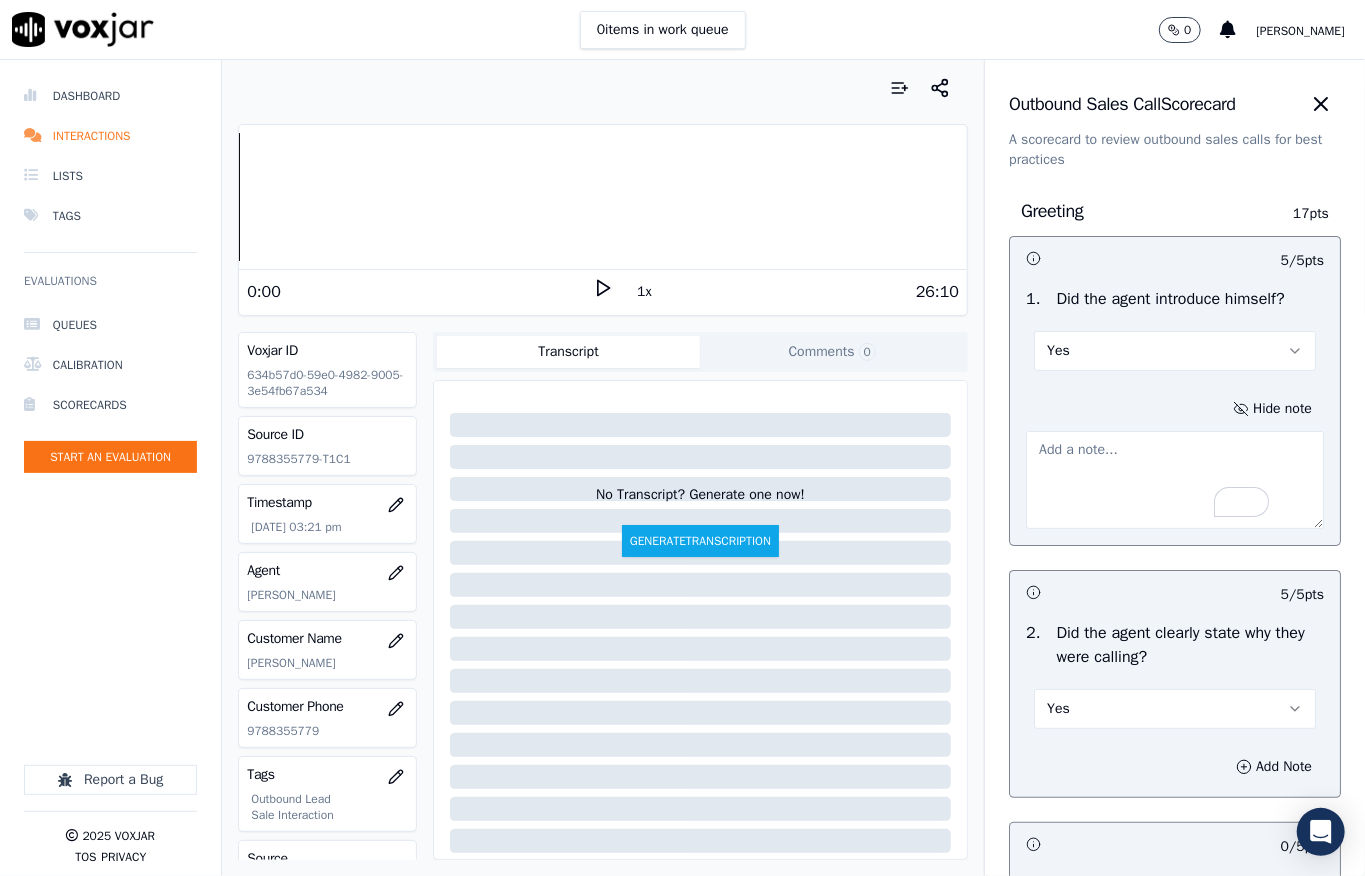 click at bounding box center [1175, 480] 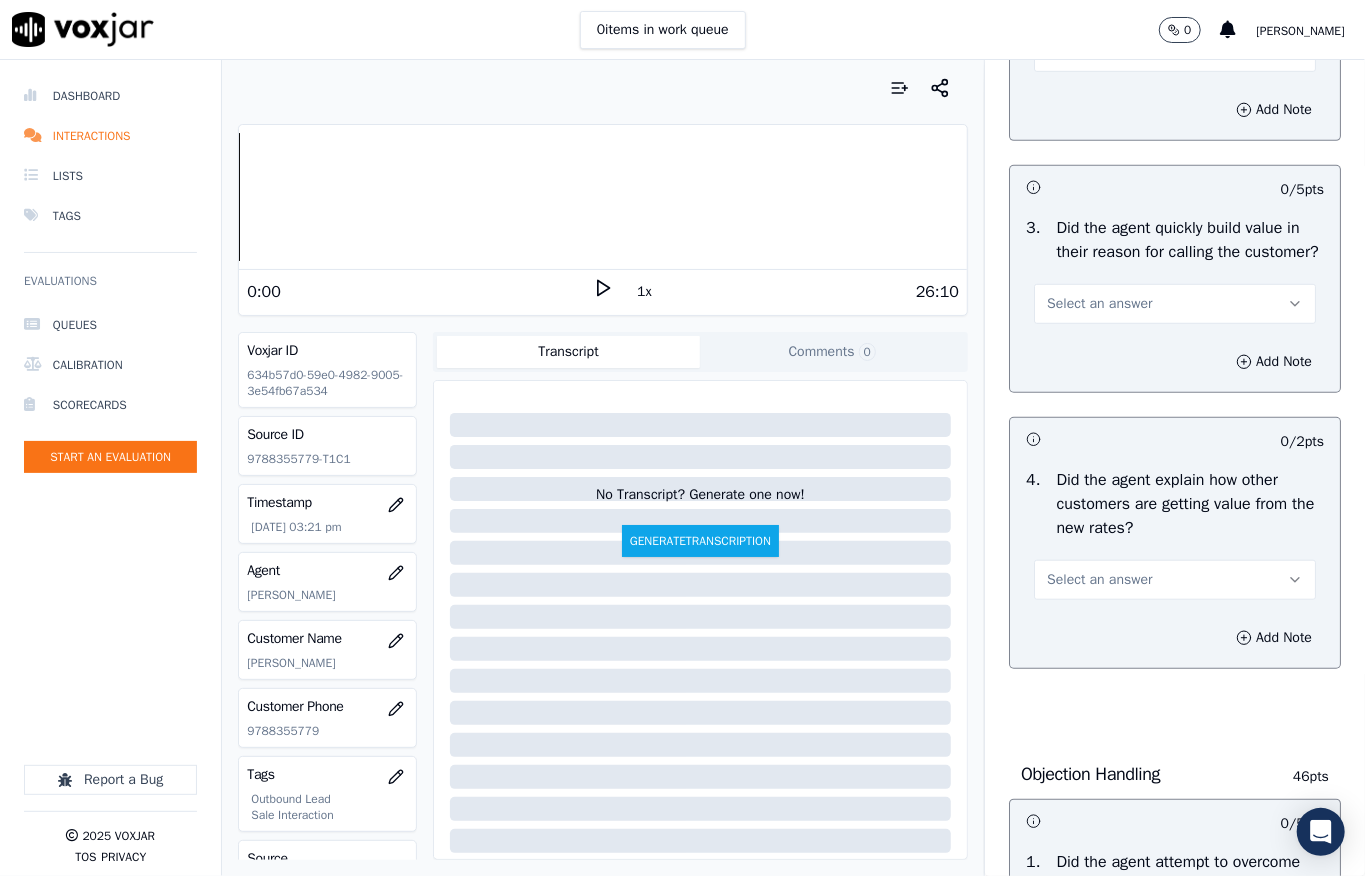 scroll, scrollTop: 666, scrollLeft: 0, axis: vertical 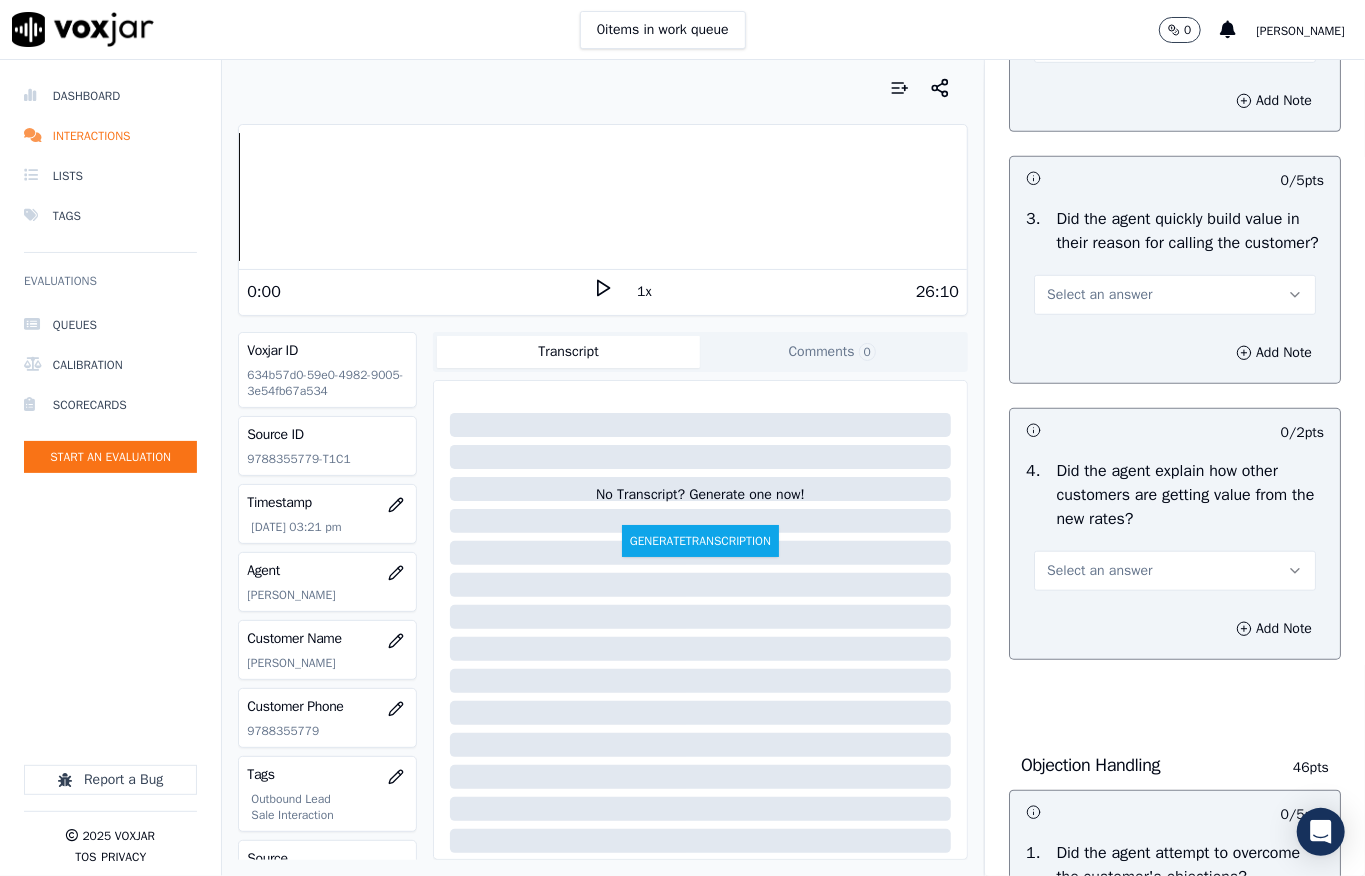 type on "@00:11 - Issue: Delayed call opening //" 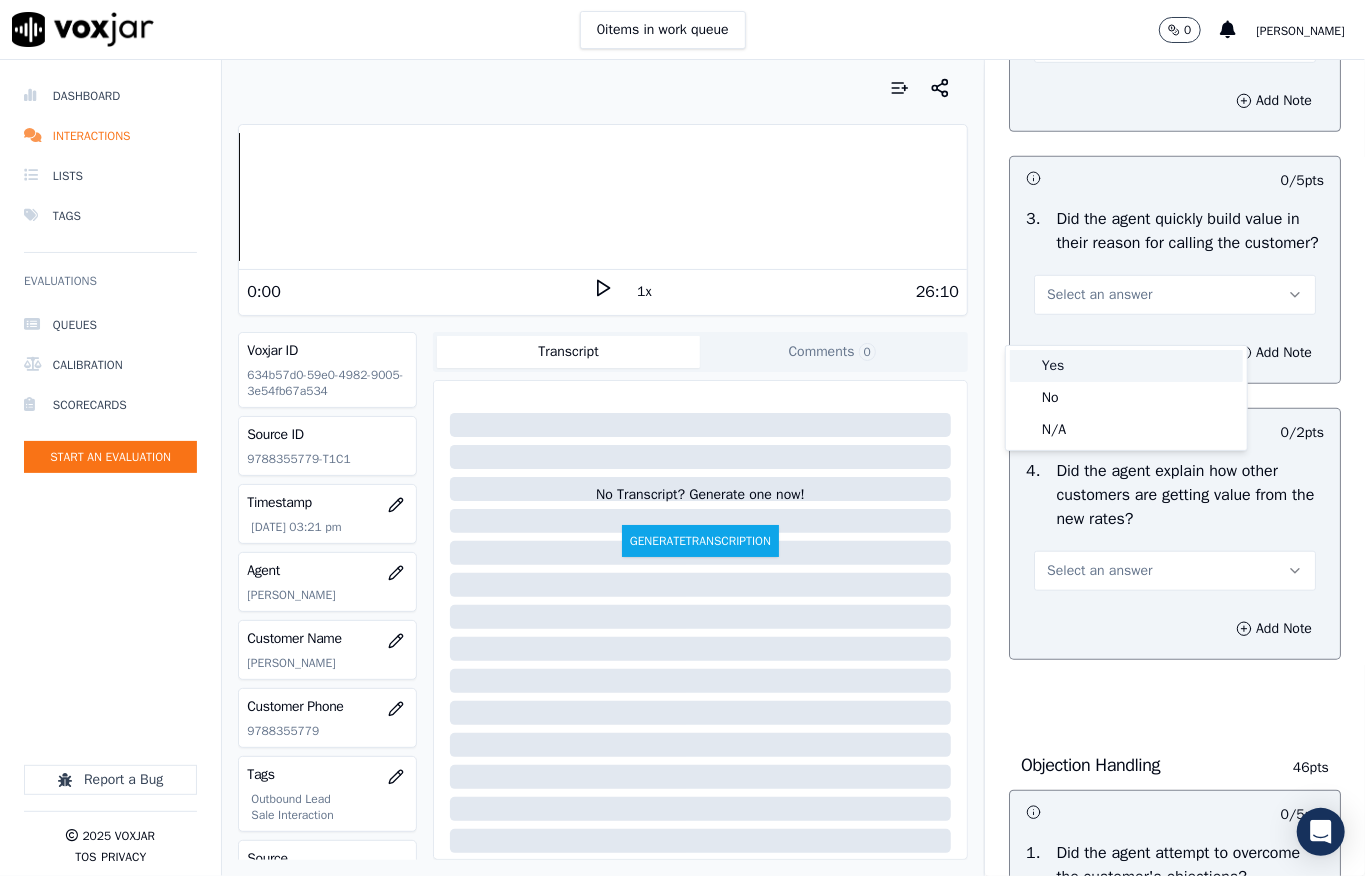 click on "Yes" at bounding box center (1126, 366) 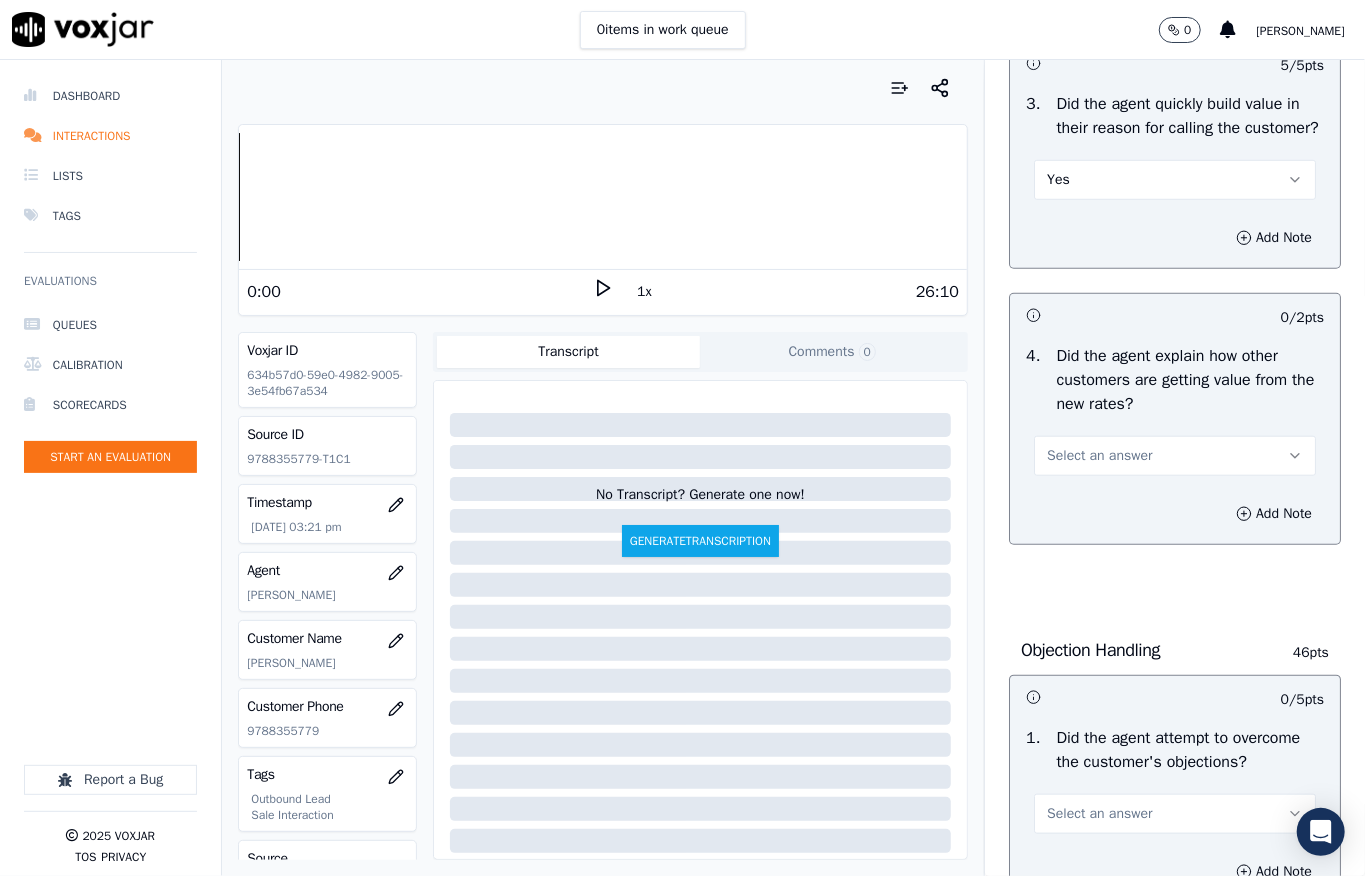 scroll, scrollTop: 933, scrollLeft: 0, axis: vertical 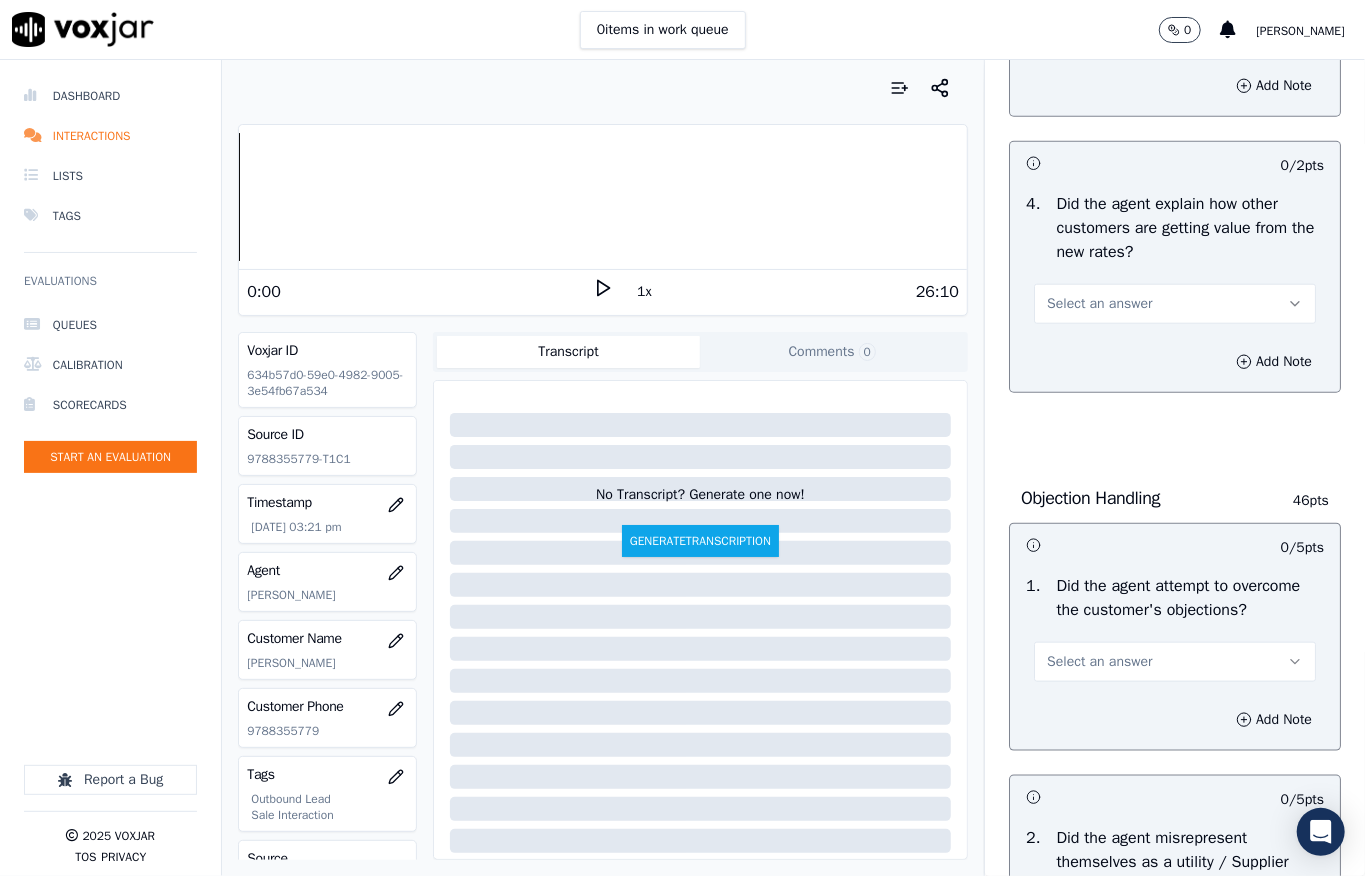 click on "Select an answer" at bounding box center (1099, 304) 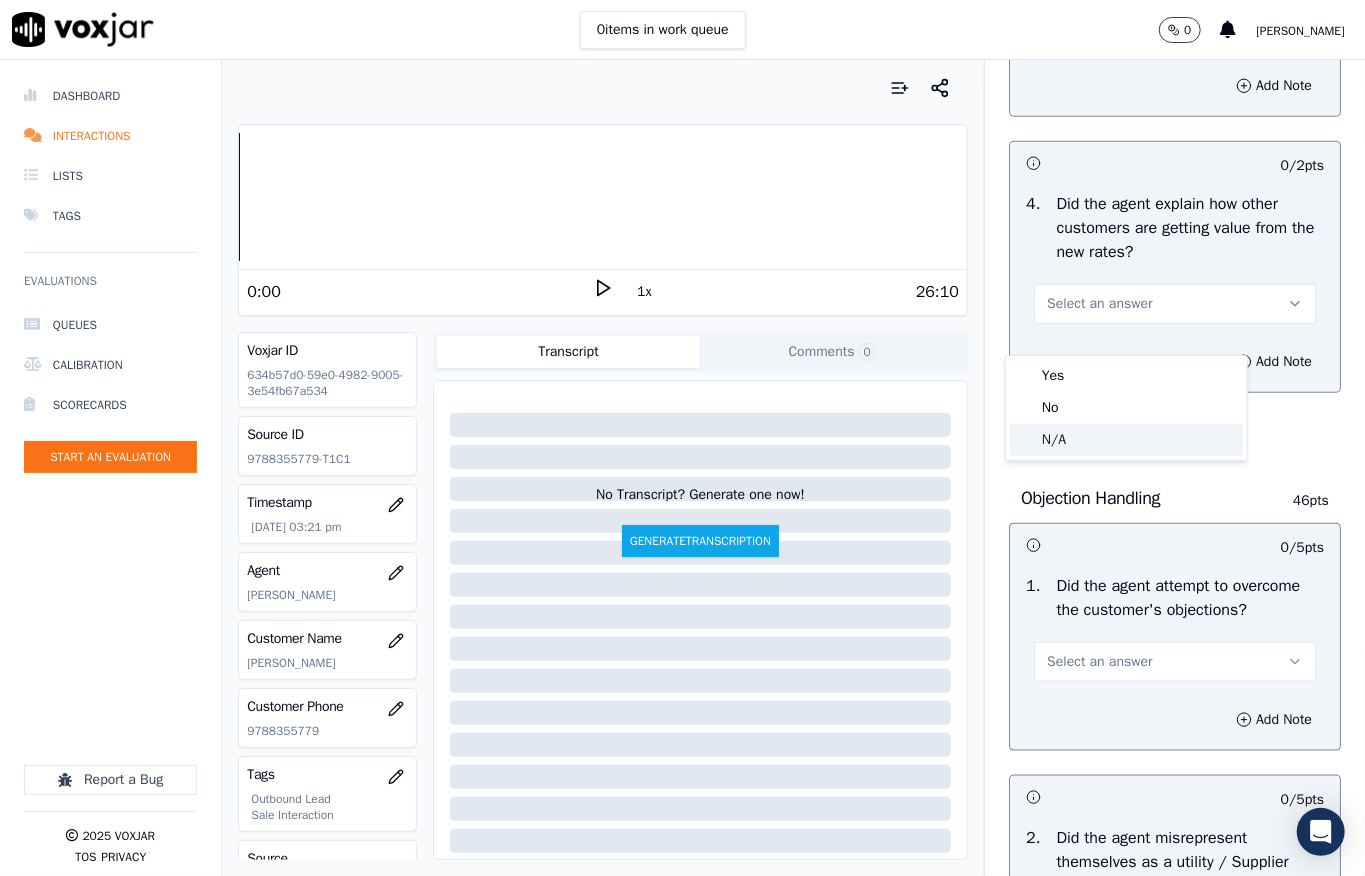 click on "N/A" 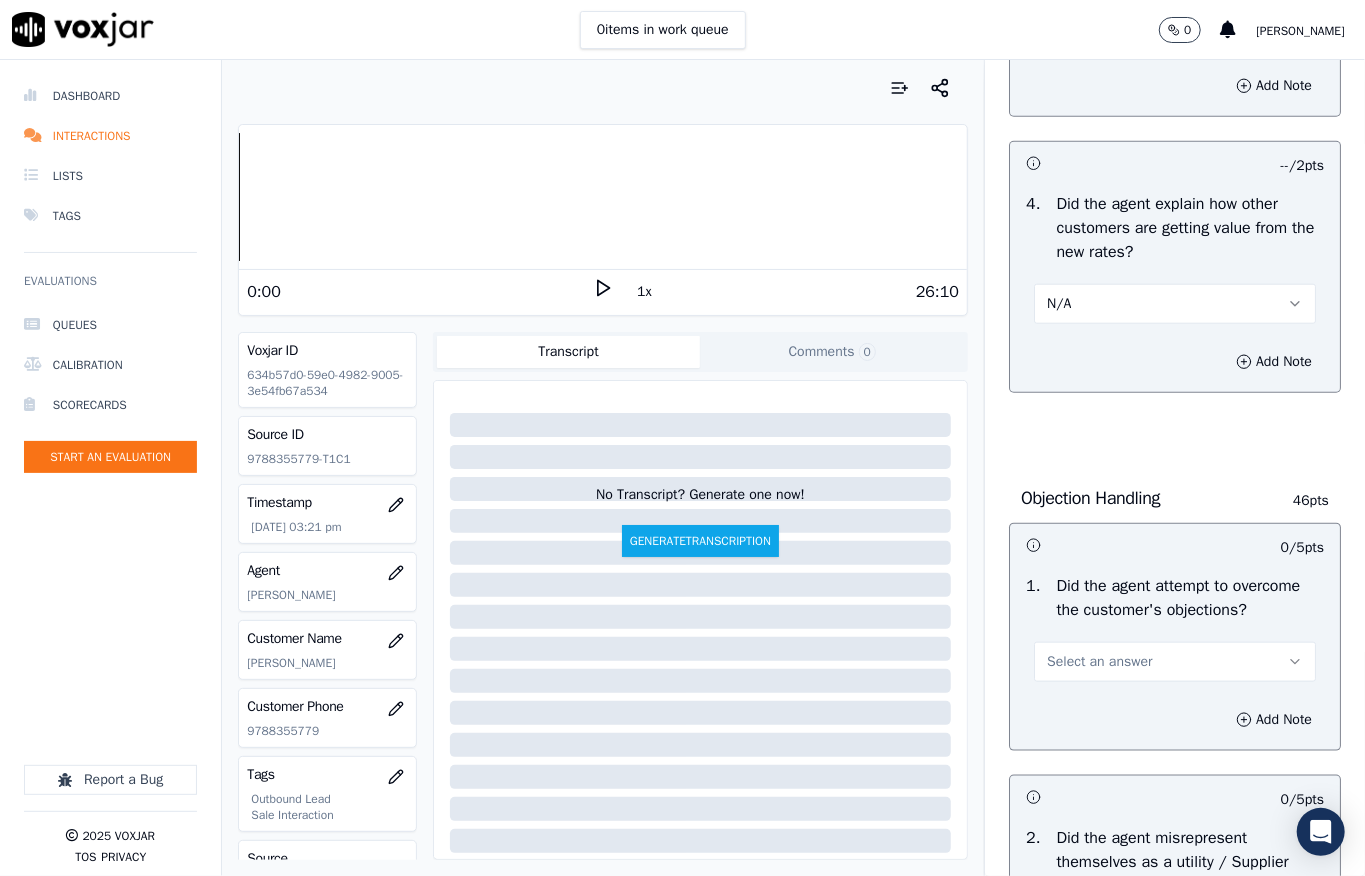 scroll, scrollTop: 1333, scrollLeft: 0, axis: vertical 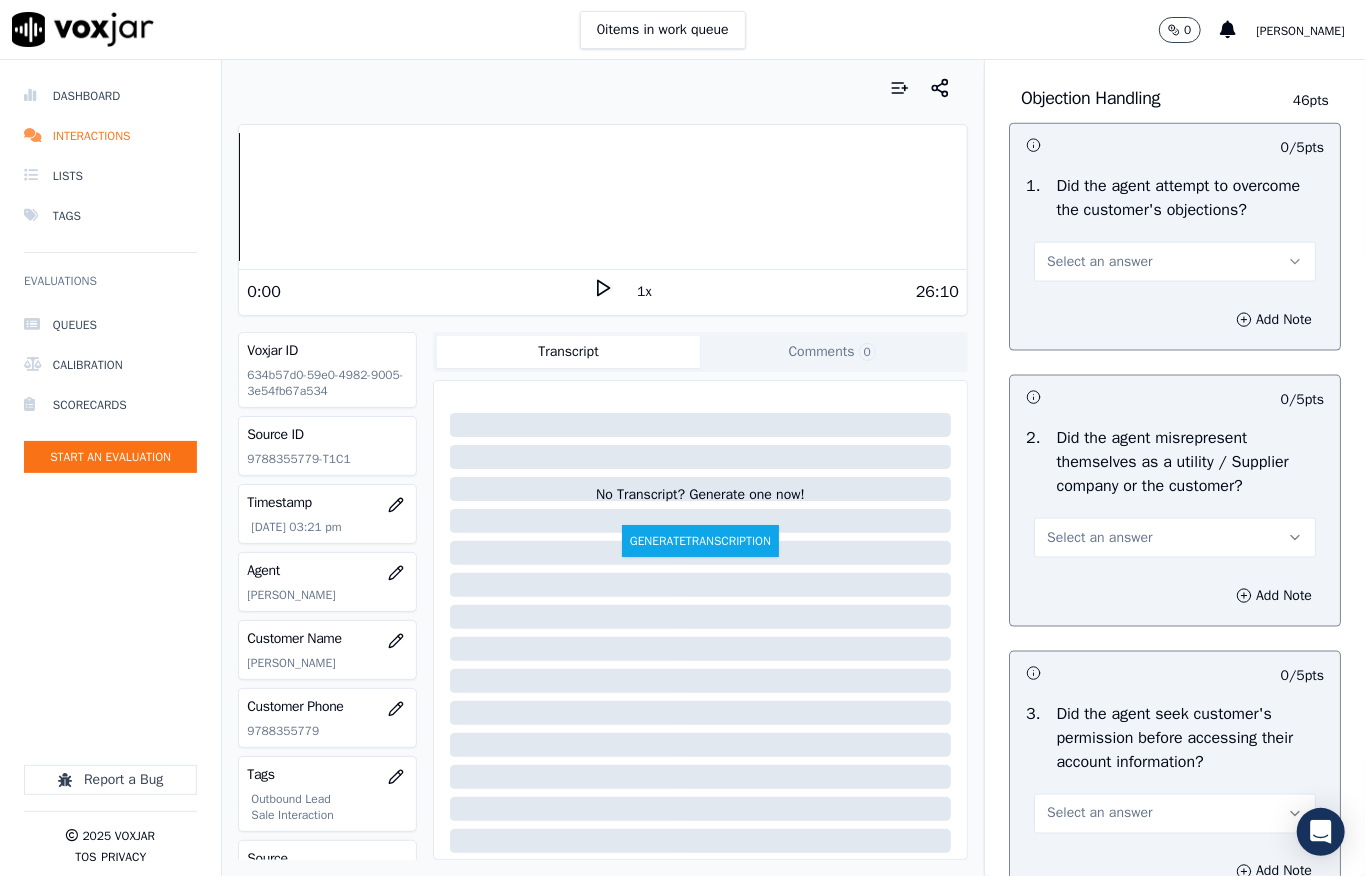 click on "Select an answer" at bounding box center (1099, 262) 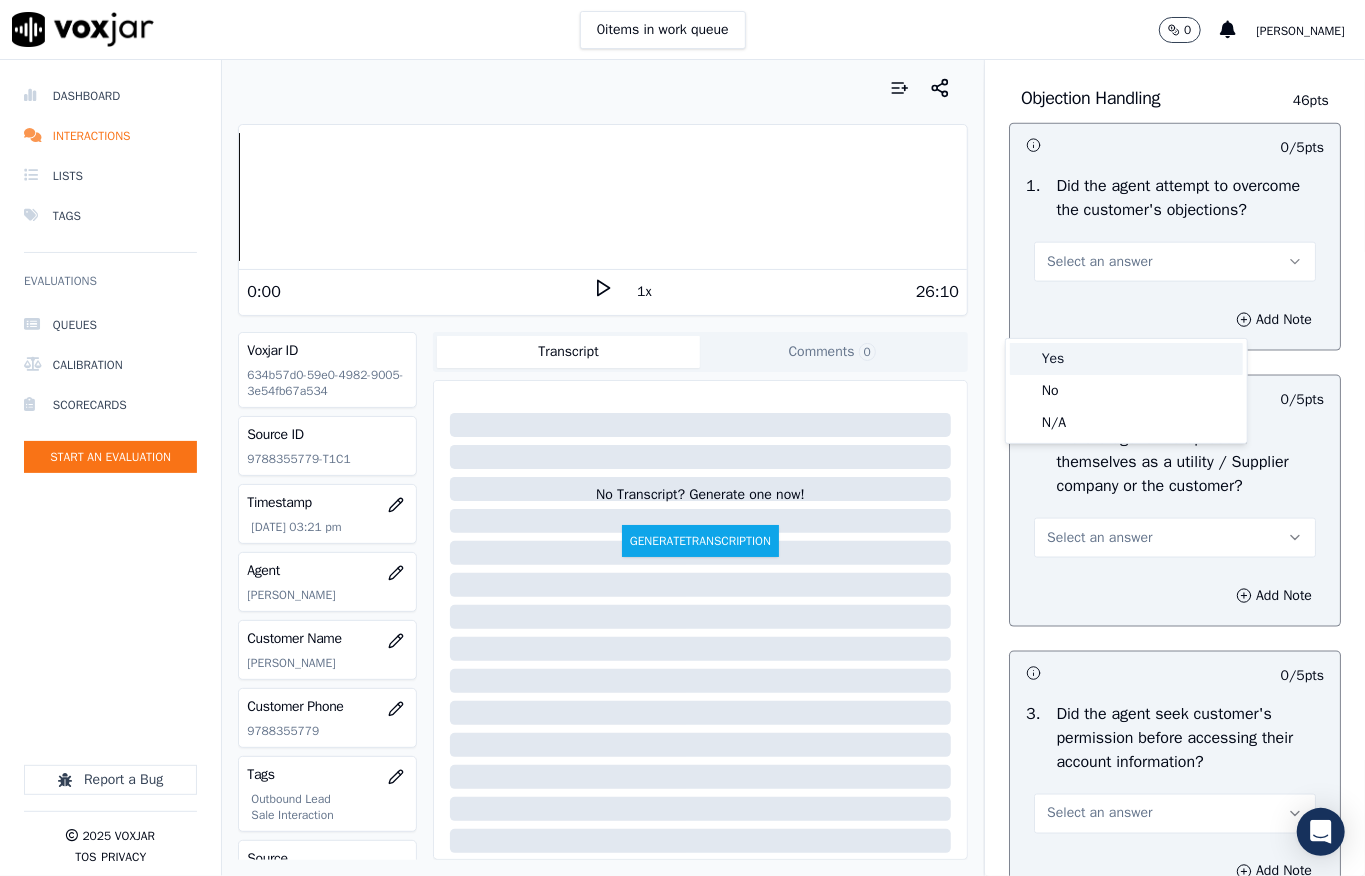 click on "Yes" at bounding box center (1126, 359) 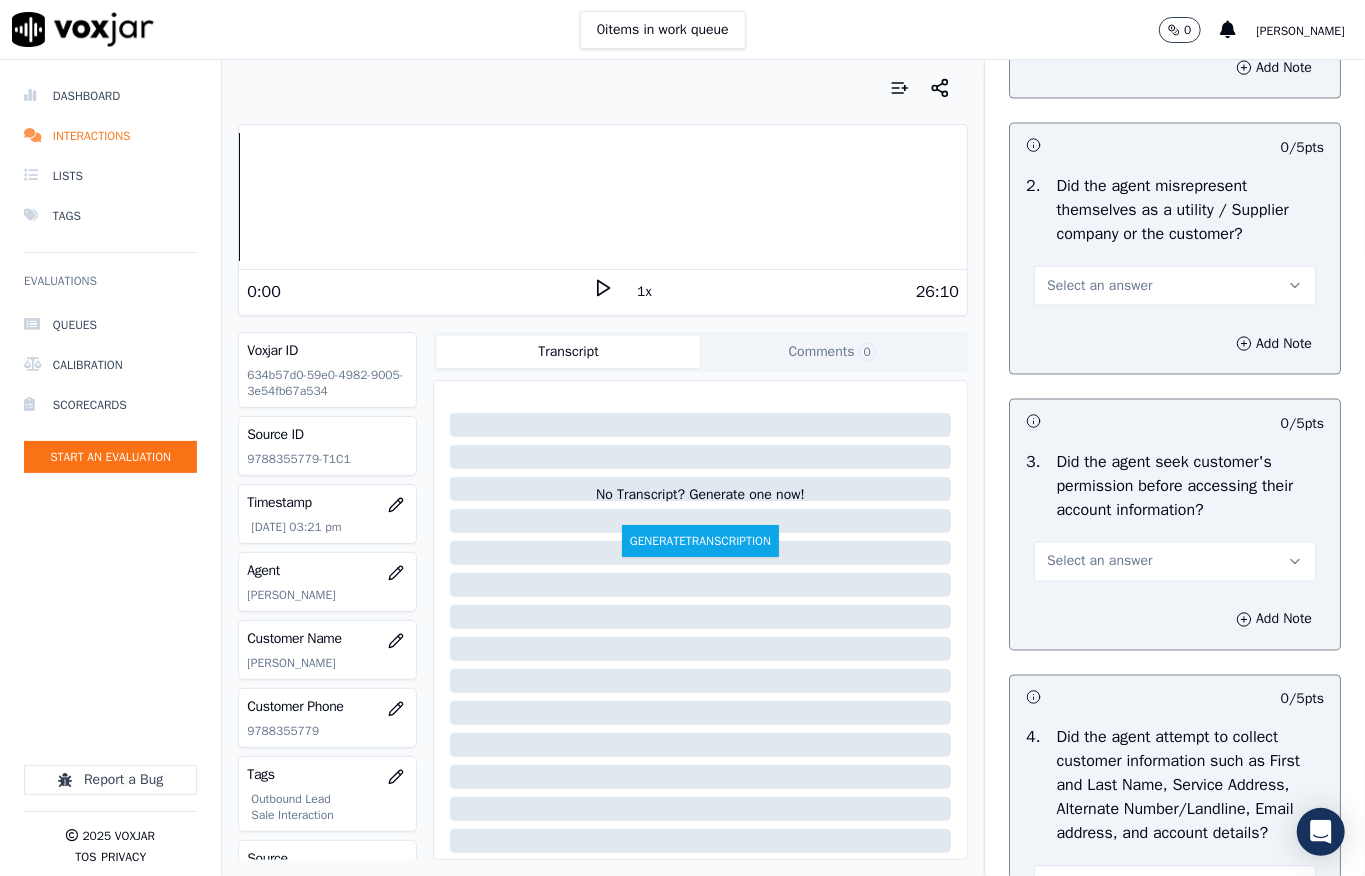 scroll, scrollTop: 1600, scrollLeft: 0, axis: vertical 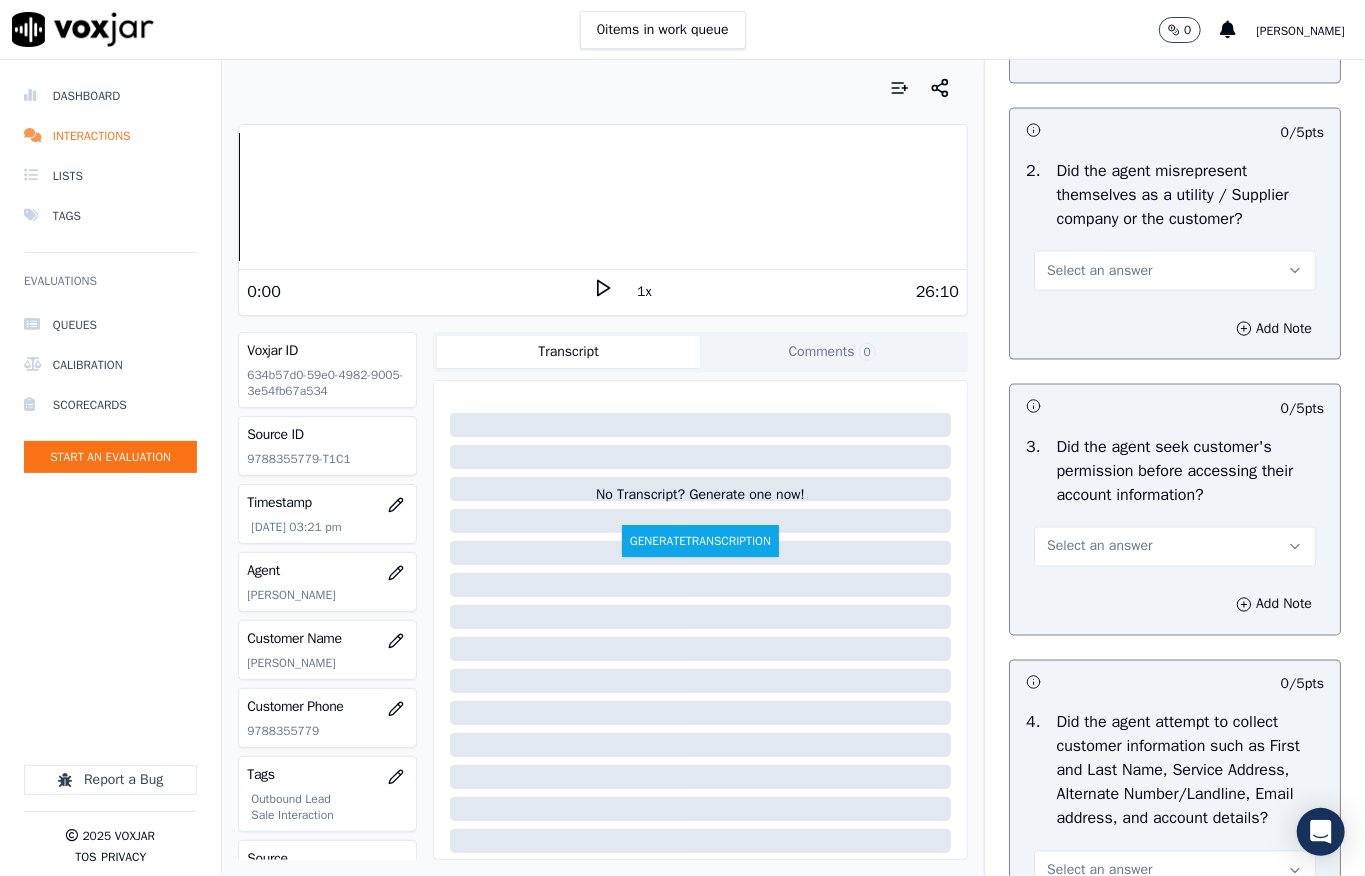 click on "Select an answer" at bounding box center (1099, 271) 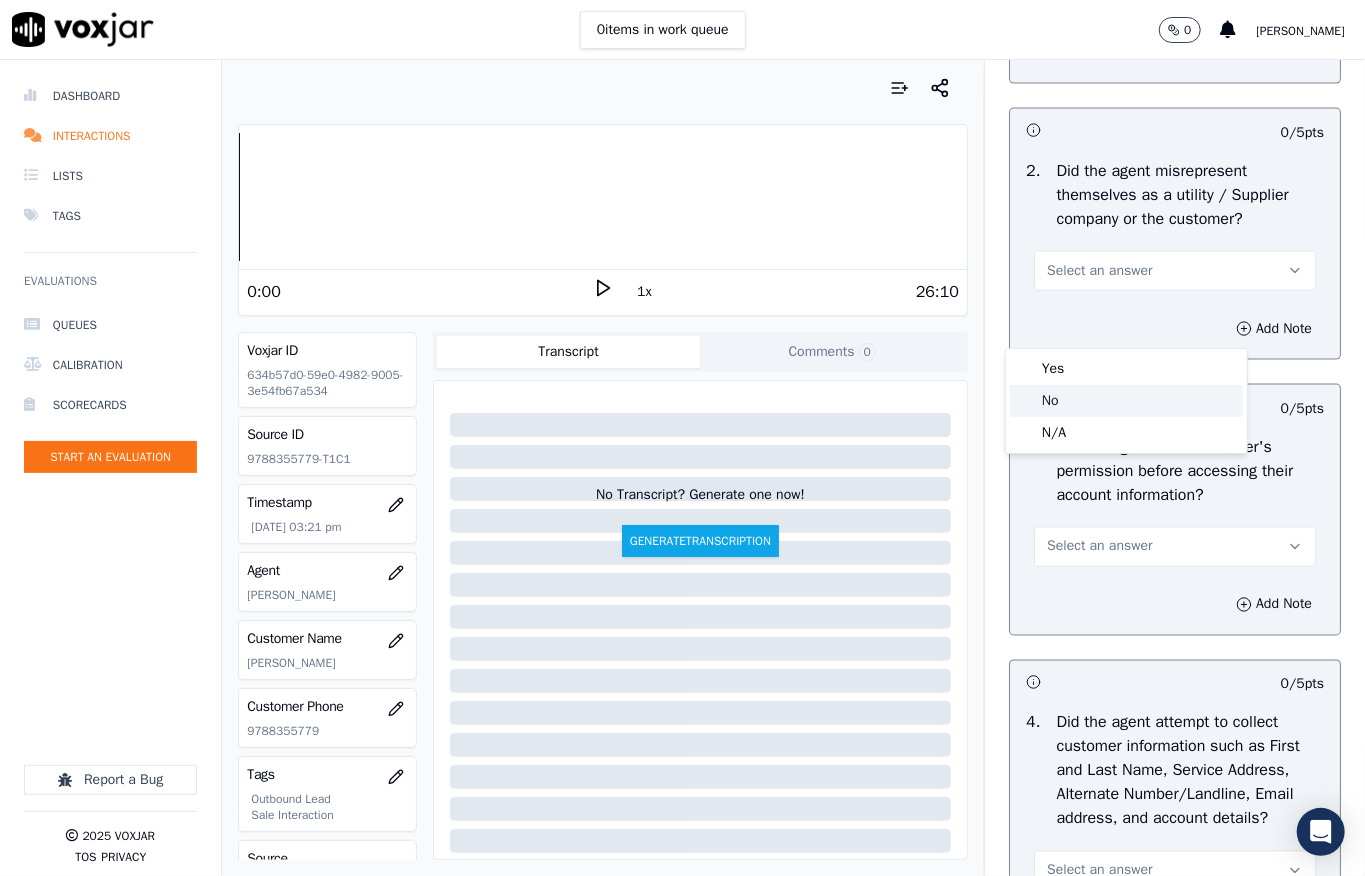 click on "No" 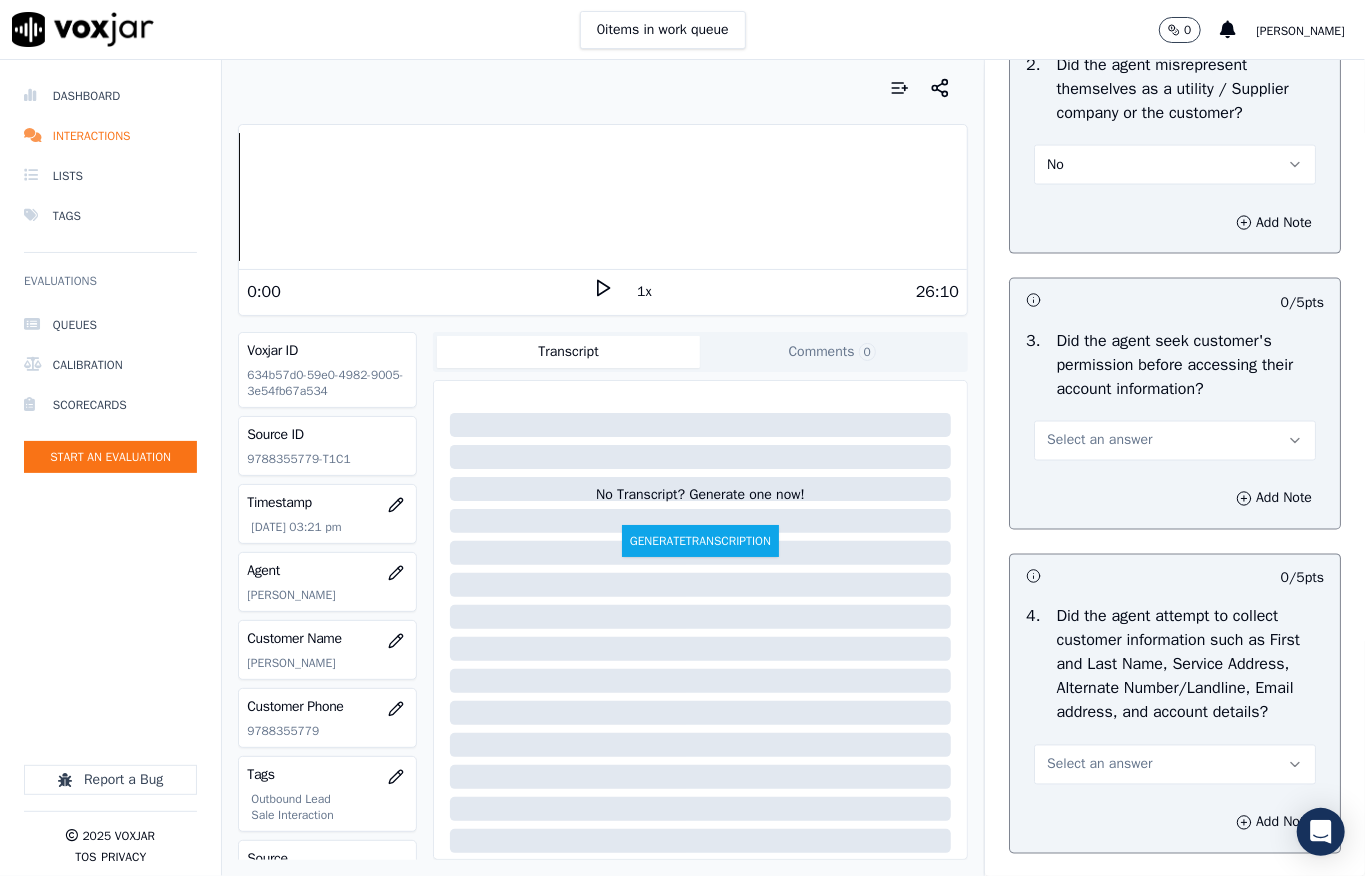 scroll, scrollTop: 1866, scrollLeft: 0, axis: vertical 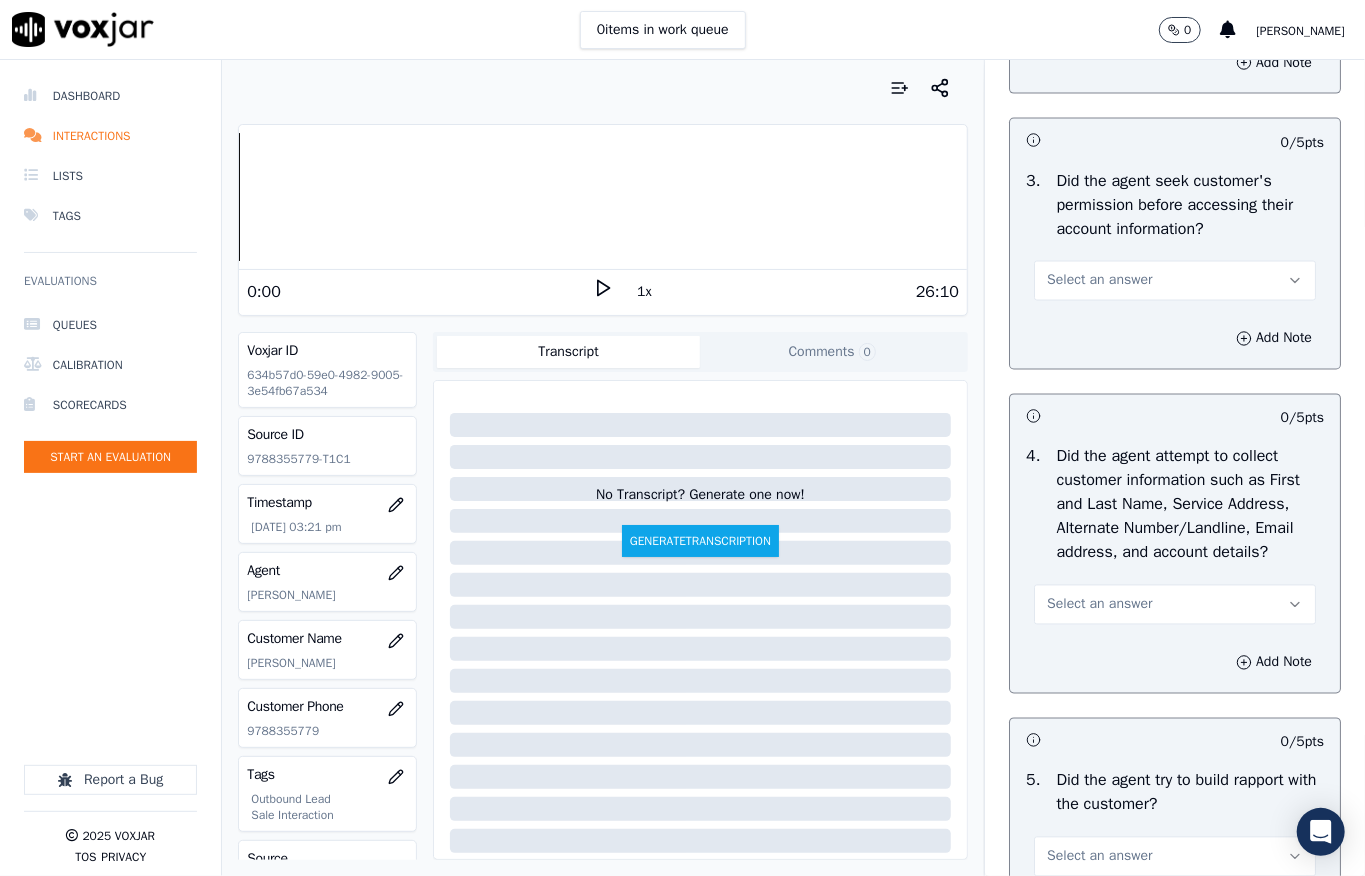click on "Select an answer" at bounding box center [1099, 281] 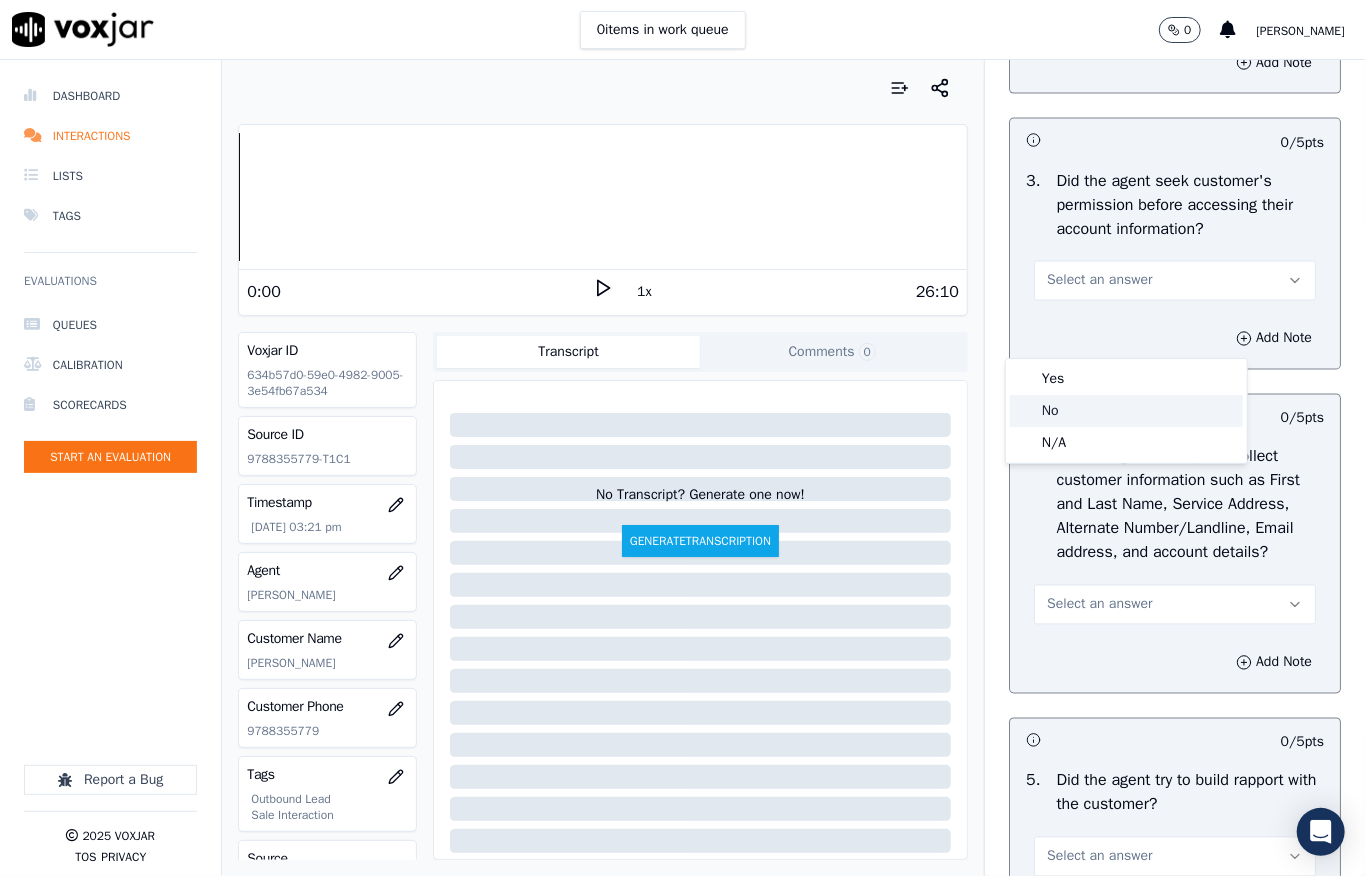 click on "No" 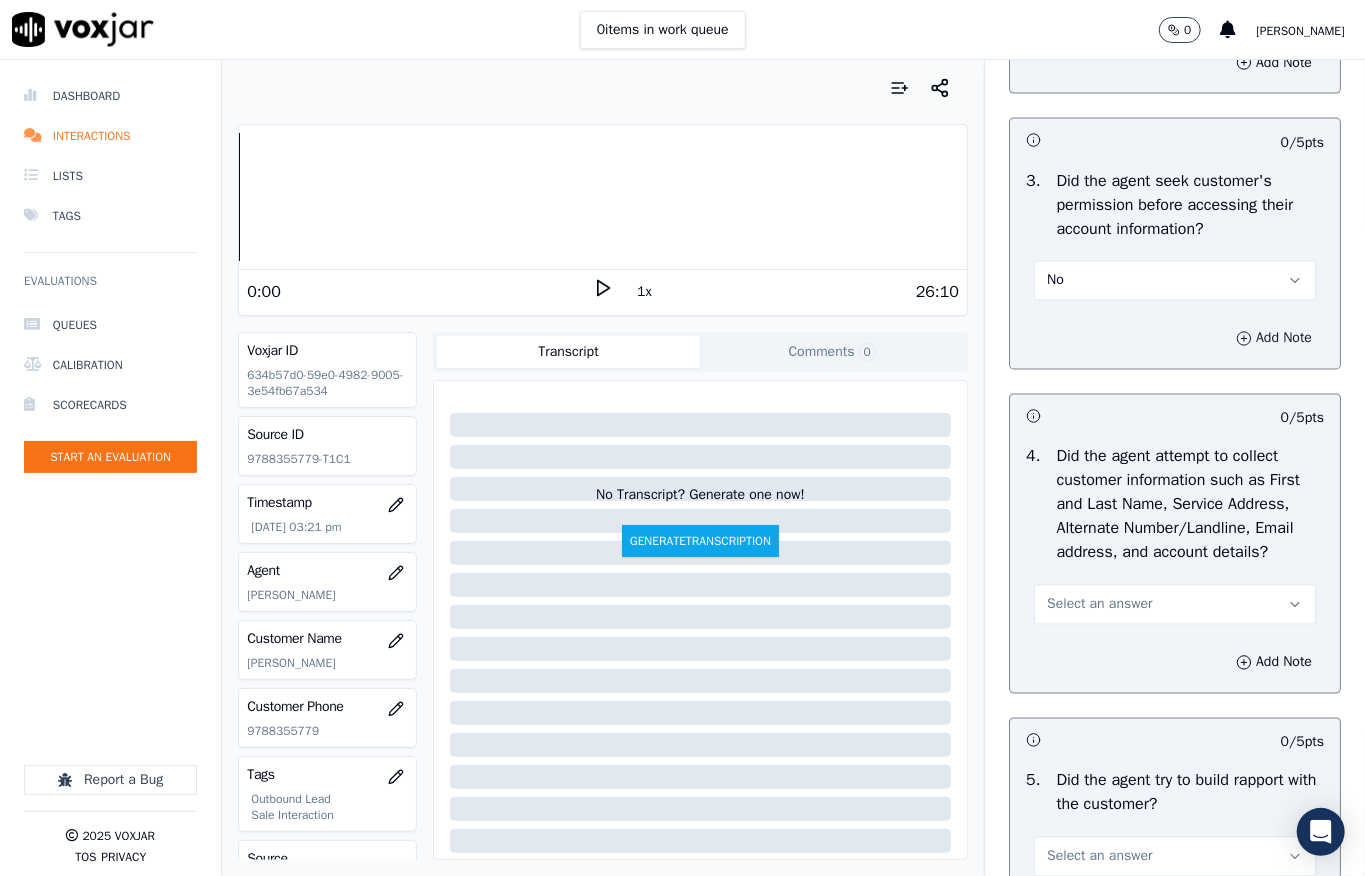 click on "Add Note" at bounding box center [1274, 339] 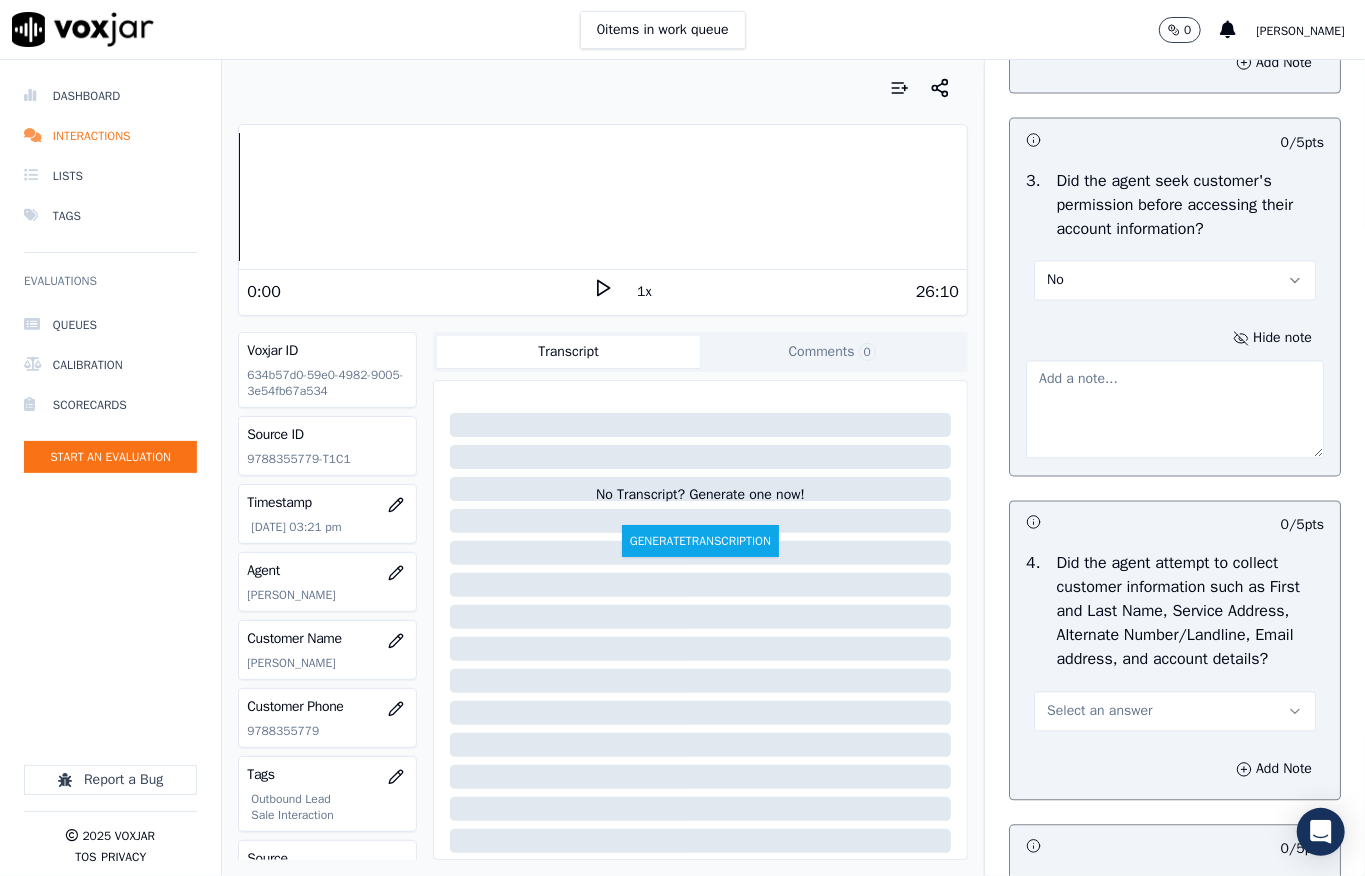 click at bounding box center [1175, 410] 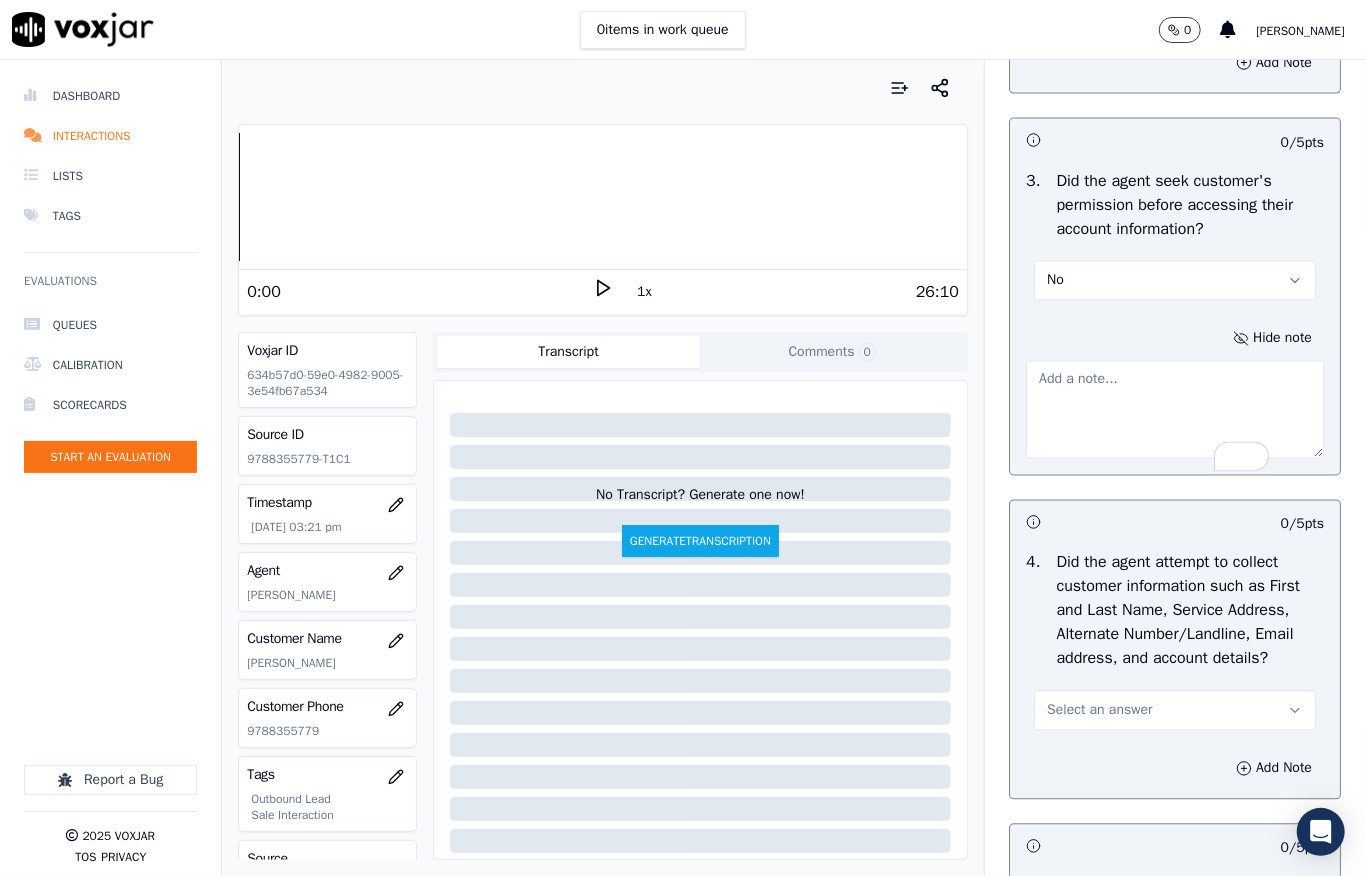 paste on "@1:53 - The agent shared the customer’s account details without first asking for their permission //" 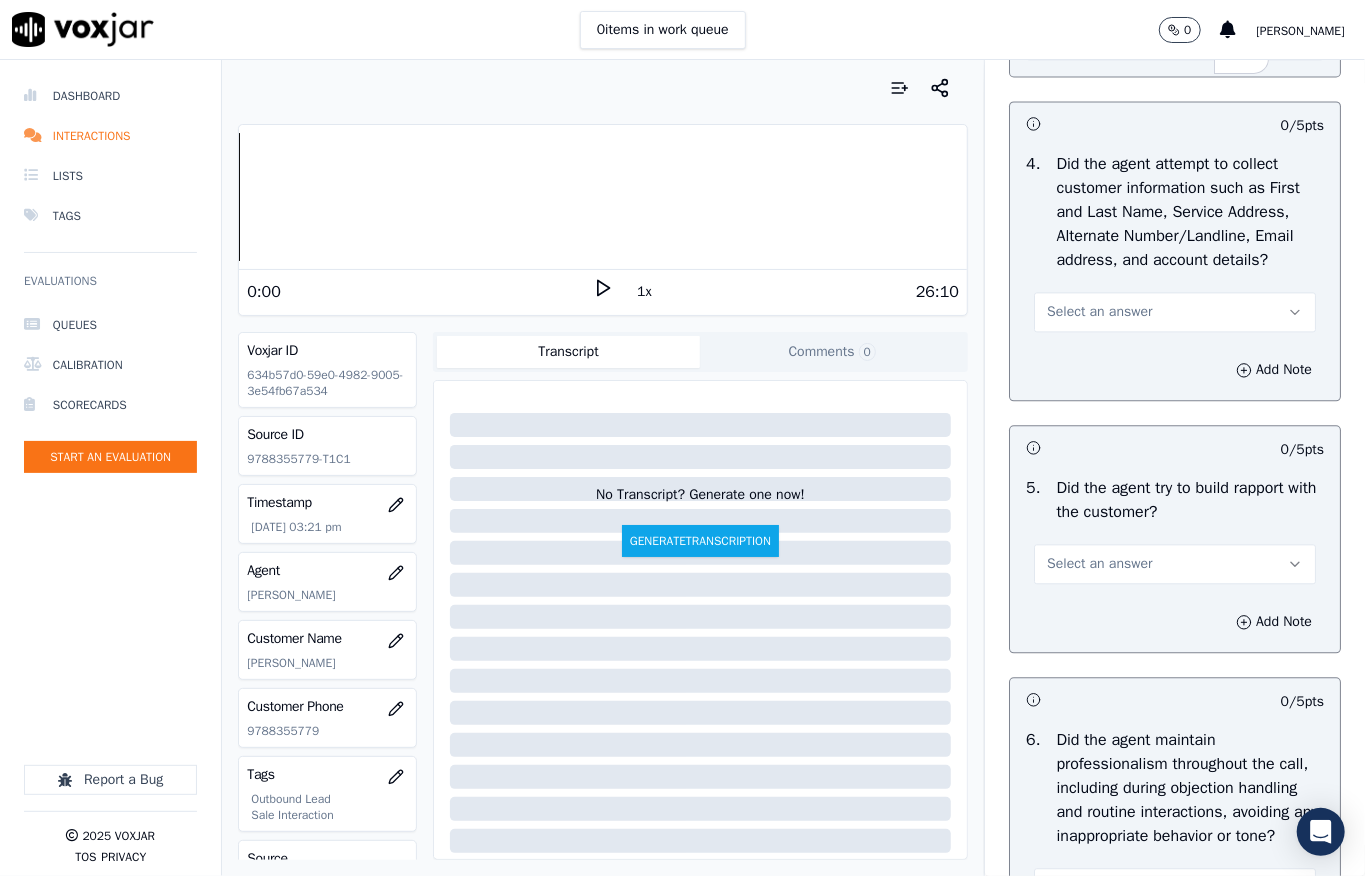 scroll, scrollTop: 2266, scrollLeft: 0, axis: vertical 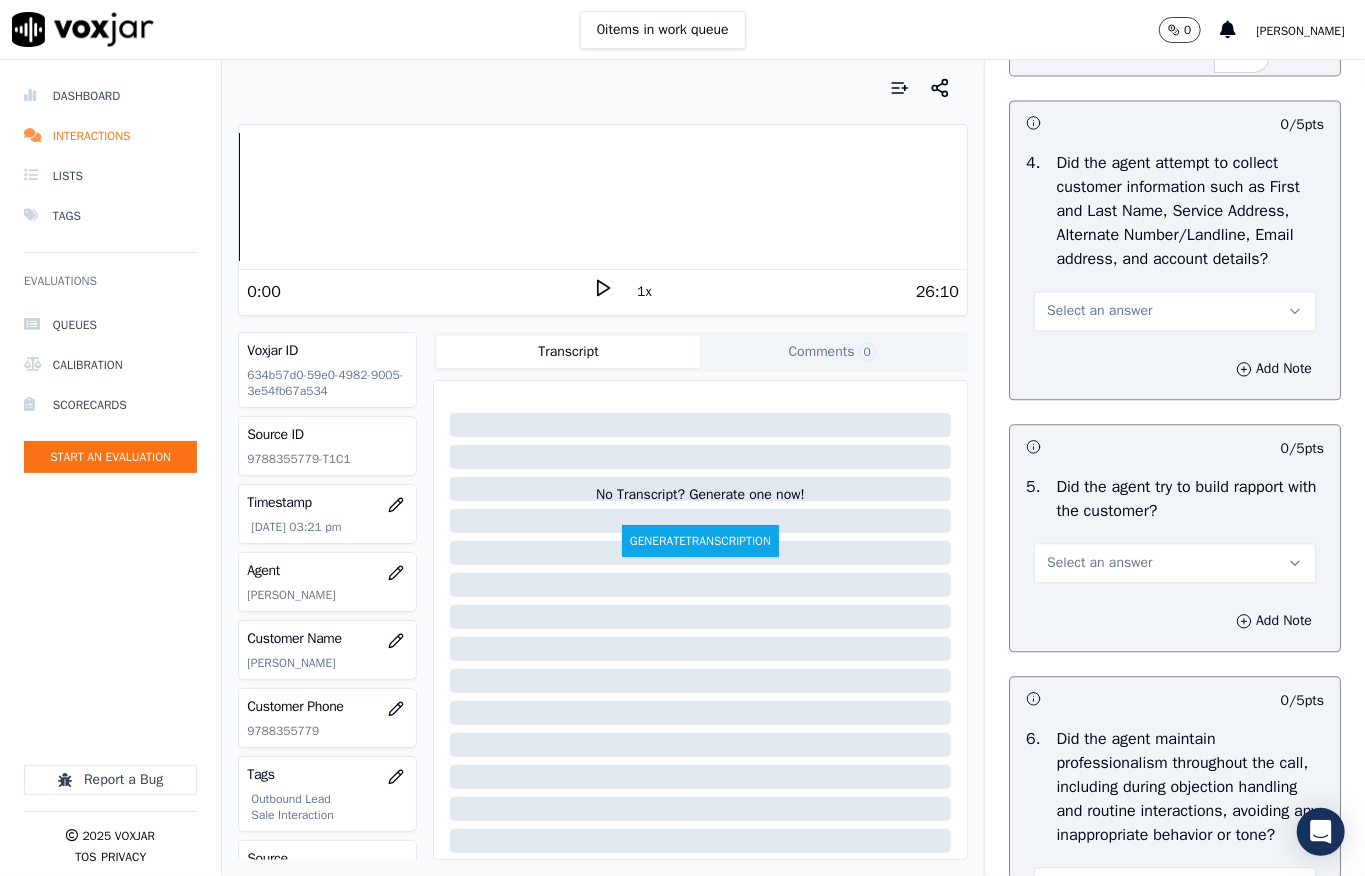 type on "@1:53 - The agent shared the customer’s account details without first asking for their permission //" 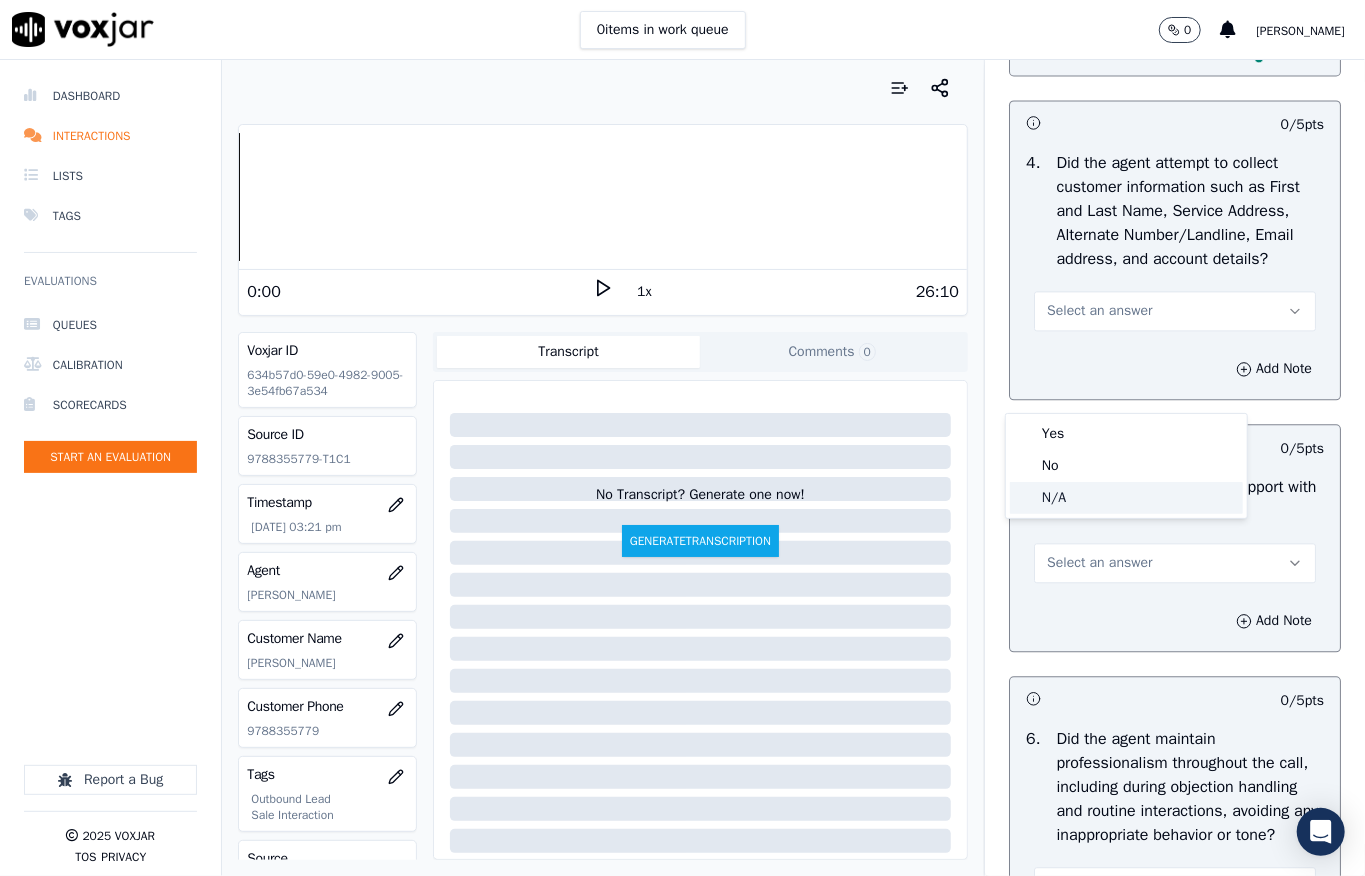 click on "N/A" 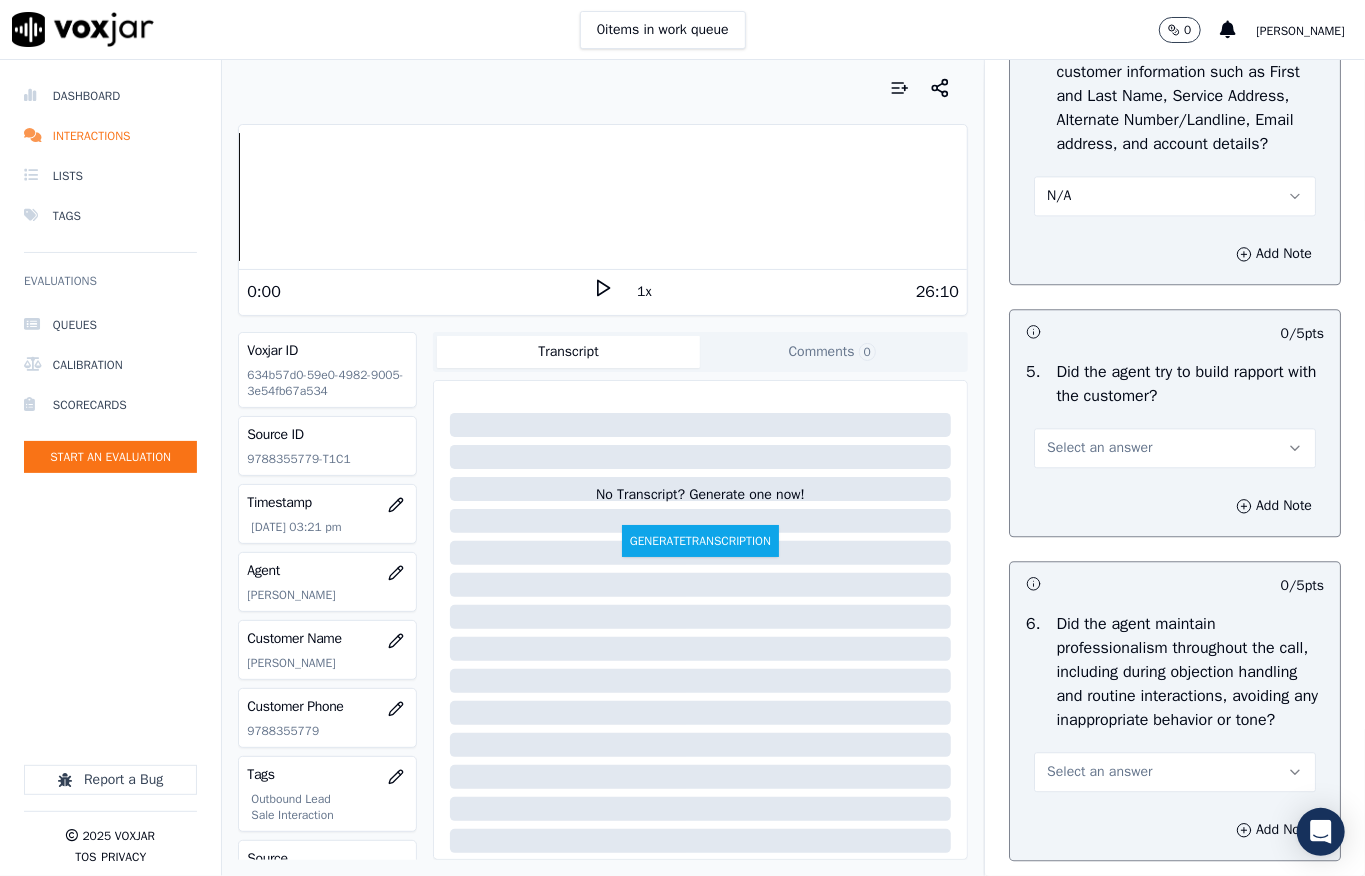 scroll, scrollTop: 2533, scrollLeft: 0, axis: vertical 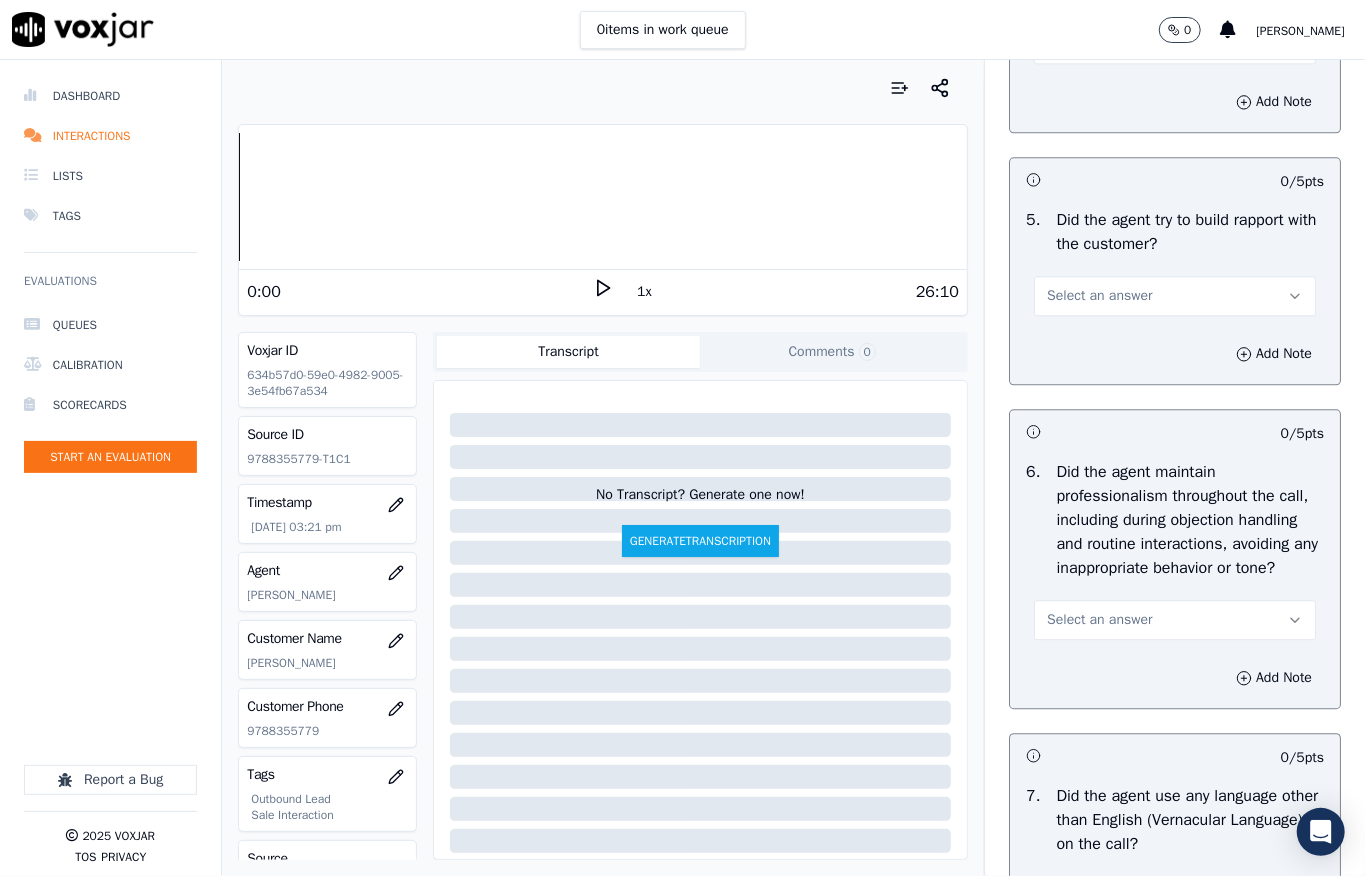 click on "Select an answer" at bounding box center (1099, 296) 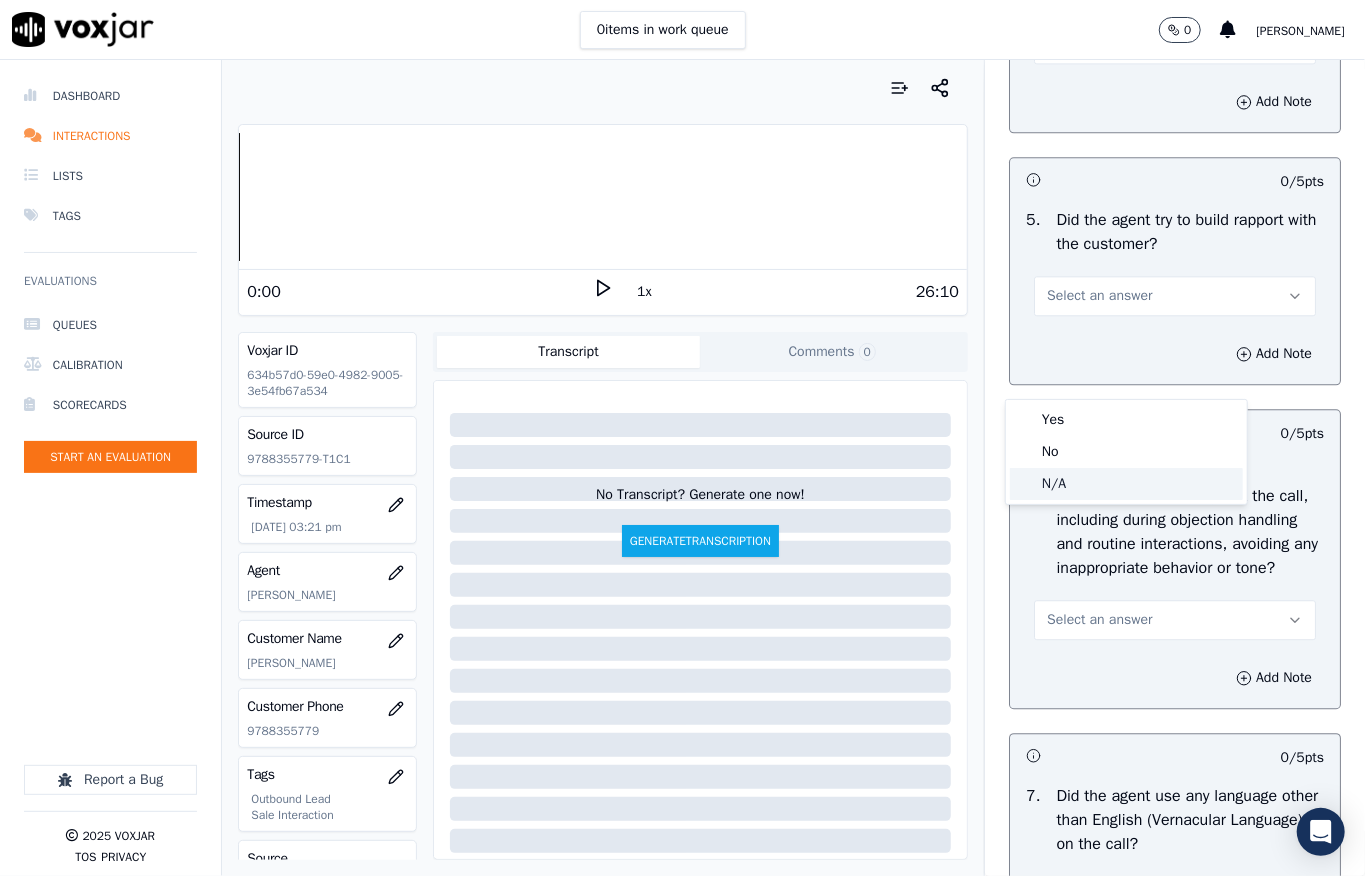 click on "N/A" 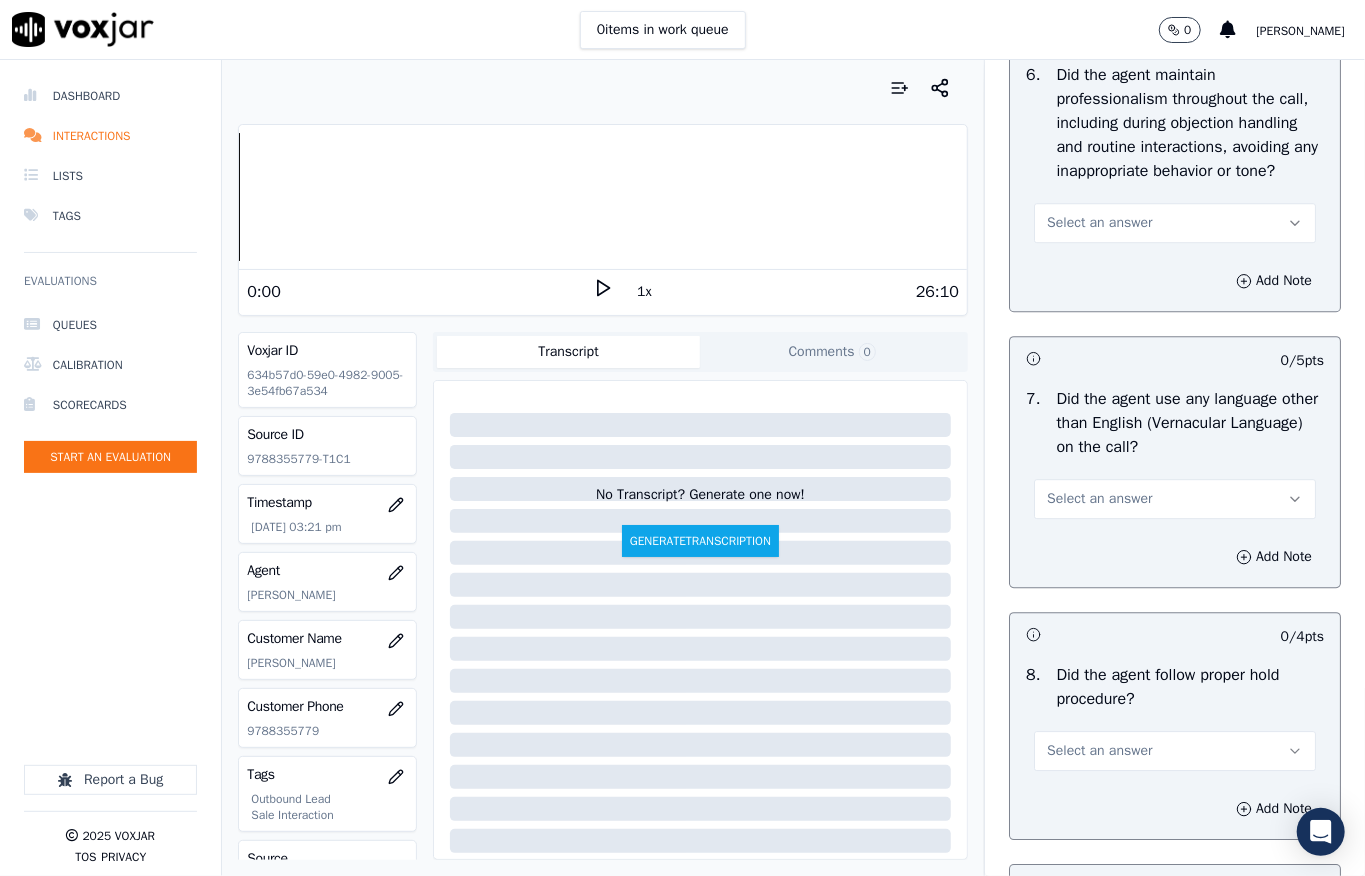scroll, scrollTop: 2933, scrollLeft: 0, axis: vertical 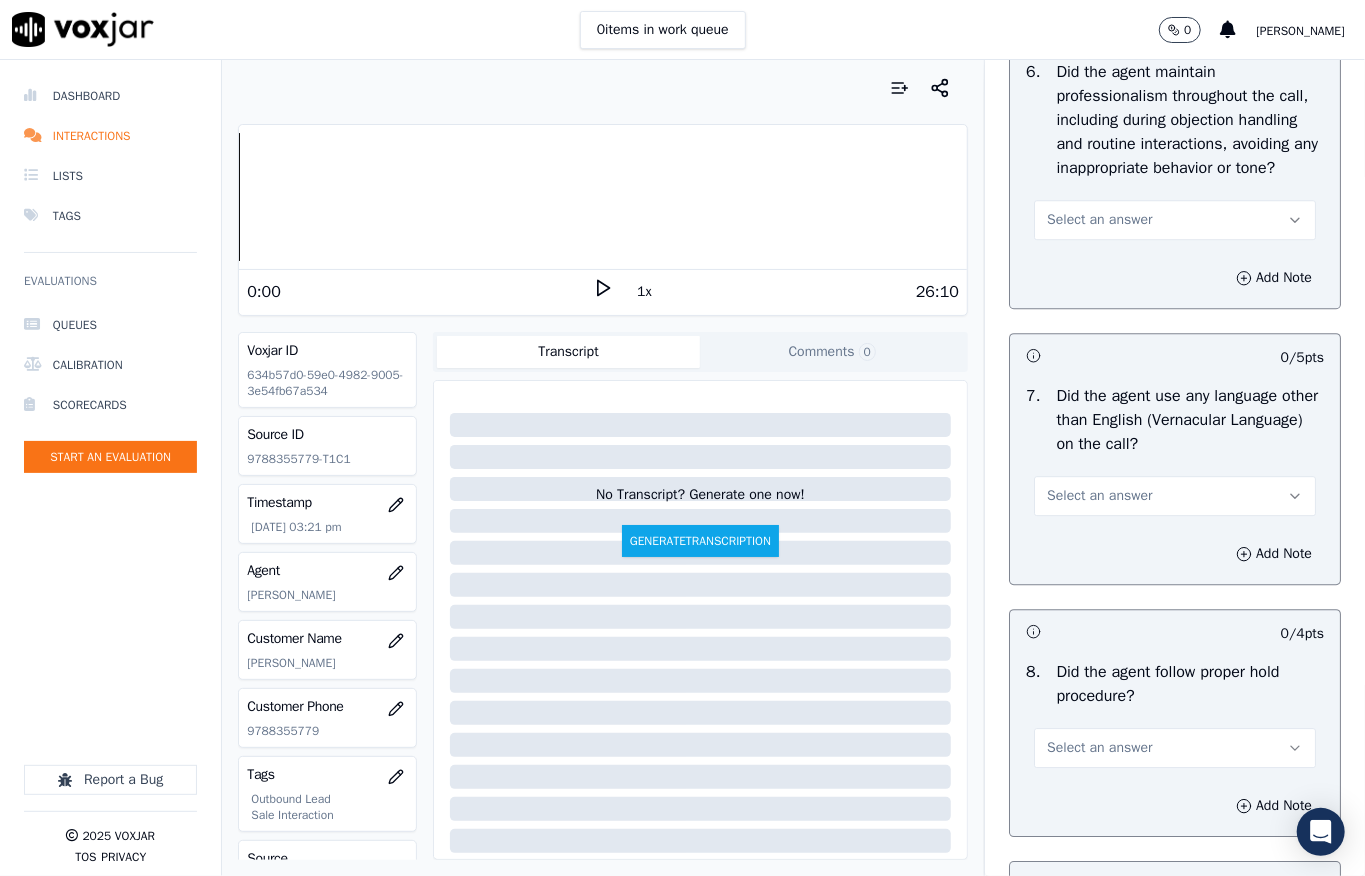 click on "Select an answer" at bounding box center [1175, 220] 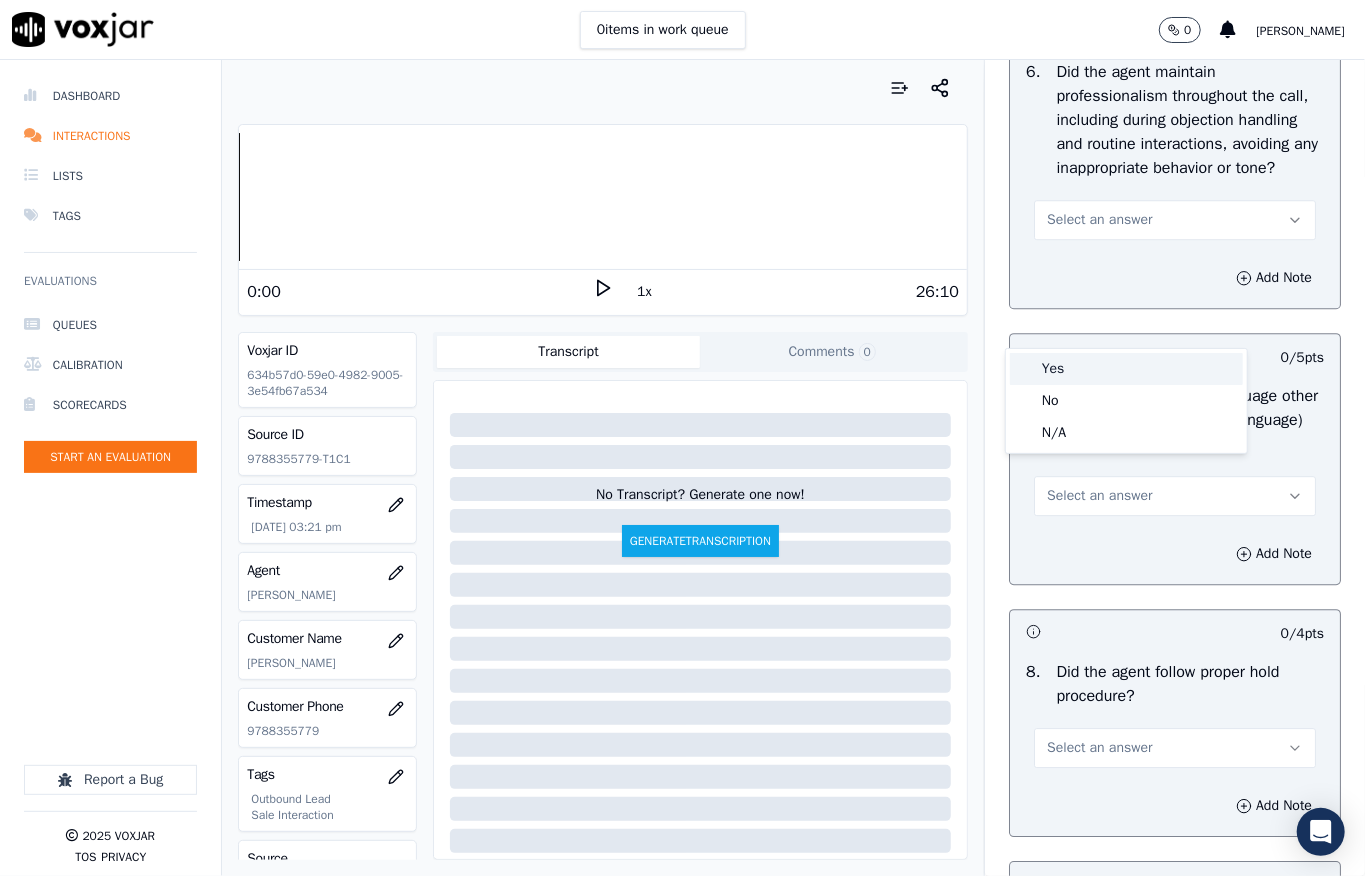 click on "Yes" at bounding box center (1126, 369) 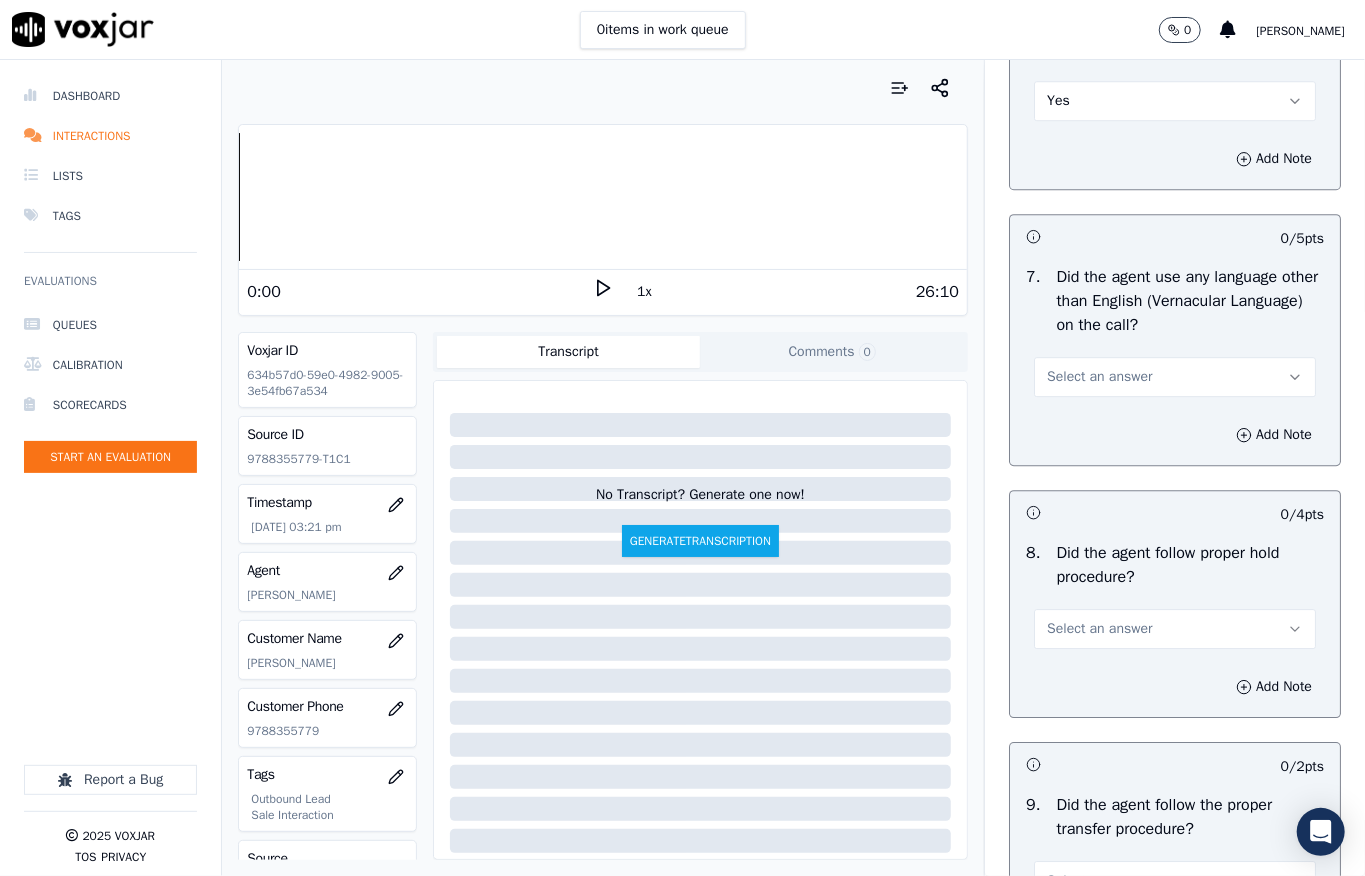 scroll, scrollTop: 3200, scrollLeft: 0, axis: vertical 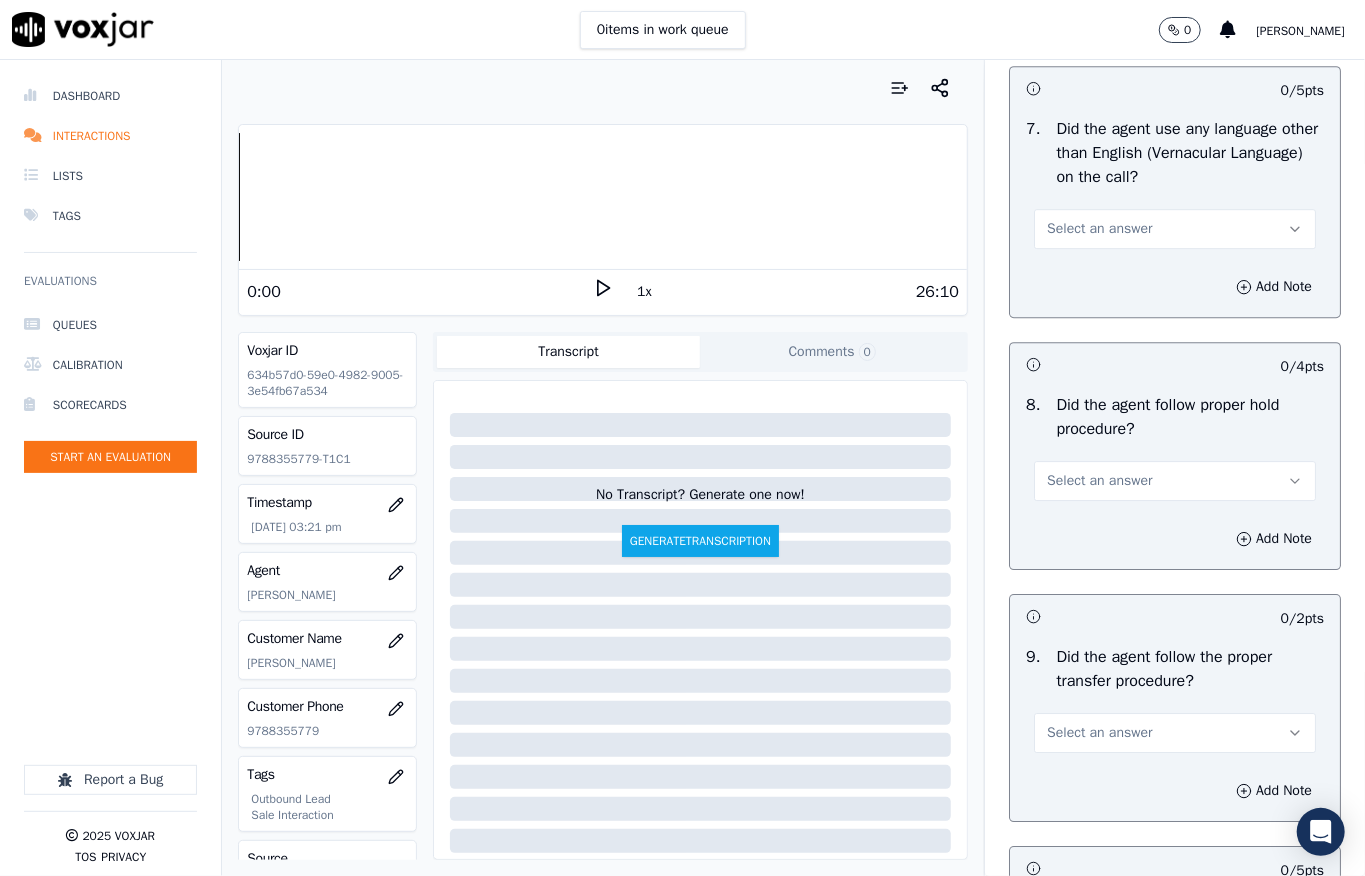 click on "Select an answer" at bounding box center (1099, 229) 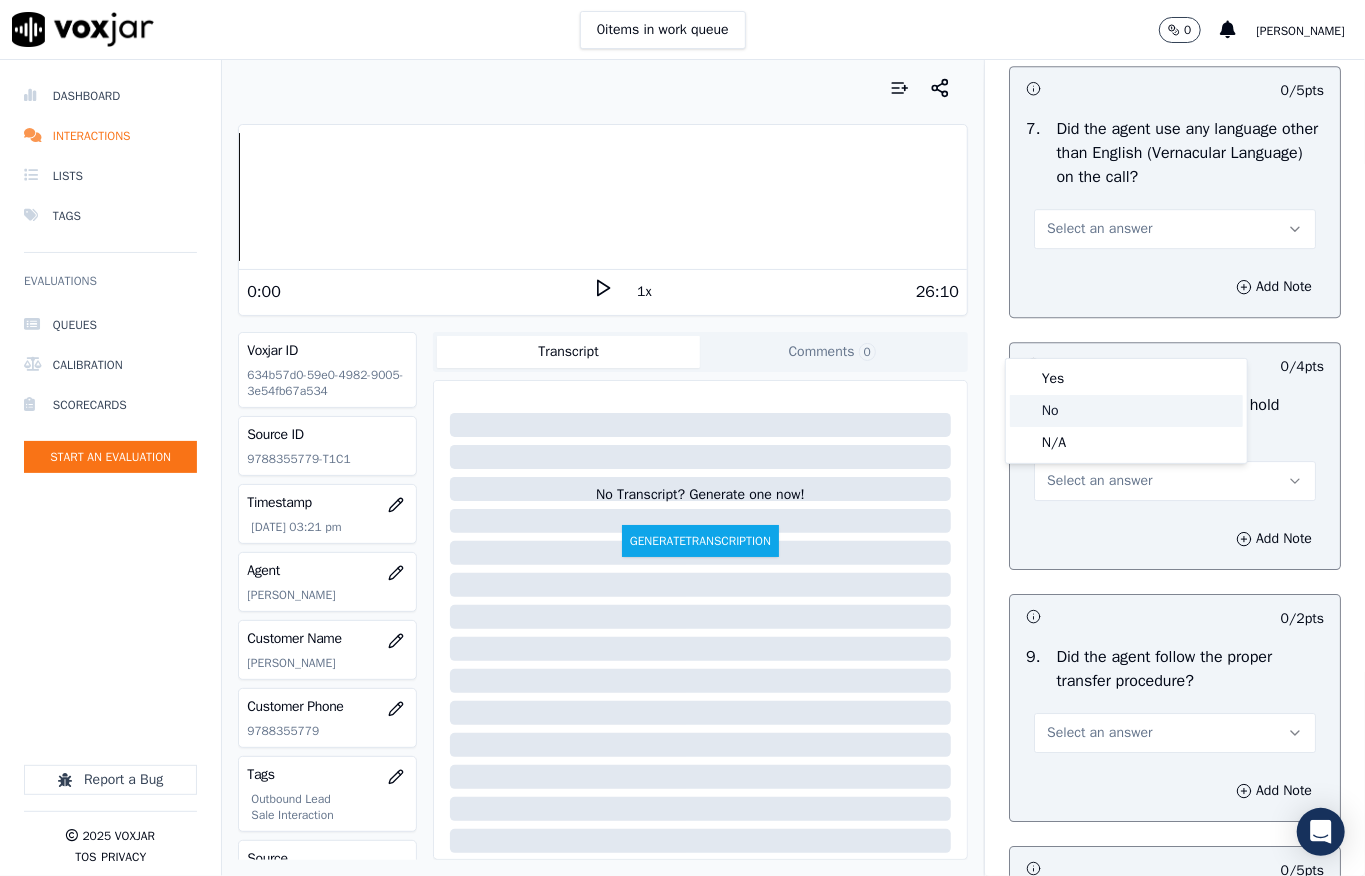 click on "No" 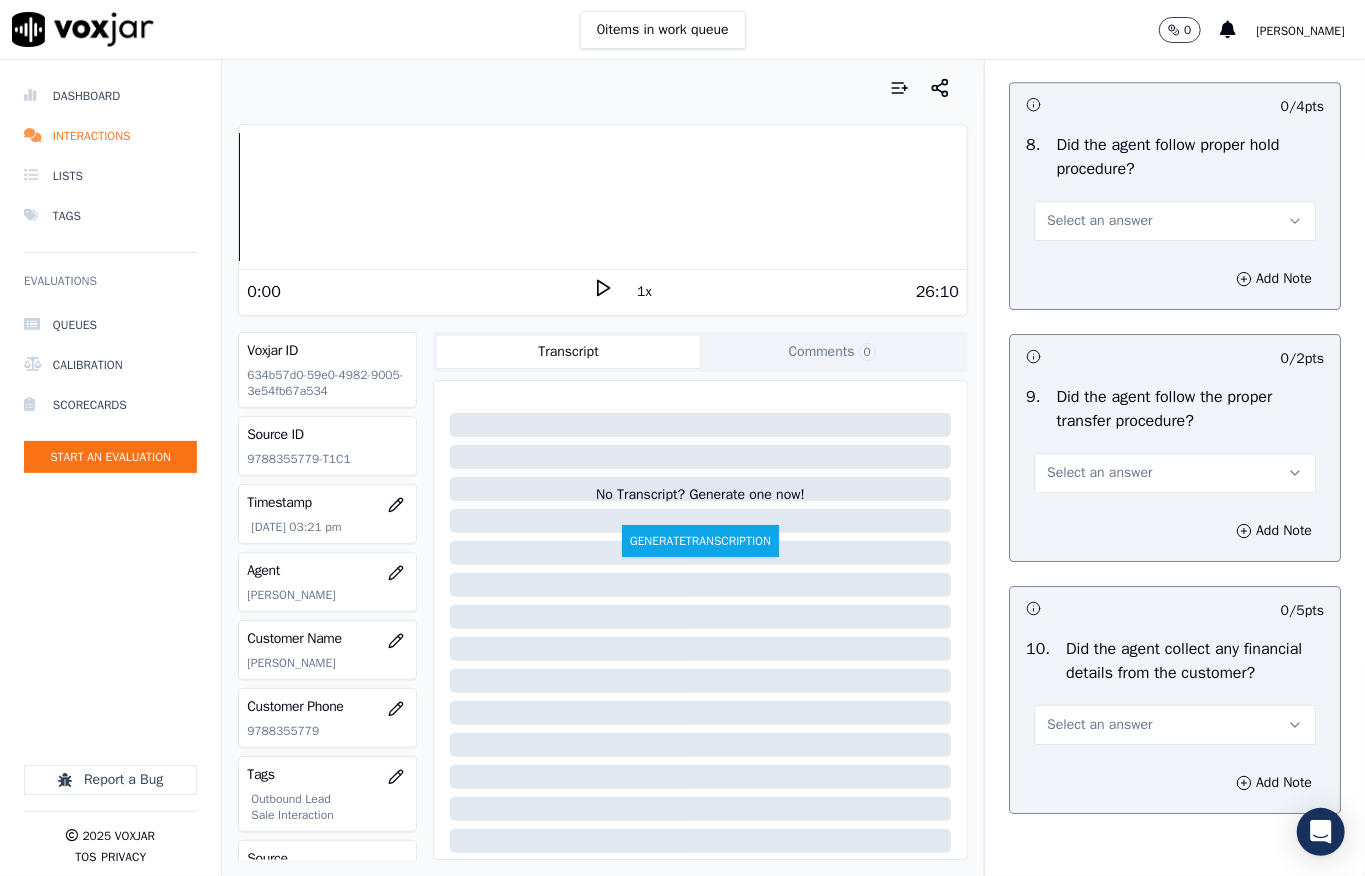scroll, scrollTop: 3466, scrollLeft: 0, axis: vertical 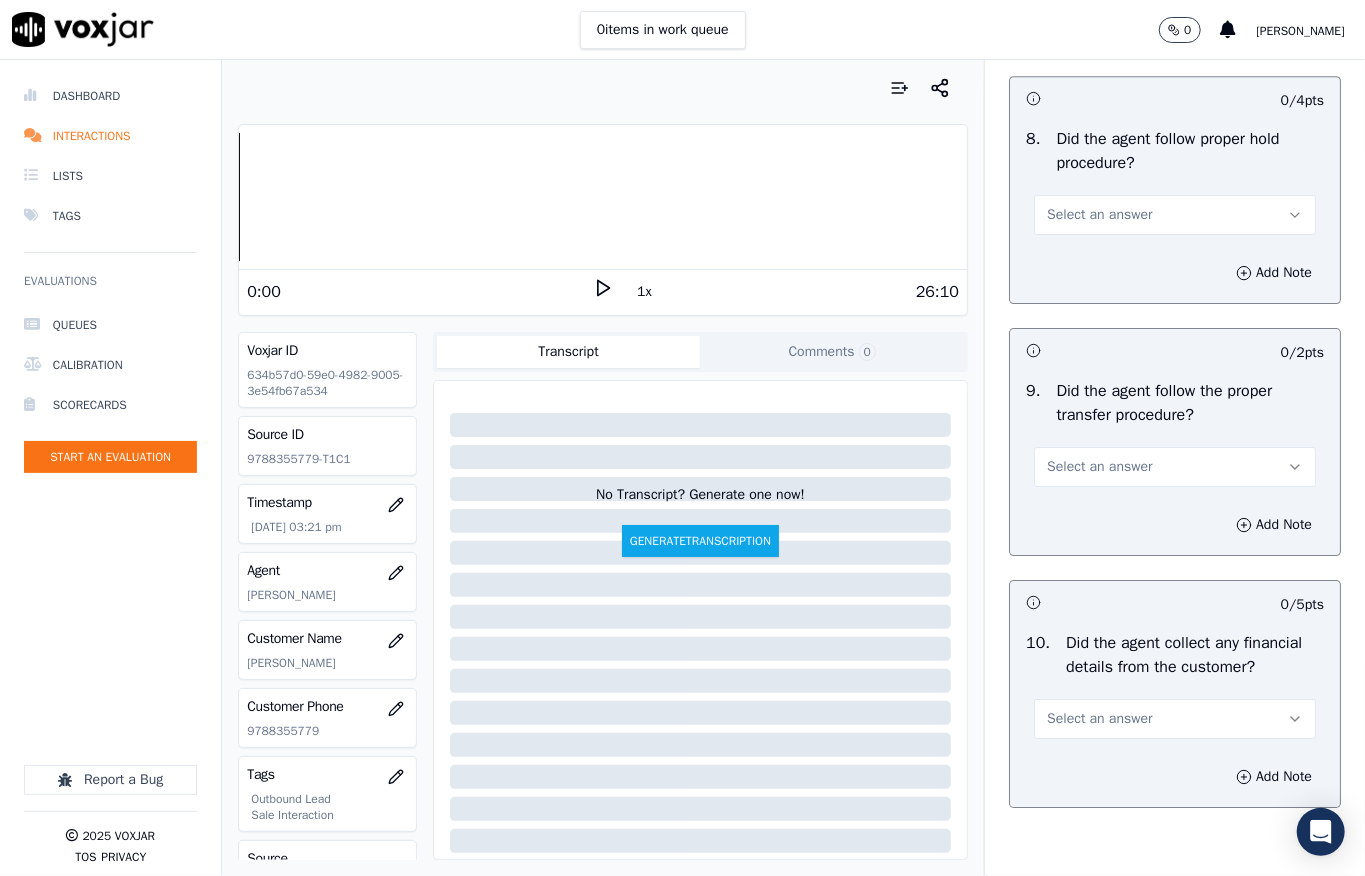 click on "Select an answer" at bounding box center [1099, 215] 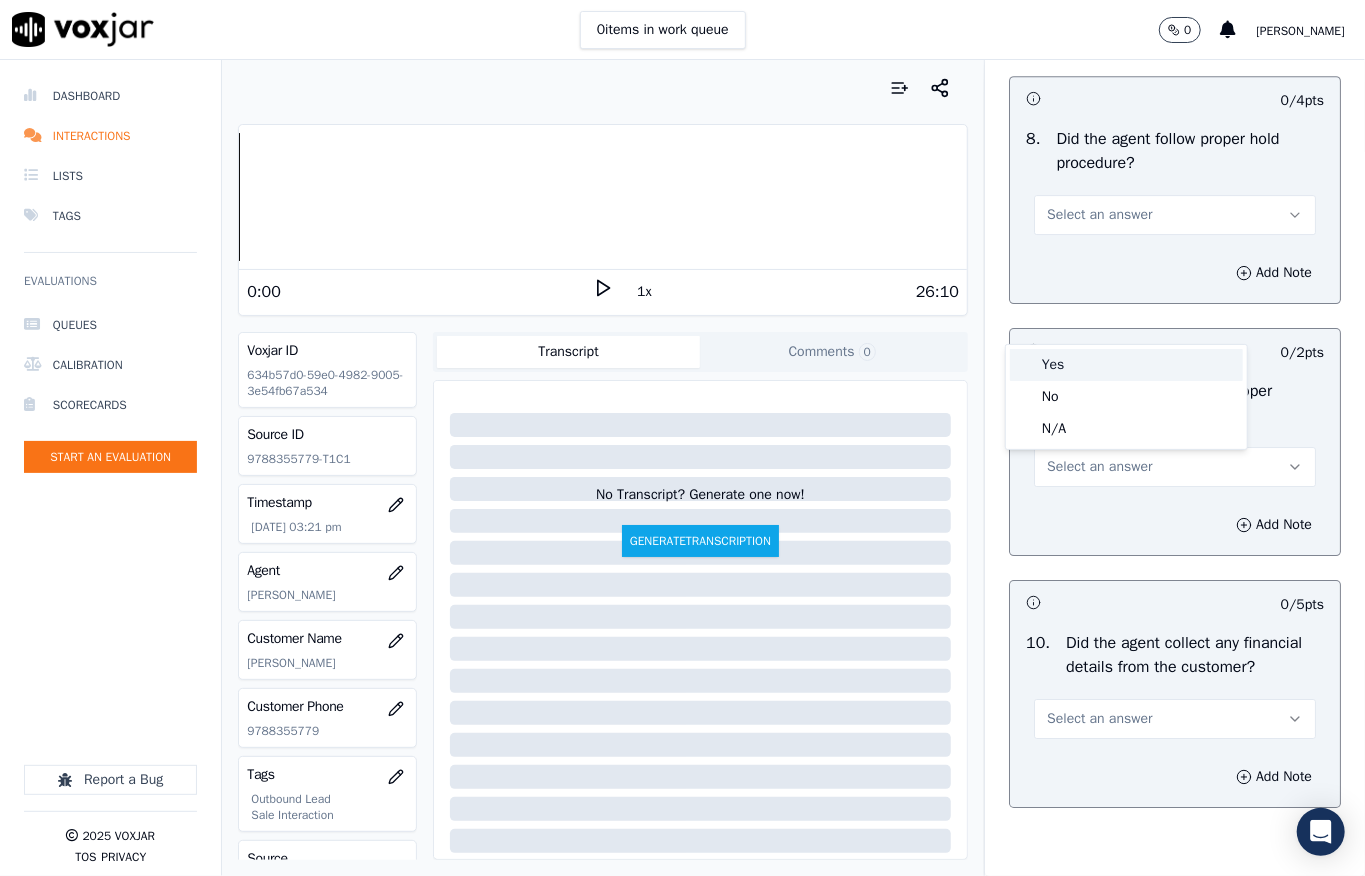 click on "Yes" at bounding box center [1126, 365] 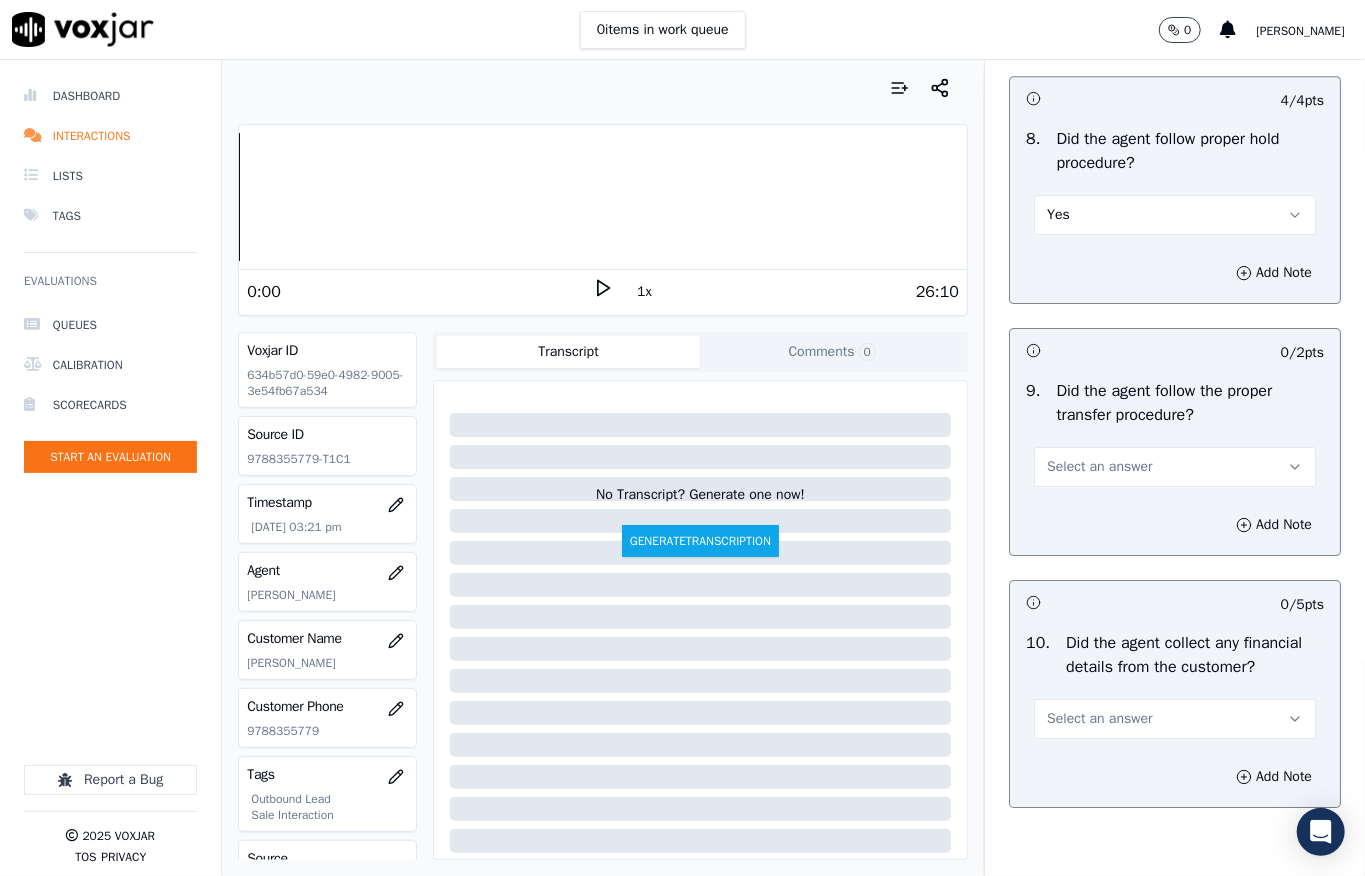 click on "Select an answer" at bounding box center [1099, 467] 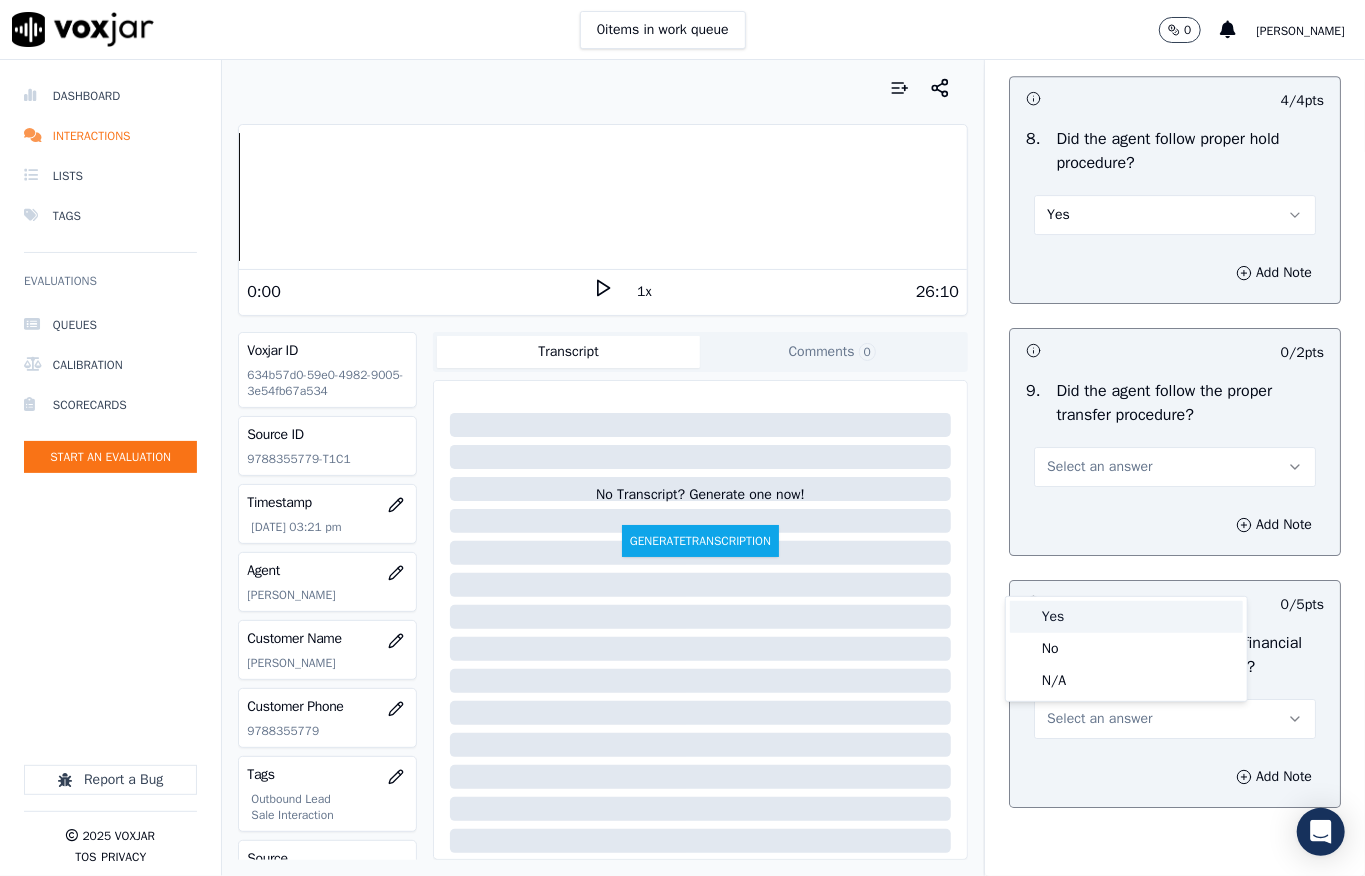 click on "Yes" at bounding box center [1126, 617] 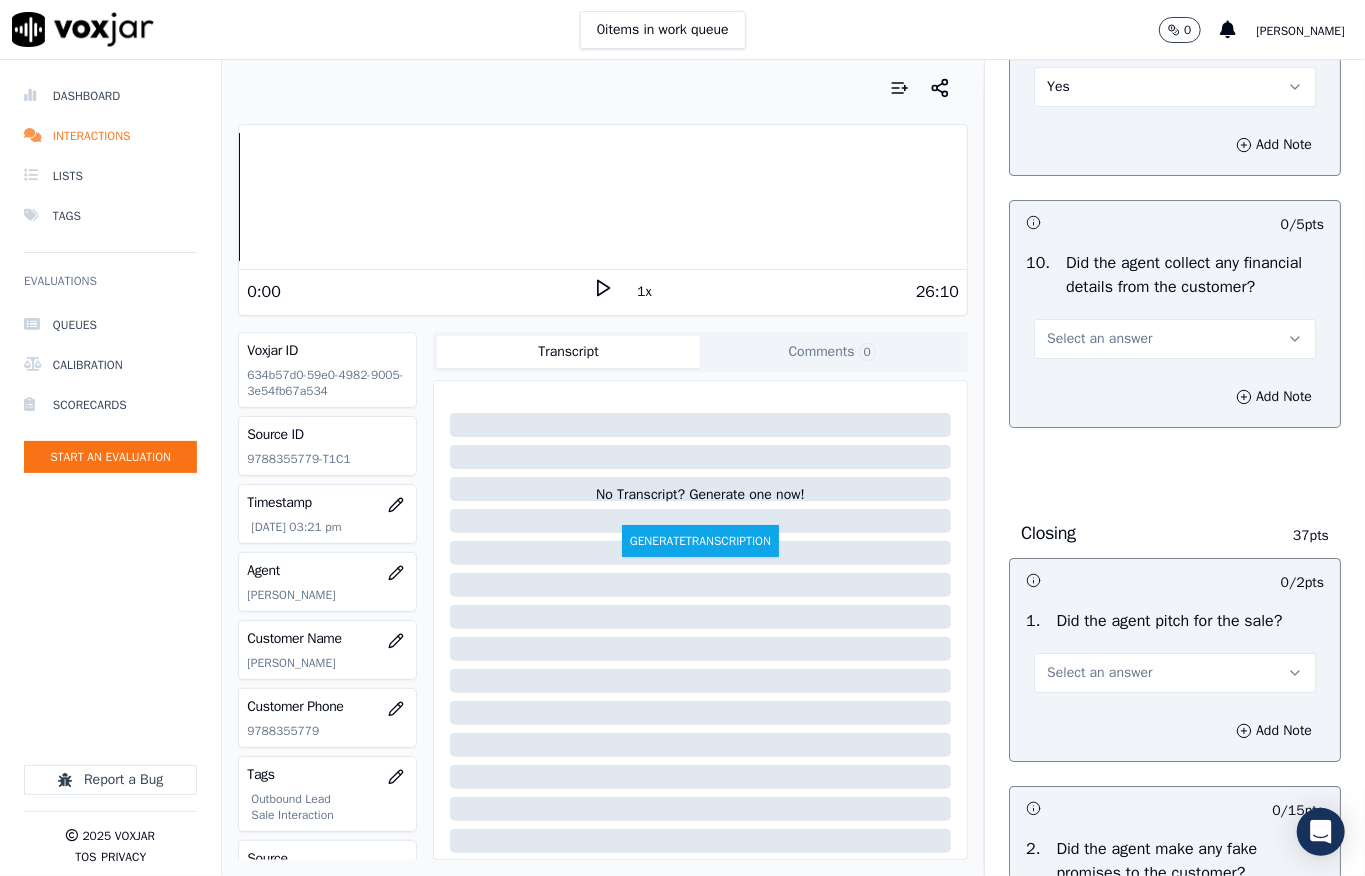 scroll, scrollTop: 3866, scrollLeft: 0, axis: vertical 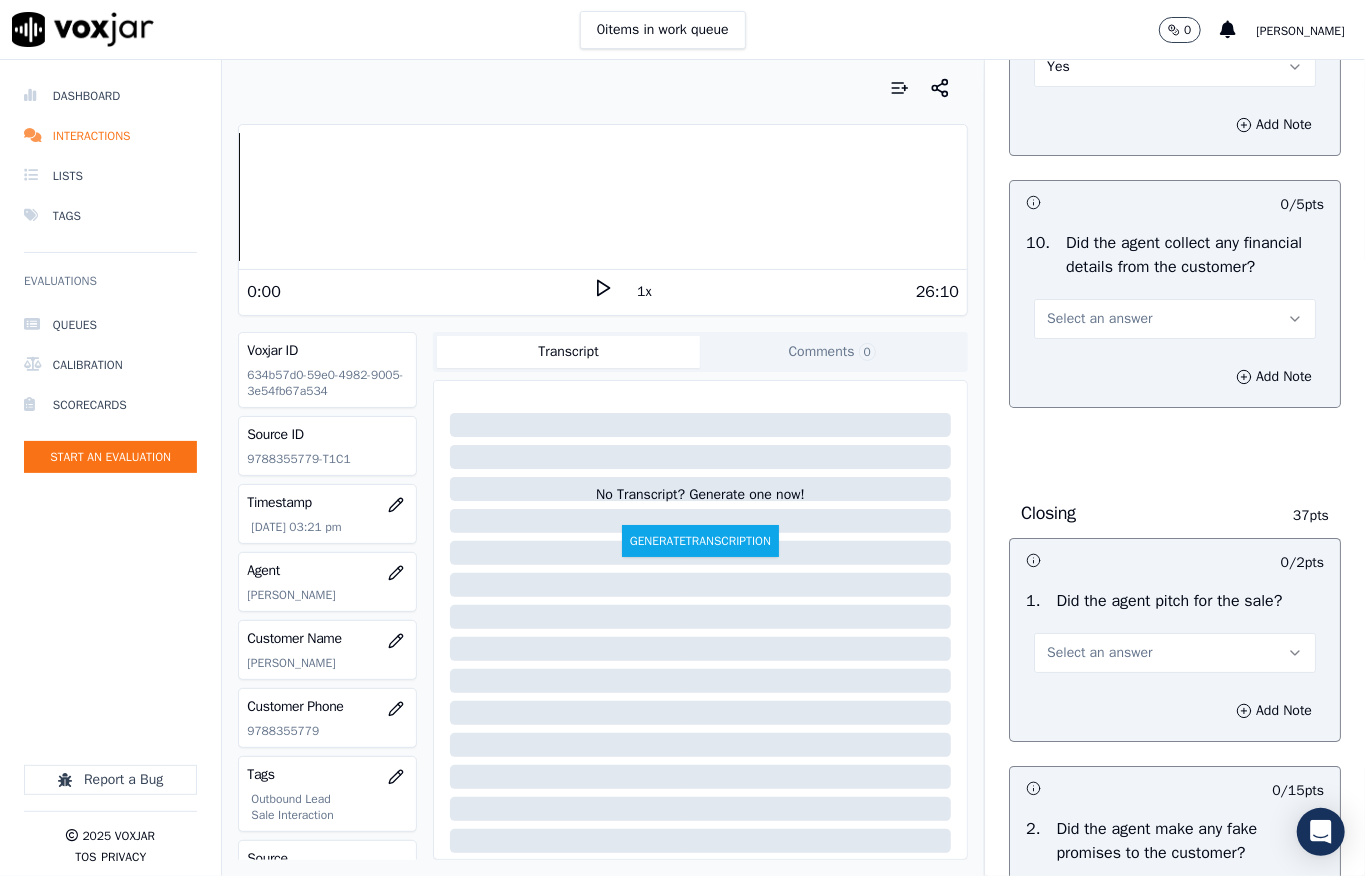 click on "Select an answer" at bounding box center (1099, 319) 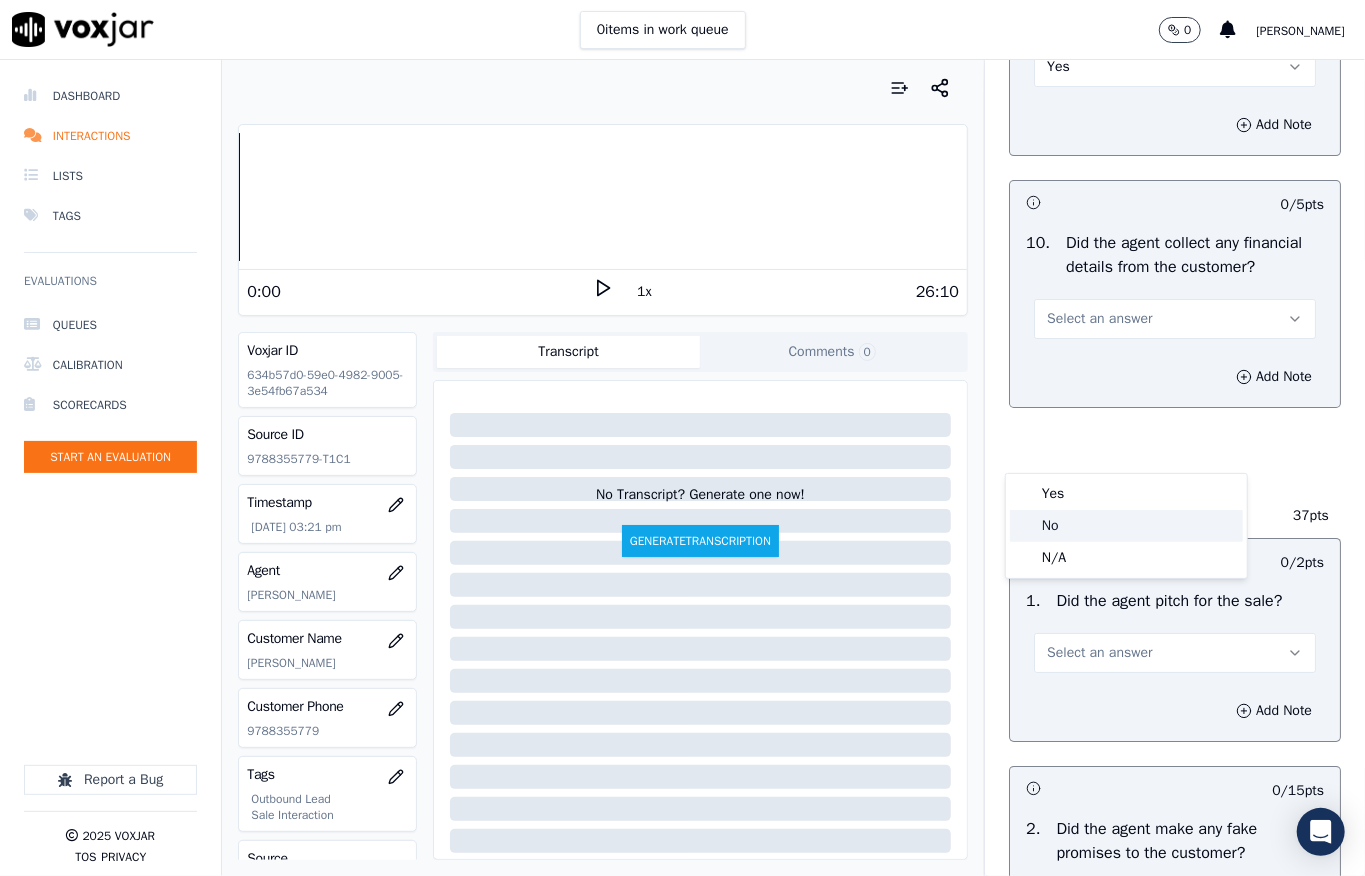 click on "No" 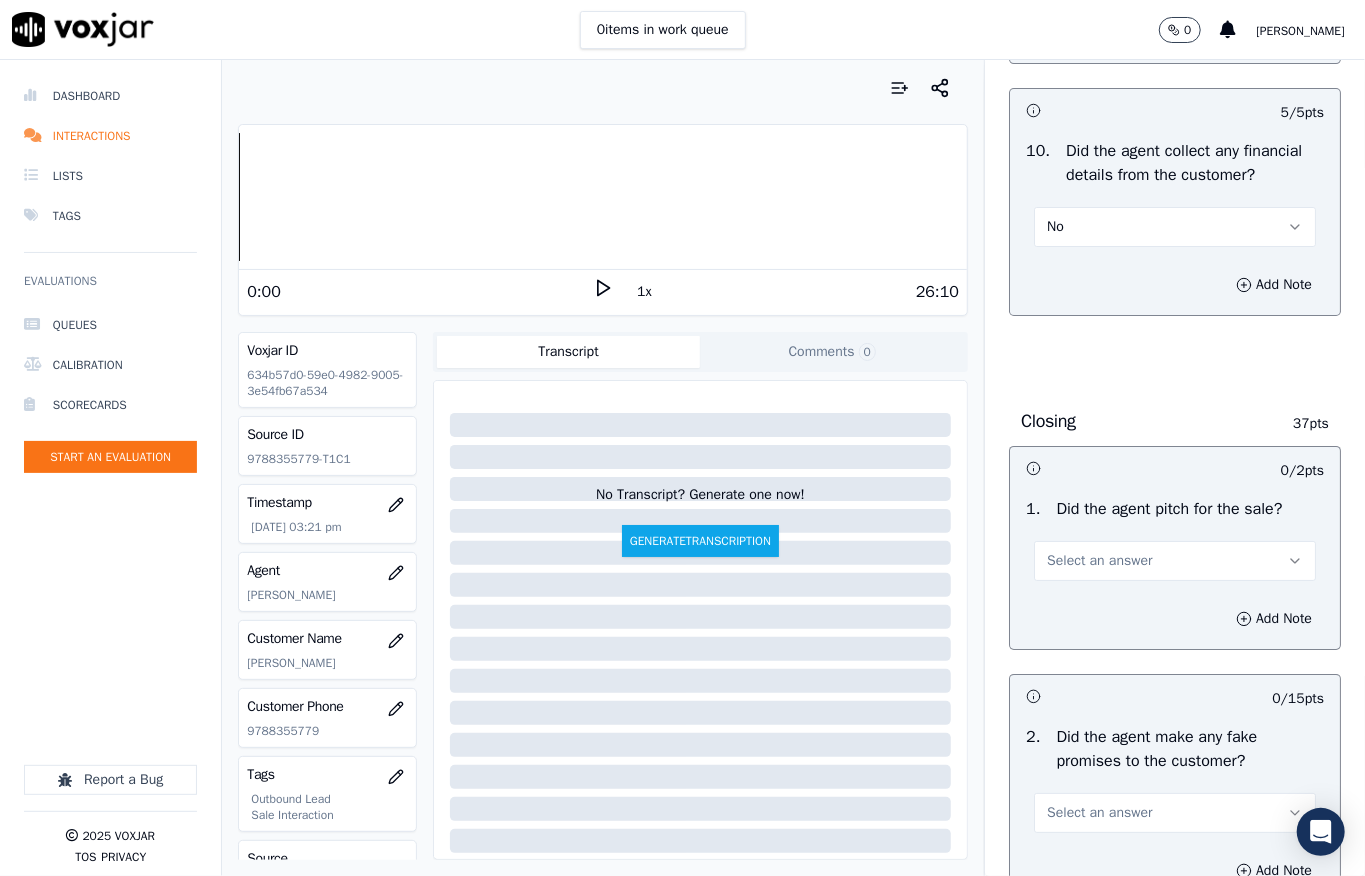 scroll, scrollTop: 4133, scrollLeft: 0, axis: vertical 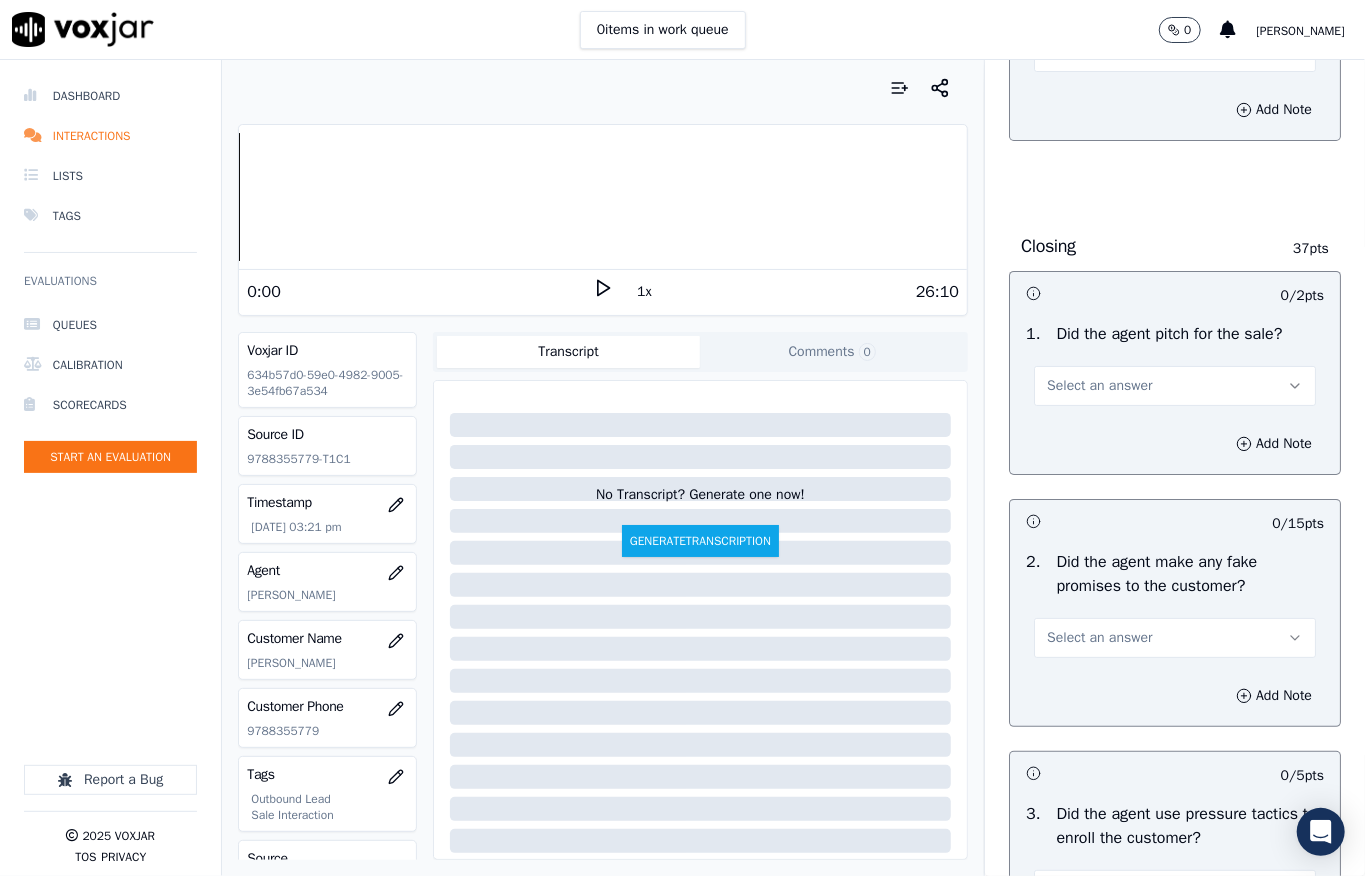 click on "Select an answer" at bounding box center [1099, 386] 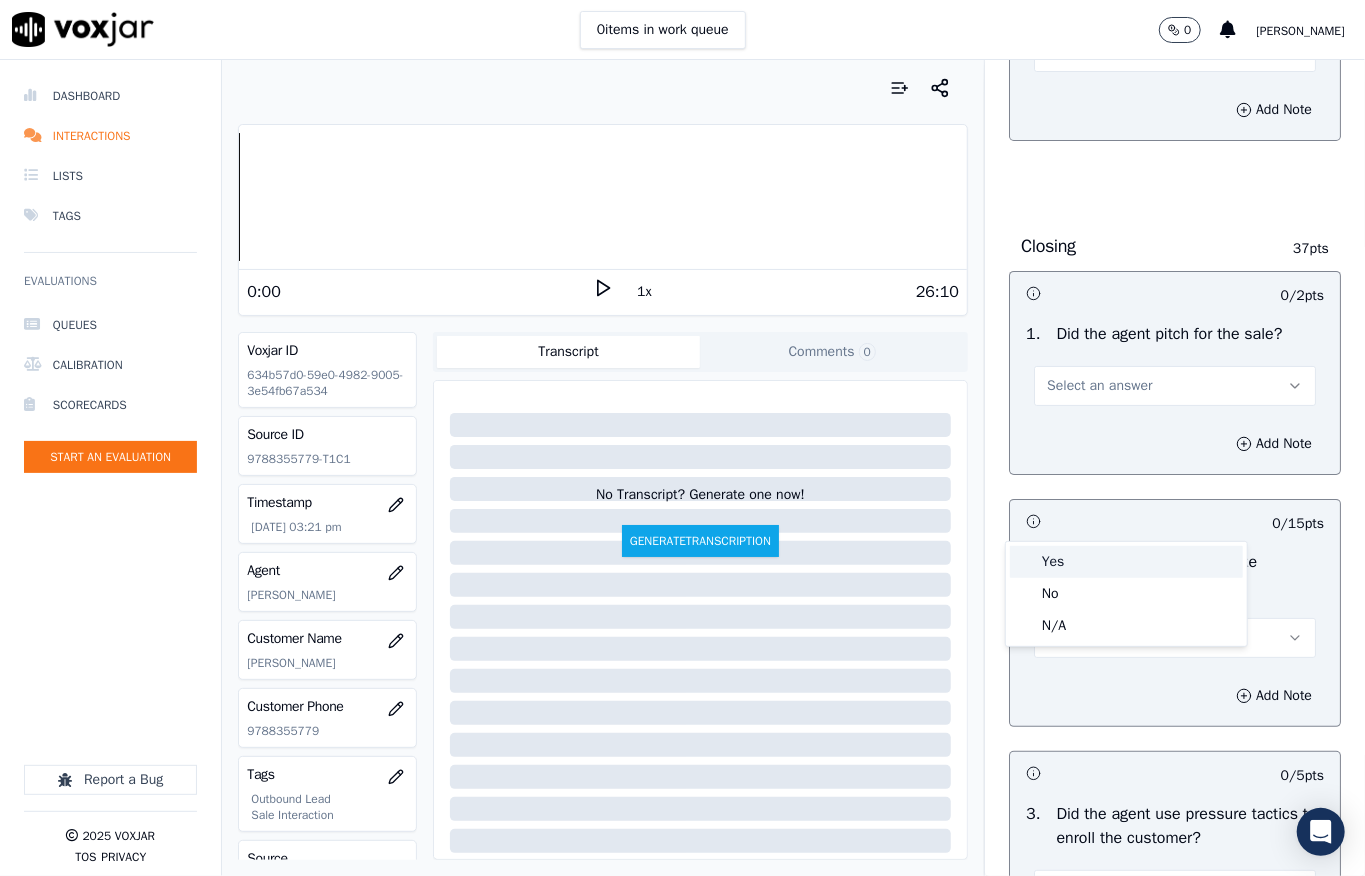 click on "Yes" at bounding box center (1126, 562) 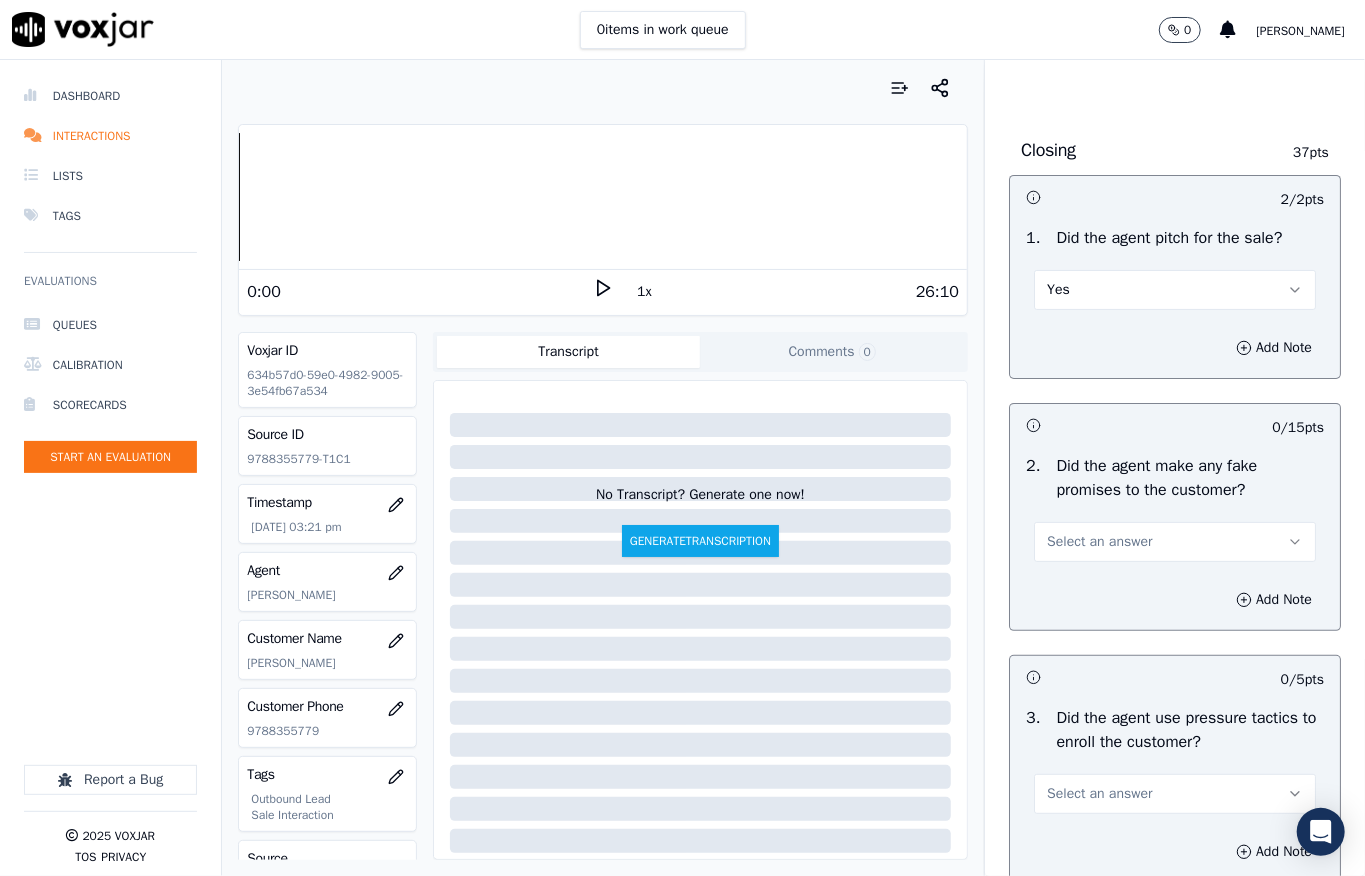 scroll, scrollTop: 4400, scrollLeft: 0, axis: vertical 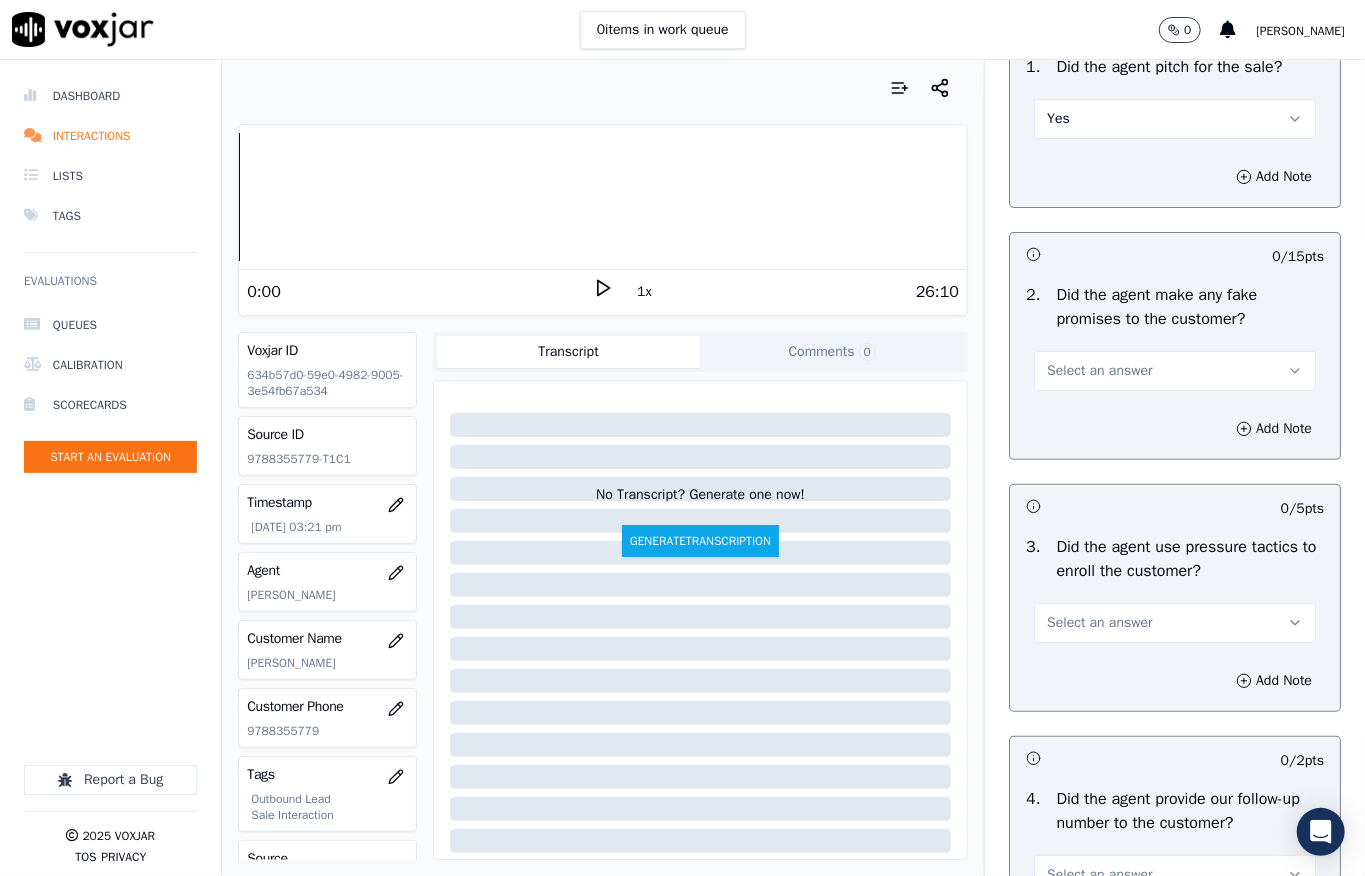 click on "Select an answer" at bounding box center (1099, 371) 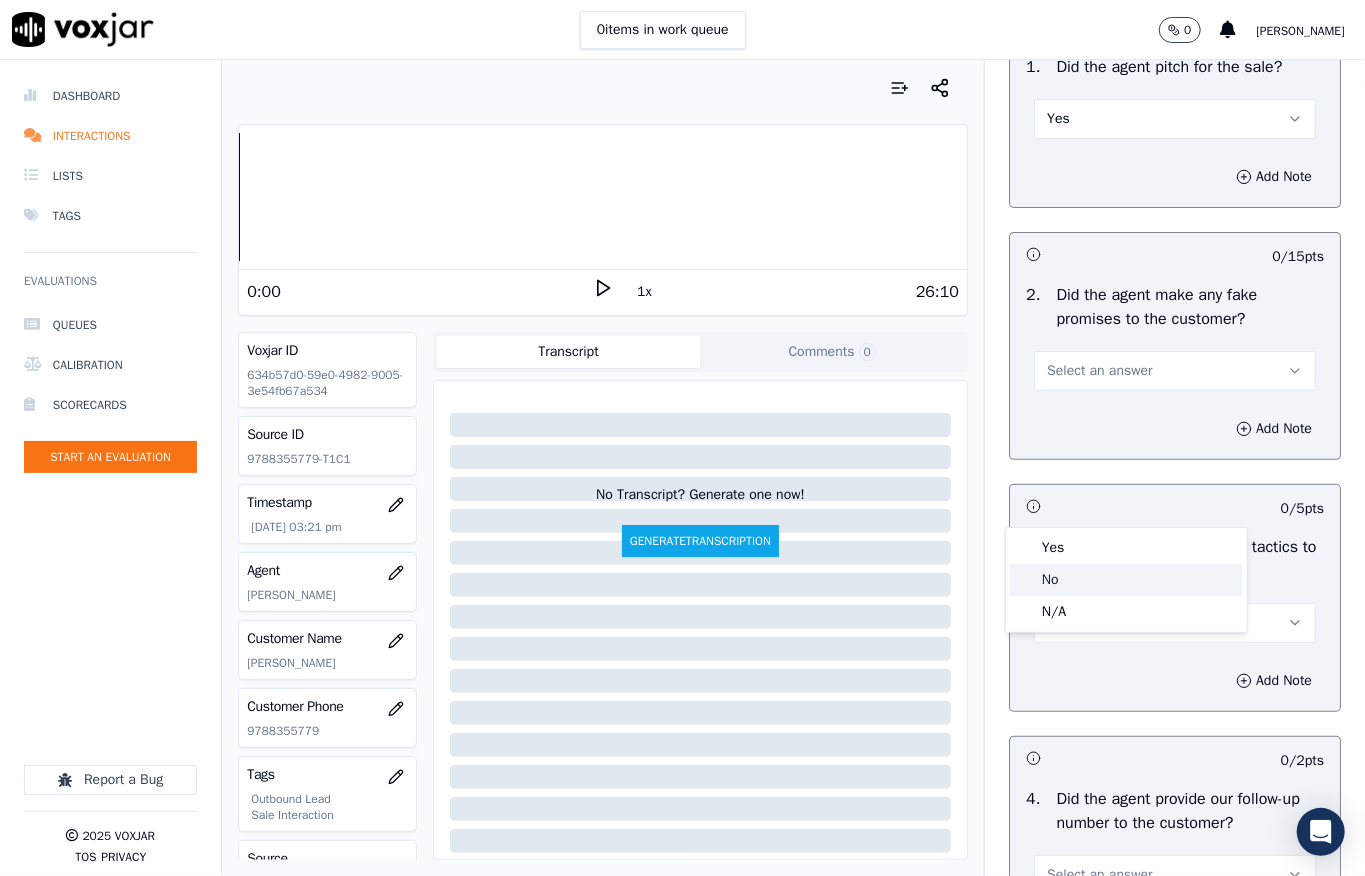 drag, startPoint x: 1049, startPoint y: 581, endPoint x: 1040, endPoint y: 506, distance: 75.53807 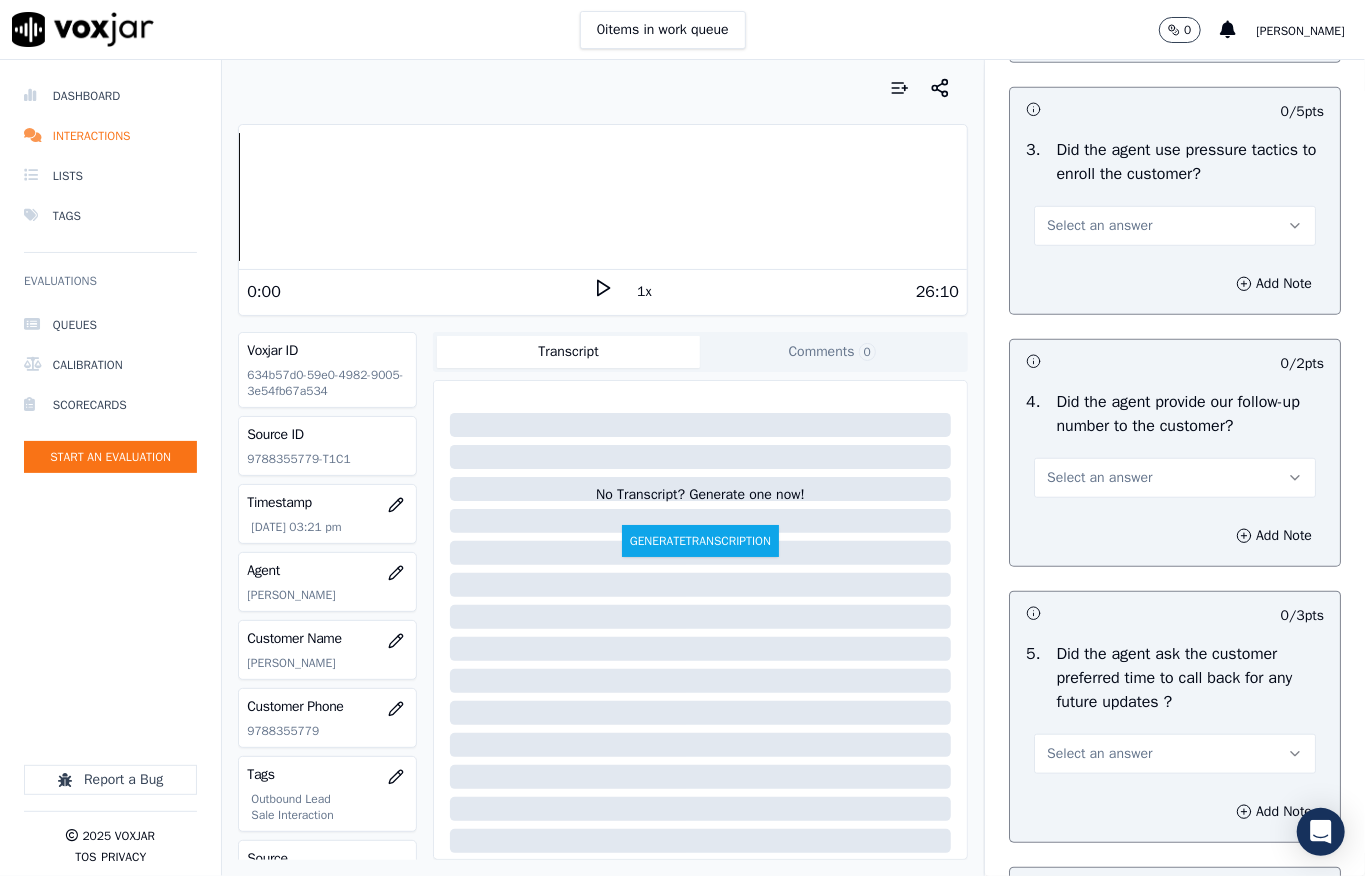 scroll, scrollTop: 4800, scrollLeft: 0, axis: vertical 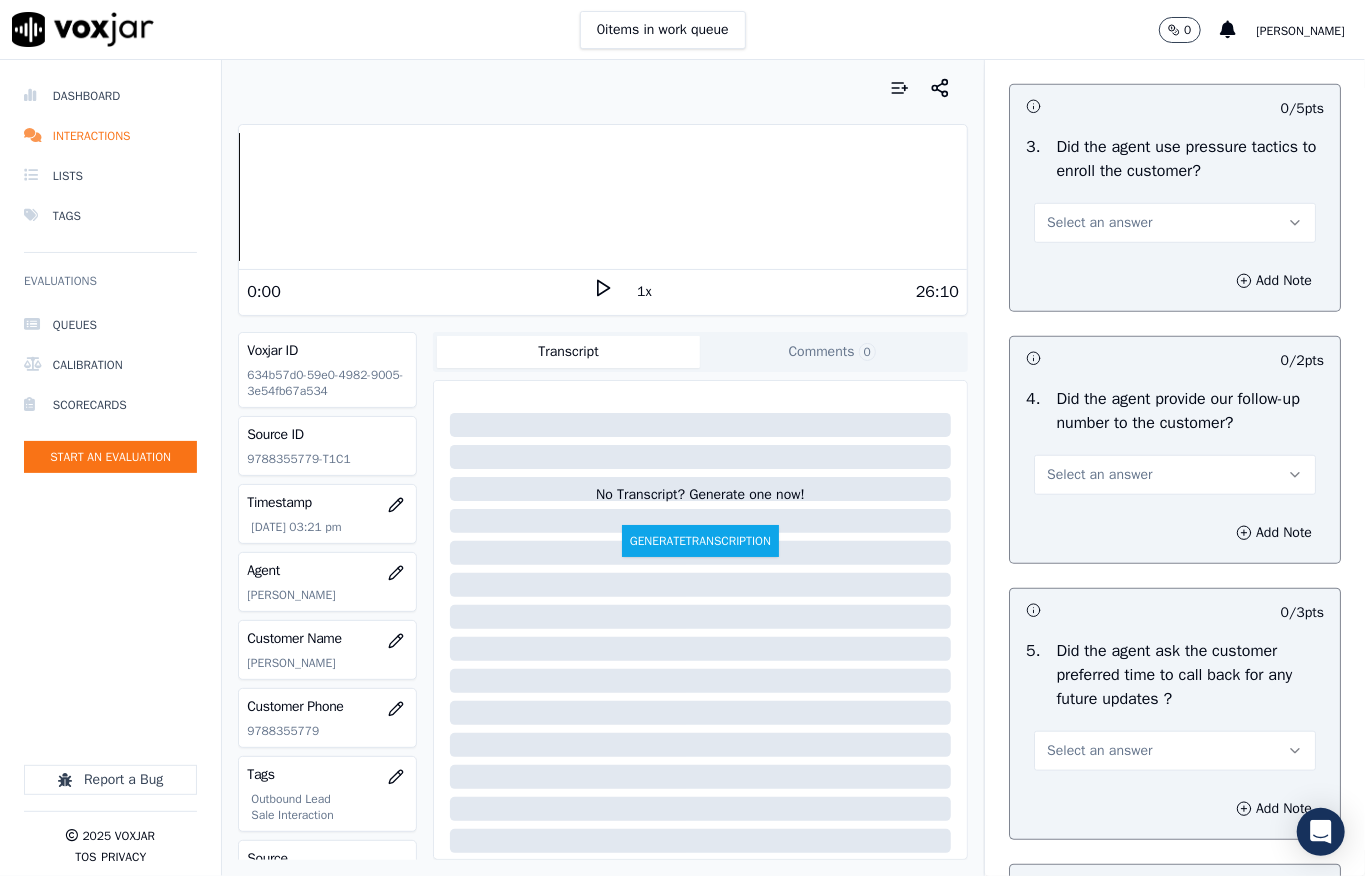 click on "Select an answer" at bounding box center [1099, 223] 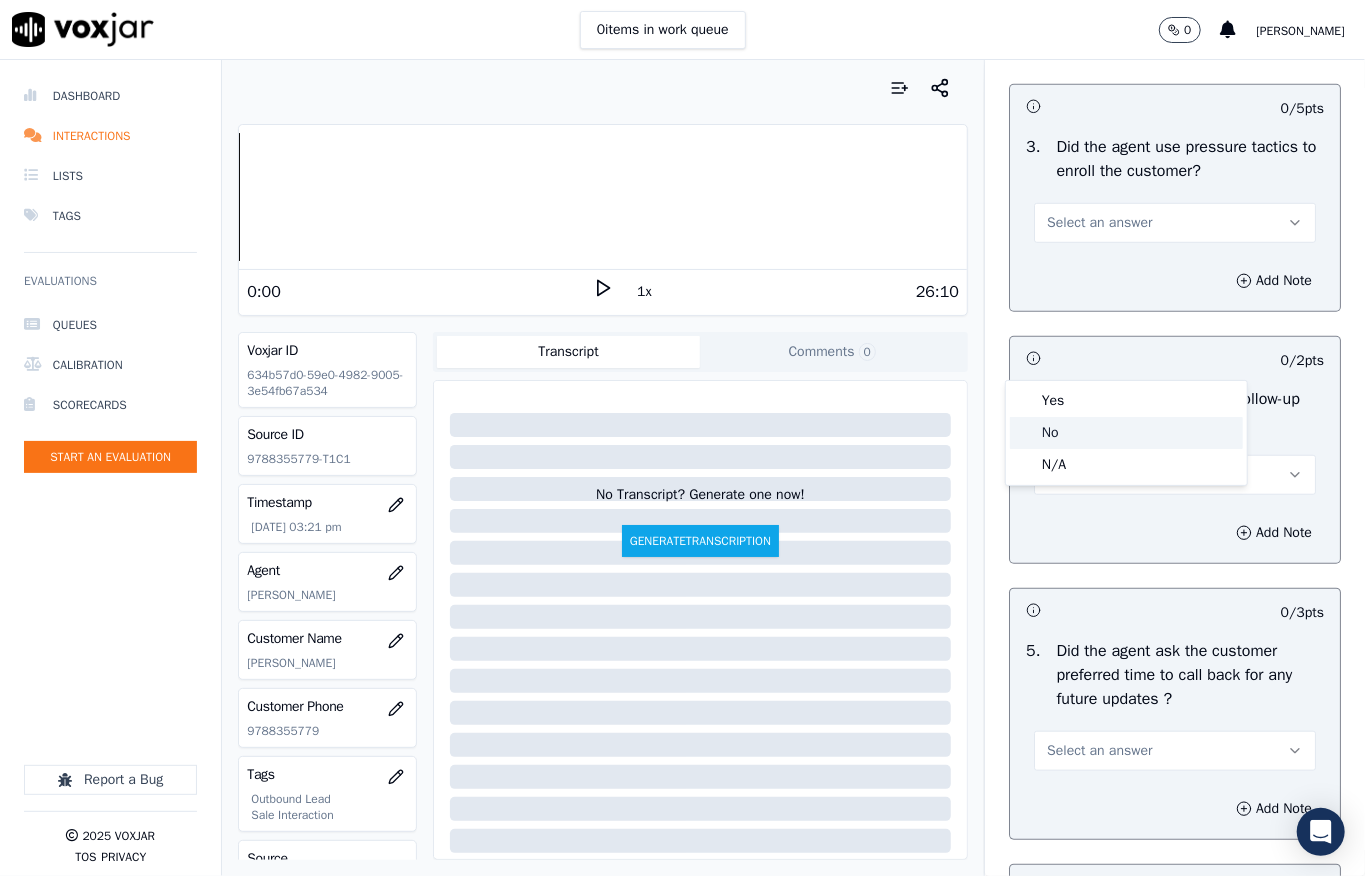 click on "No" 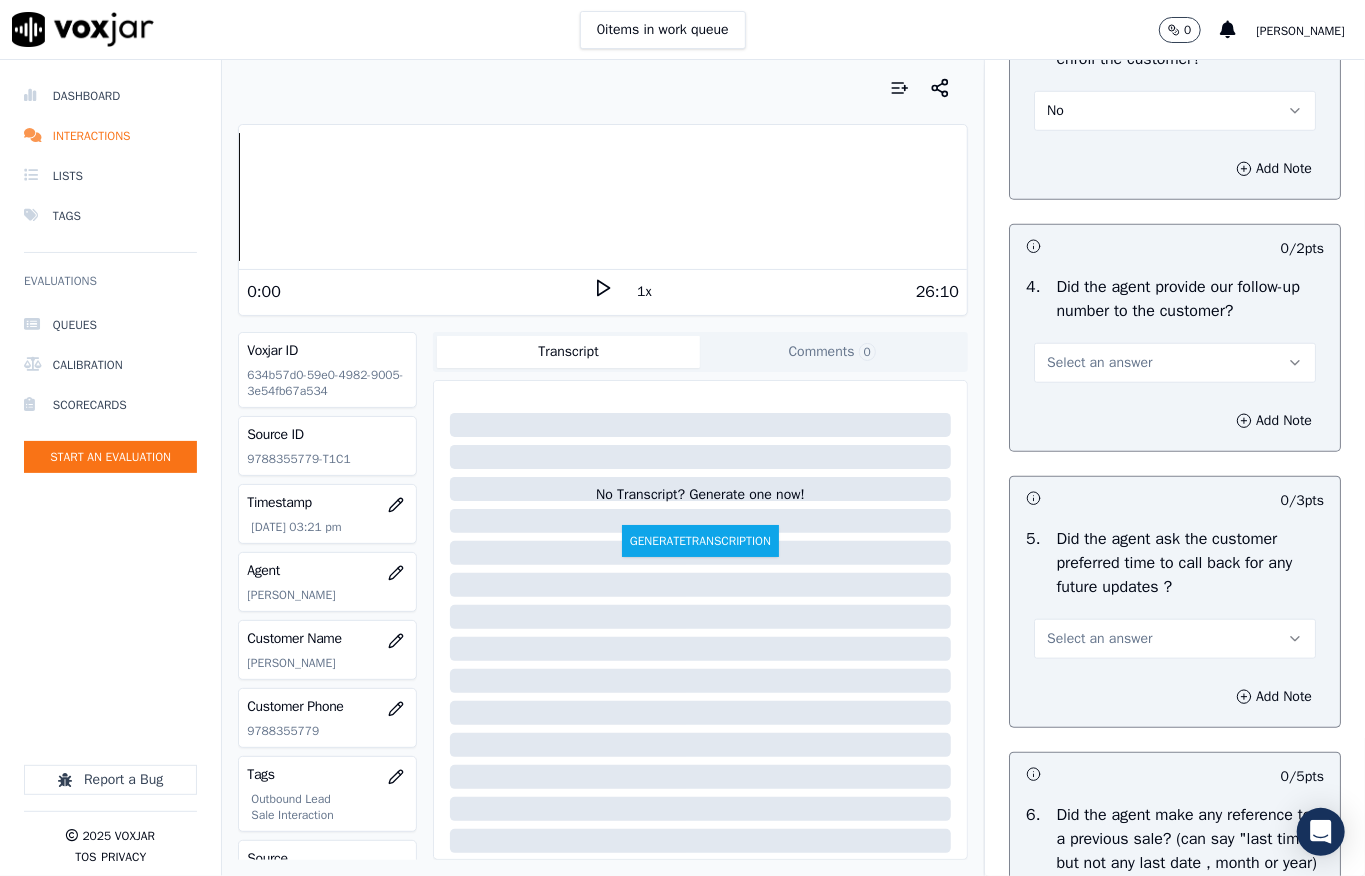 scroll, scrollTop: 5066, scrollLeft: 0, axis: vertical 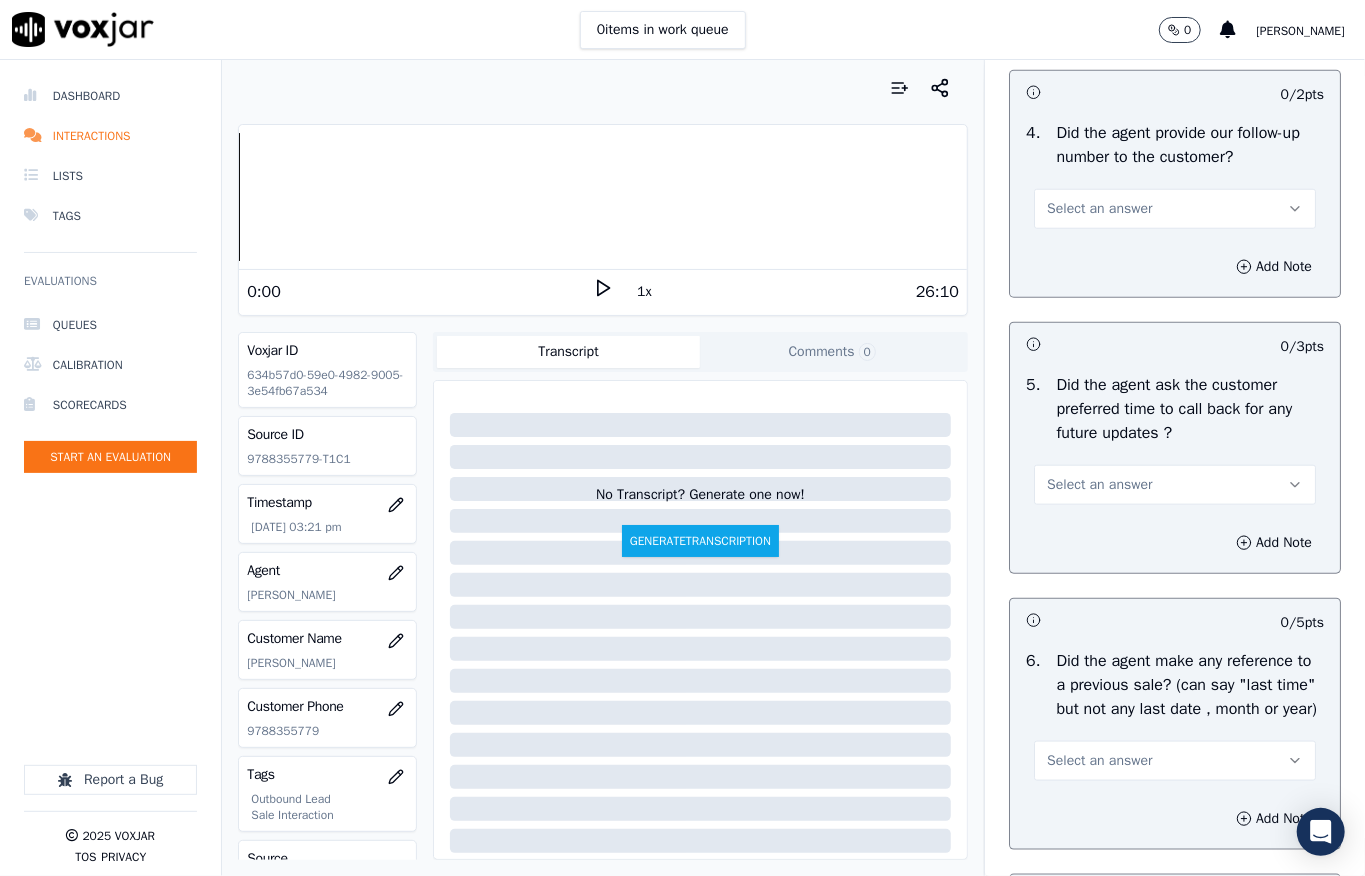 drag, startPoint x: 1069, startPoint y: 360, endPoint x: 1069, endPoint y: 386, distance: 26 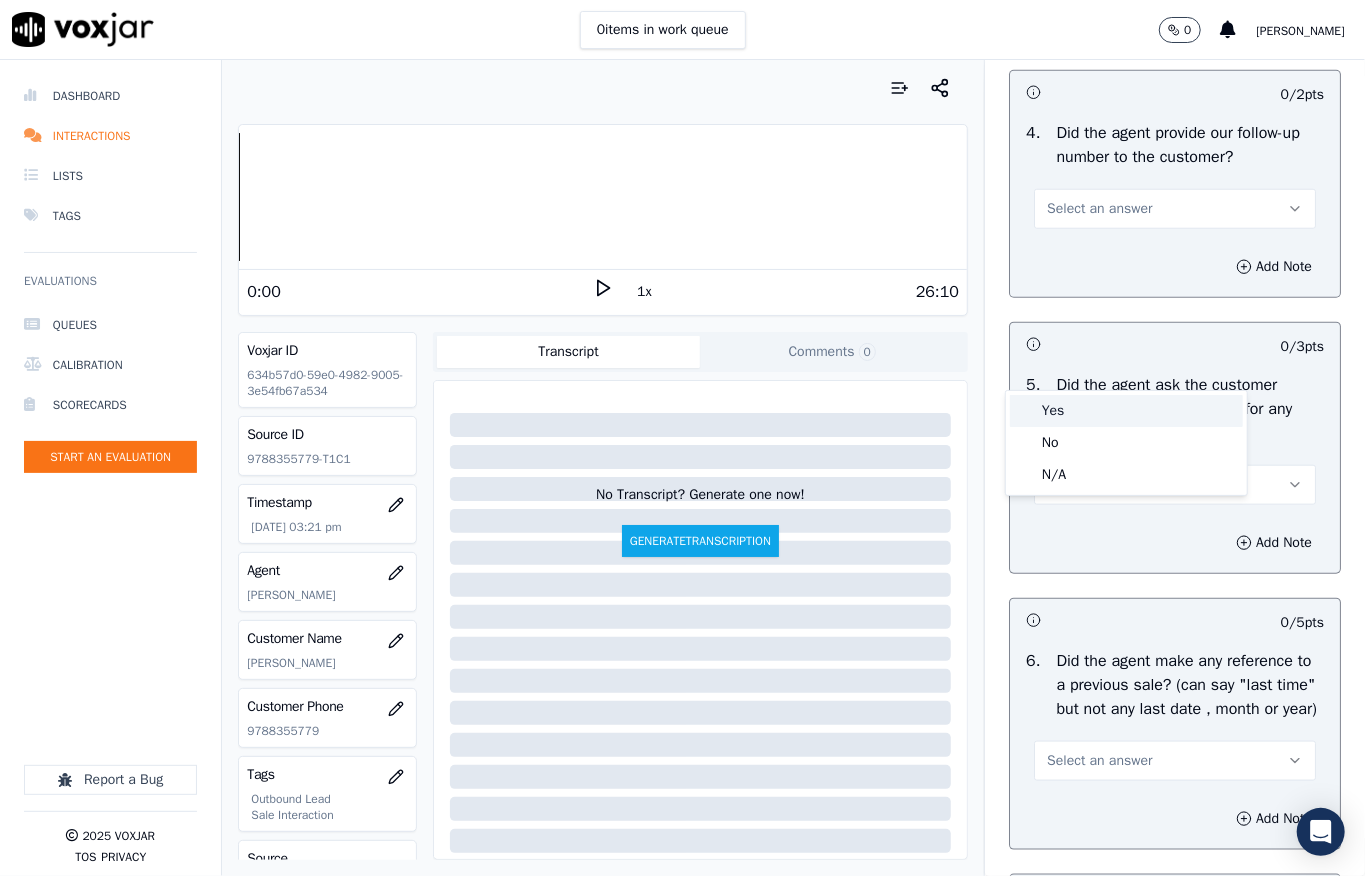 click on "Yes" at bounding box center (1126, 411) 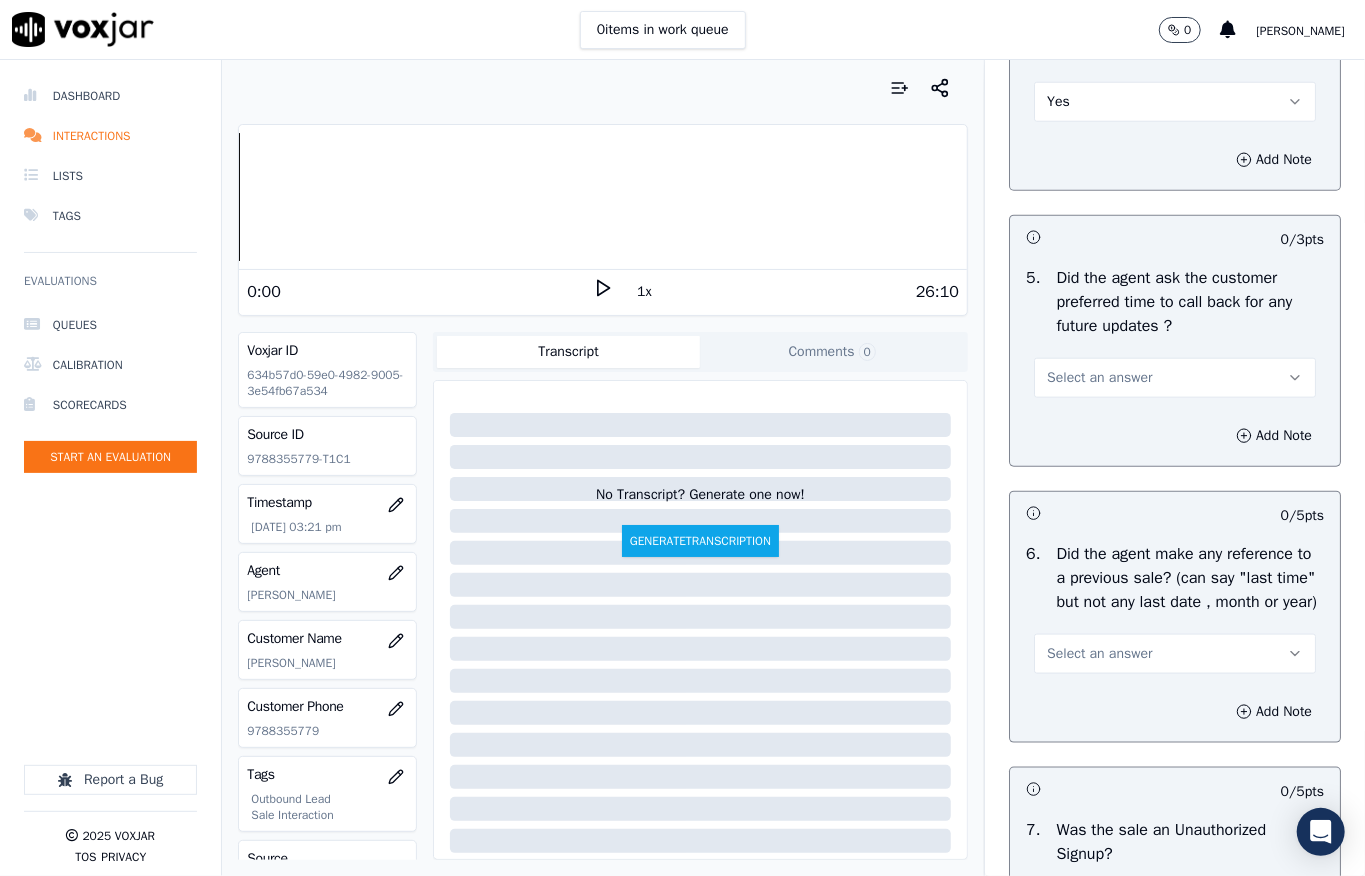 scroll, scrollTop: 5333, scrollLeft: 0, axis: vertical 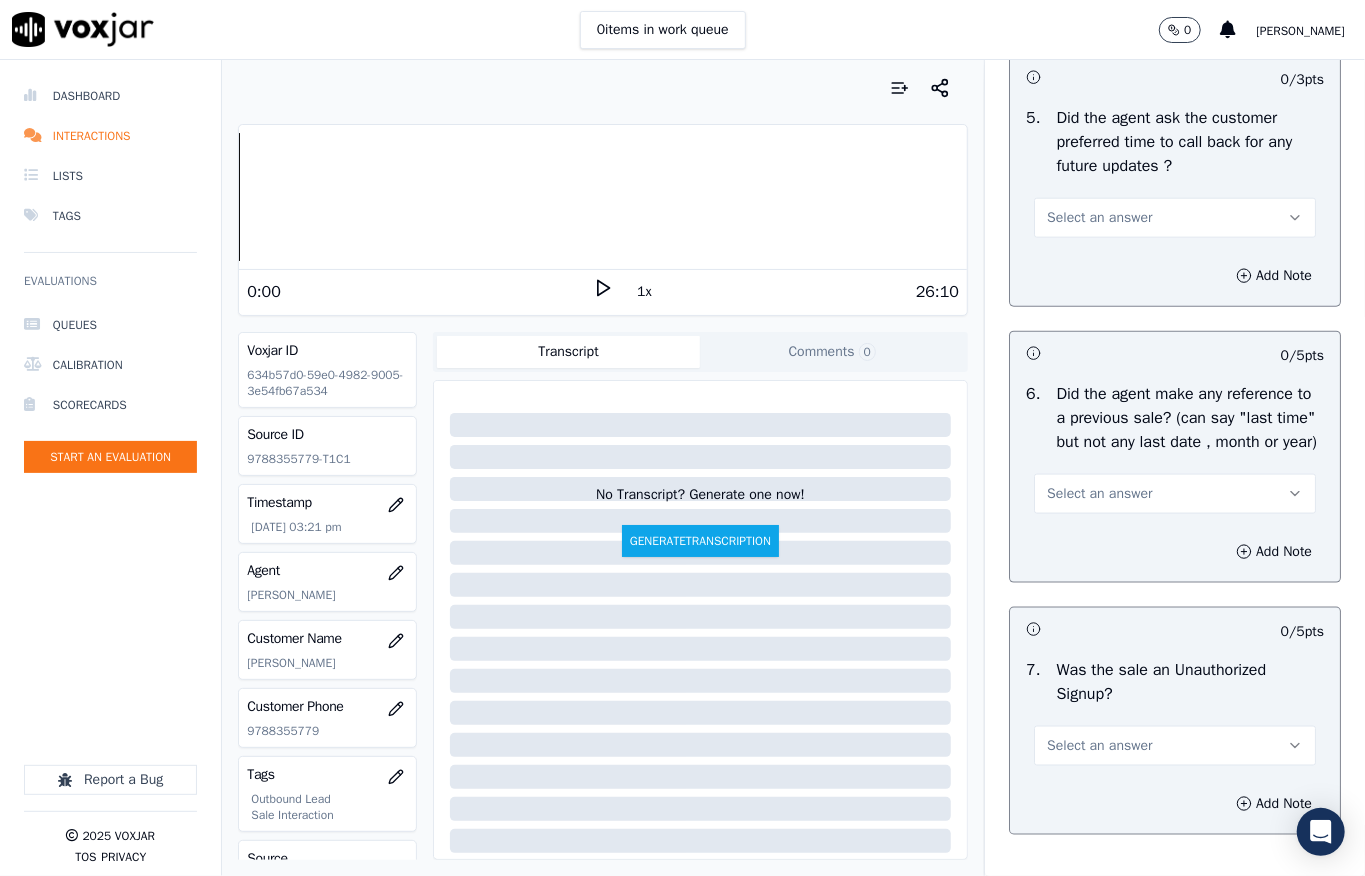 click on "Select an answer" at bounding box center [1099, 218] 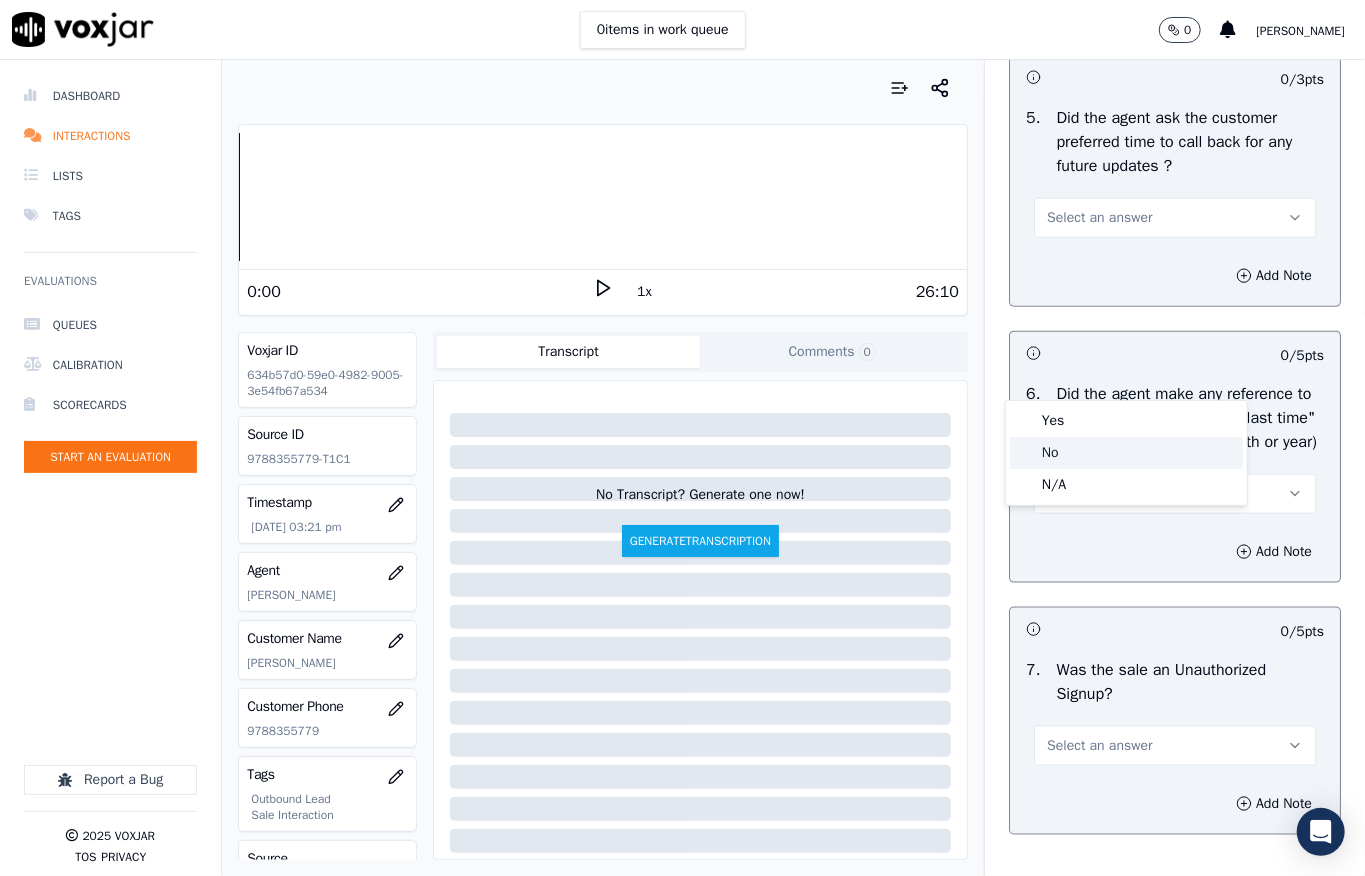 click on "No" 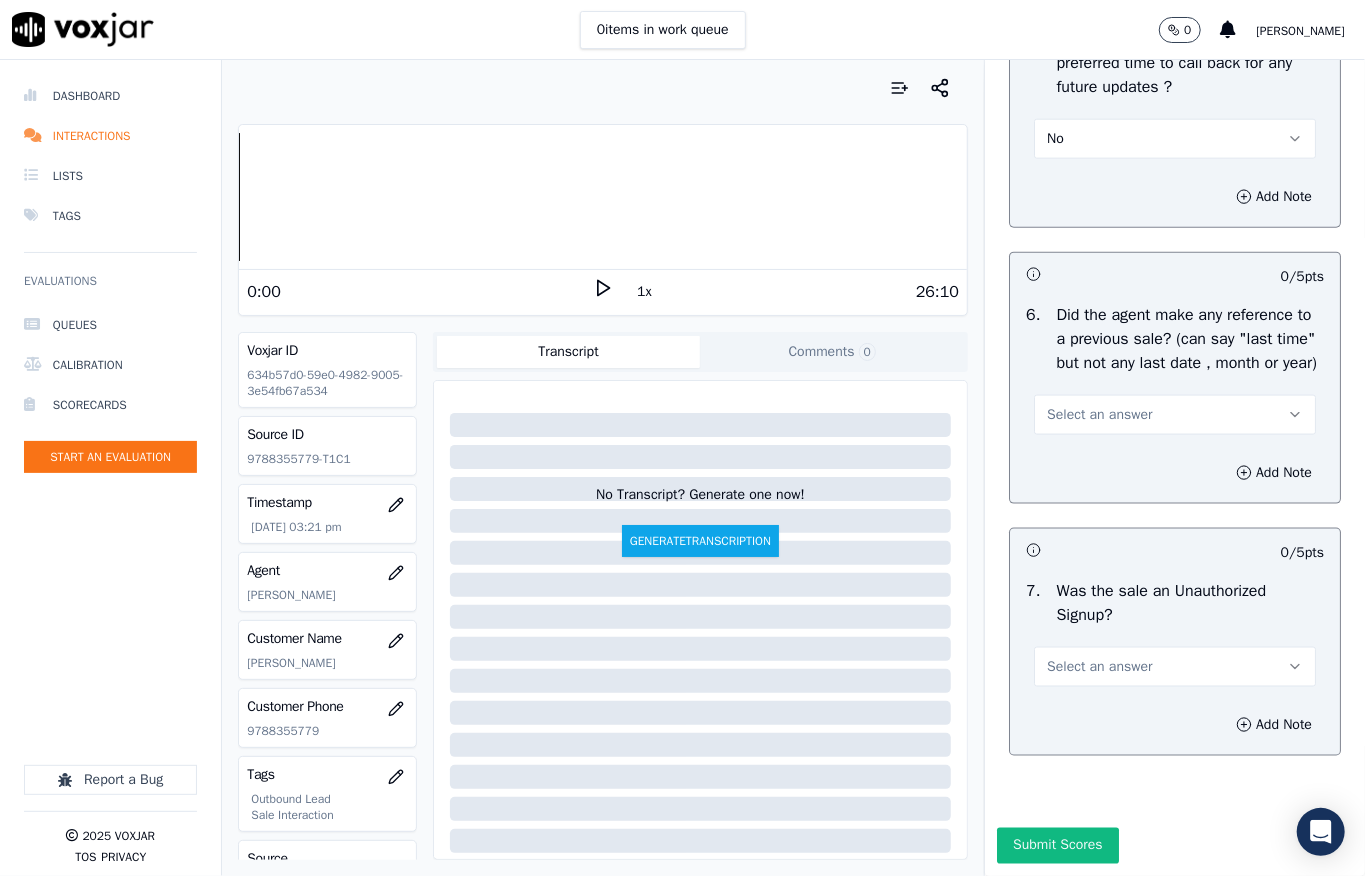 scroll, scrollTop: 5664, scrollLeft: 0, axis: vertical 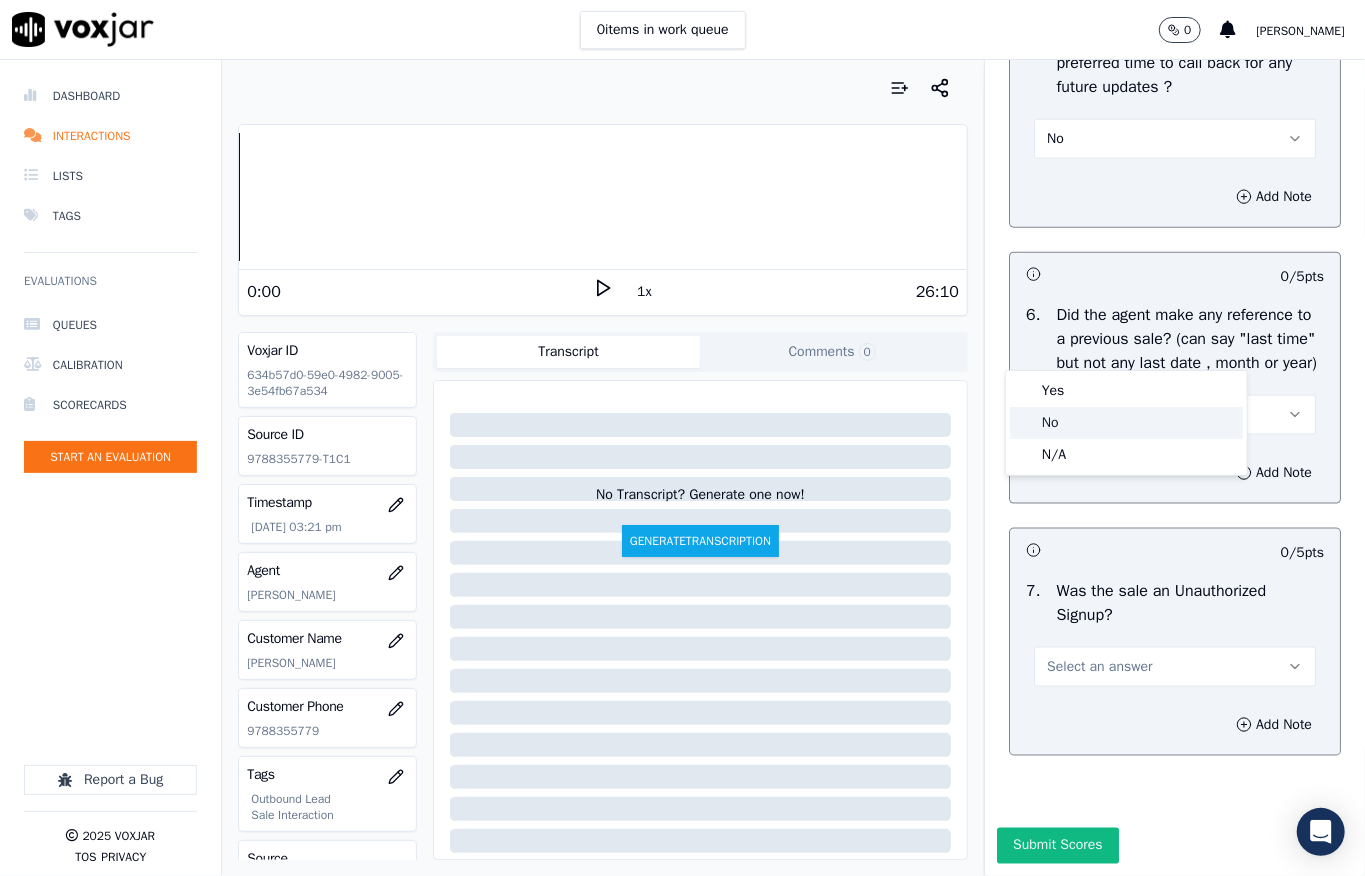 drag, startPoint x: 1050, startPoint y: 417, endPoint x: 1065, endPoint y: 340, distance: 78.44743 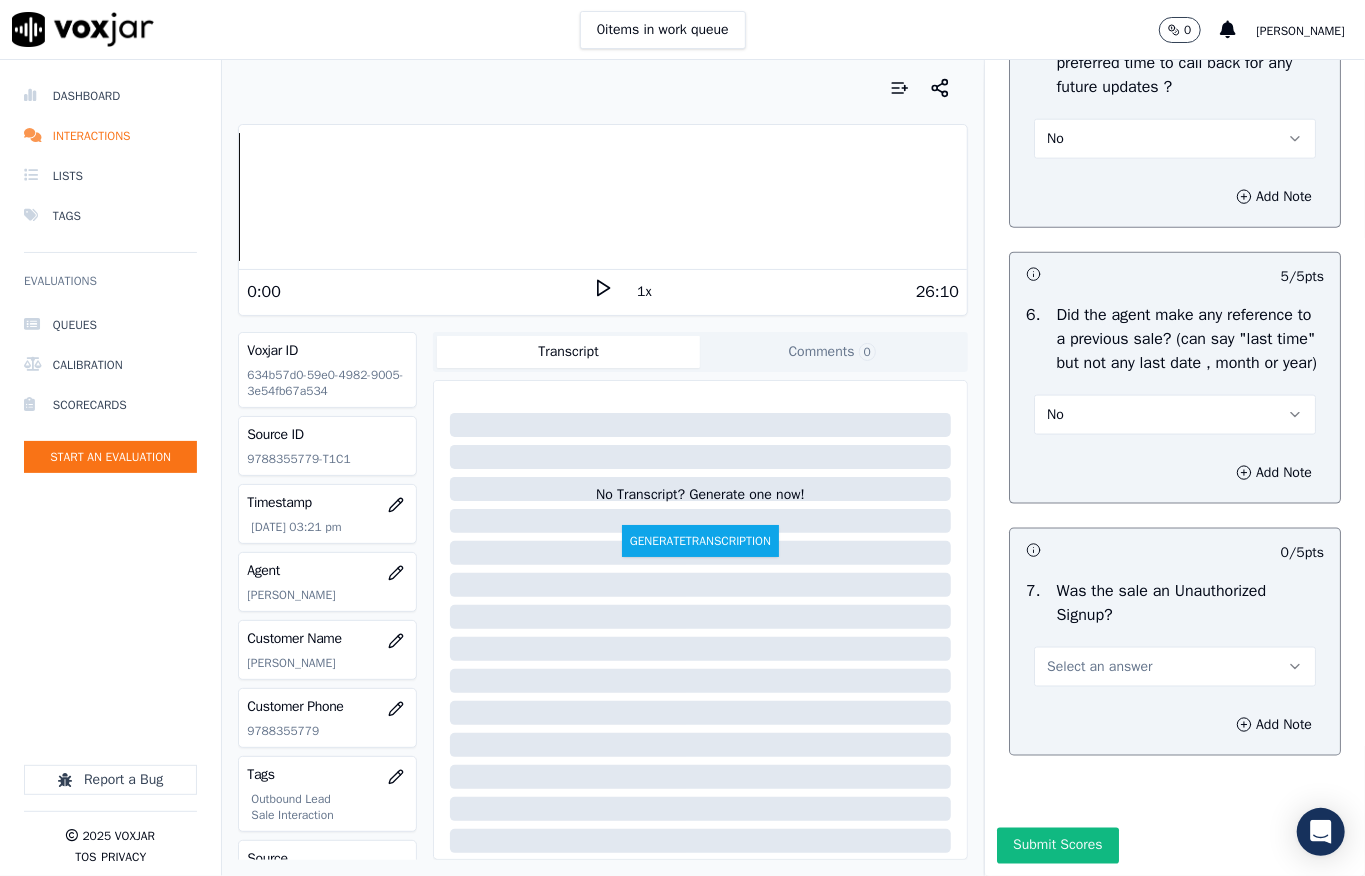 click on "Select an answer" at bounding box center [1099, 667] 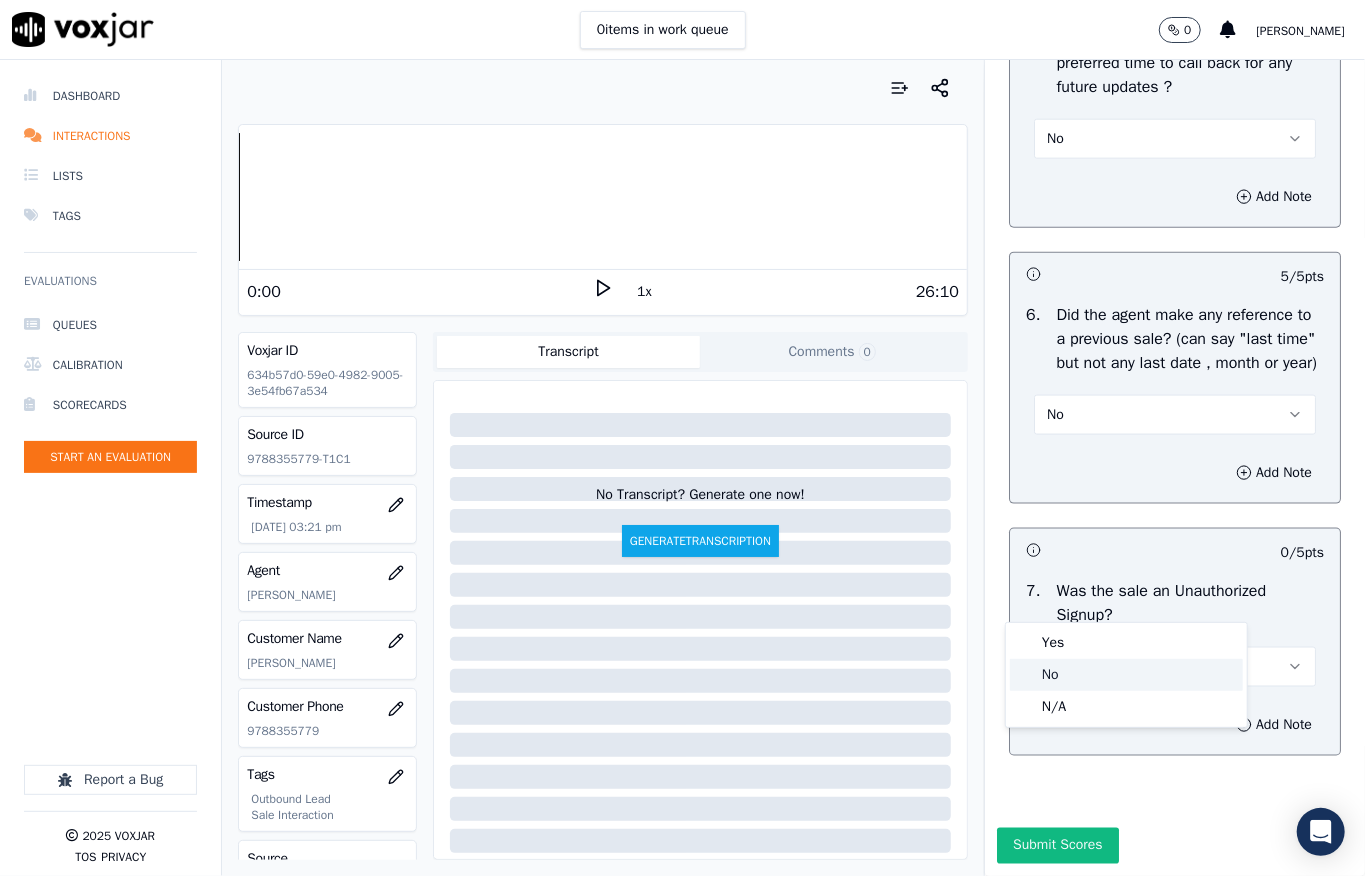 click on "No" 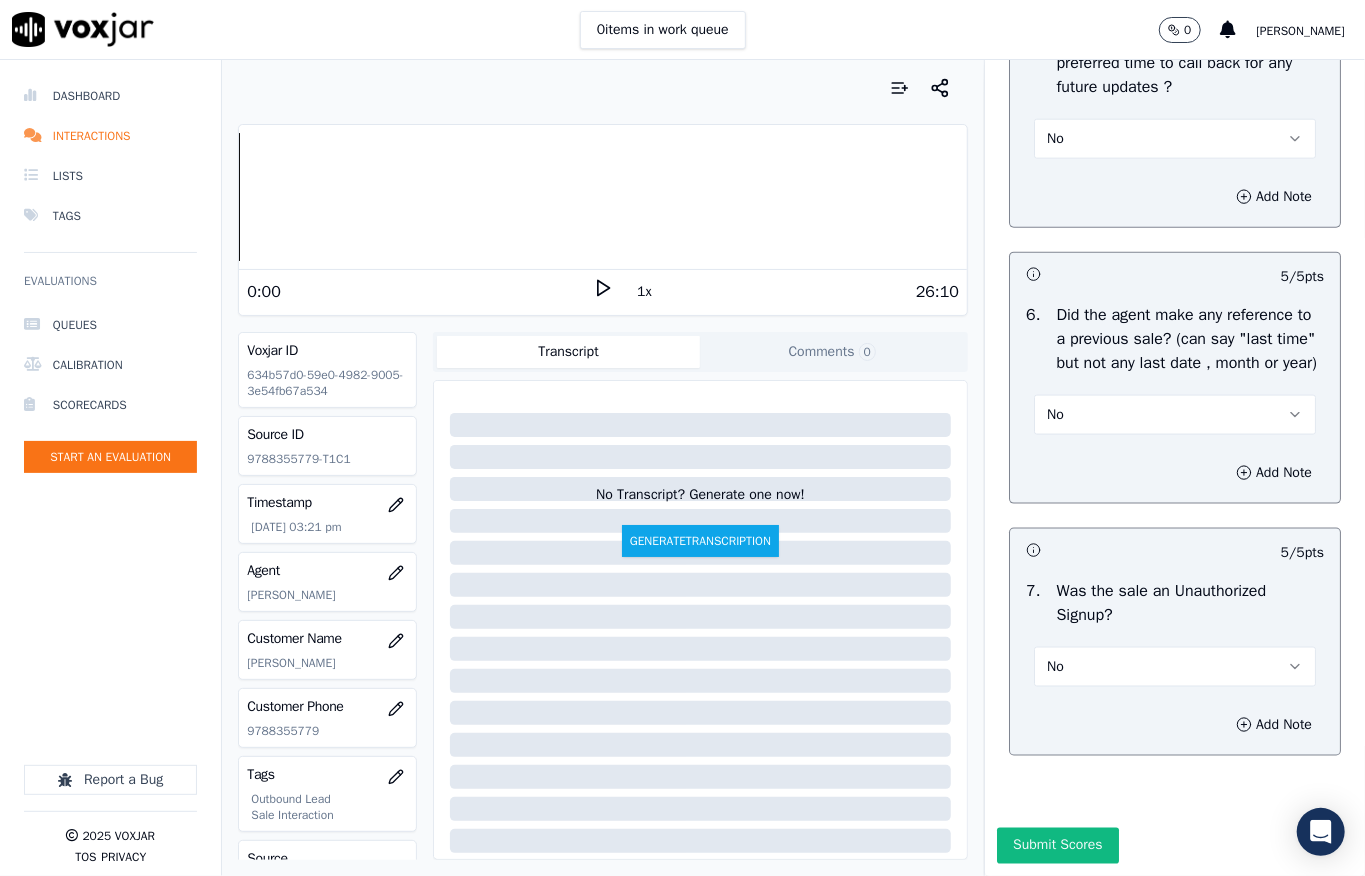 click on "Submit Scores" at bounding box center (1057, 846) 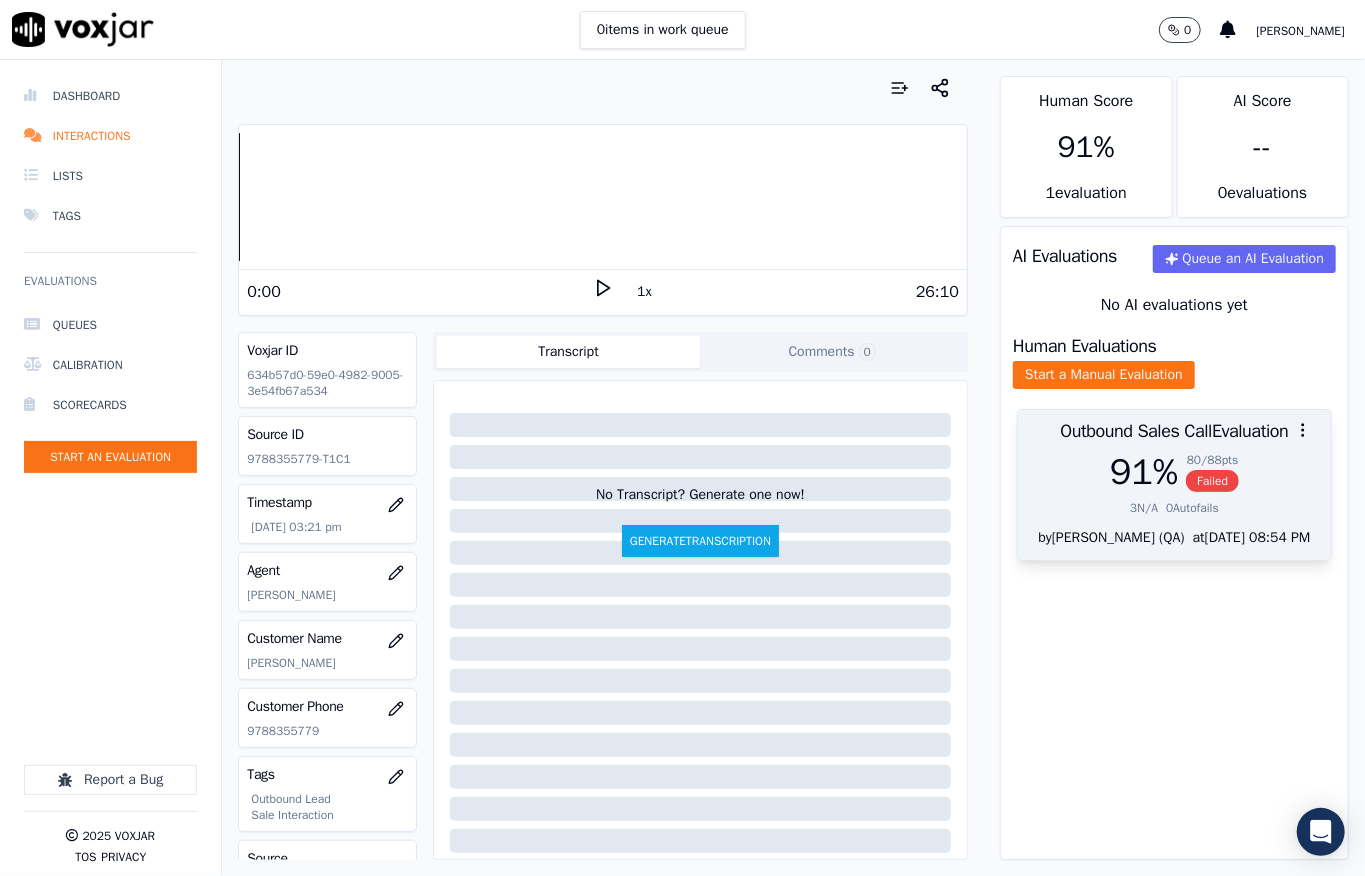 click on "91 %   80 / 88  pts   Failed" at bounding box center [1174, 472] 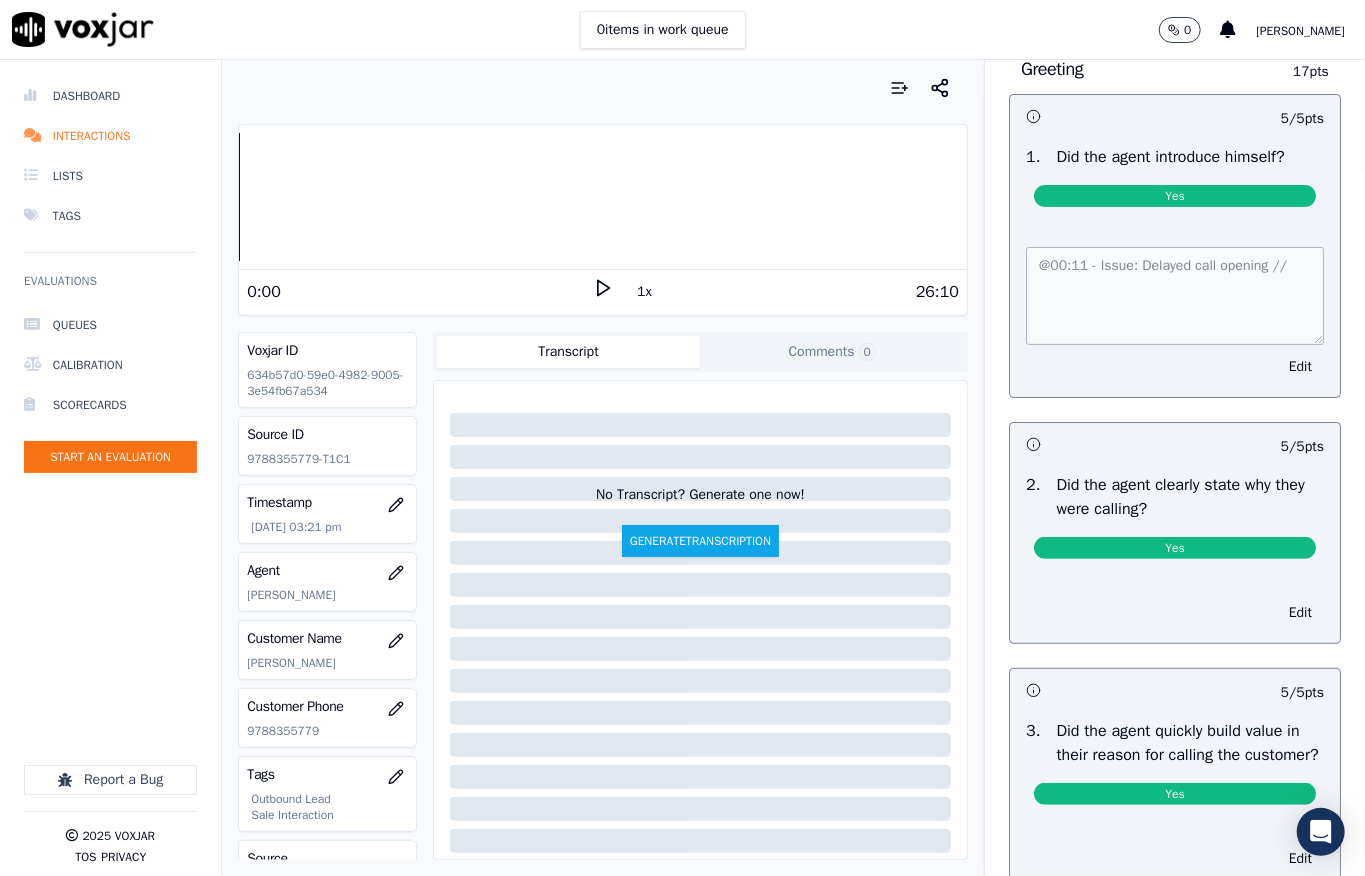 scroll, scrollTop: 0, scrollLeft: 0, axis: both 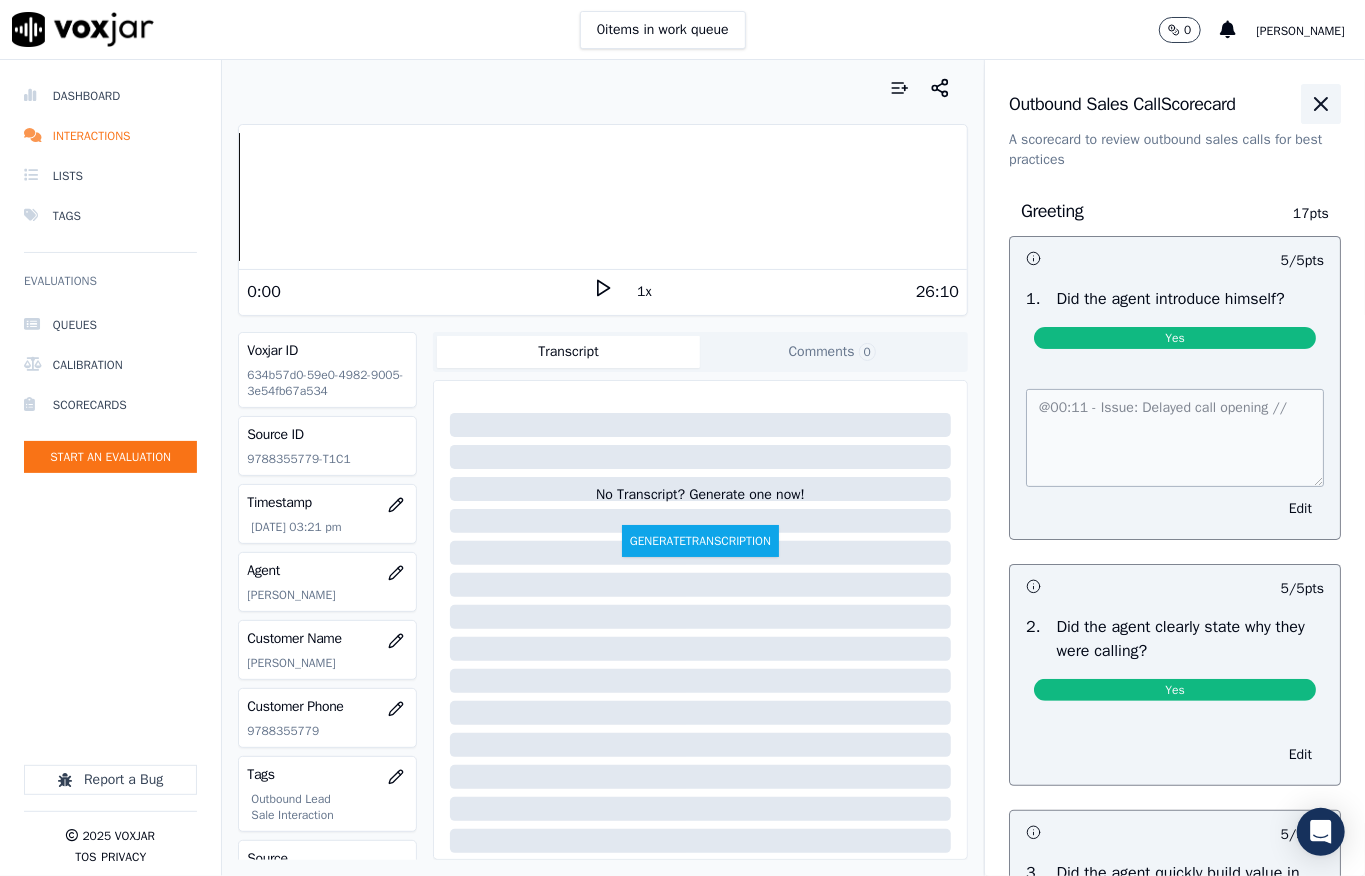 click 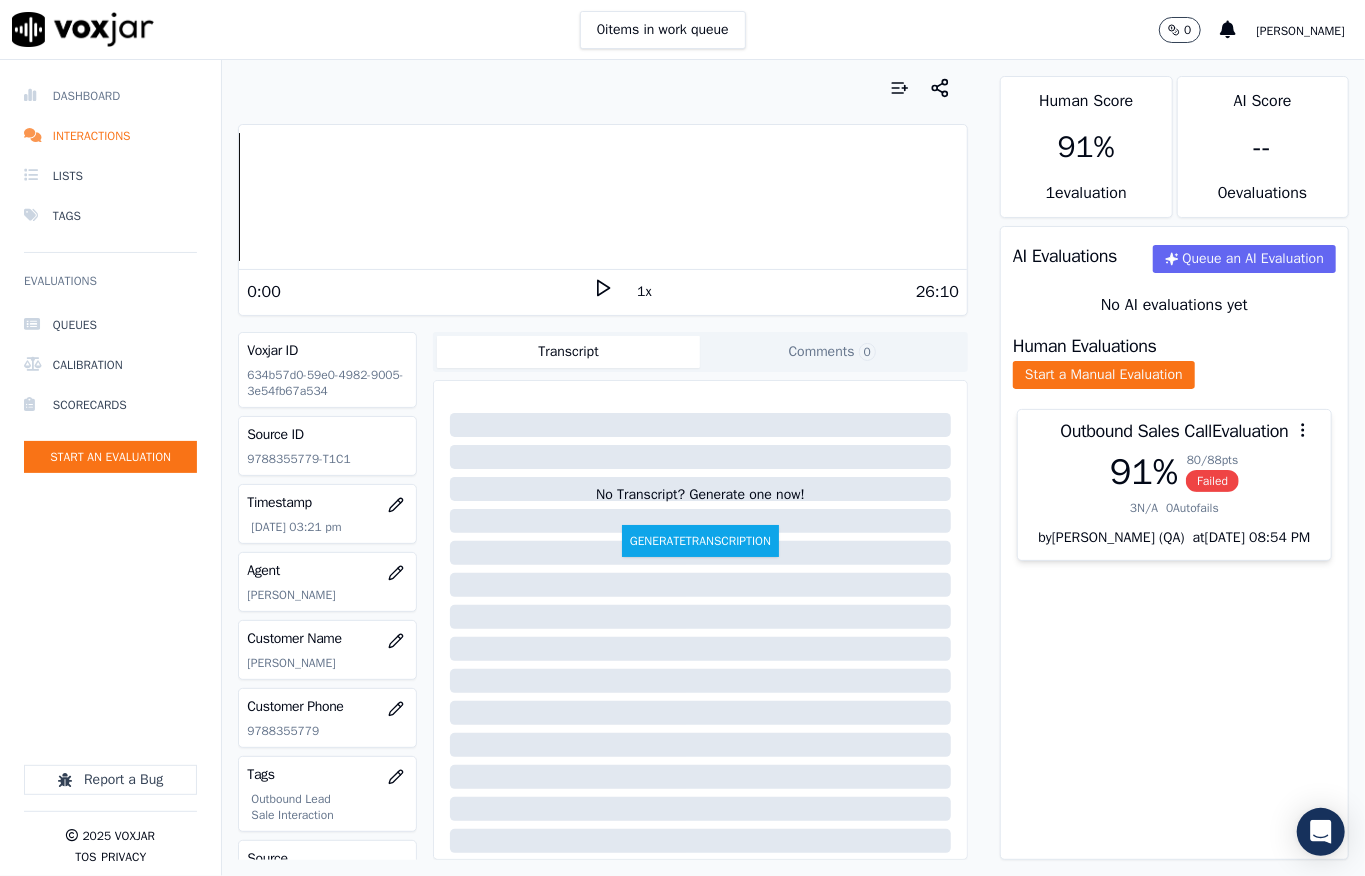 click on "Dashboard" at bounding box center (110, 96) 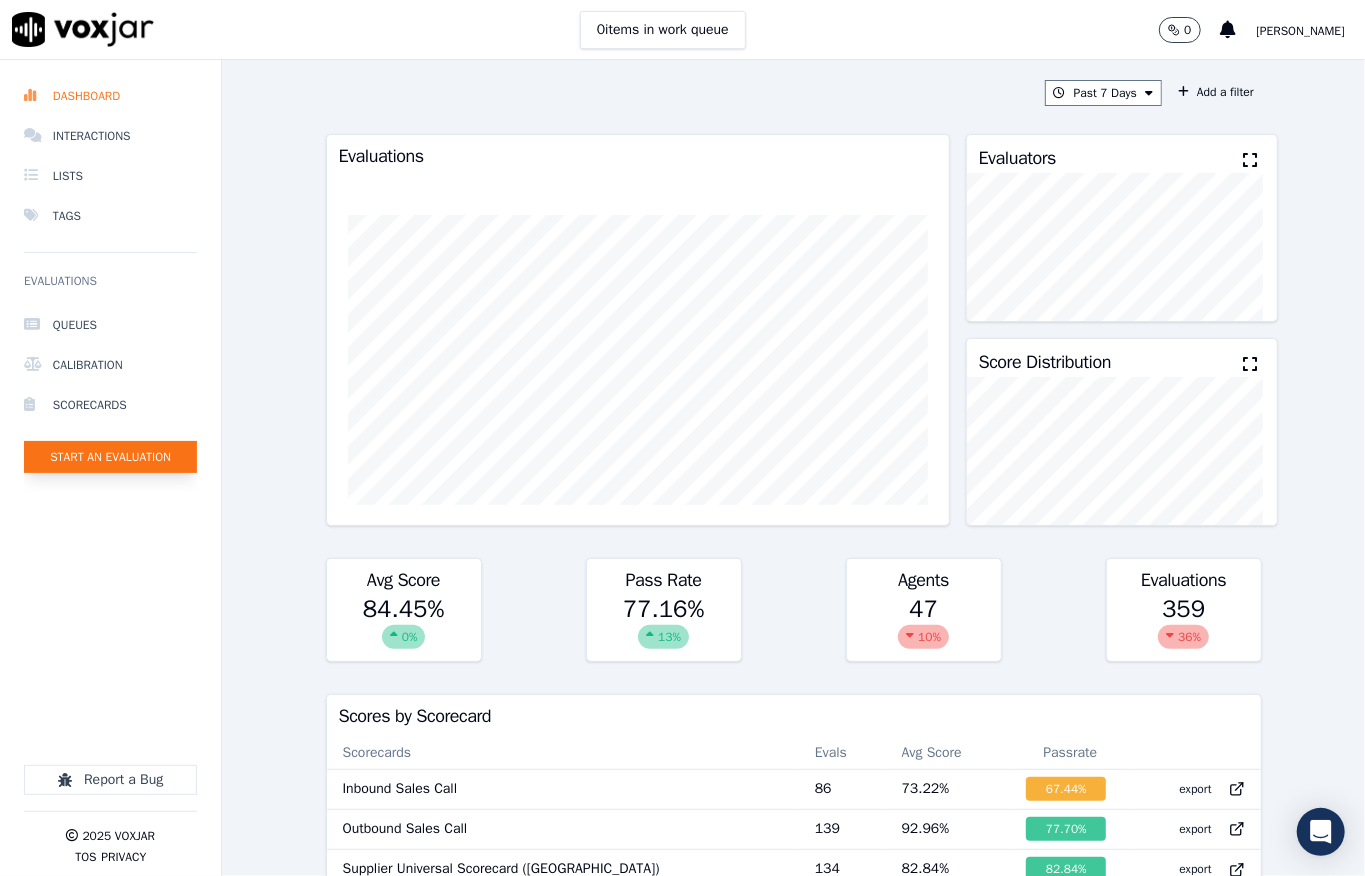 click on "Start an Evaluation" 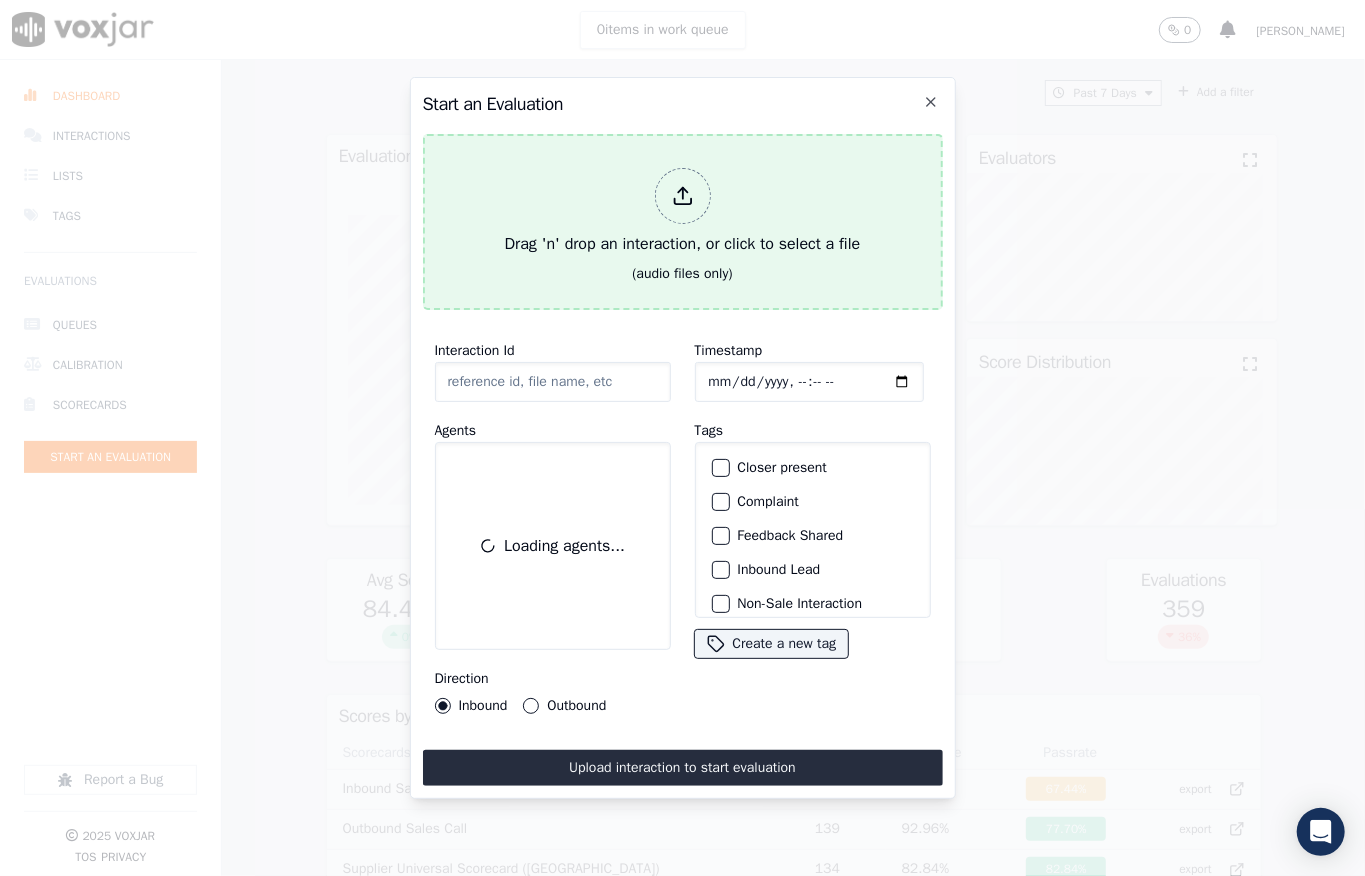click at bounding box center (683, 196) 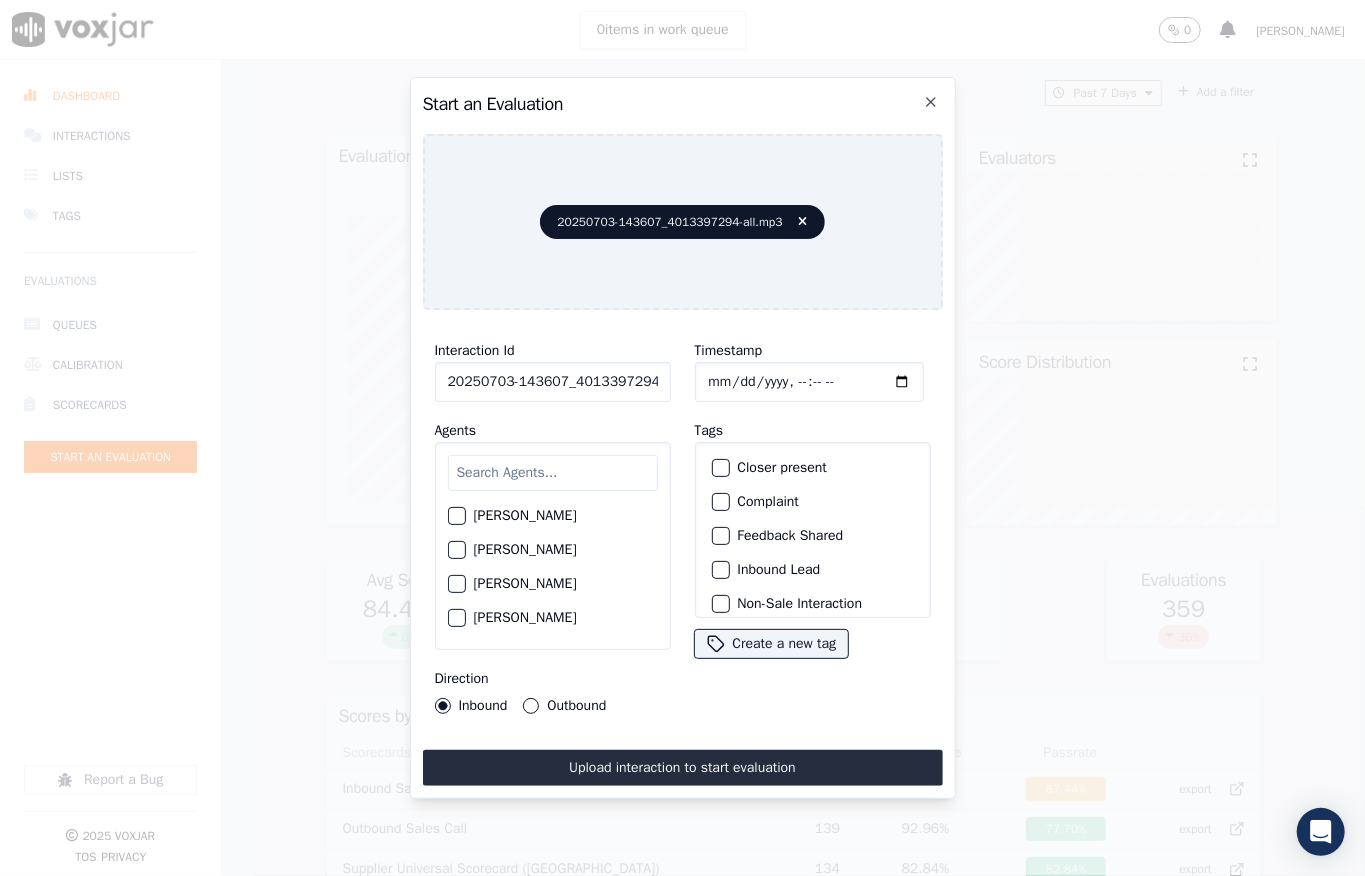 scroll, scrollTop: 0, scrollLeft: 45, axis: horizontal 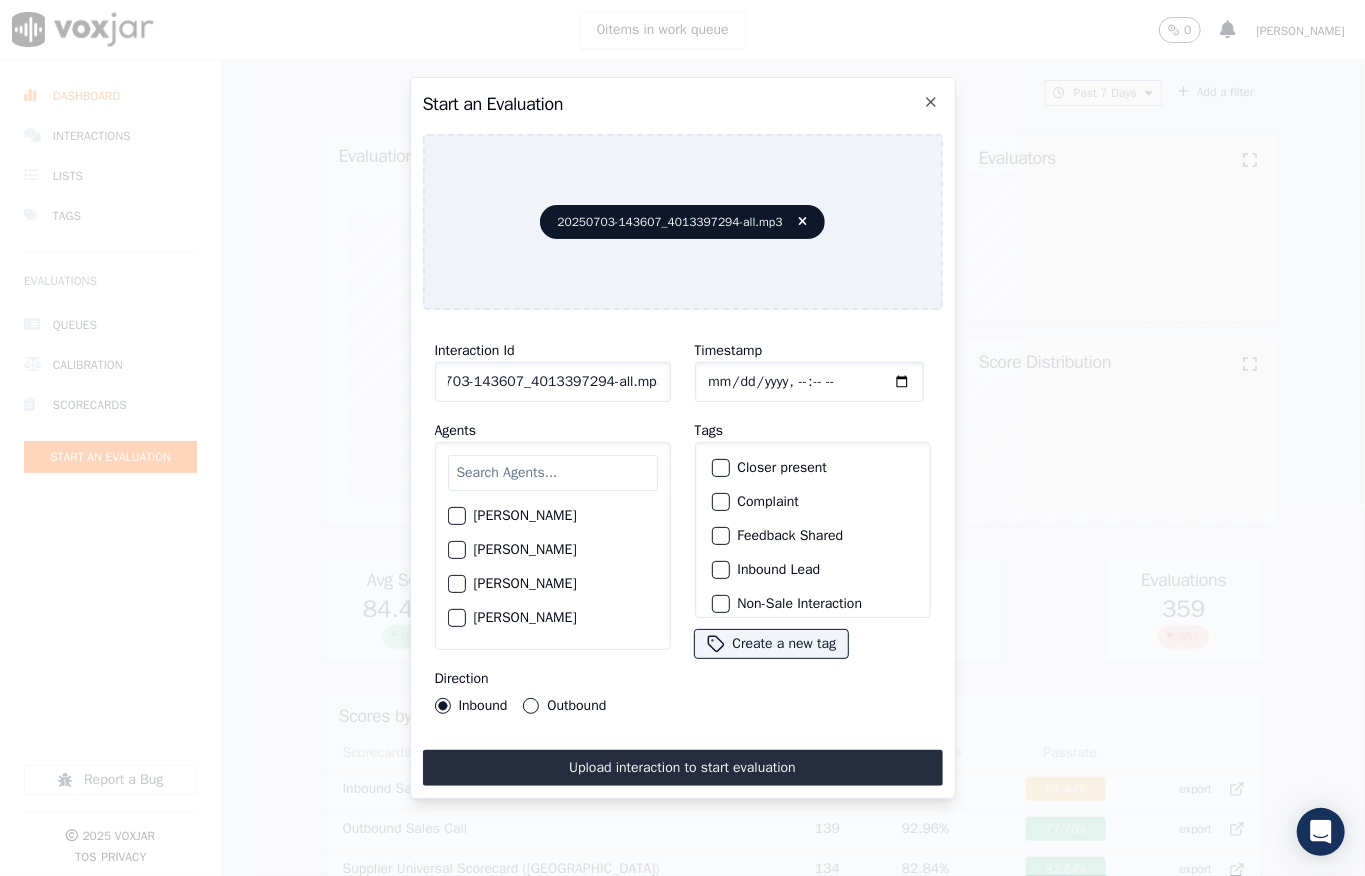drag, startPoint x: 642, startPoint y: 373, endPoint x: 686, endPoint y: 368, distance: 44.28318 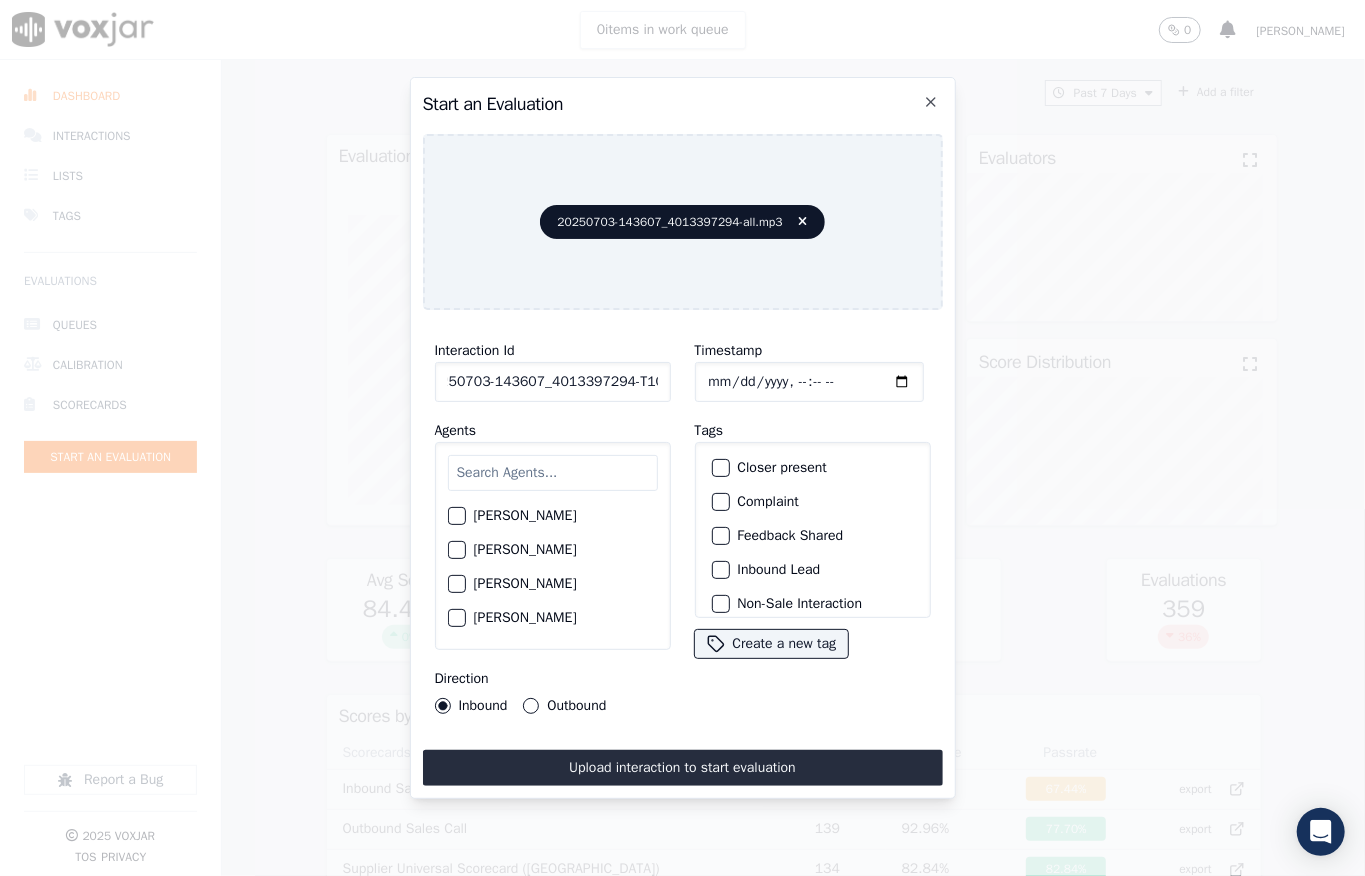 scroll, scrollTop: 0, scrollLeft: 32, axis: horizontal 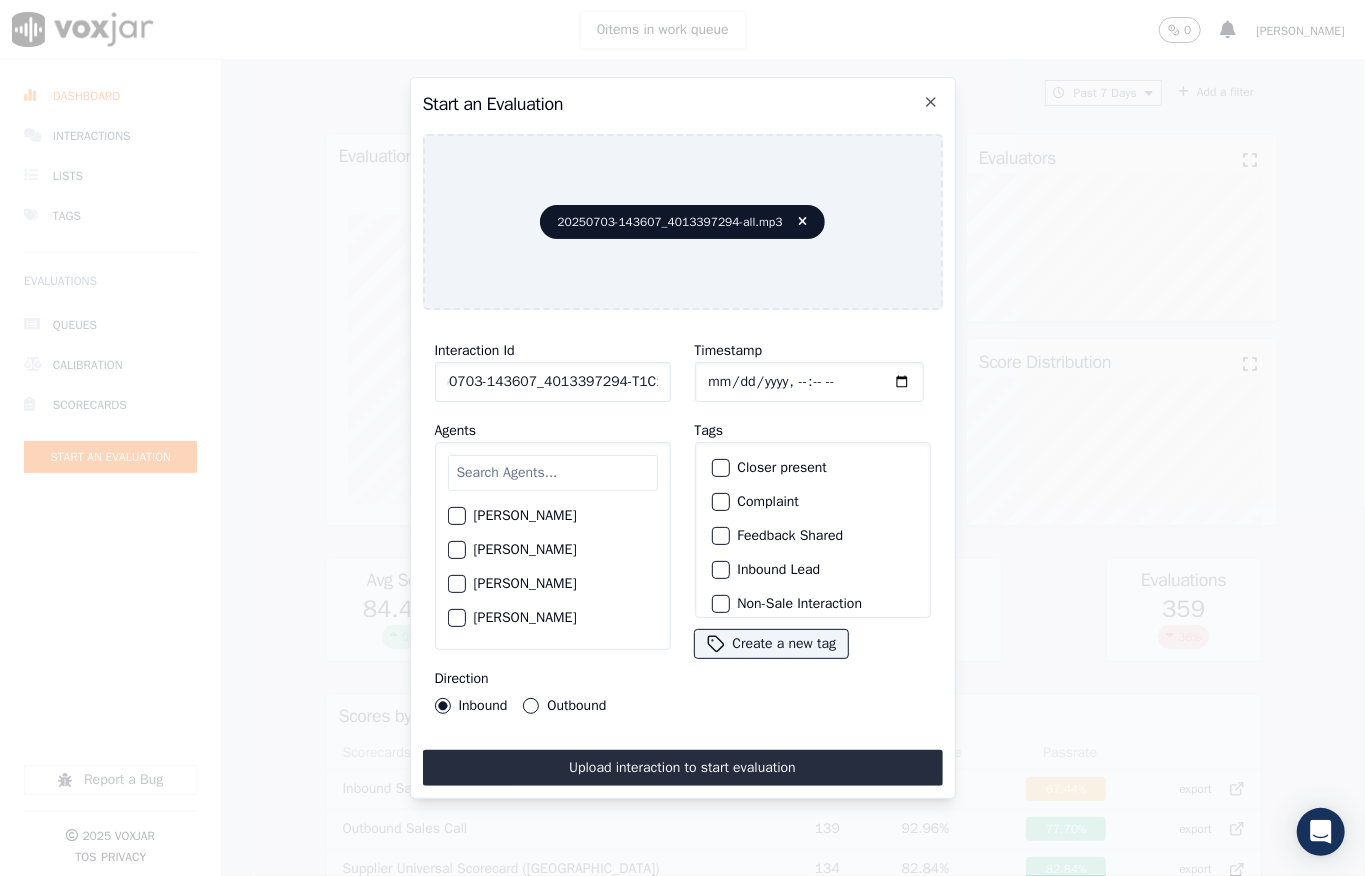 type on "20250703-143607_4013397294-T1C1" 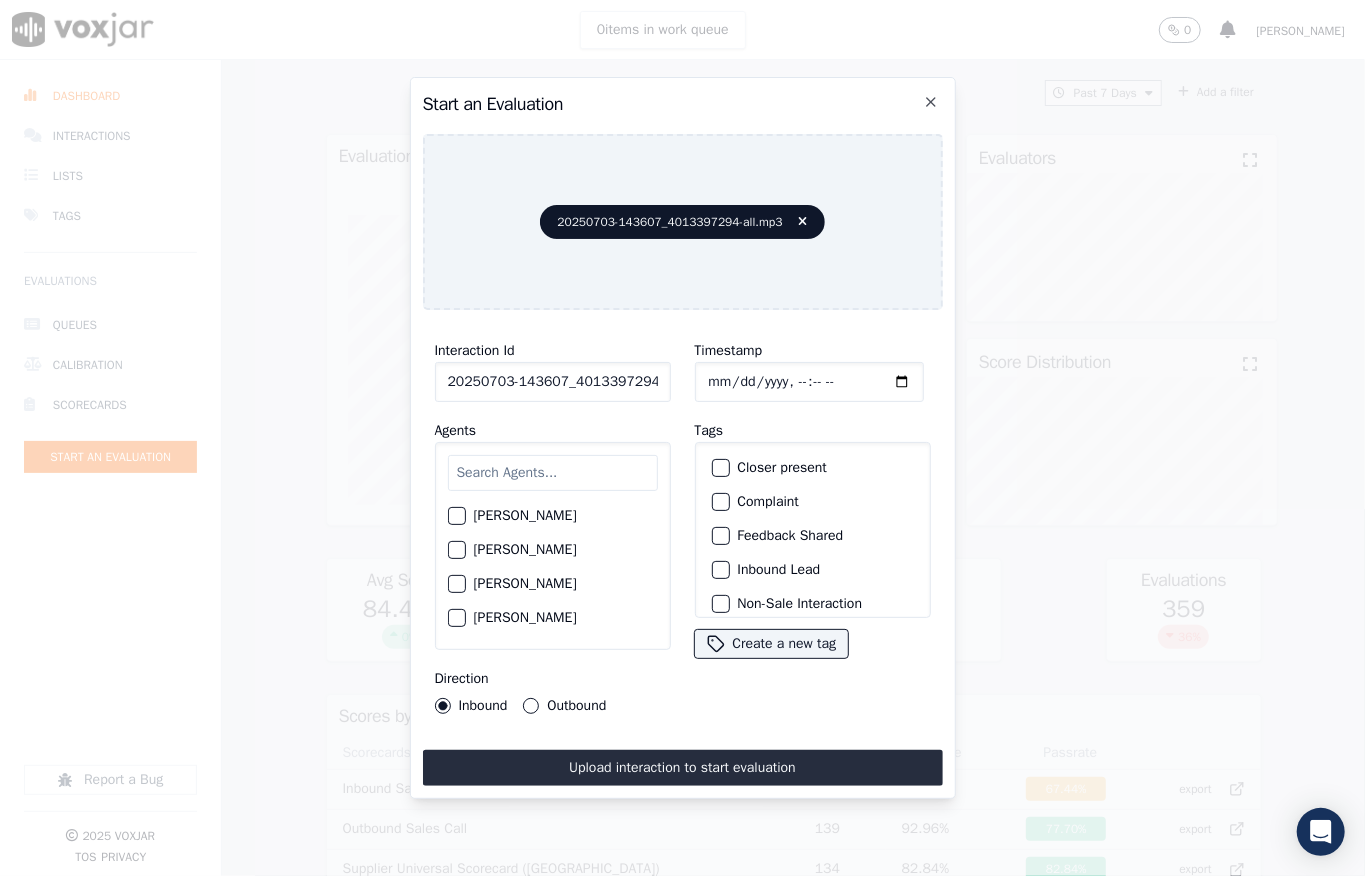 click on "Timestamp" 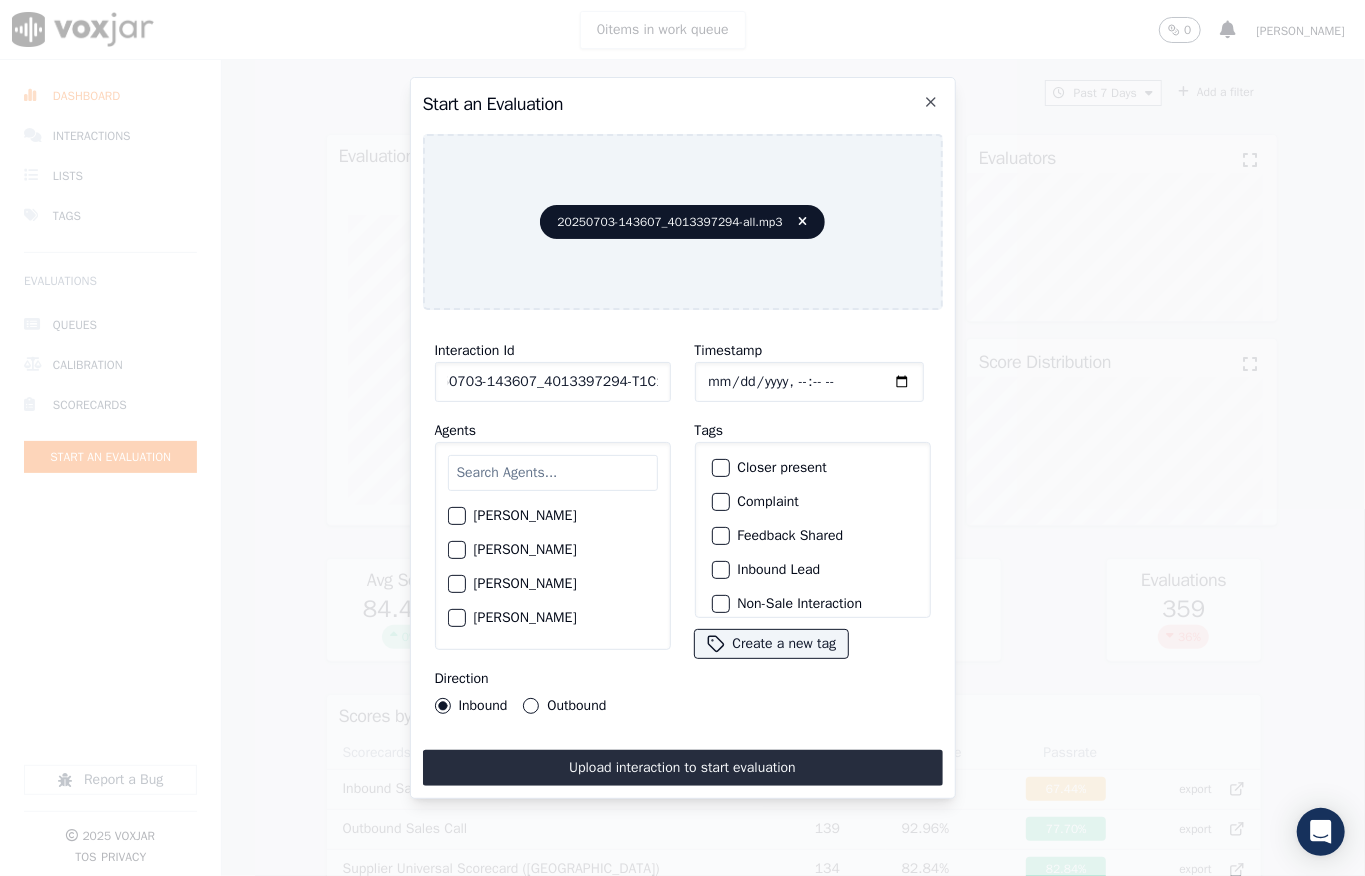 drag, startPoint x: 638, startPoint y: 370, endPoint x: 676, endPoint y: 370, distance: 38 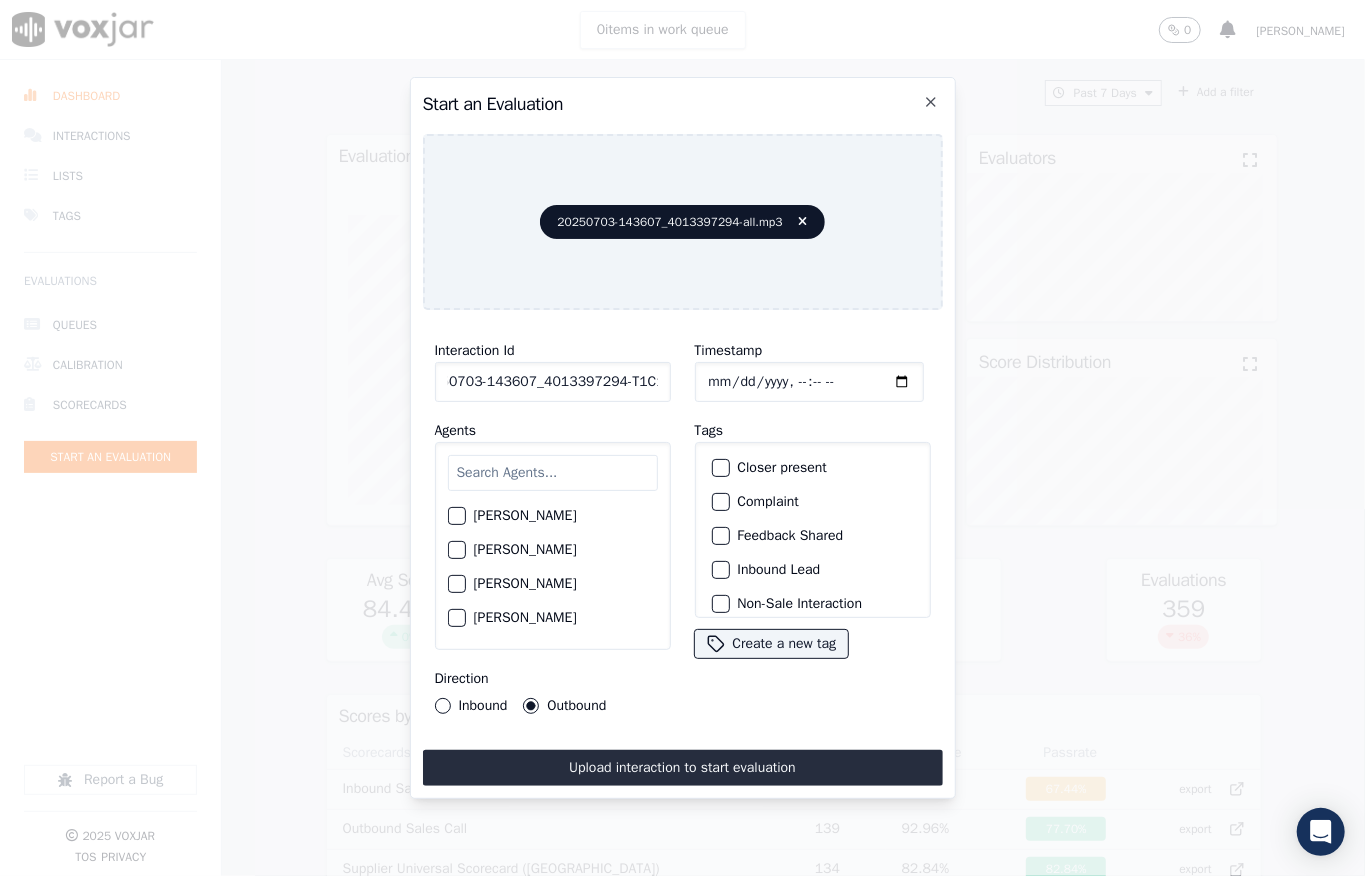 scroll, scrollTop: 0, scrollLeft: 0, axis: both 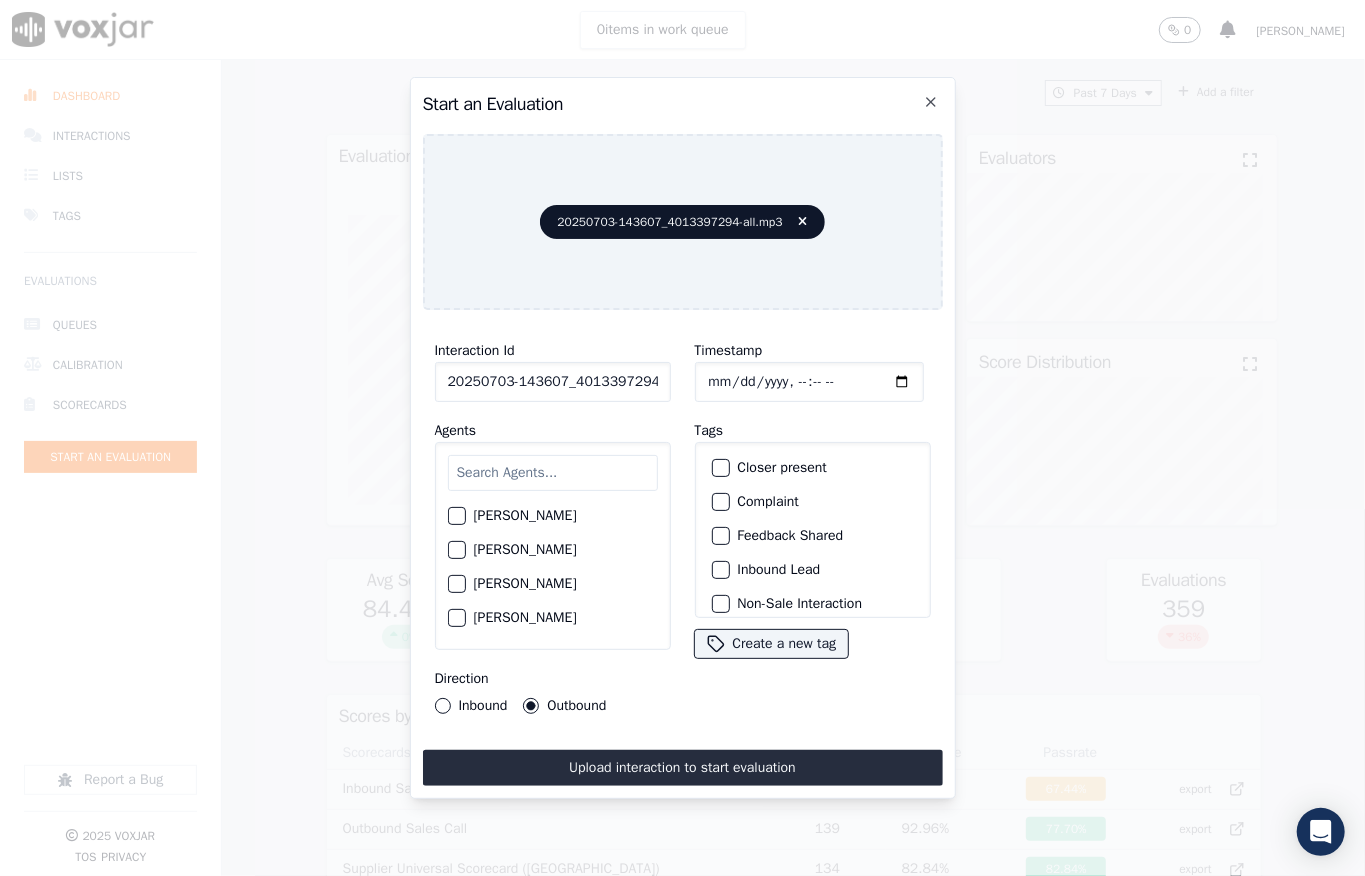 click on "Inbound" at bounding box center (471, 706) 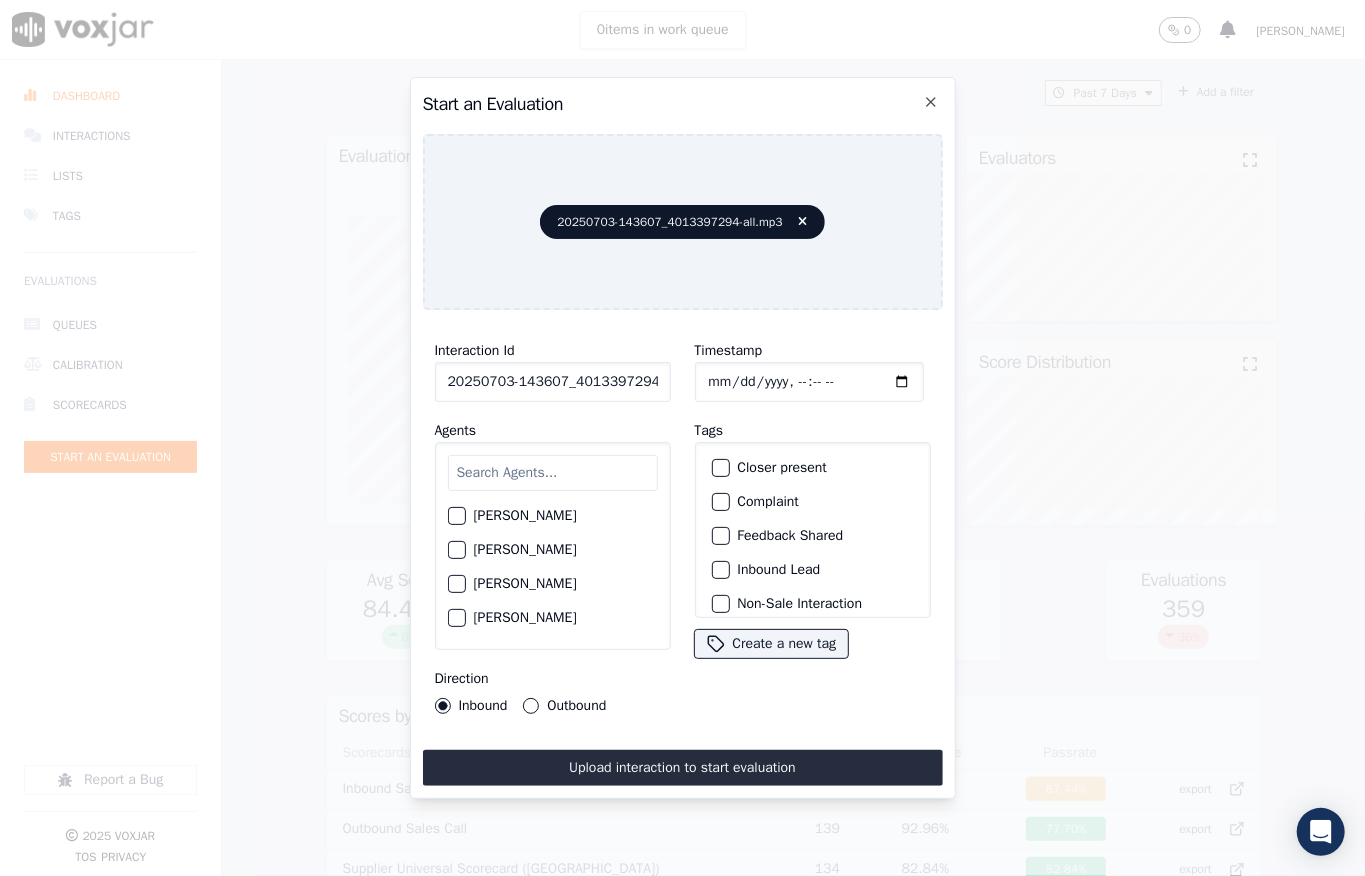 click on "Inbound Lead" at bounding box center [721, 570] 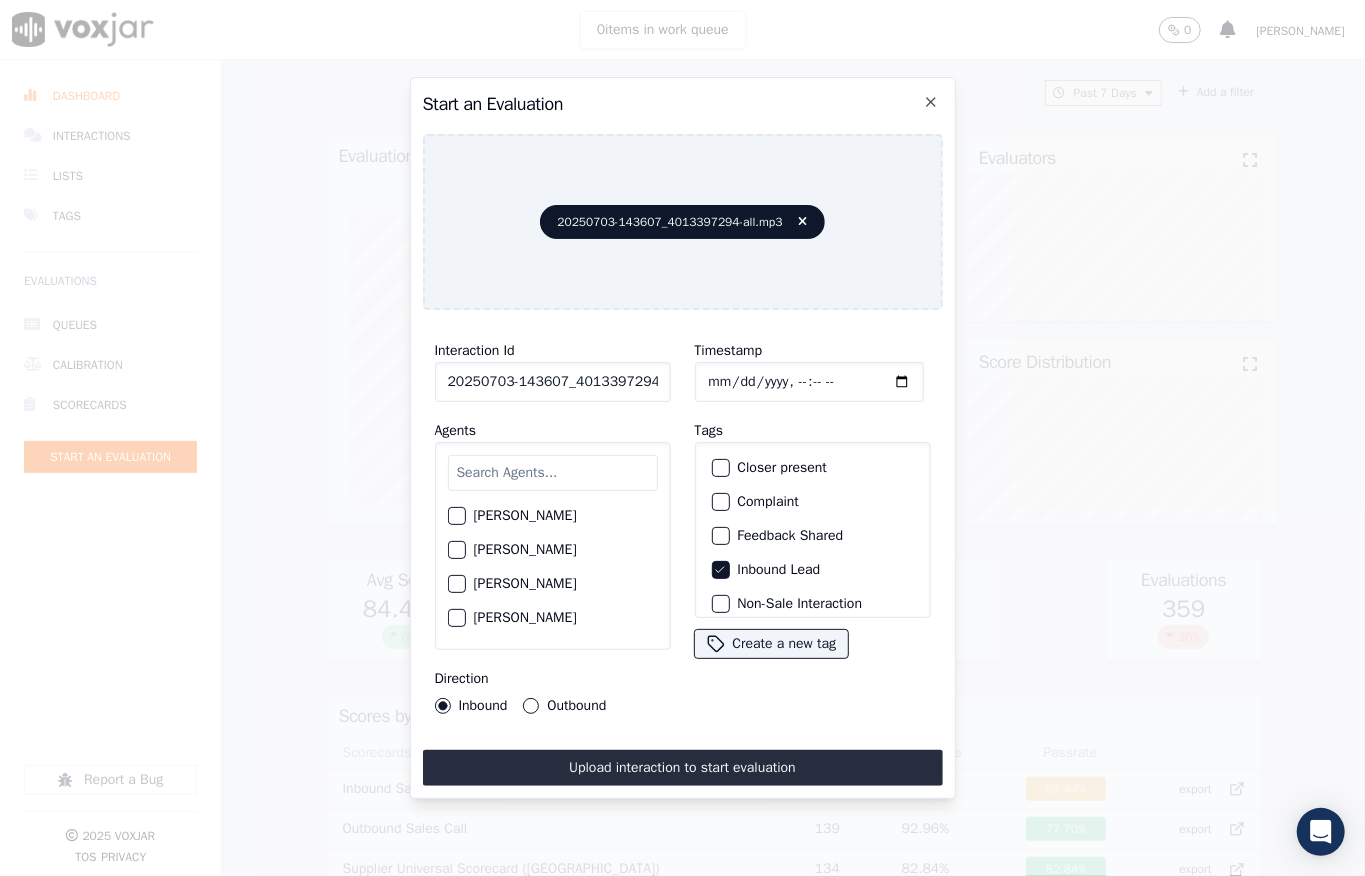 scroll, scrollTop: 200, scrollLeft: 0, axis: vertical 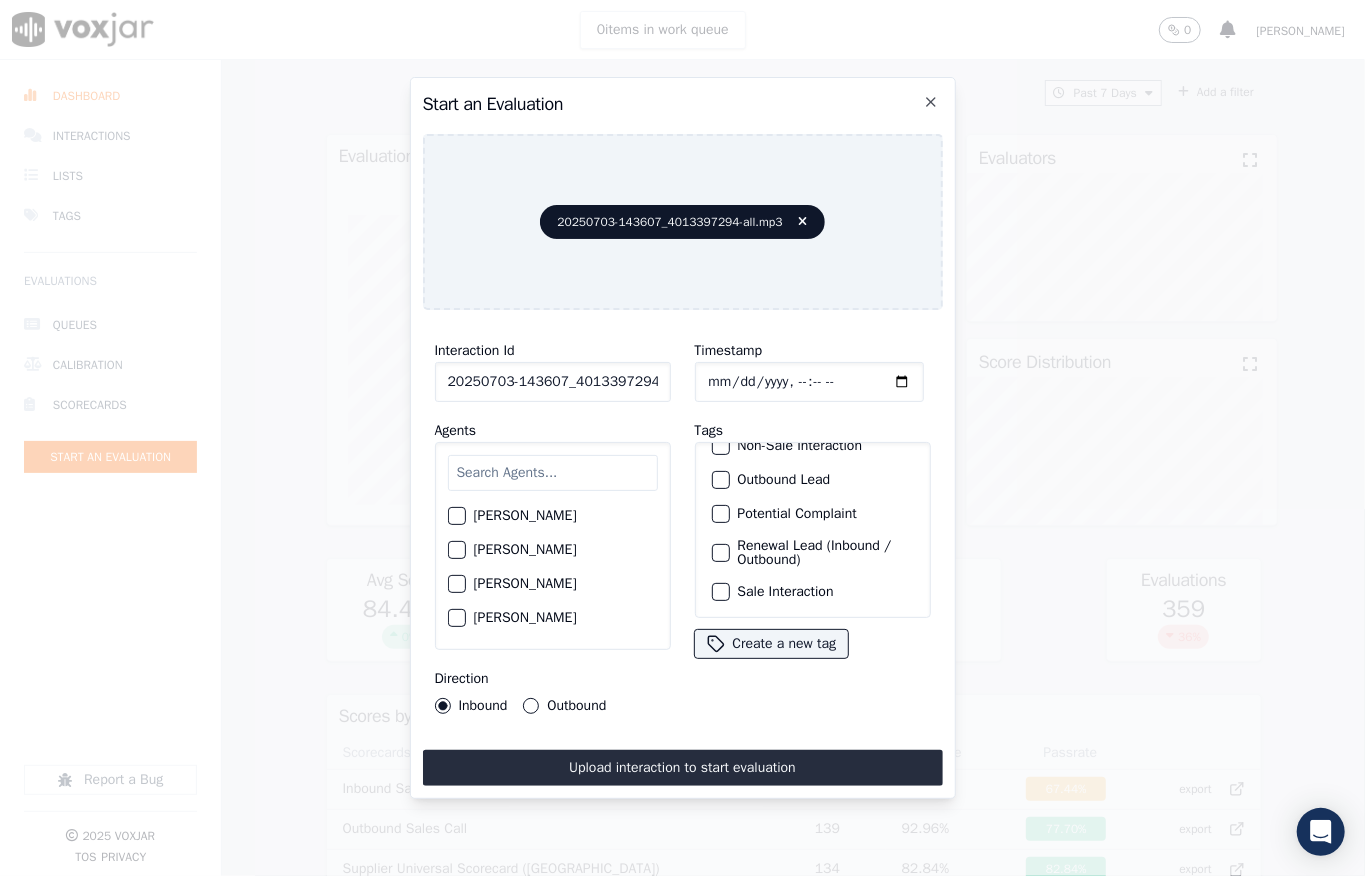 click on "Sale Interaction" at bounding box center [721, 592] 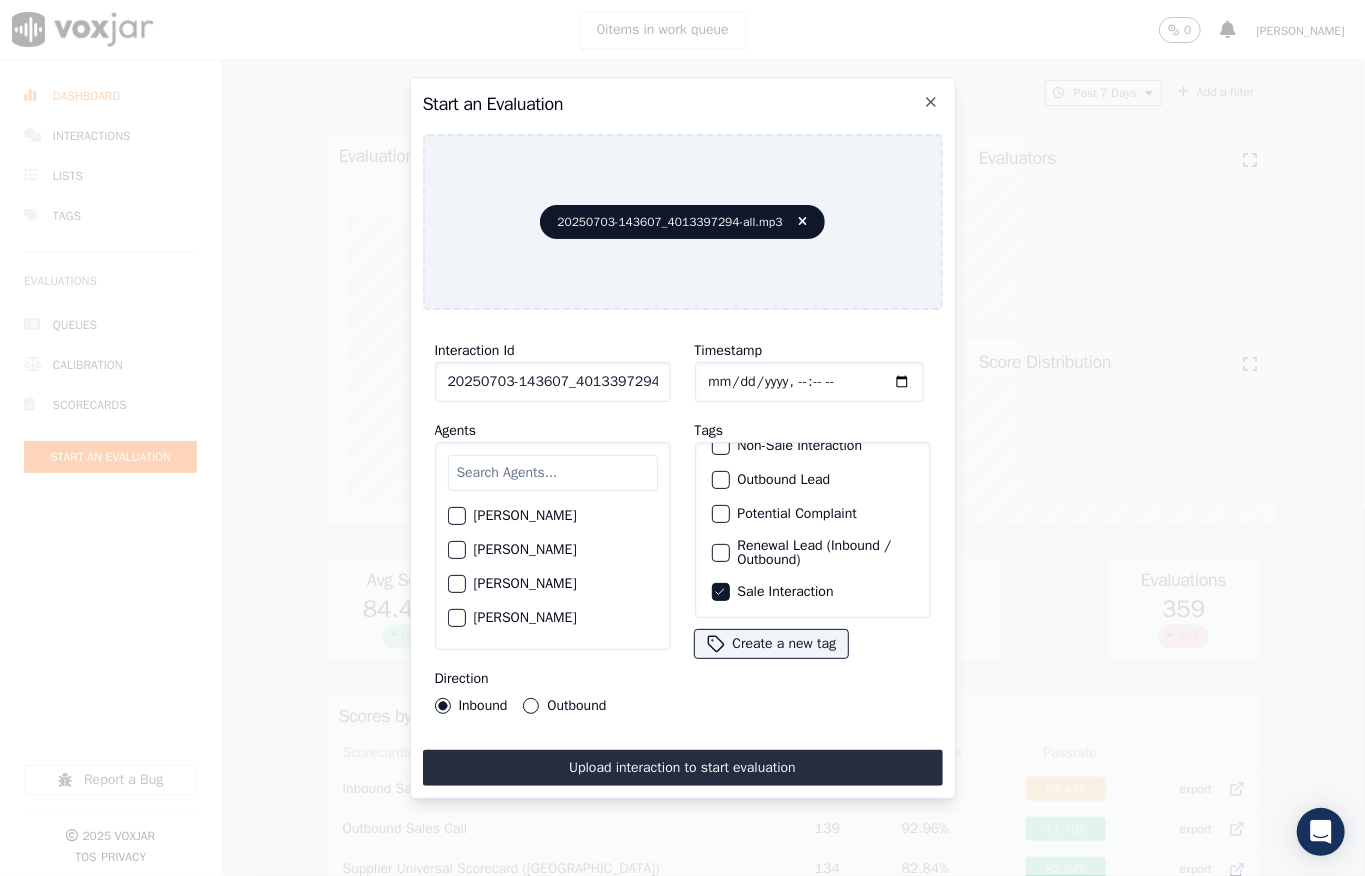 click at bounding box center [553, 473] 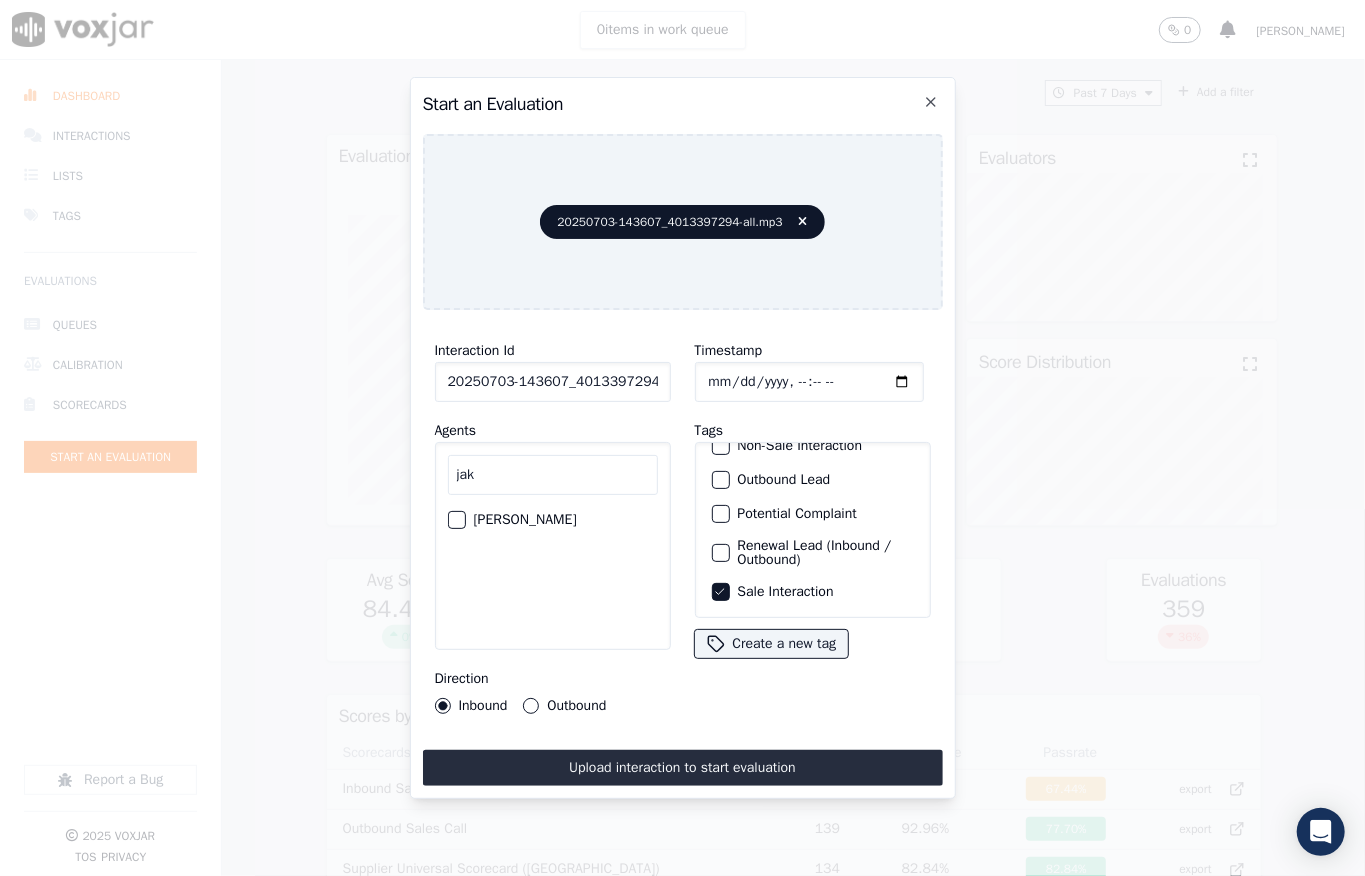 type on "jak" 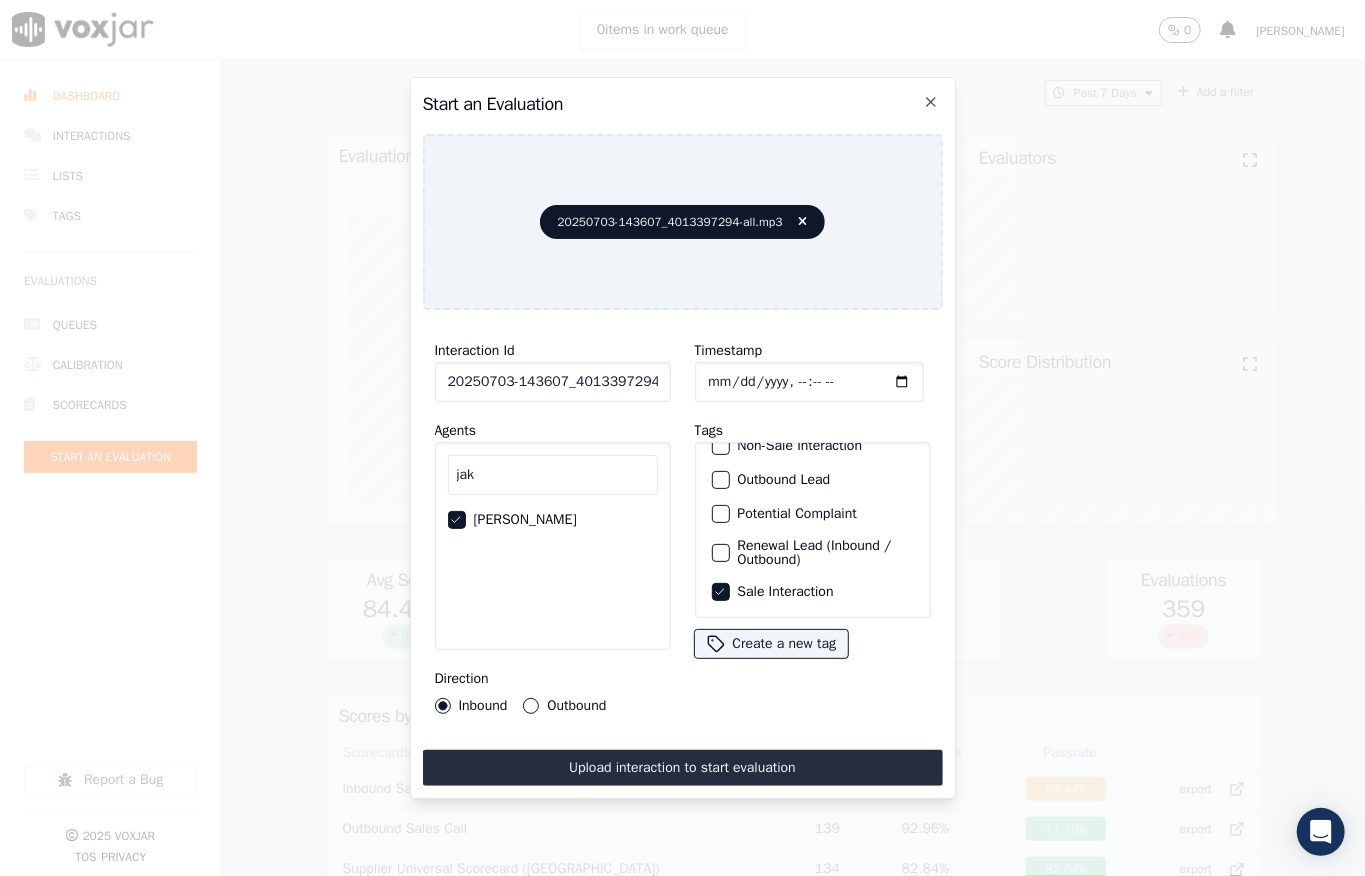 scroll, scrollTop: 0, scrollLeft: 32, axis: horizontal 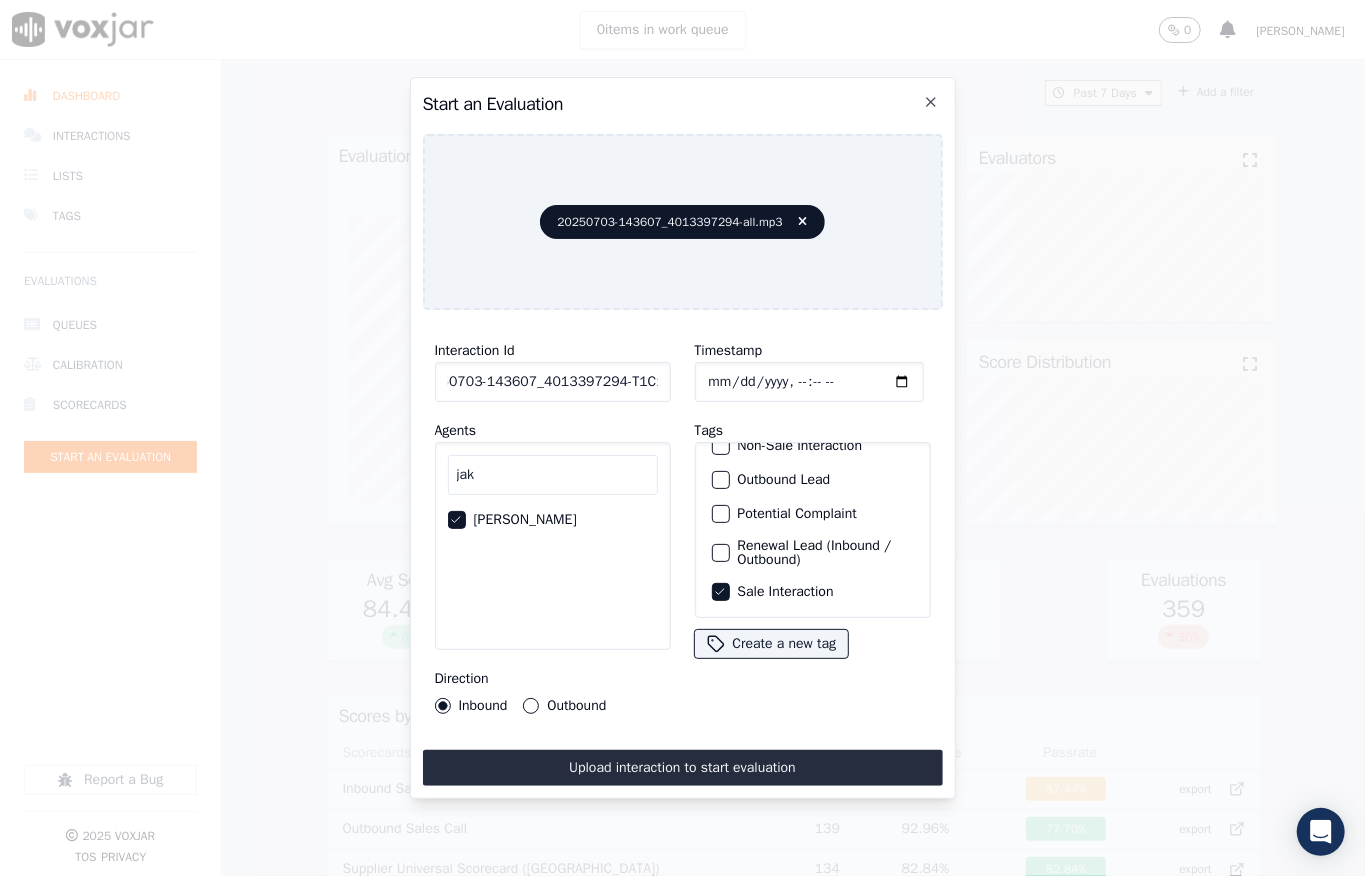 drag, startPoint x: 612, startPoint y: 378, endPoint x: 688, endPoint y: 381, distance: 76.05919 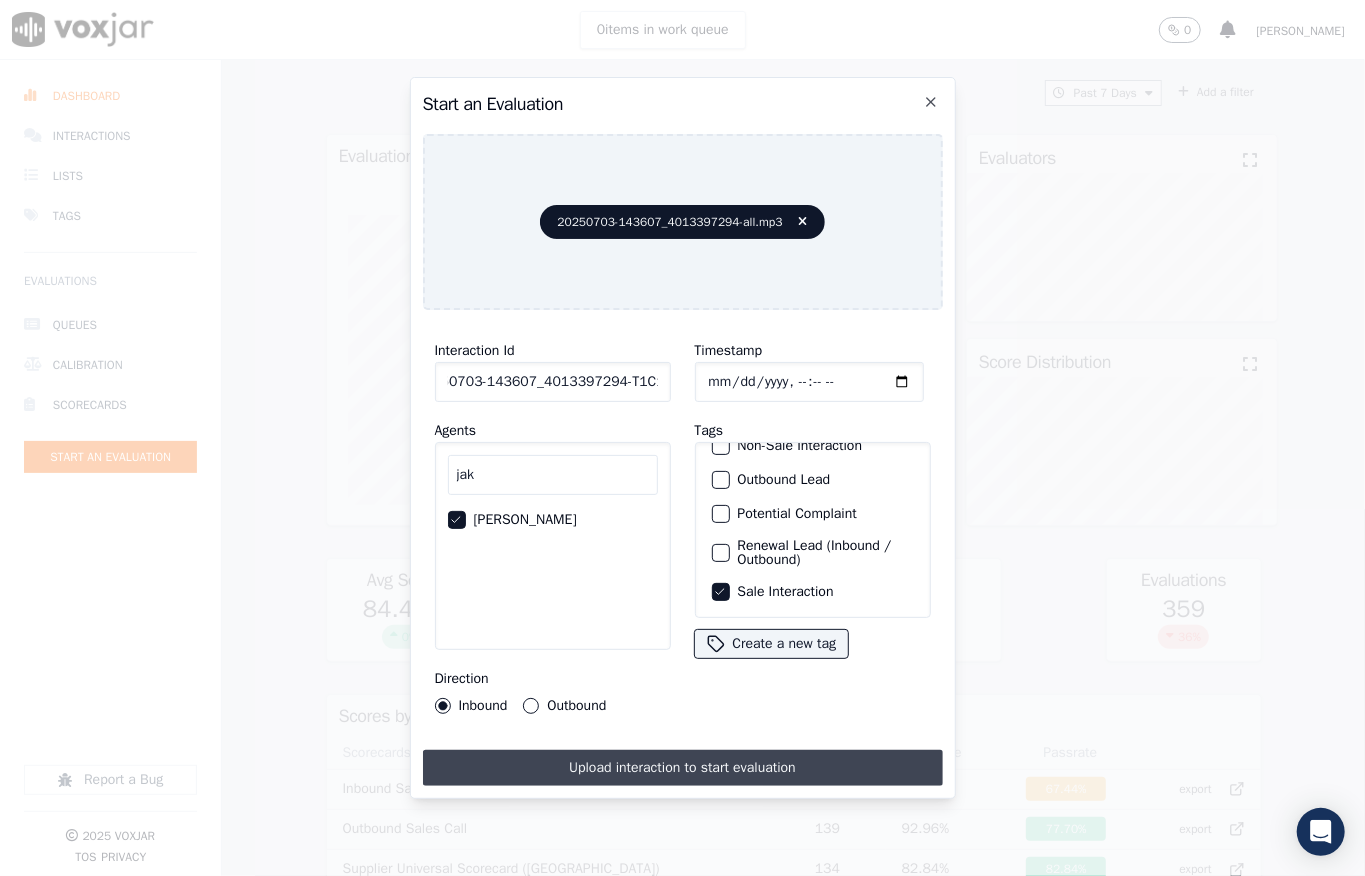 scroll, scrollTop: 0, scrollLeft: 0, axis: both 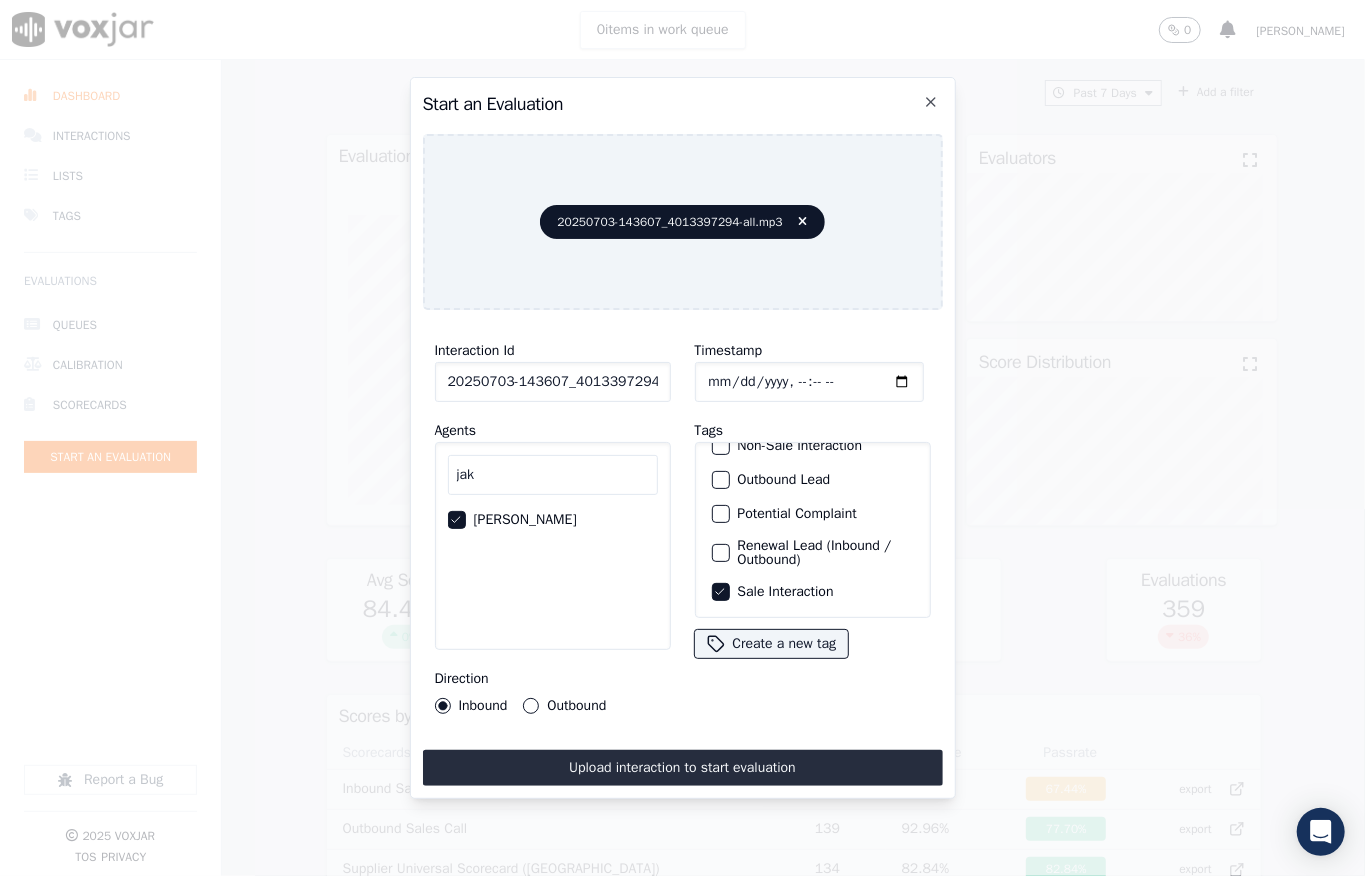click on "Upload interaction to start evaluation" at bounding box center [683, 768] 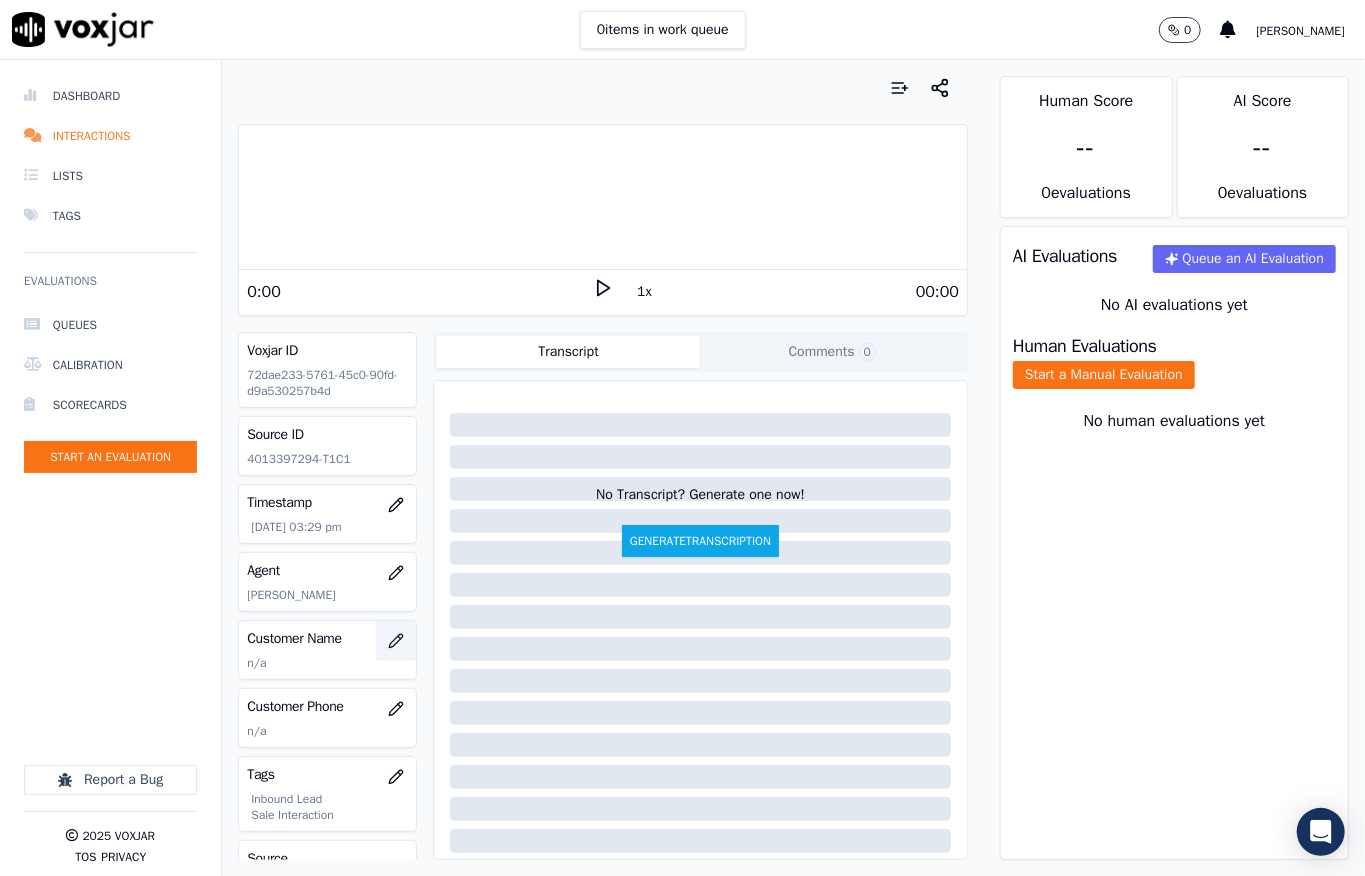 click 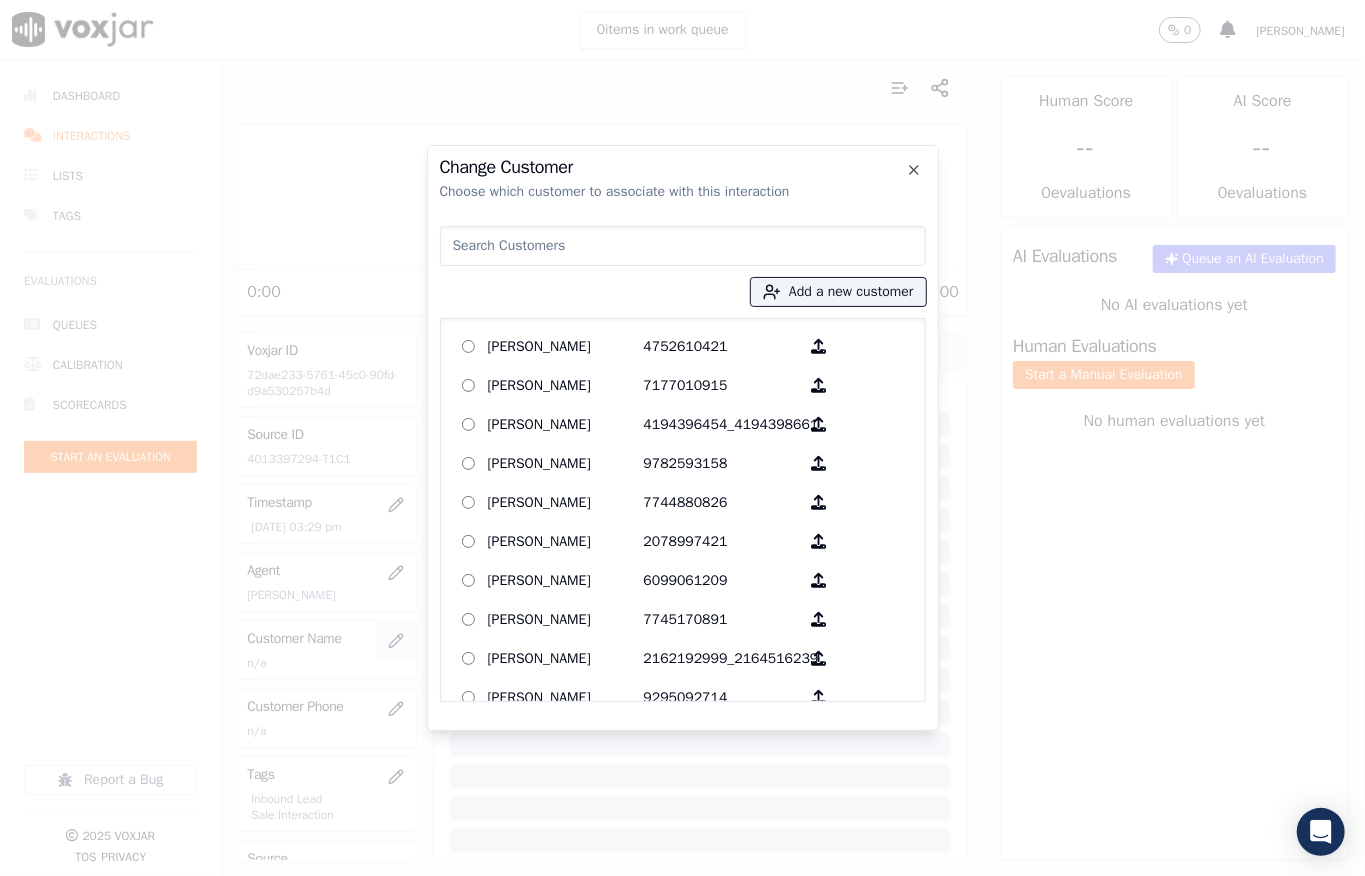 type on "[PERSON_NAME]" 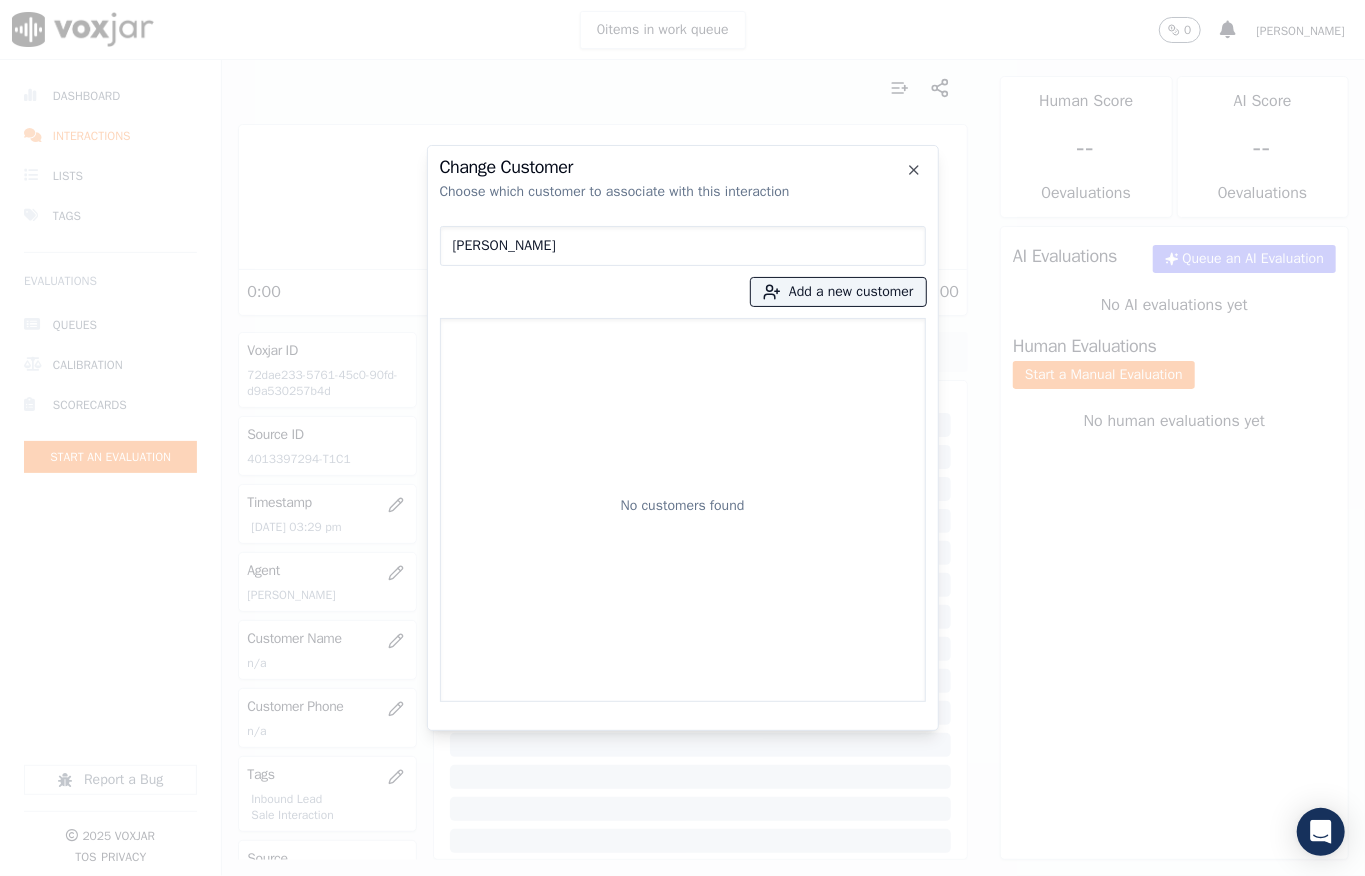 drag, startPoint x: 553, startPoint y: 234, endPoint x: 180, endPoint y: 234, distance: 373 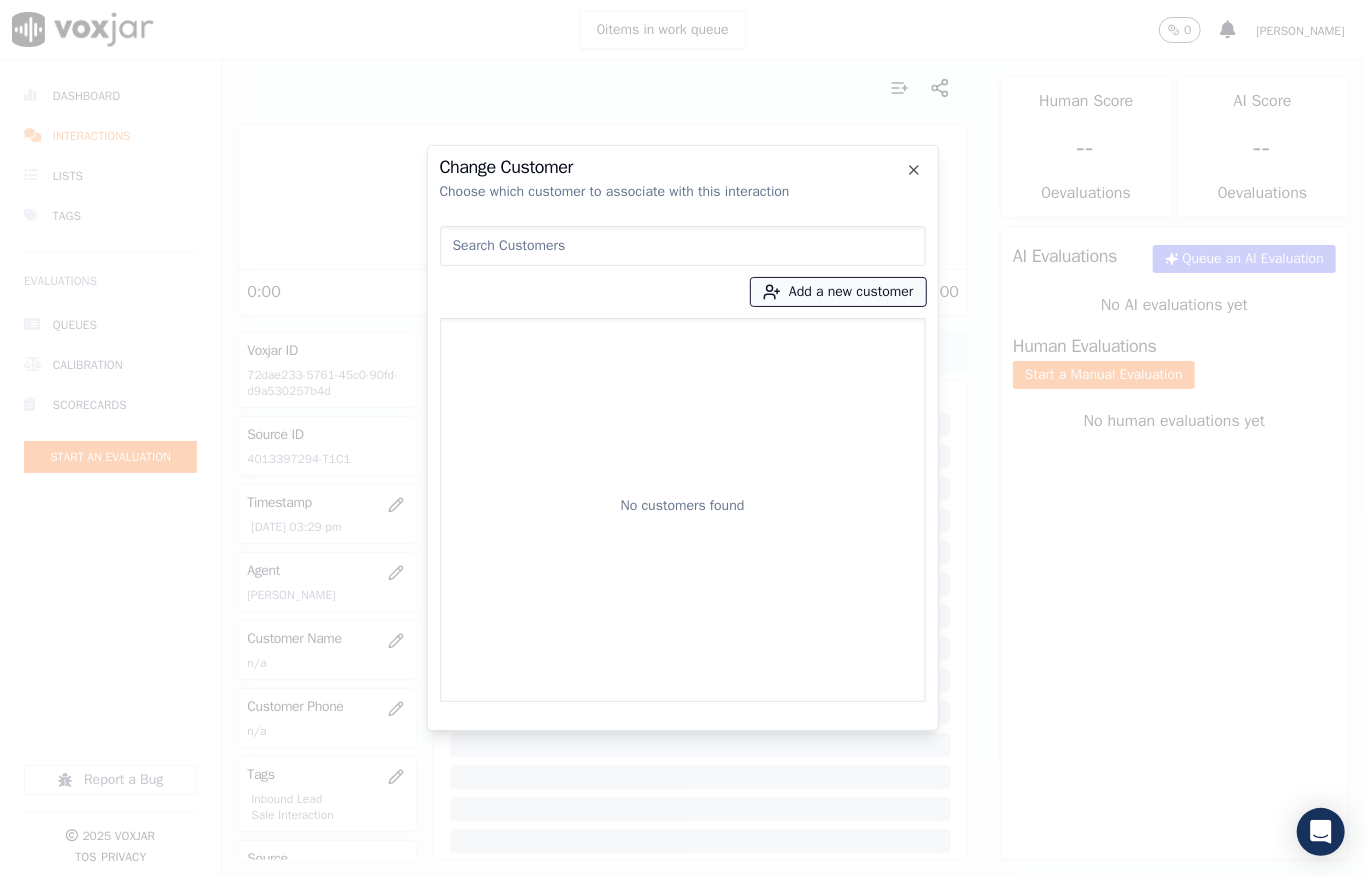 click on "Add a new customer" at bounding box center (838, 292) 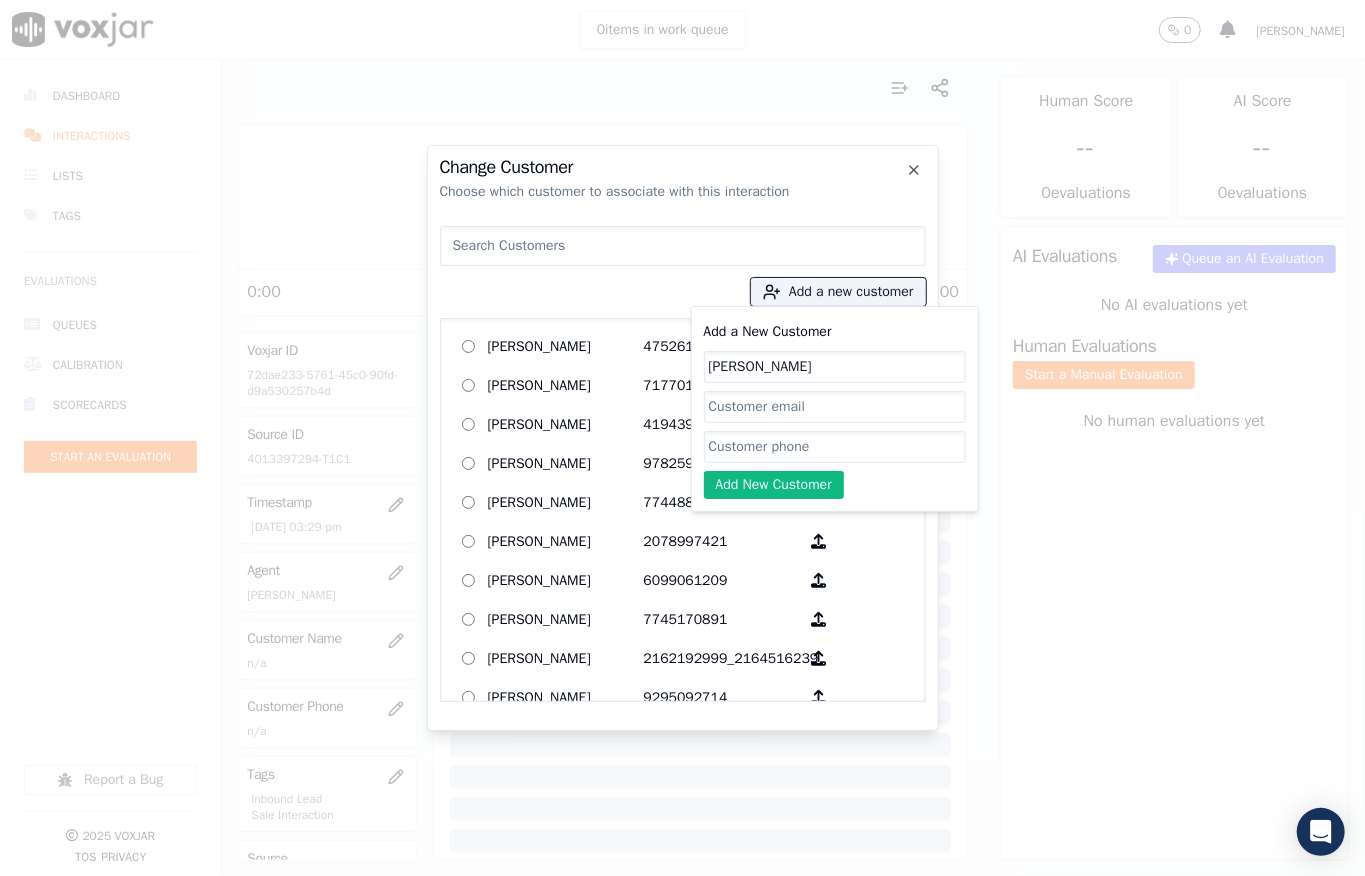 type on "[PERSON_NAME]" 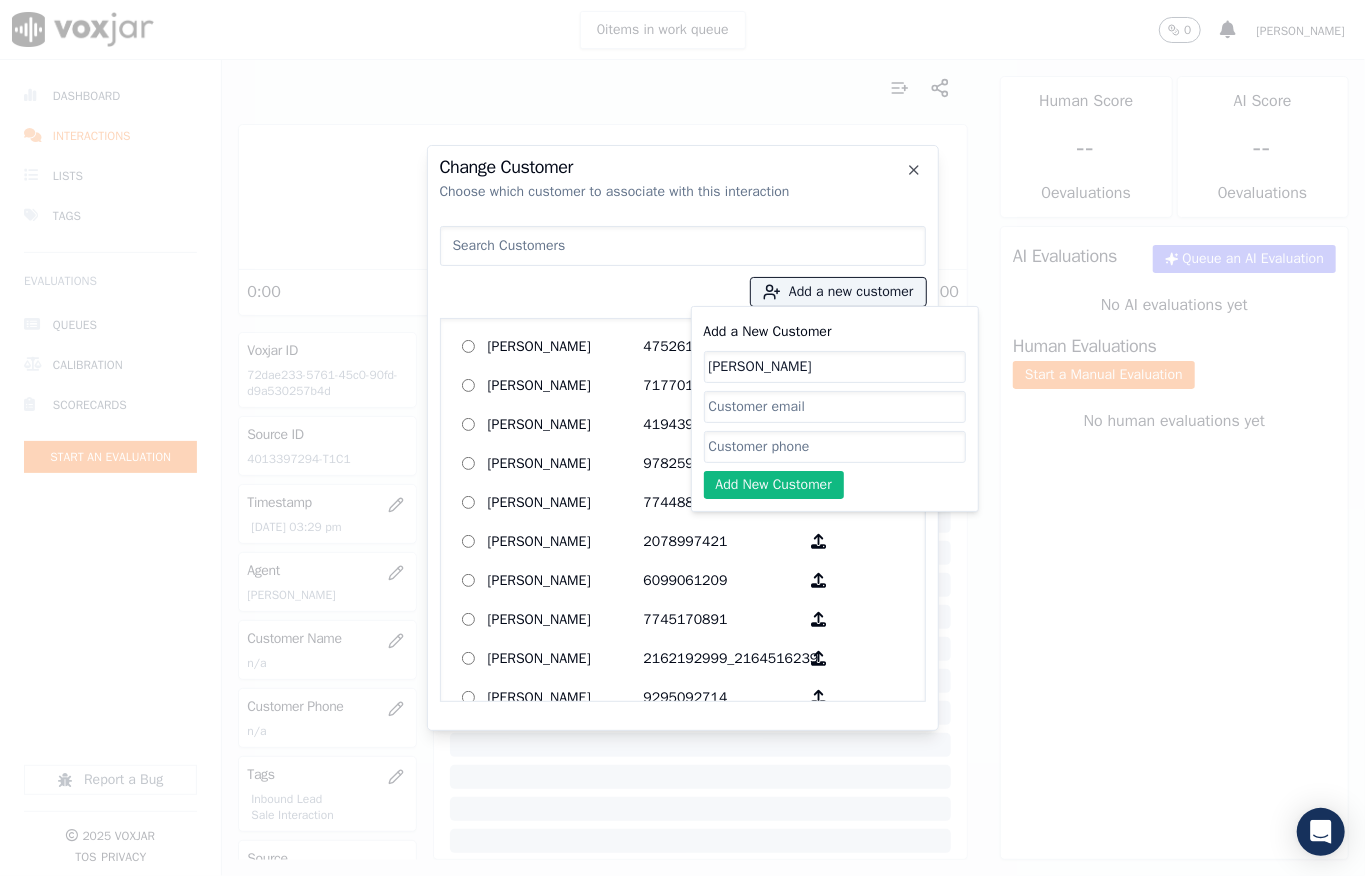 click on "Add a New Customer" 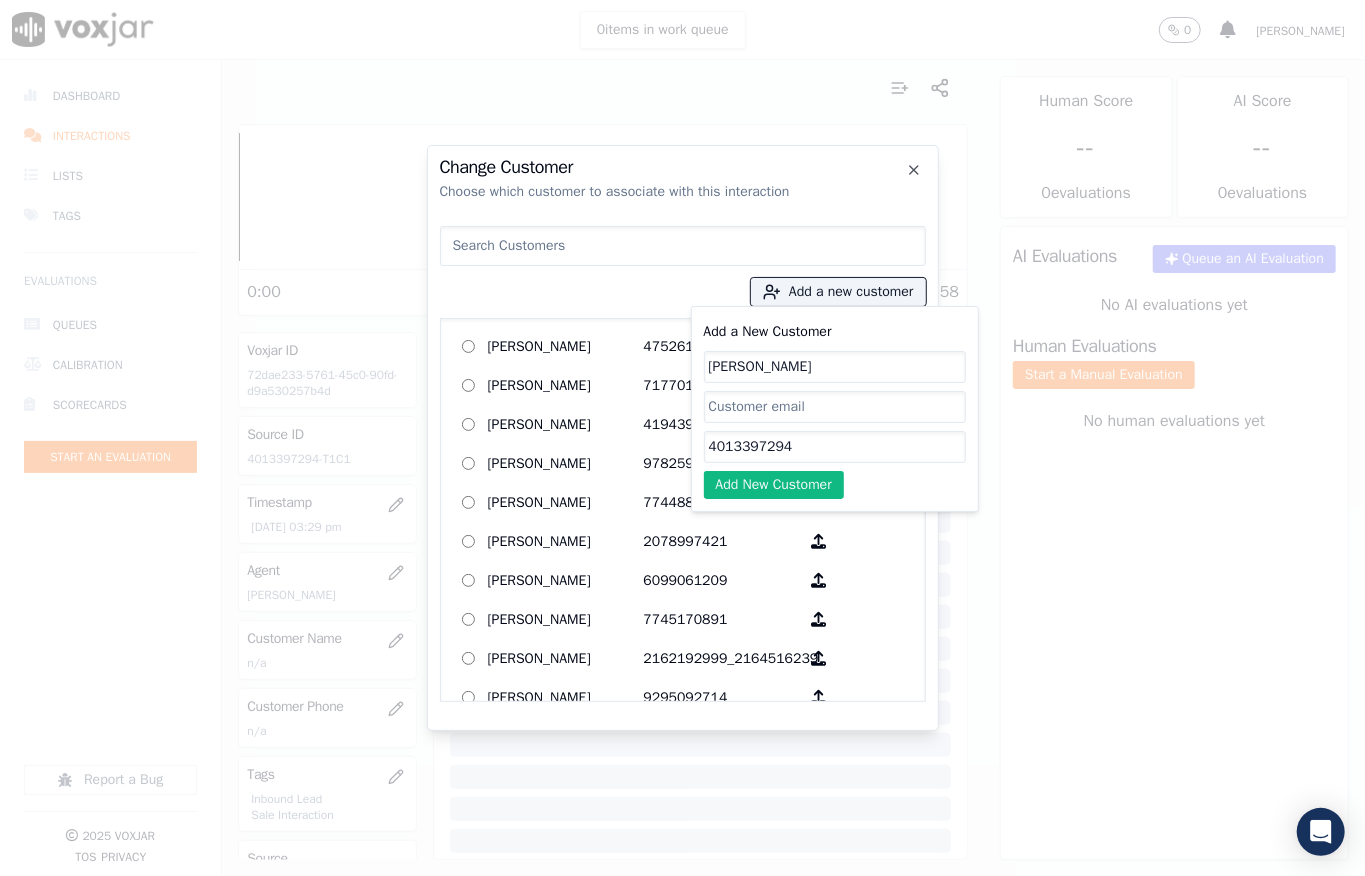 click on "4013397294" 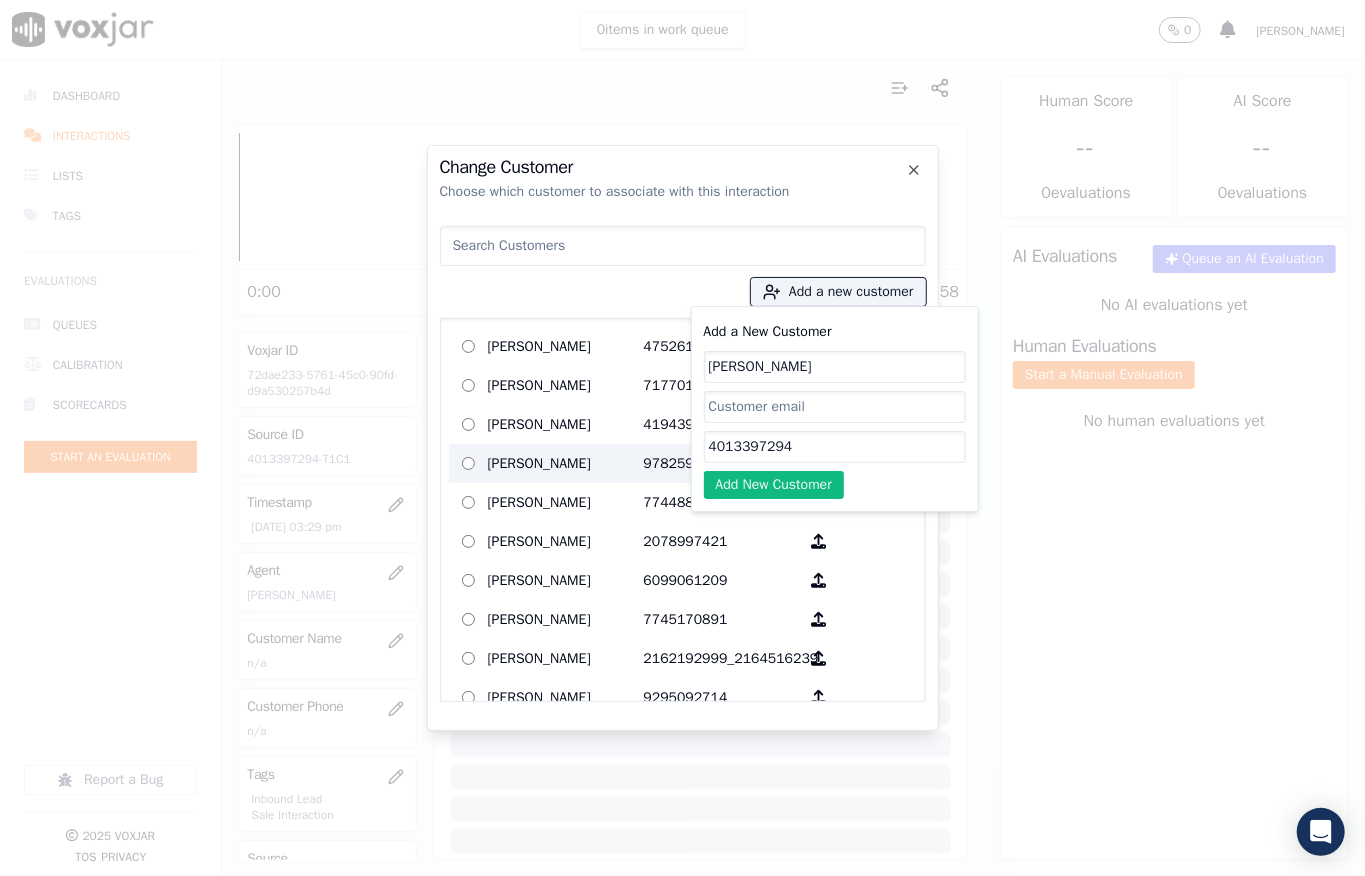 drag, startPoint x: 729, startPoint y: 453, endPoint x: 682, endPoint y: 453, distance: 47 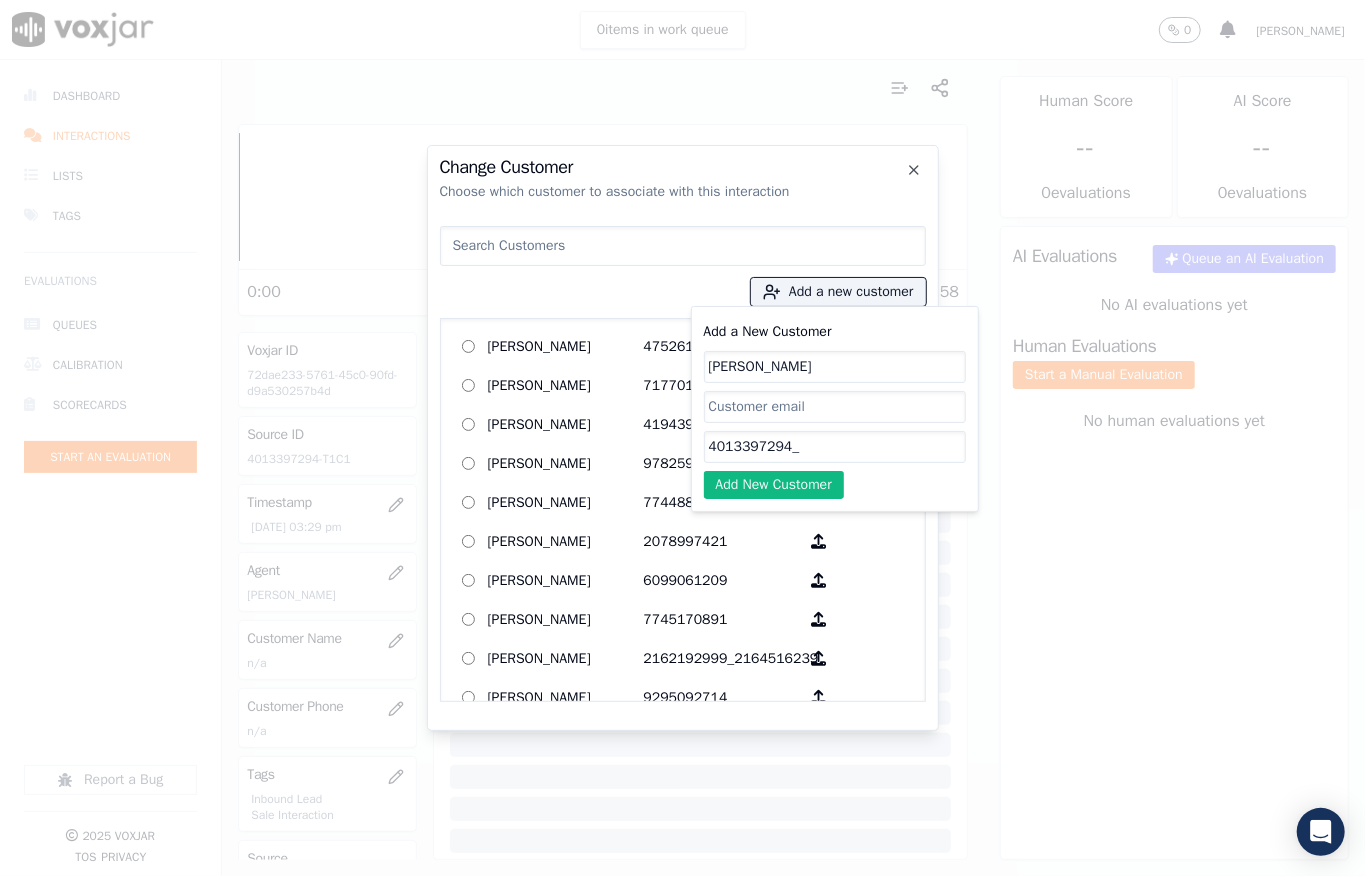 paste on "4013392541" 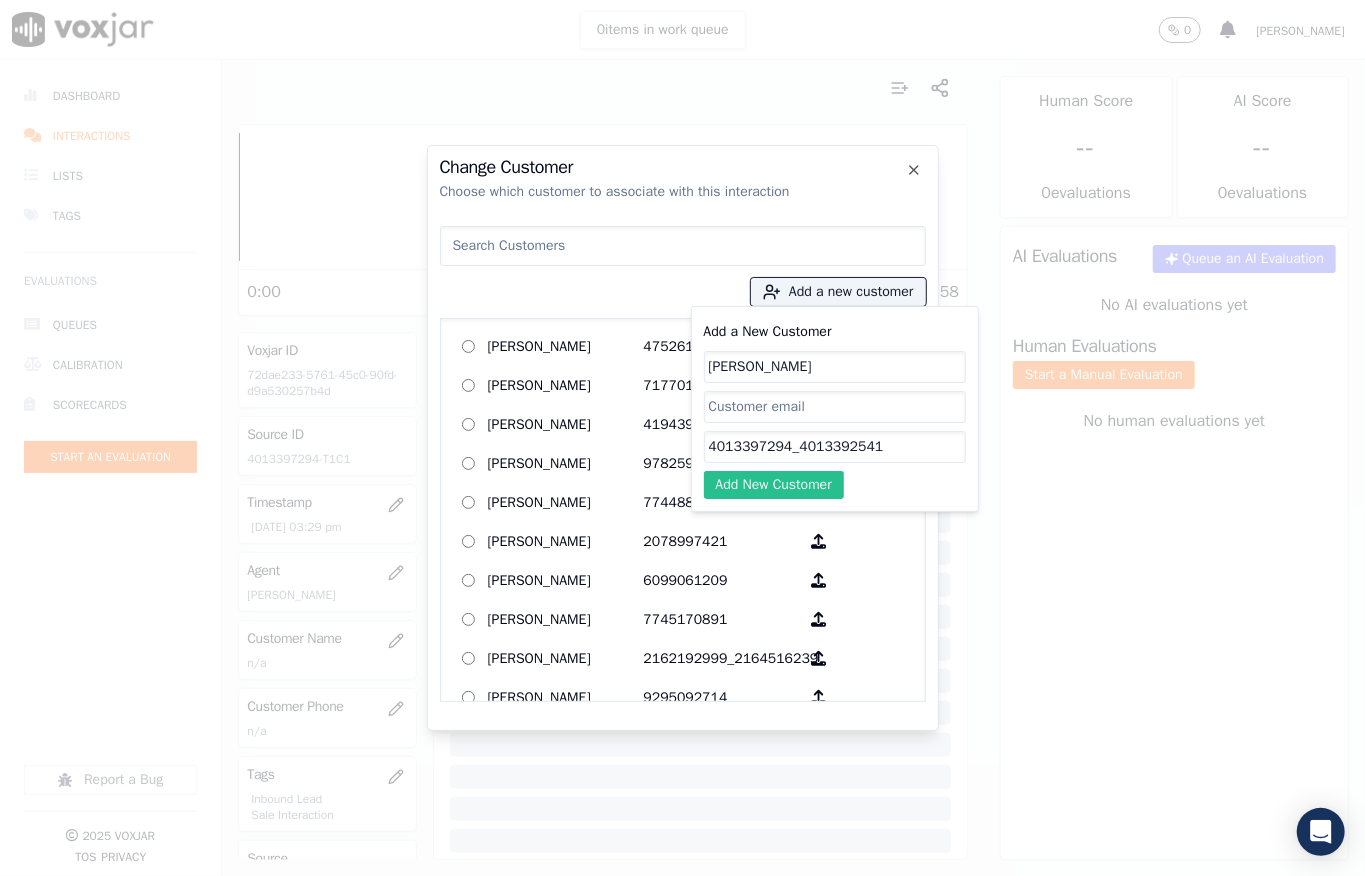 type on "4013397294_4013392541" 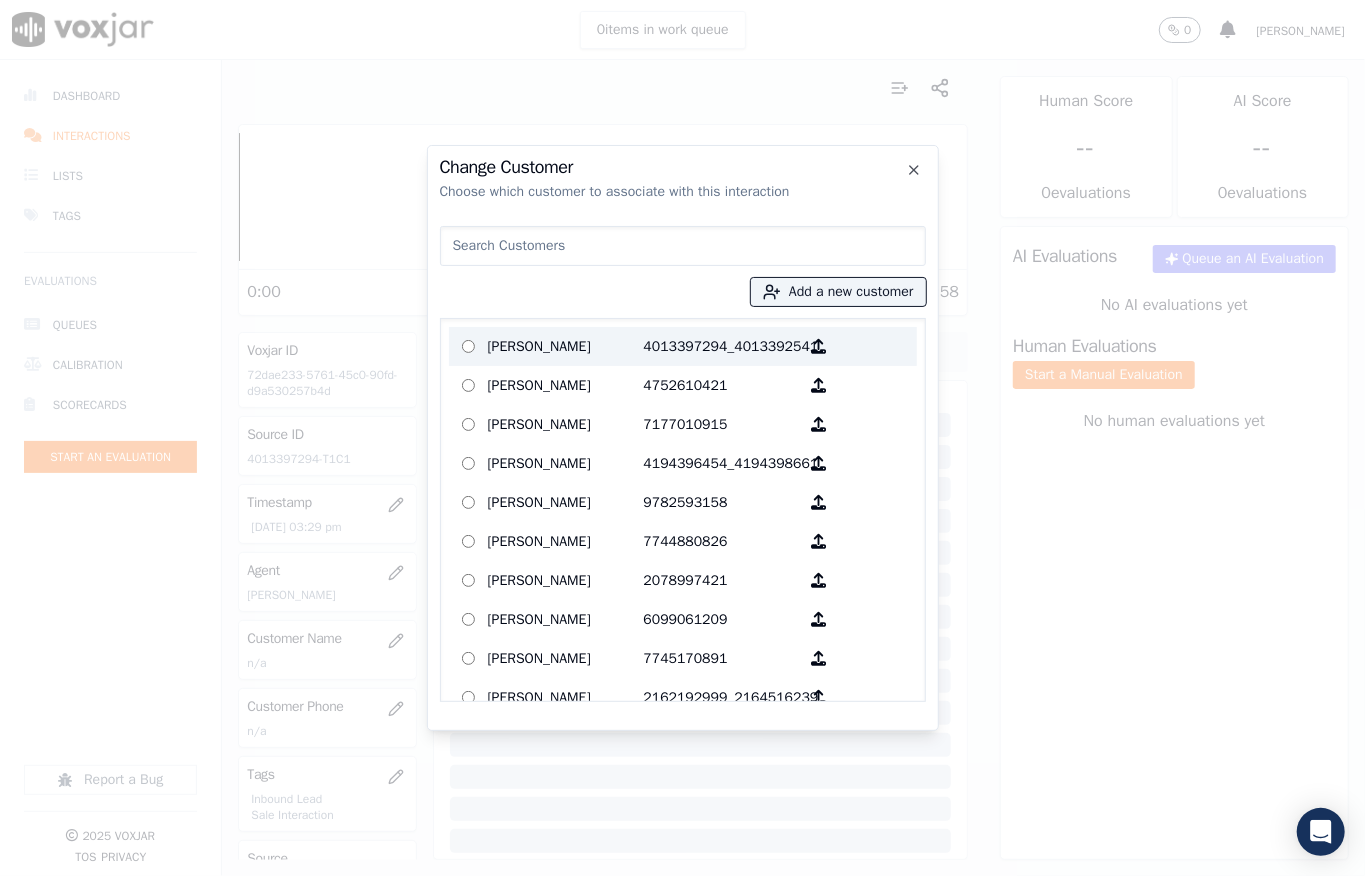 click on "[PERSON_NAME]" at bounding box center (566, 346) 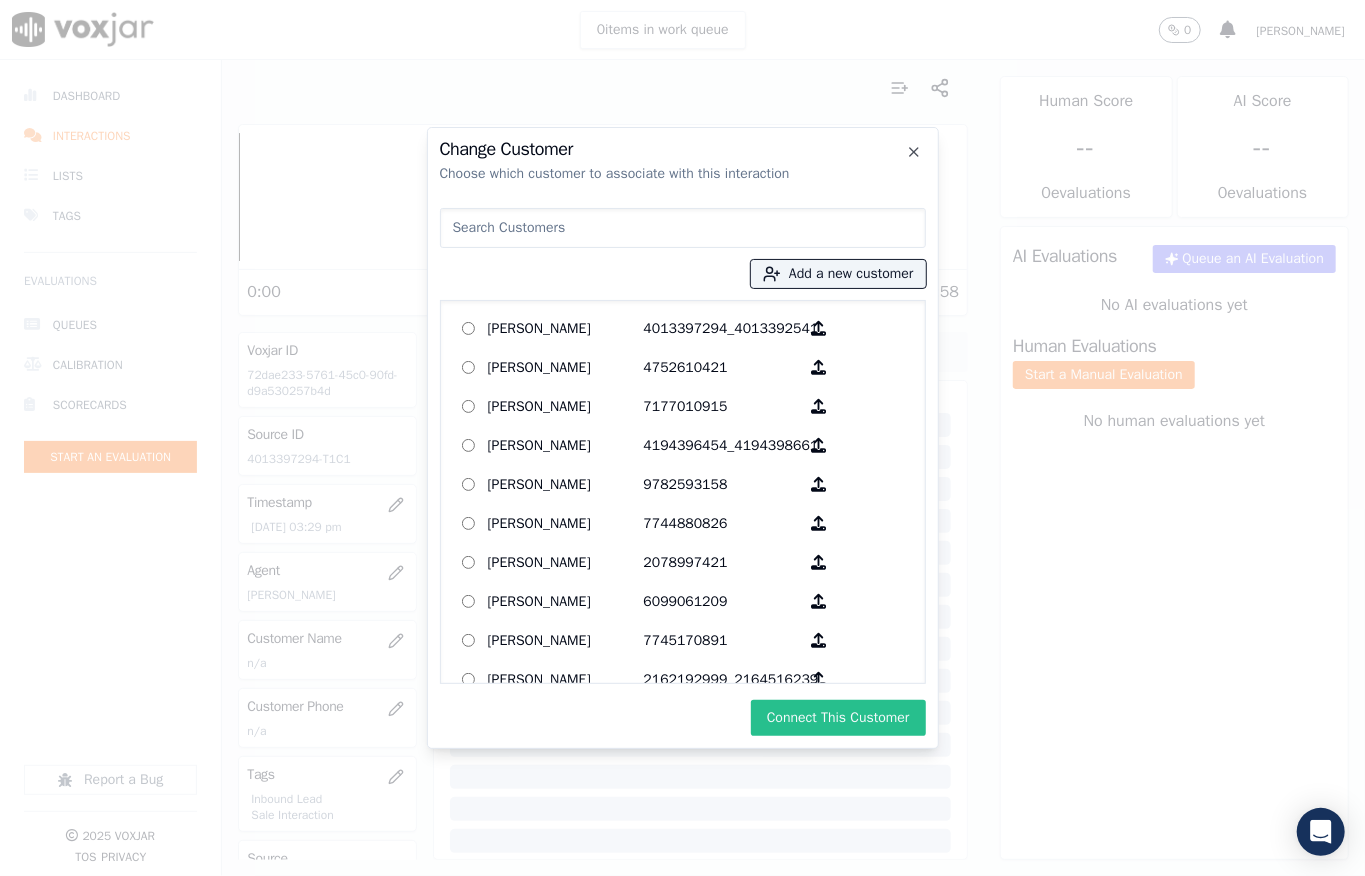 click on "Connect This Customer" at bounding box center (838, 718) 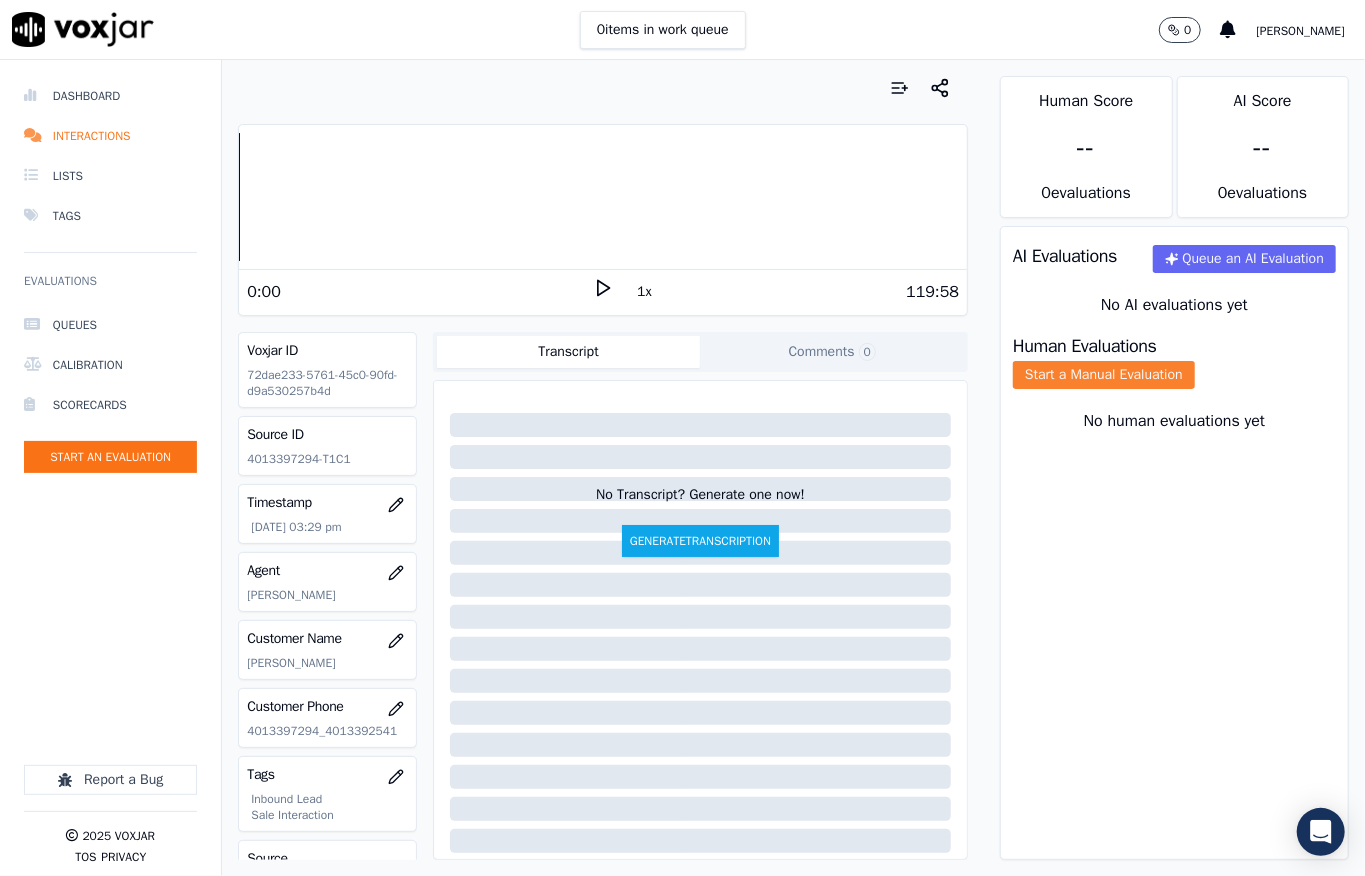 click on "Start a Manual Evaluation" 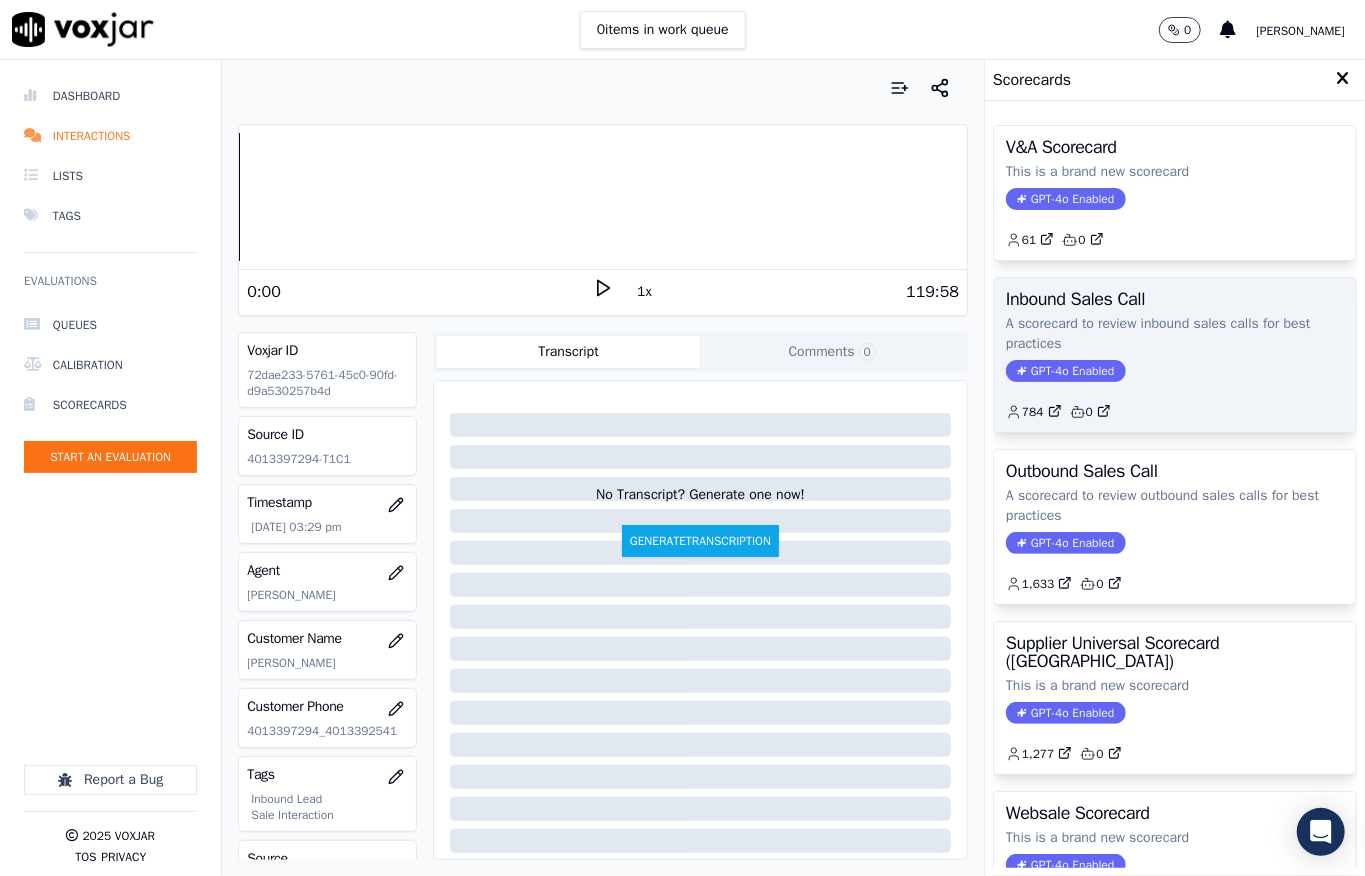 click on "GPT-4o Enabled" at bounding box center [1065, 371] 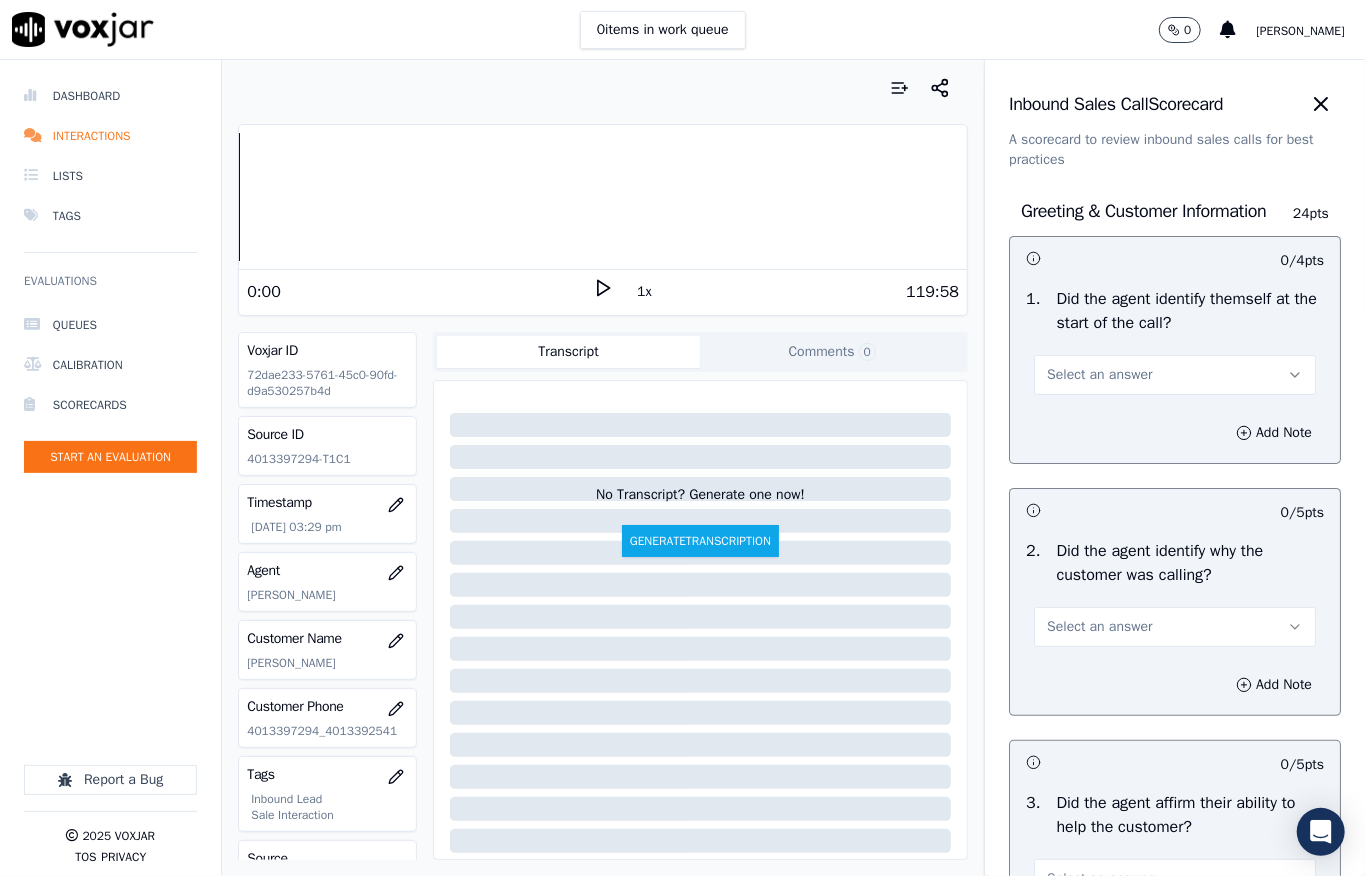 drag, startPoint x: 1062, startPoint y: 386, endPoint x: 1062, endPoint y: 401, distance: 15 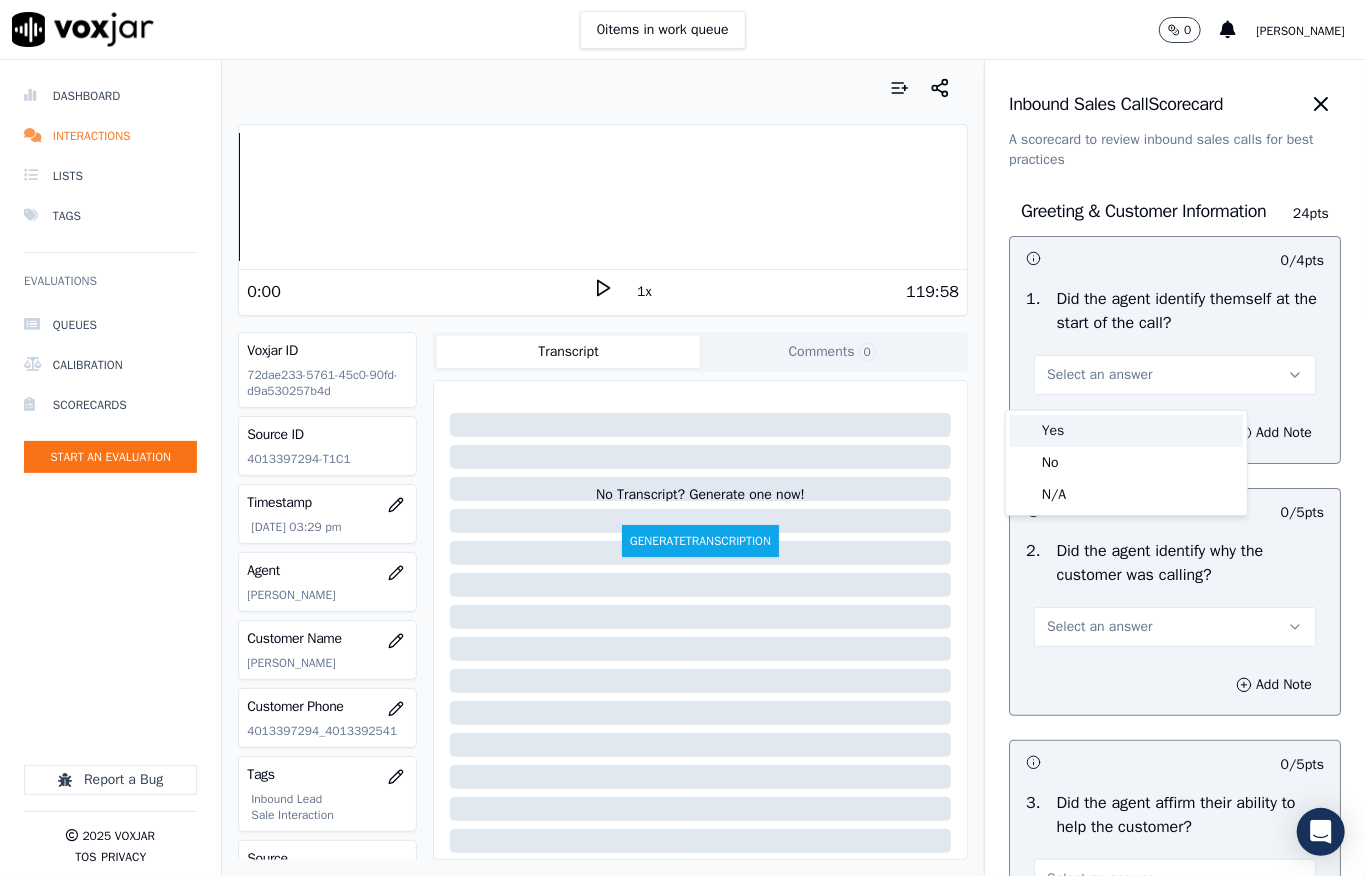 click on "Yes" at bounding box center (1126, 431) 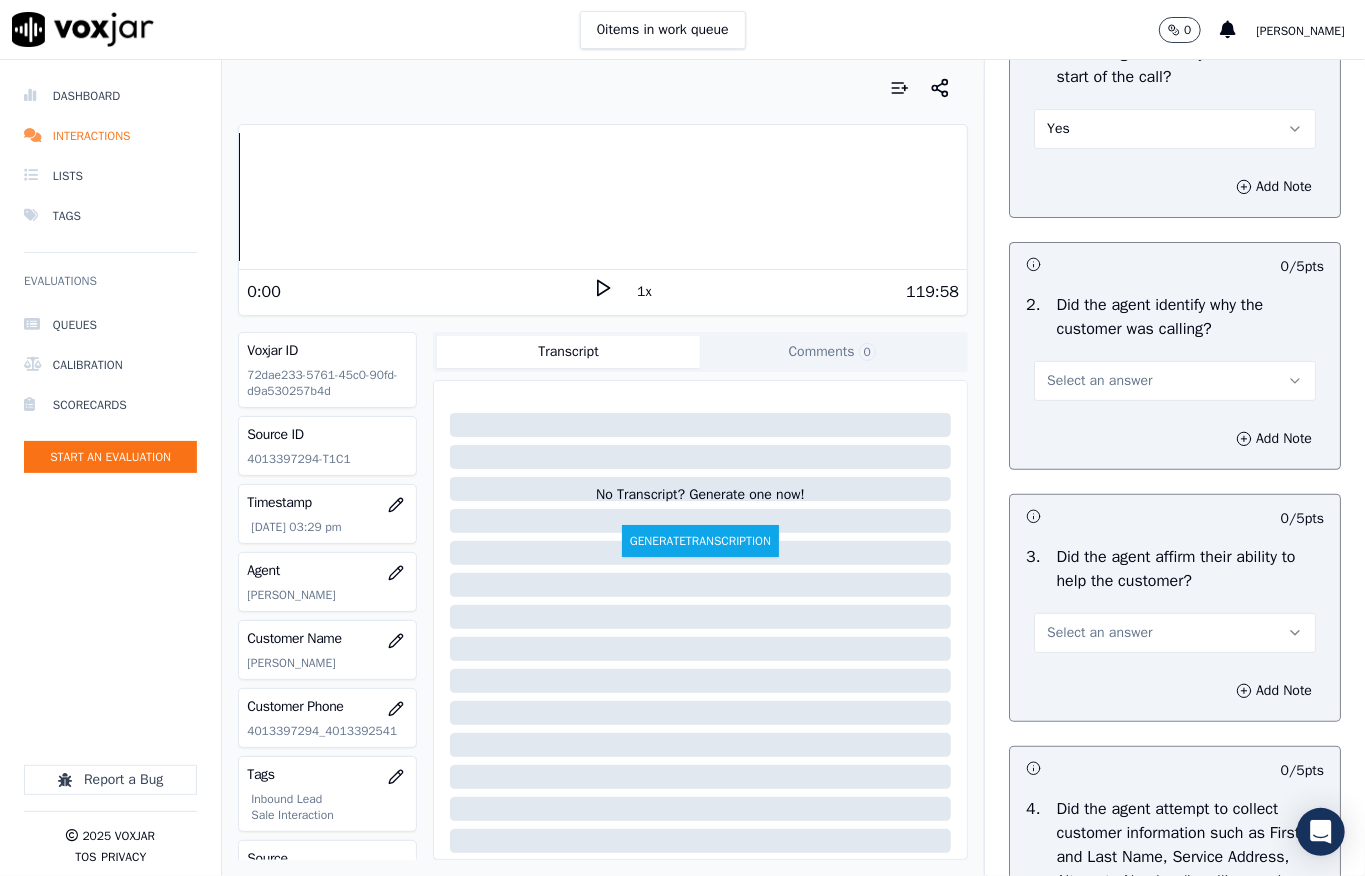 scroll, scrollTop: 266, scrollLeft: 0, axis: vertical 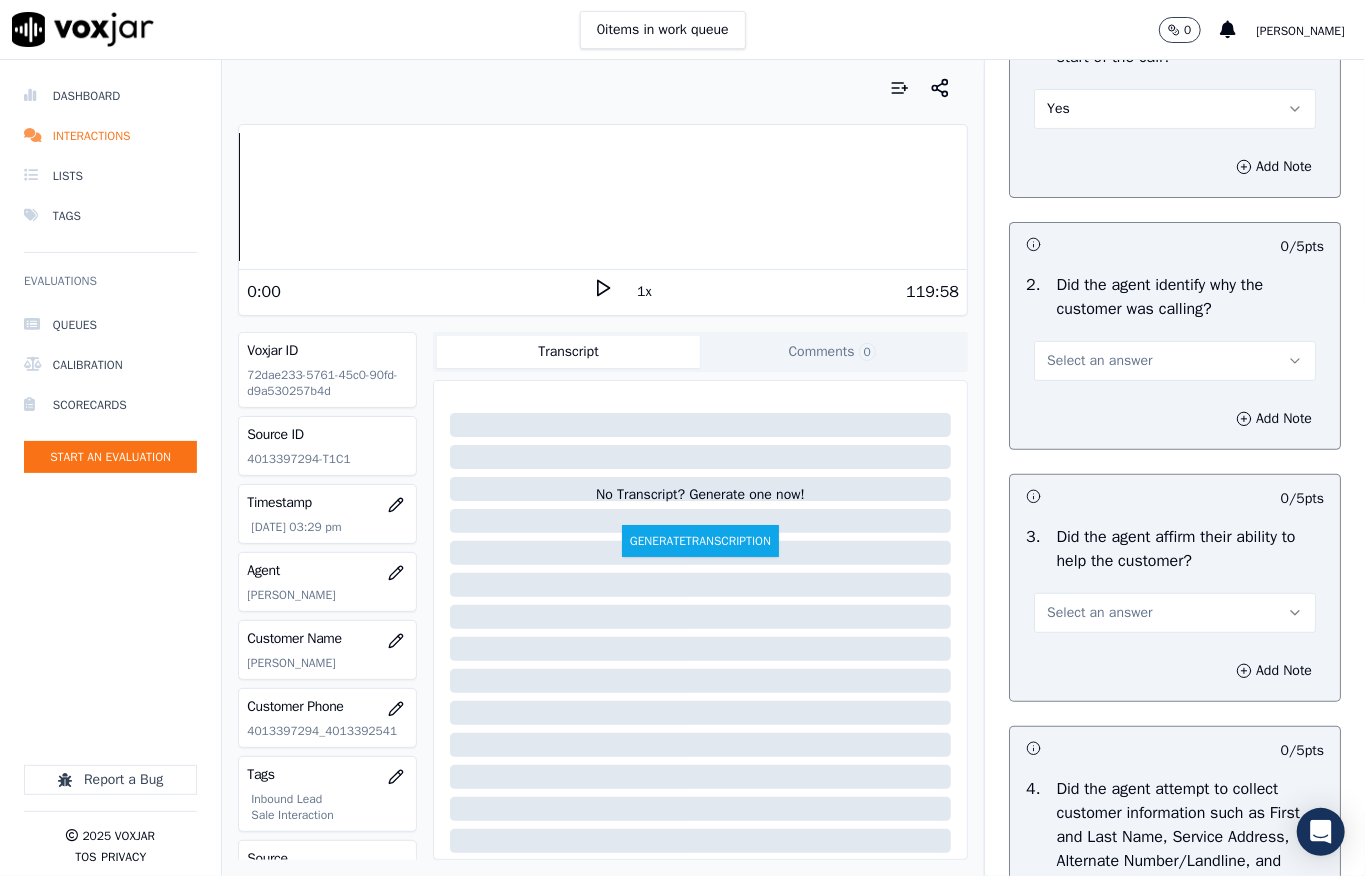 click on "Select an answer" at bounding box center (1099, 361) 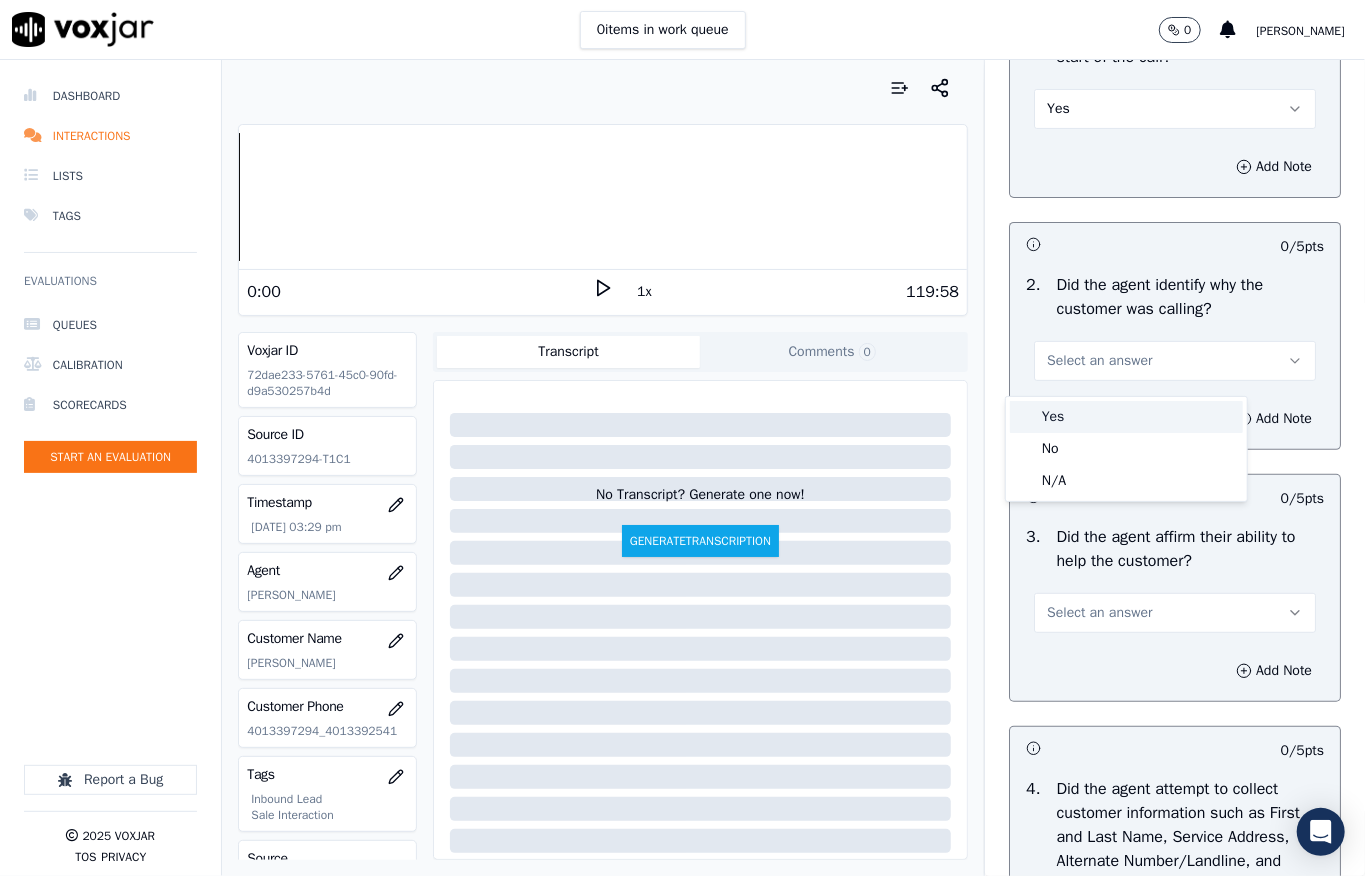 click on "Yes" at bounding box center (1126, 417) 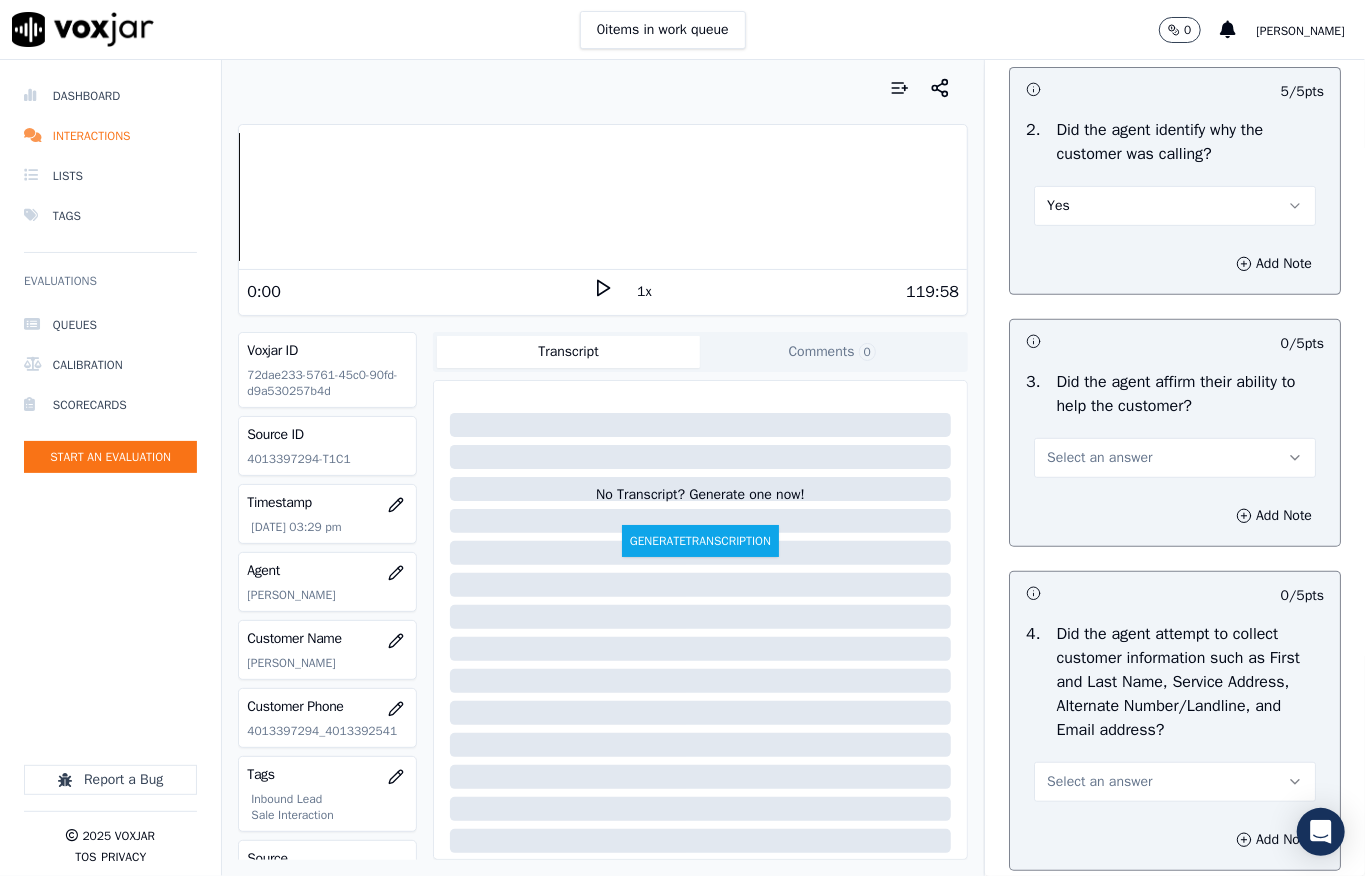 scroll, scrollTop: 666, scrollLeft: 0, axis: vertical 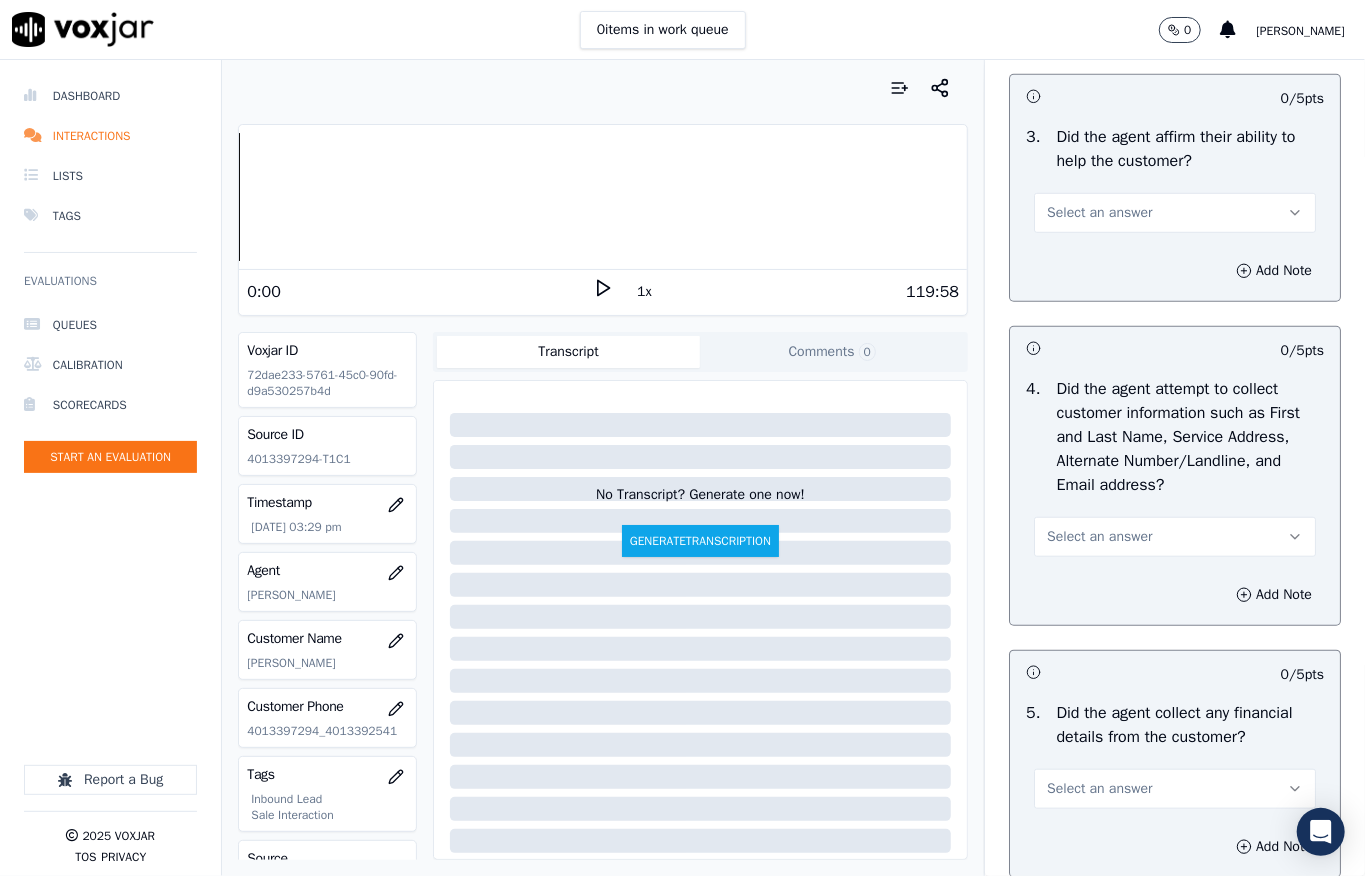 click on "Select an answer" at bounding box center (1099, 213) 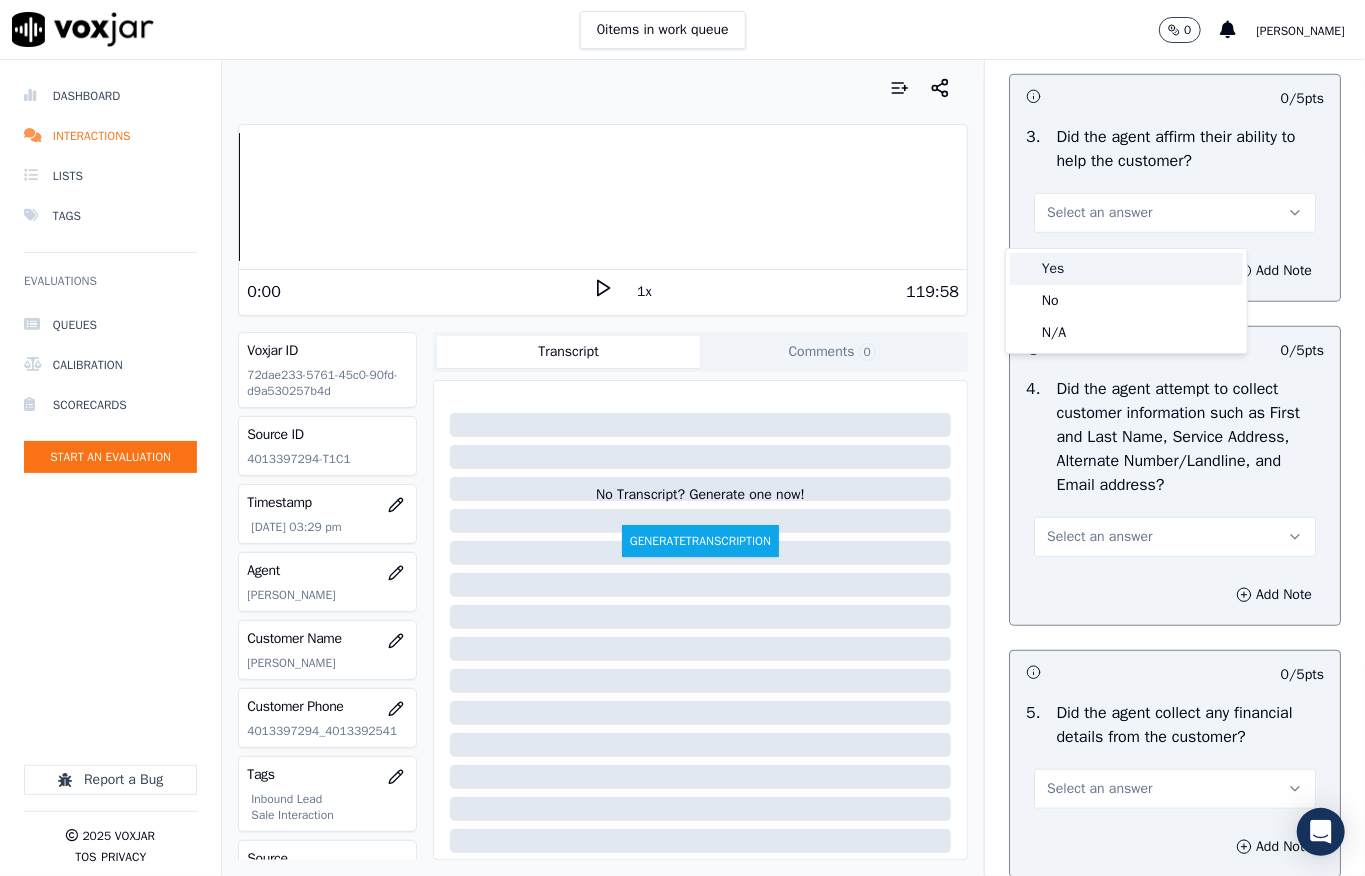 click on "Yes" at bounding box center (1126, 269) 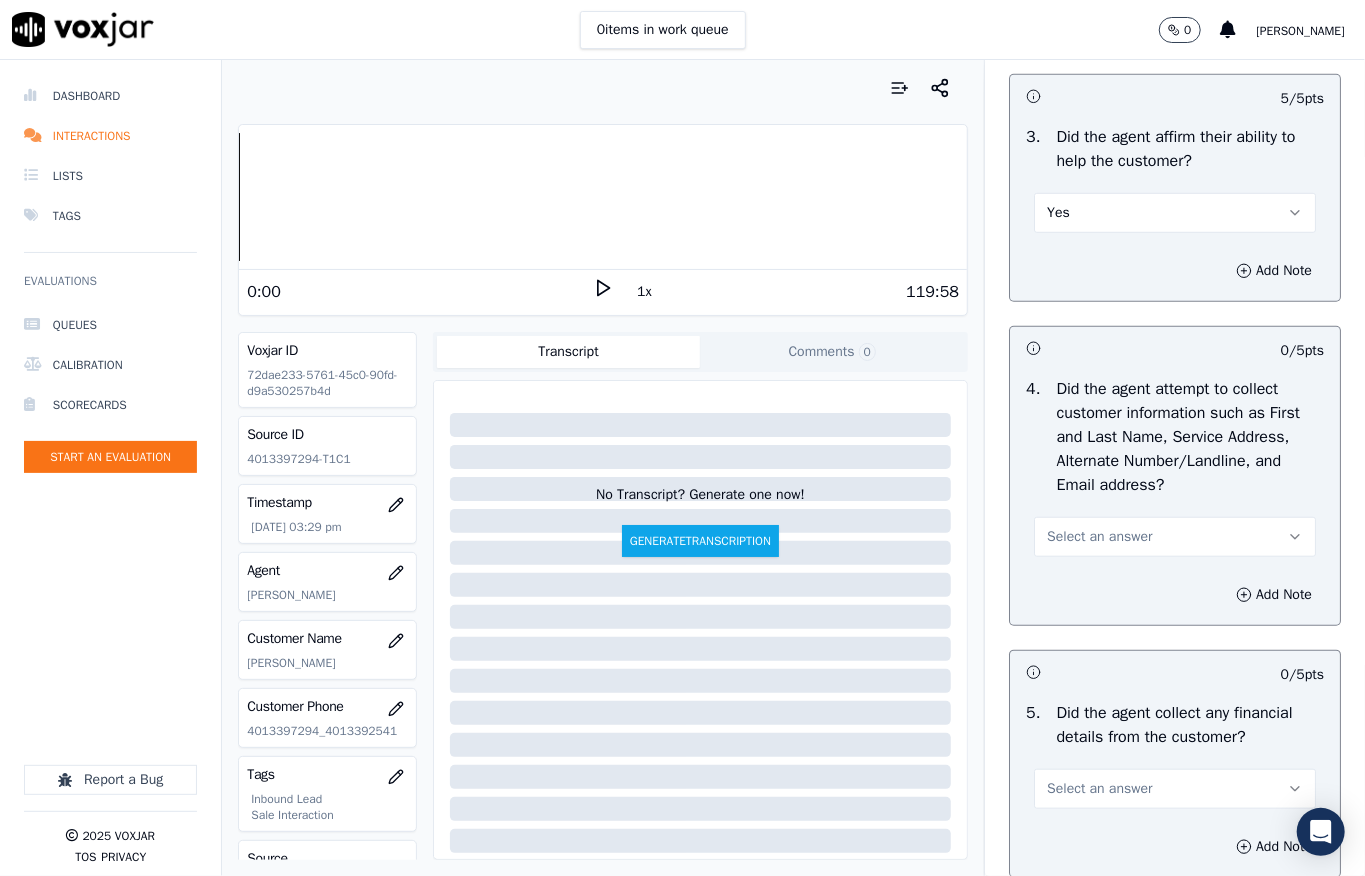 click on "Select an answer" at bounding box center (1099, 537) 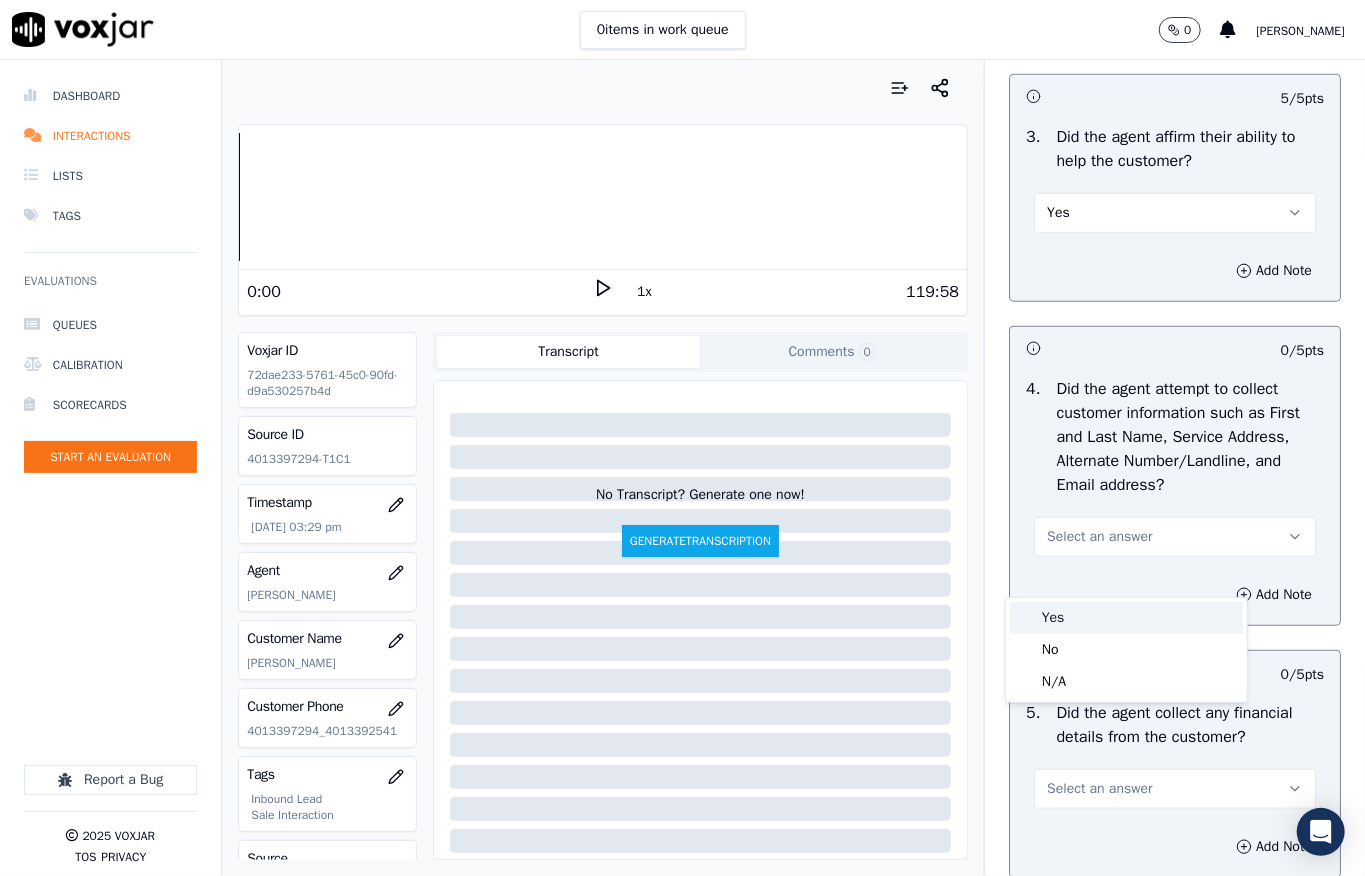 click on "Yes" at bounding box center [1126, 618] 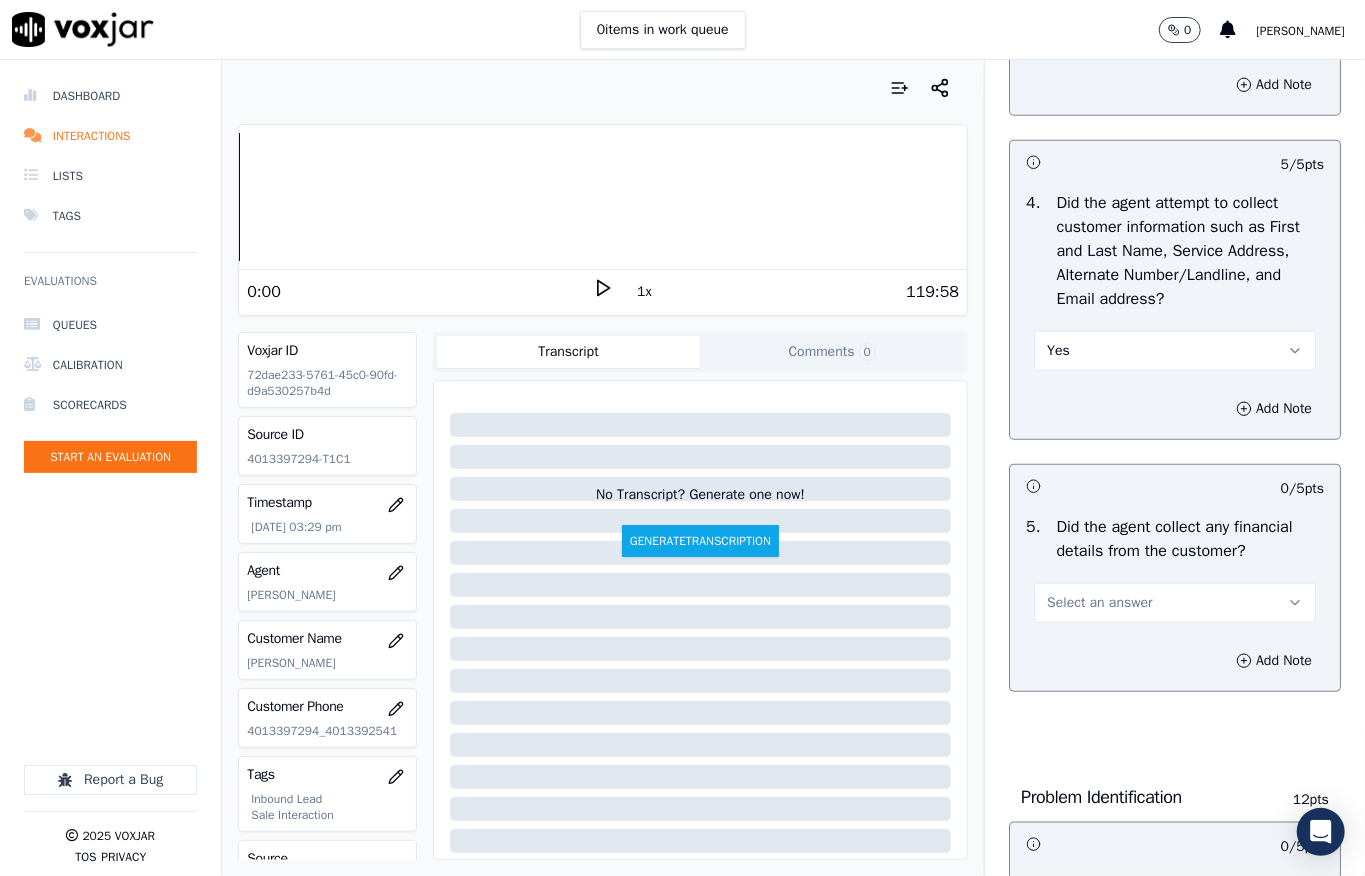 scroll, scrollTop: 1066, scrollLeft: 0, axis: vertical 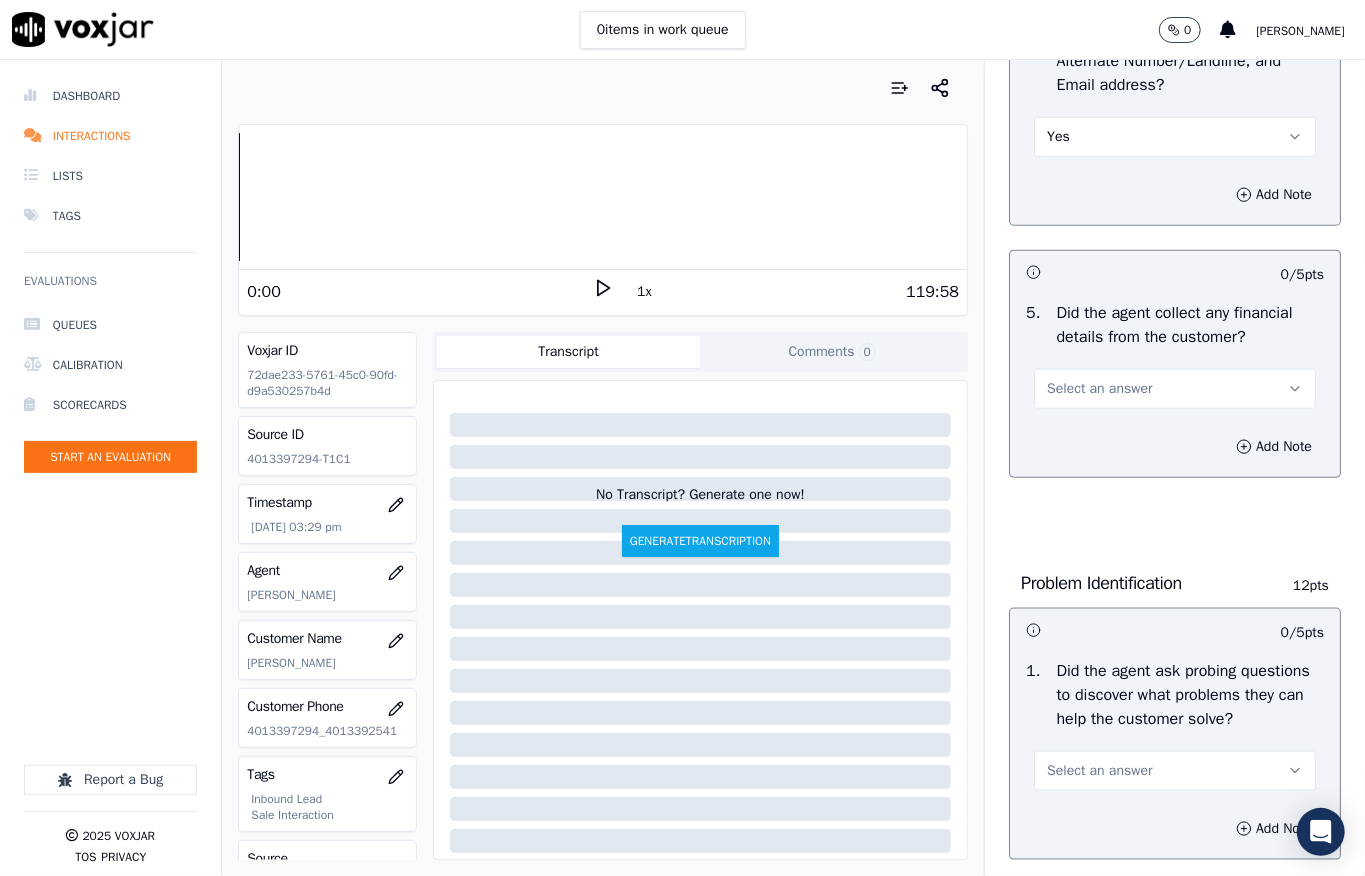 click on "Select an answer" at bounding box center (1099, 389) 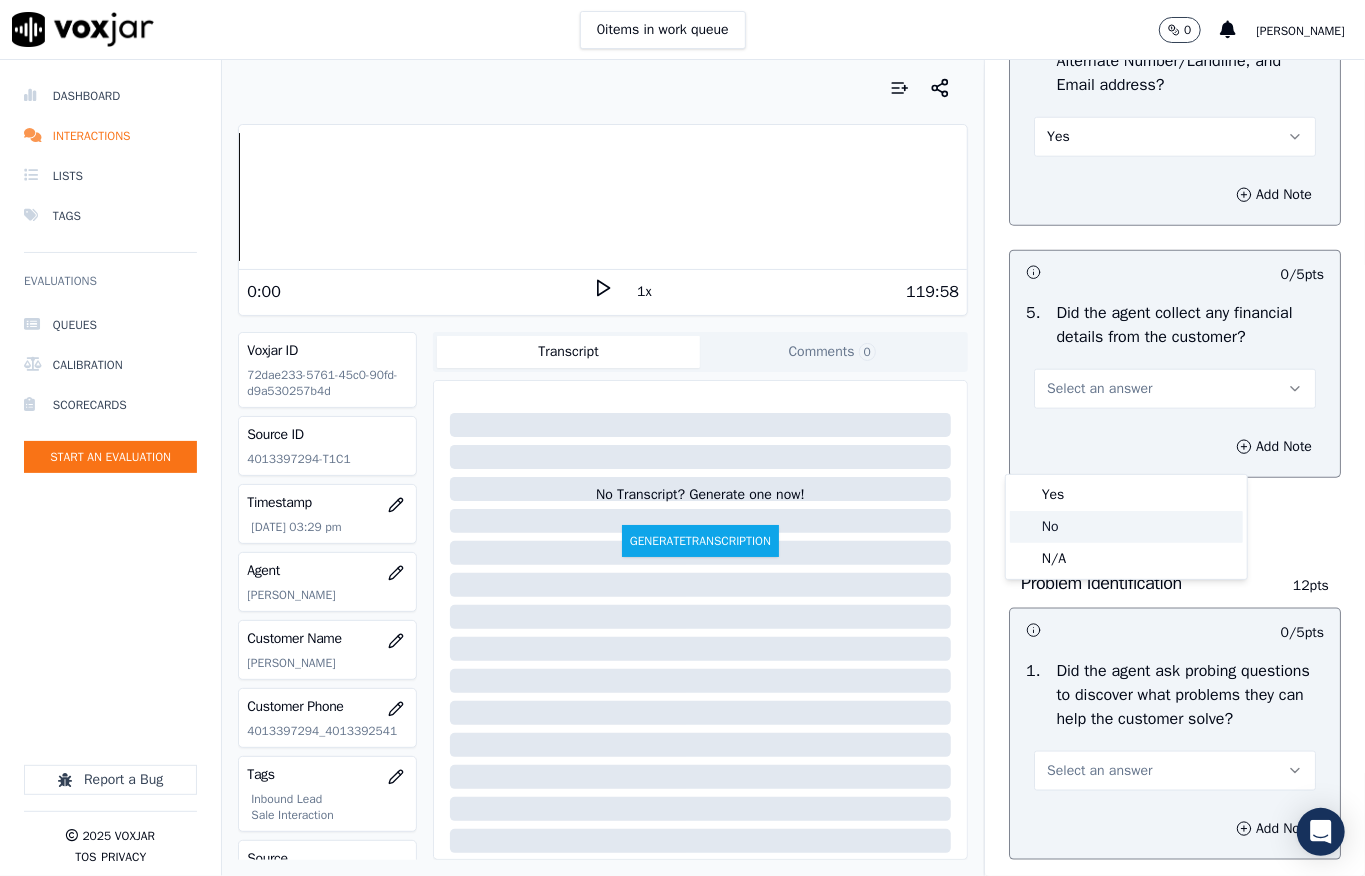 click on "No" 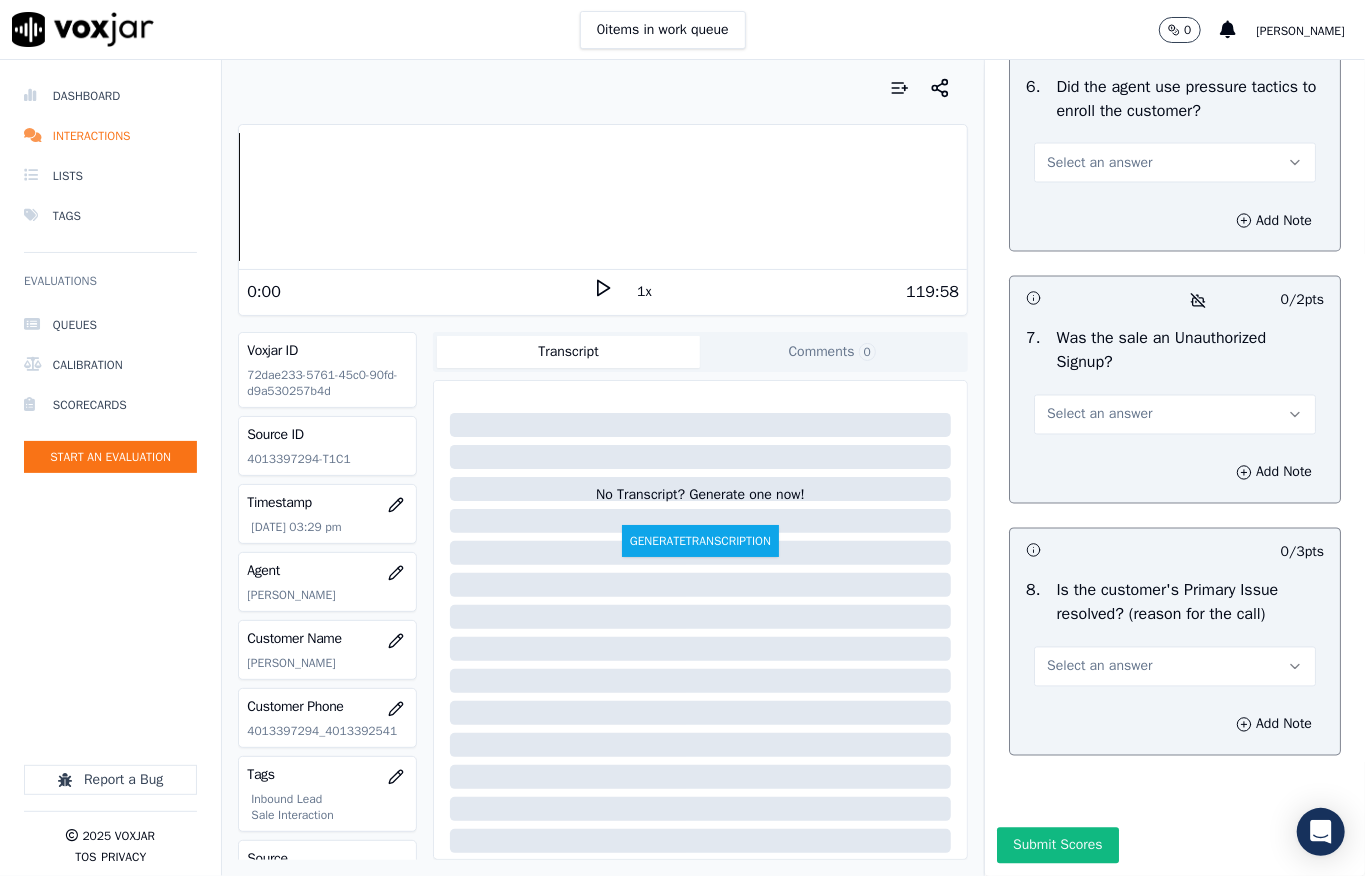scroll, scrollTop: 6237, scrollLeft: 0, axis: vertical 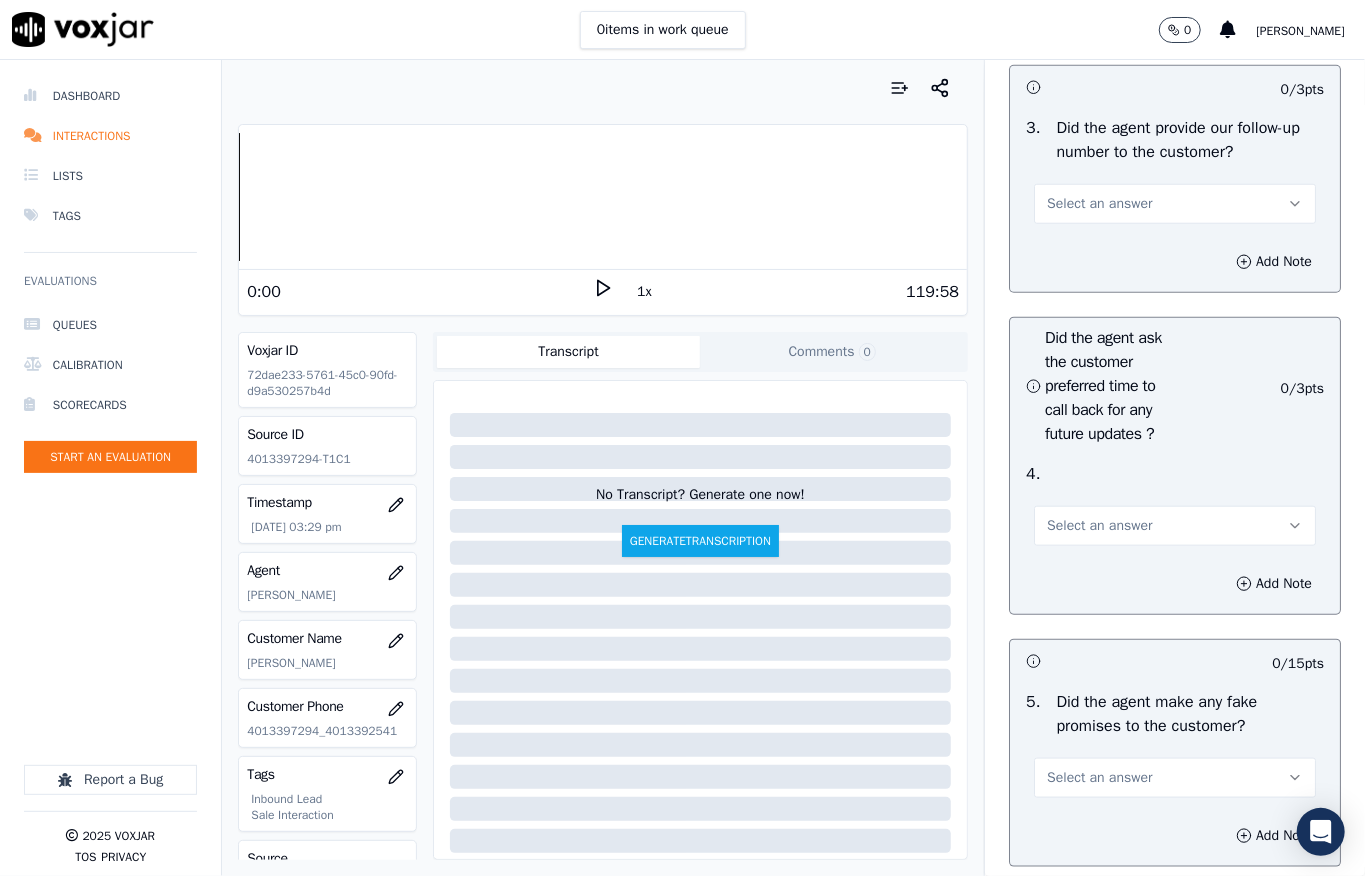 click on "Select an answer" at bounding box center (1175, 204) 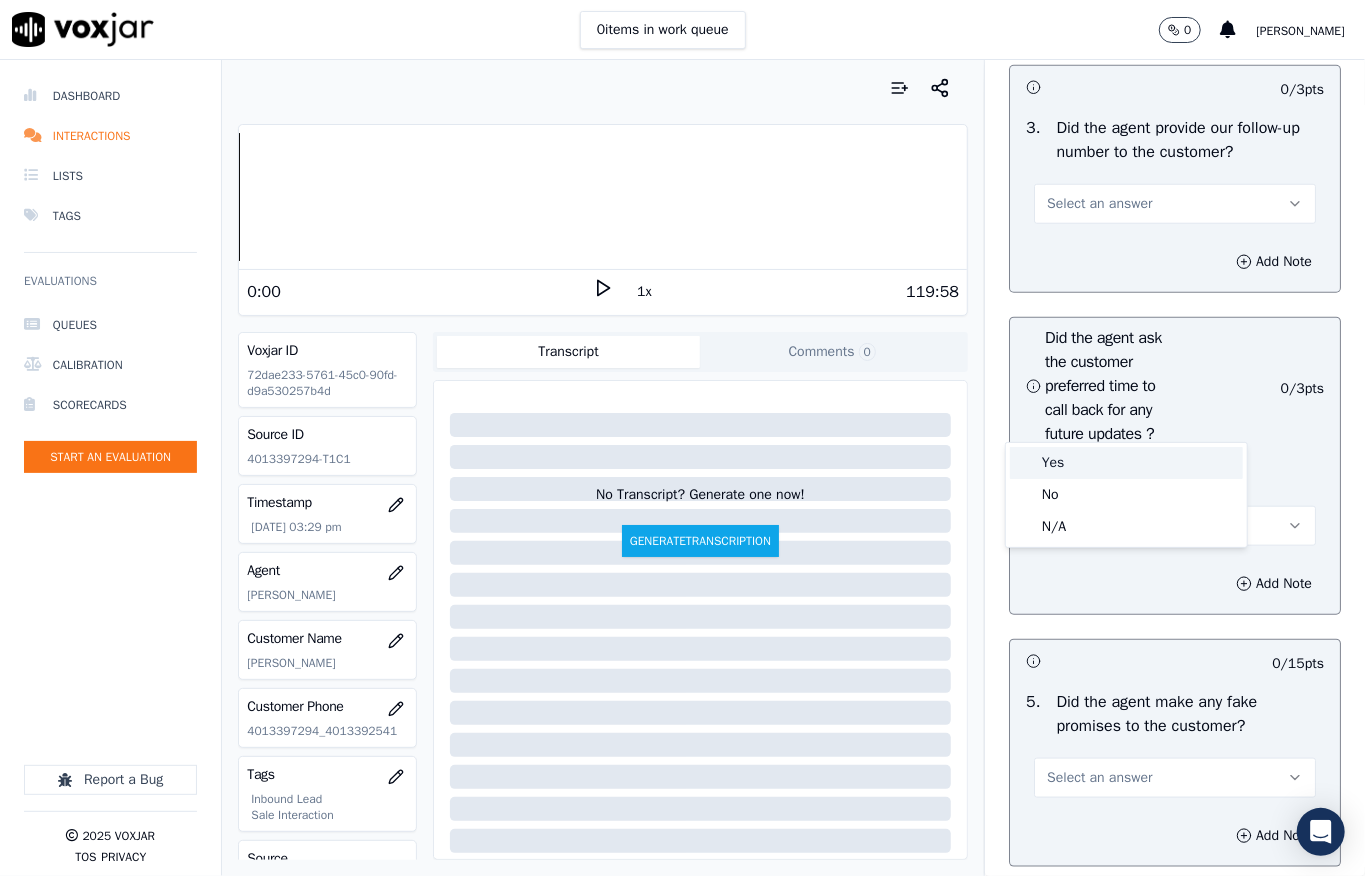 click on "Yes" at bounding box center [1126, 463] 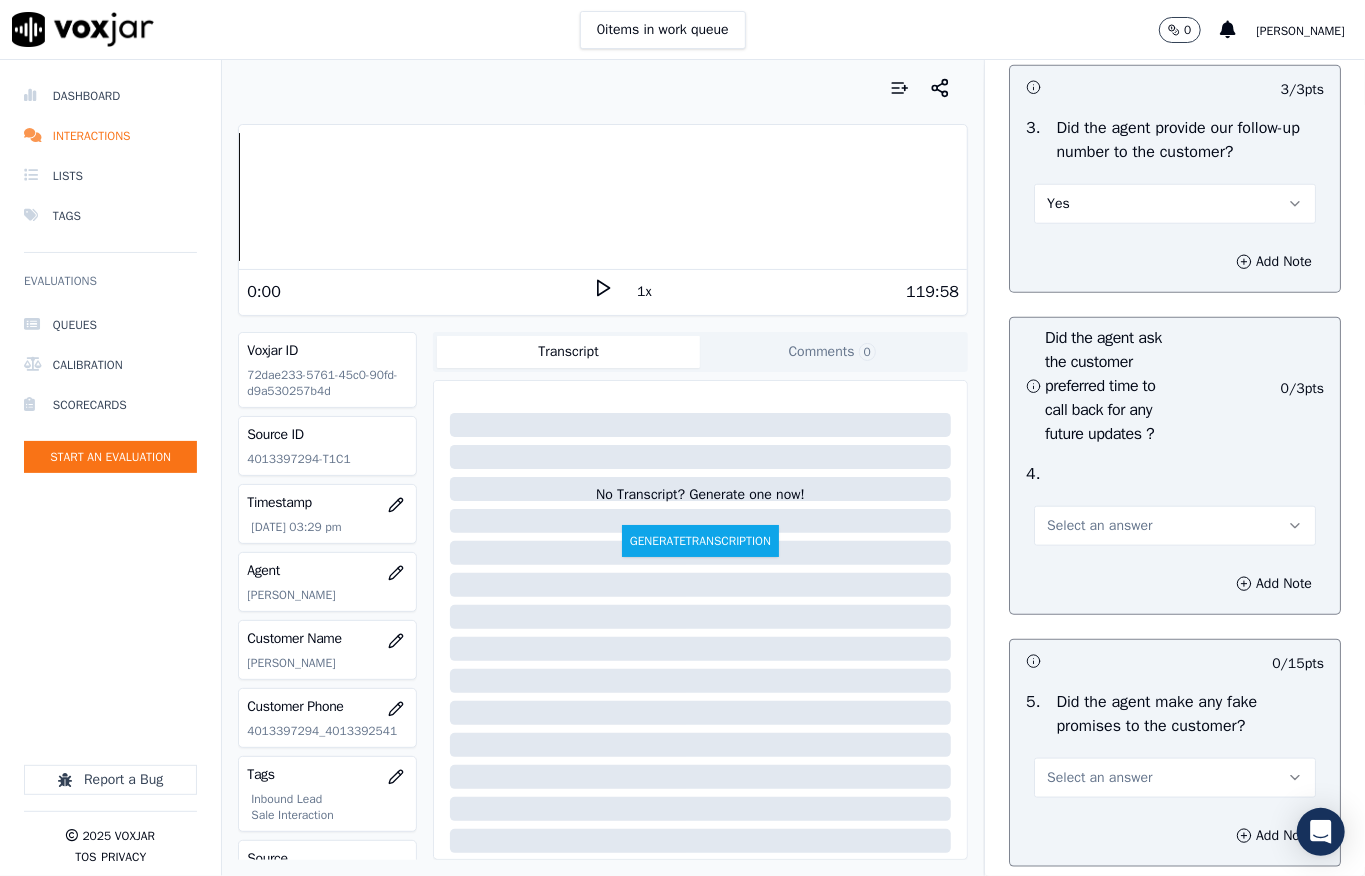 scroll, scrollTop: 4770, scrollLeft: 0, axis: vertical 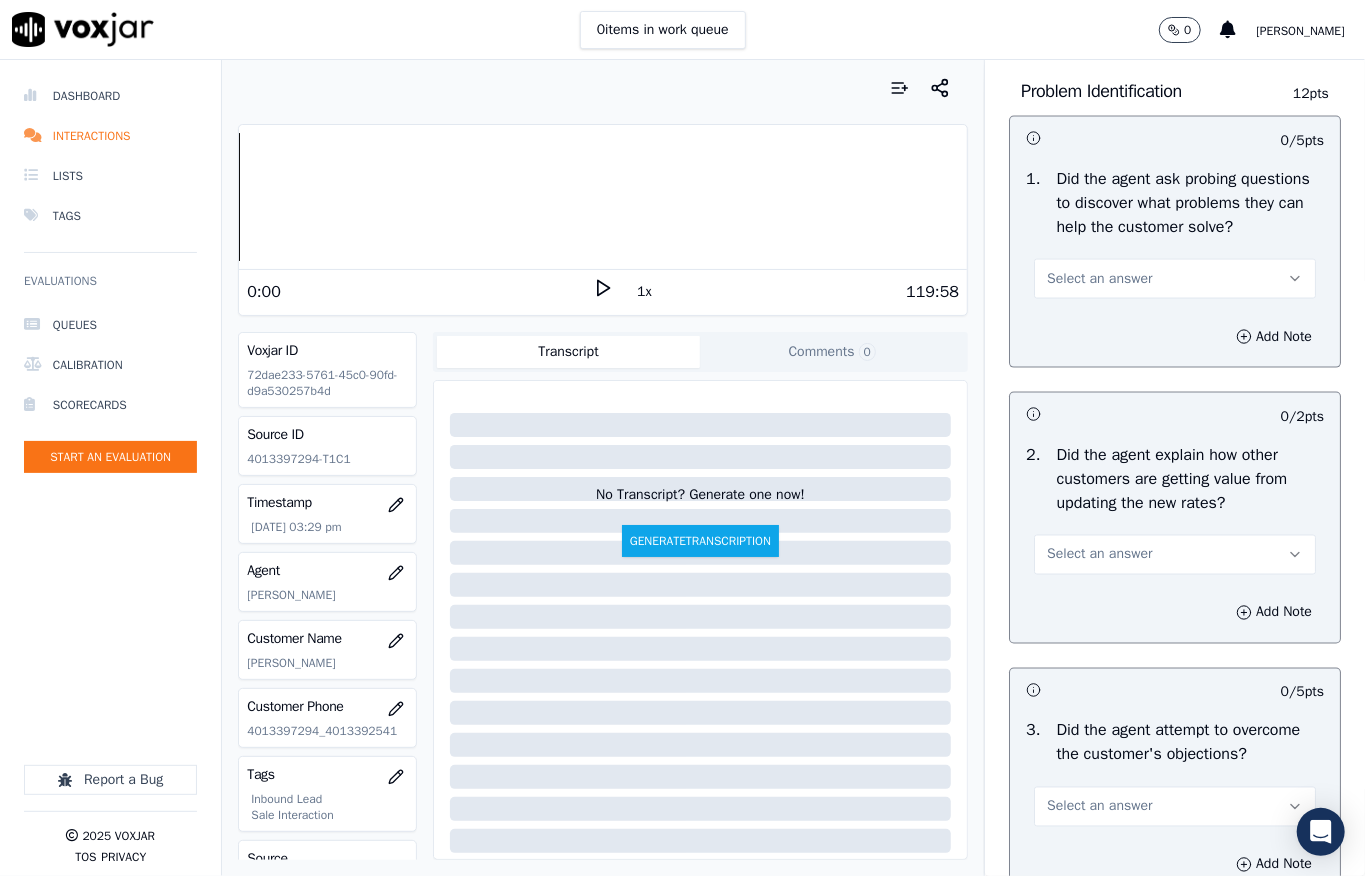 click on "Select an answer" at bounding box center (1099, 279) 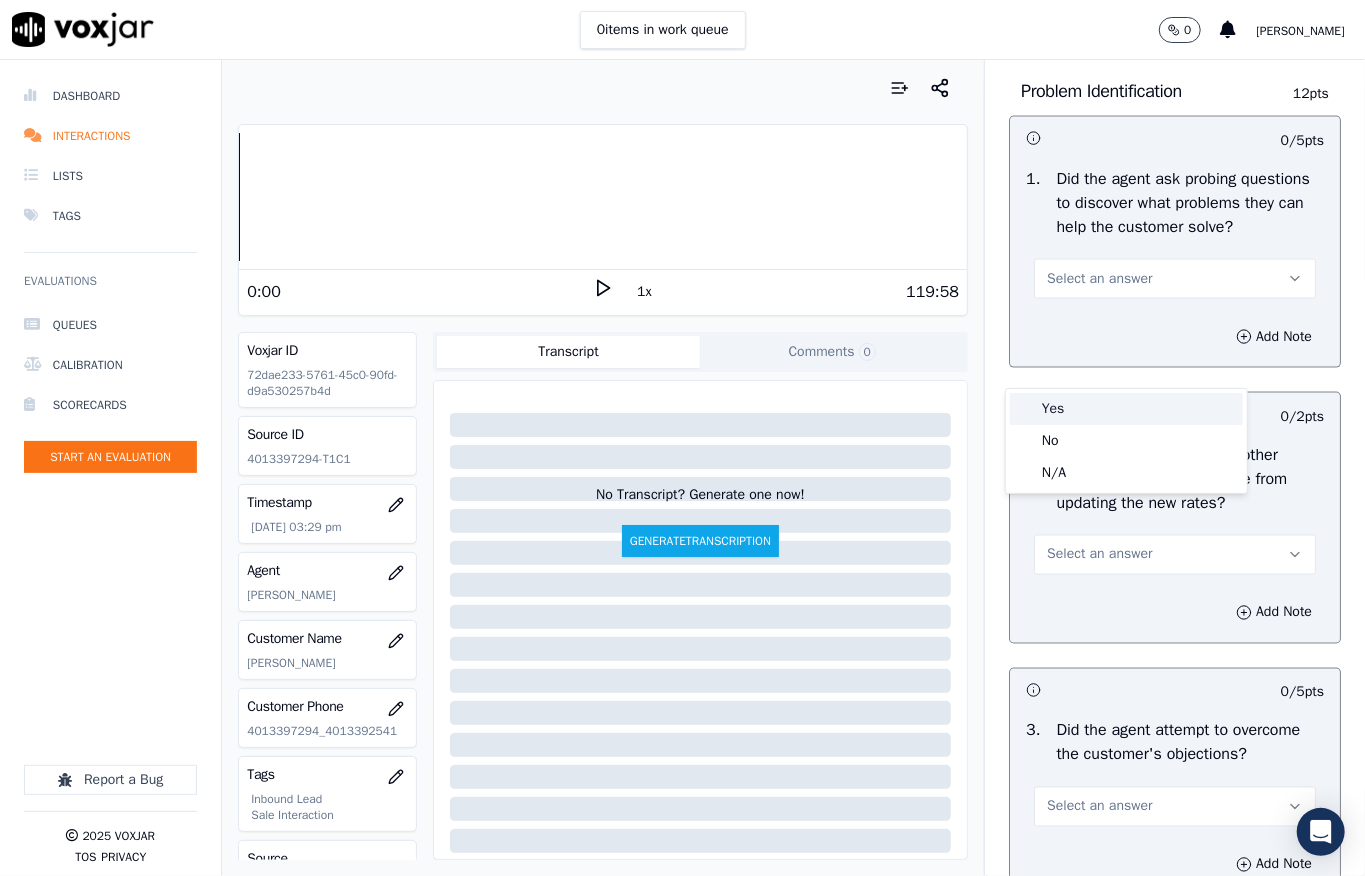 click on "Yes" at bounding box center [1126, 409] 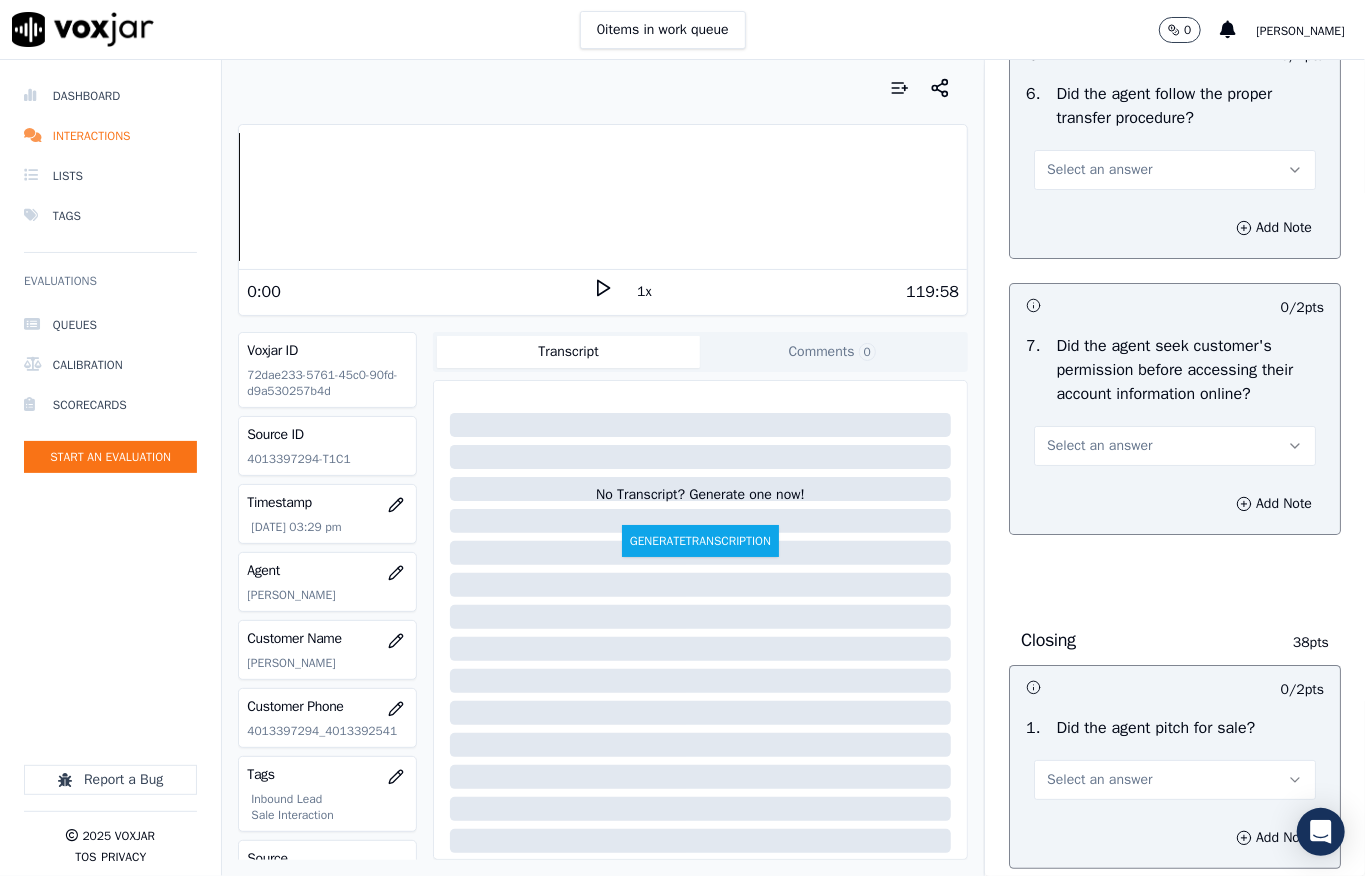 scroll, scrollTop: 4092, scrollLeft: 0, axis: vertical 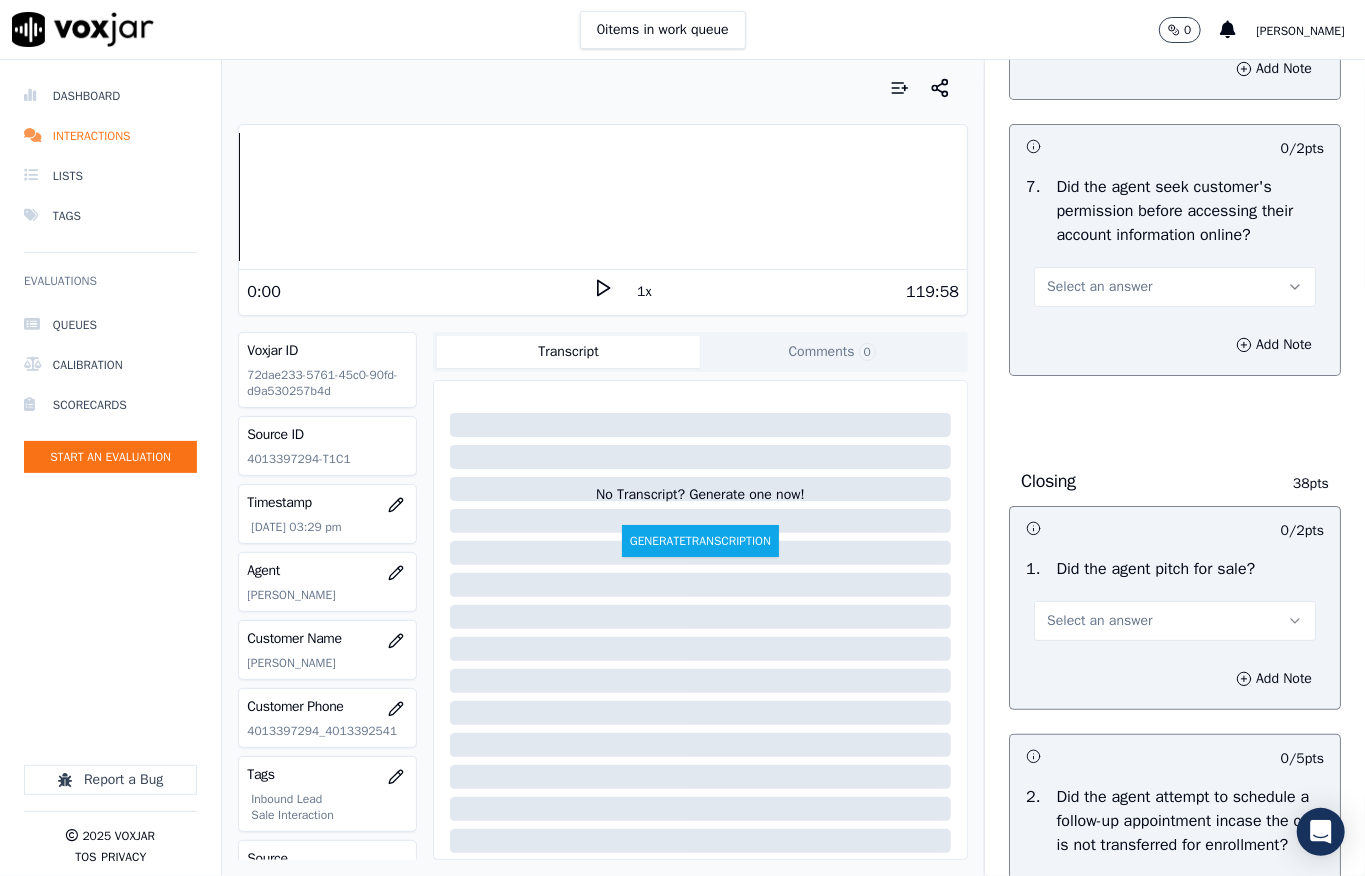 click on "Select an answer" at bounding box center (1099, 287) 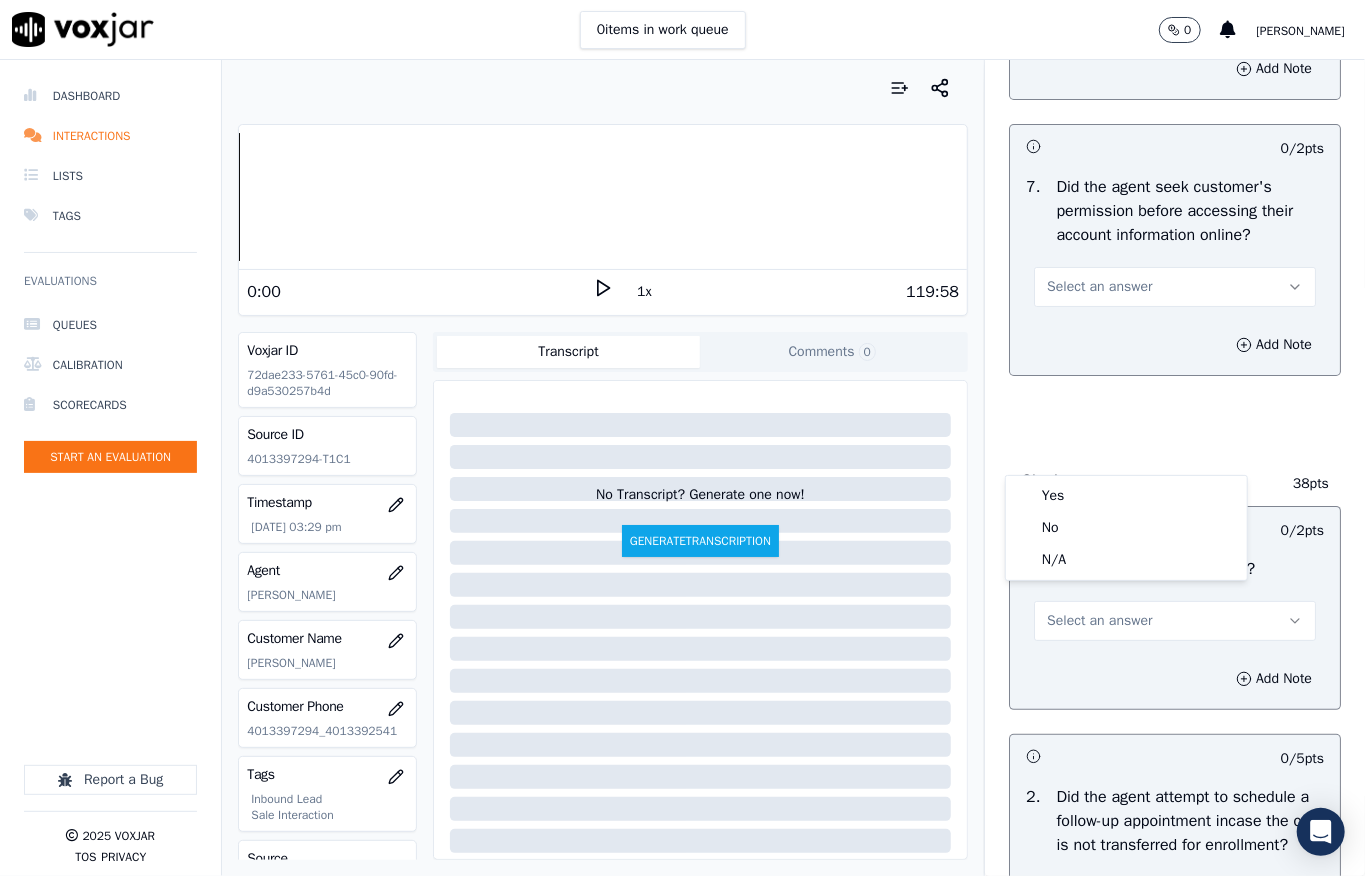 click on "Yes   No     N/A" at bounding box center [1126, 528] 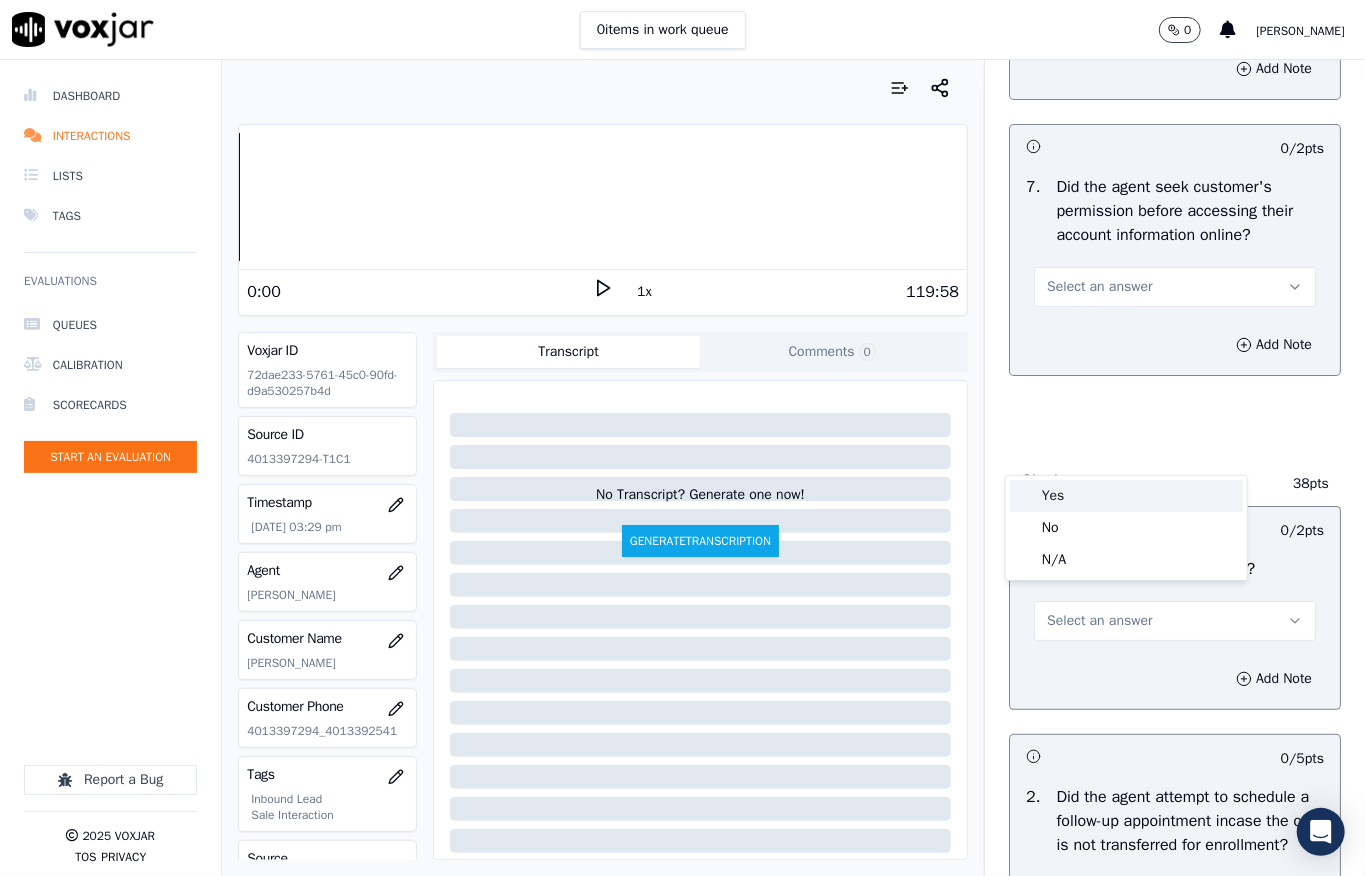 click on "Yes" at bounding box center (1126, 496) 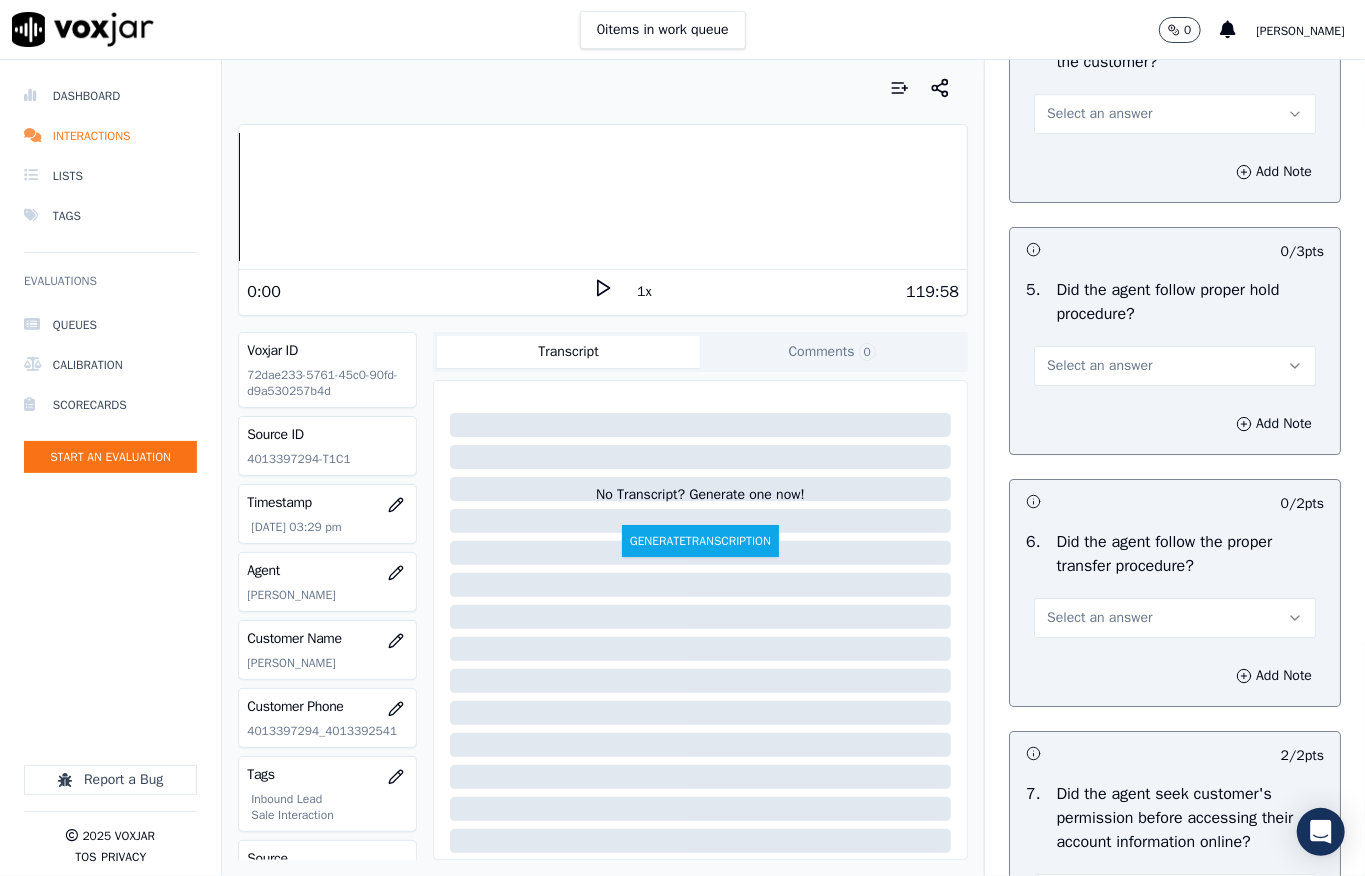 scroll, scrollTop: 3437, scrollLeft: 0, axis: vertical 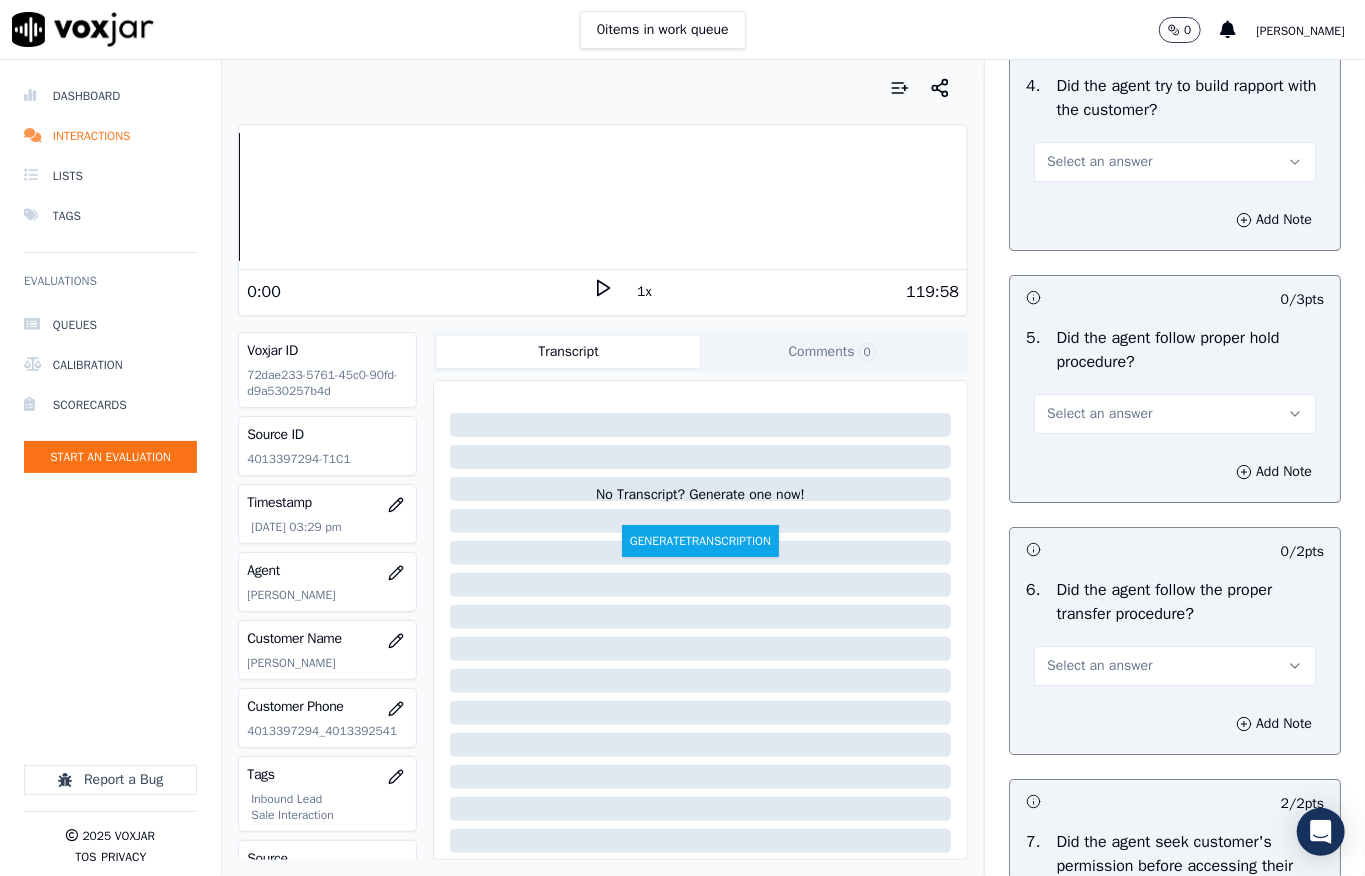 click on "Select an answer" at bounding box center [1099, 162] 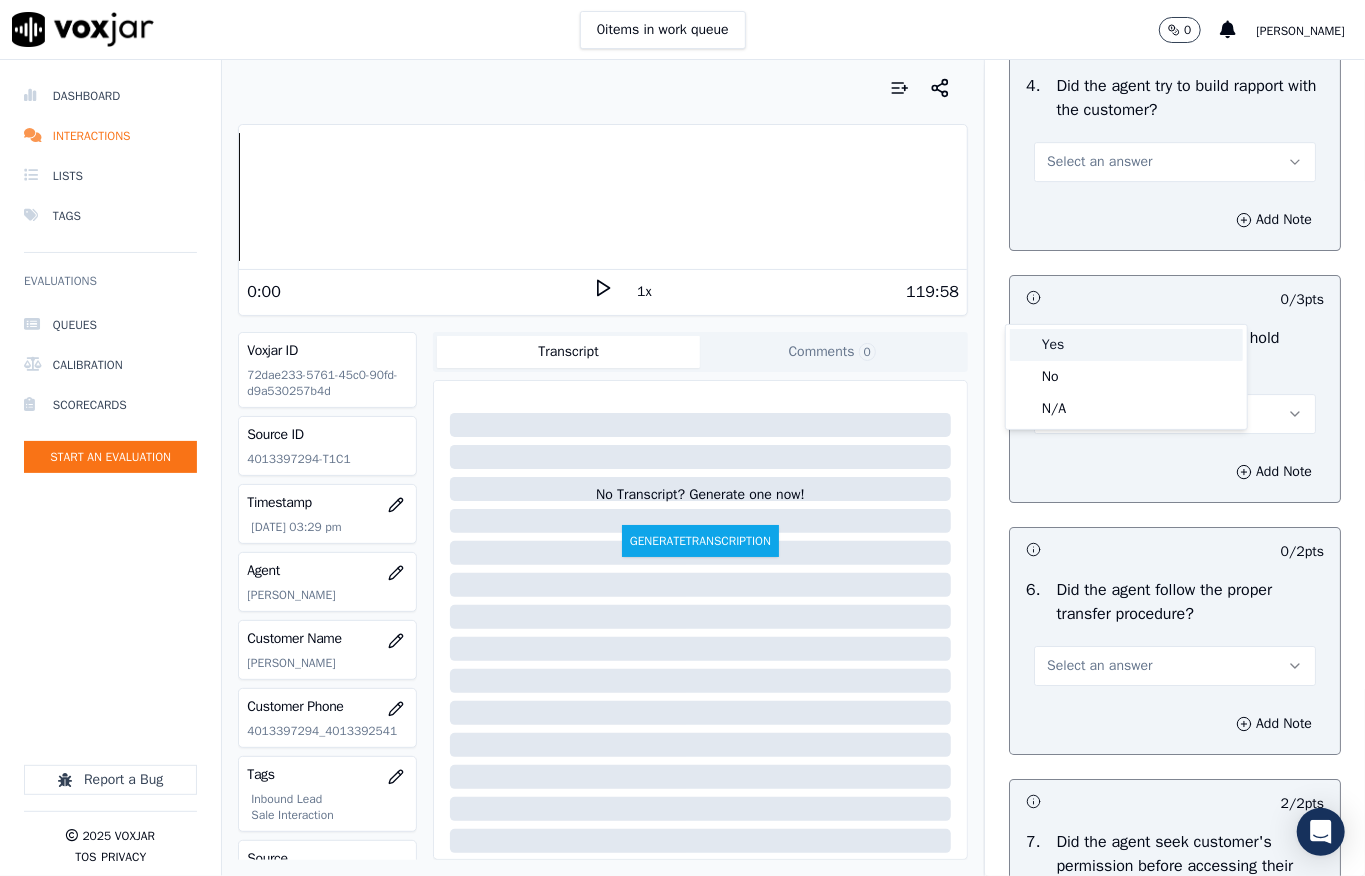 click on "Yes" at bounding box center (1126, 345) 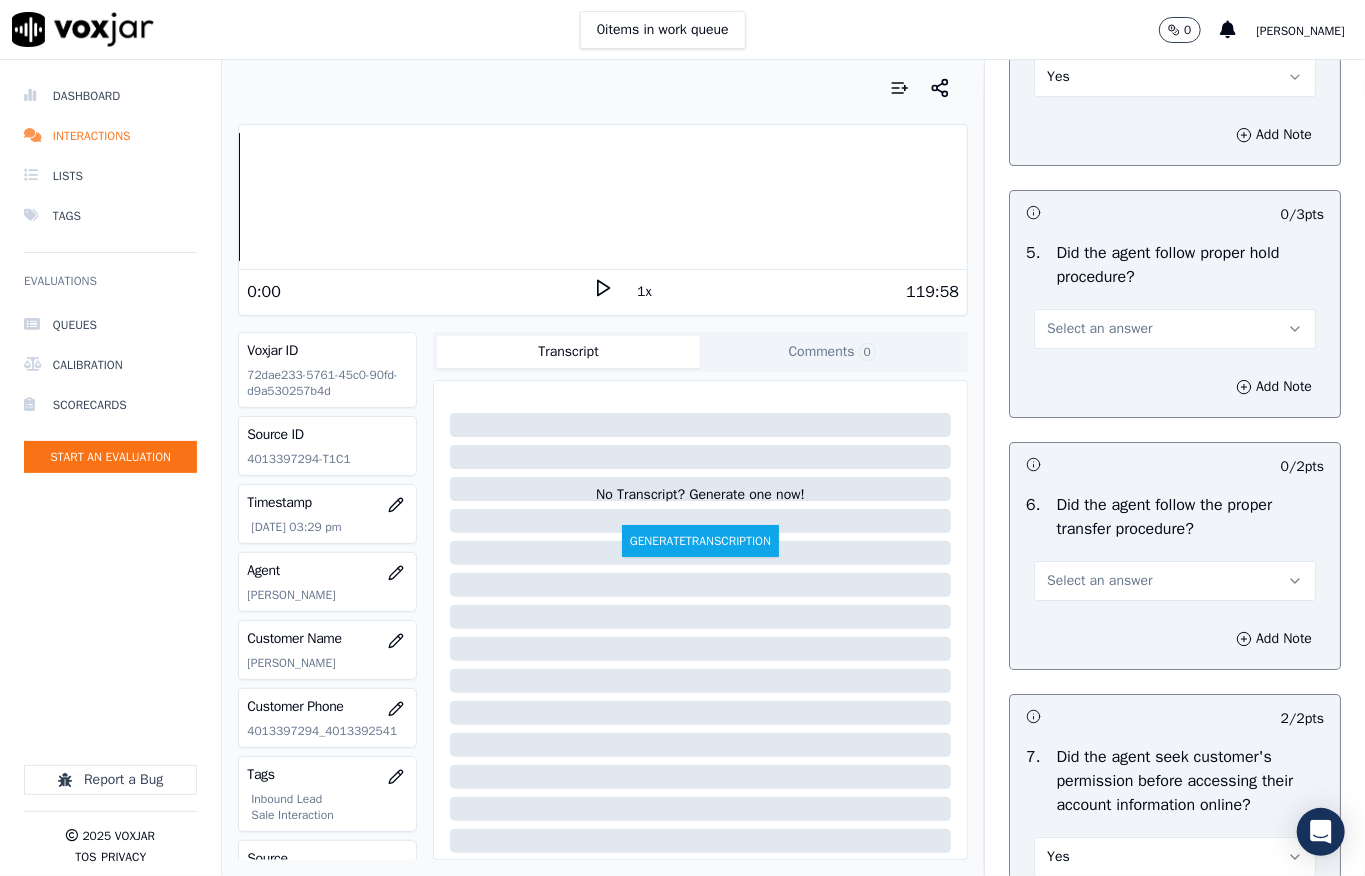 scroll, scrollTop: 3570, scrollLeft: 0, axis: vertical 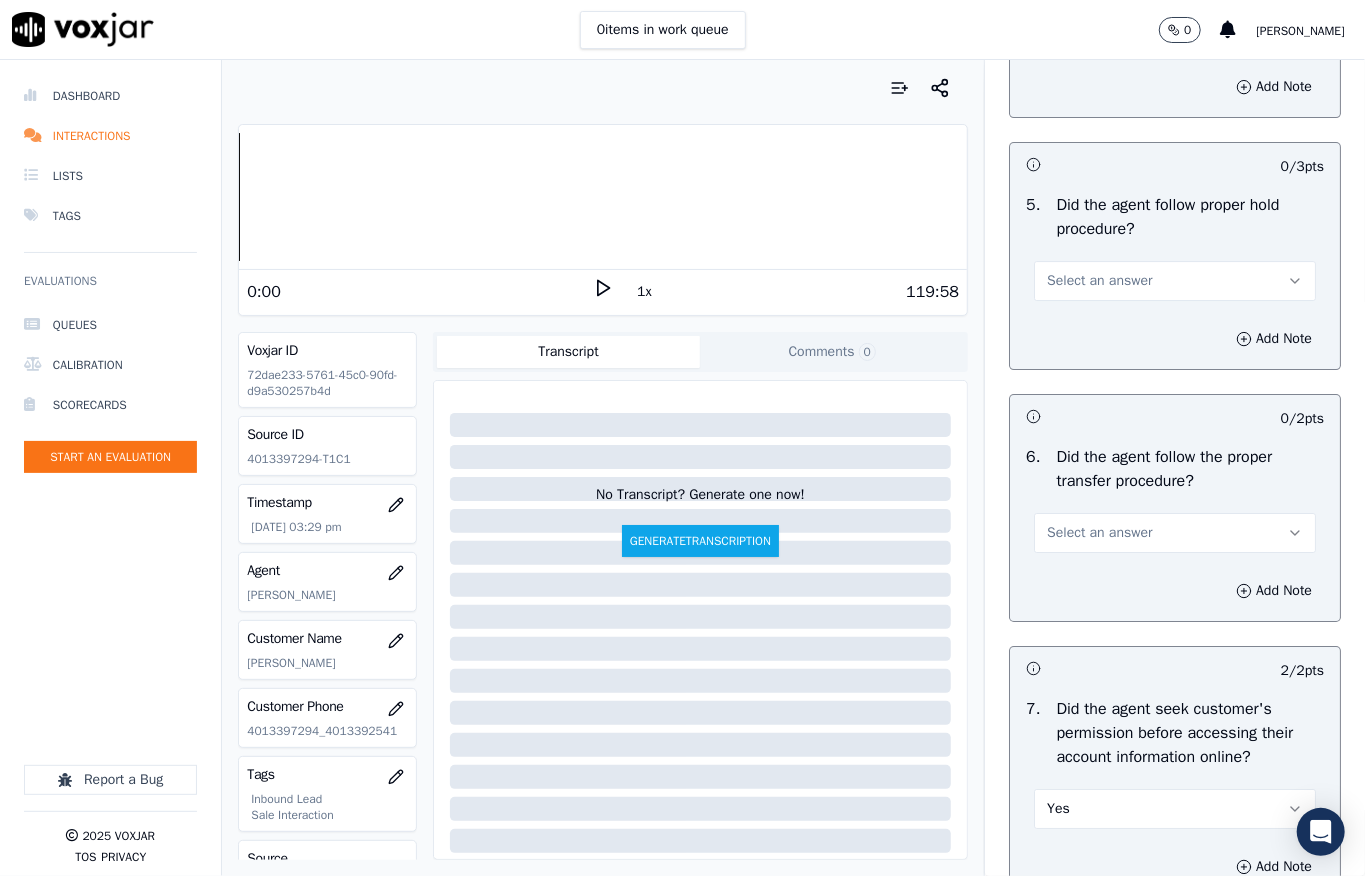 click on "Select an answer" at bounding box center (1099, 281) 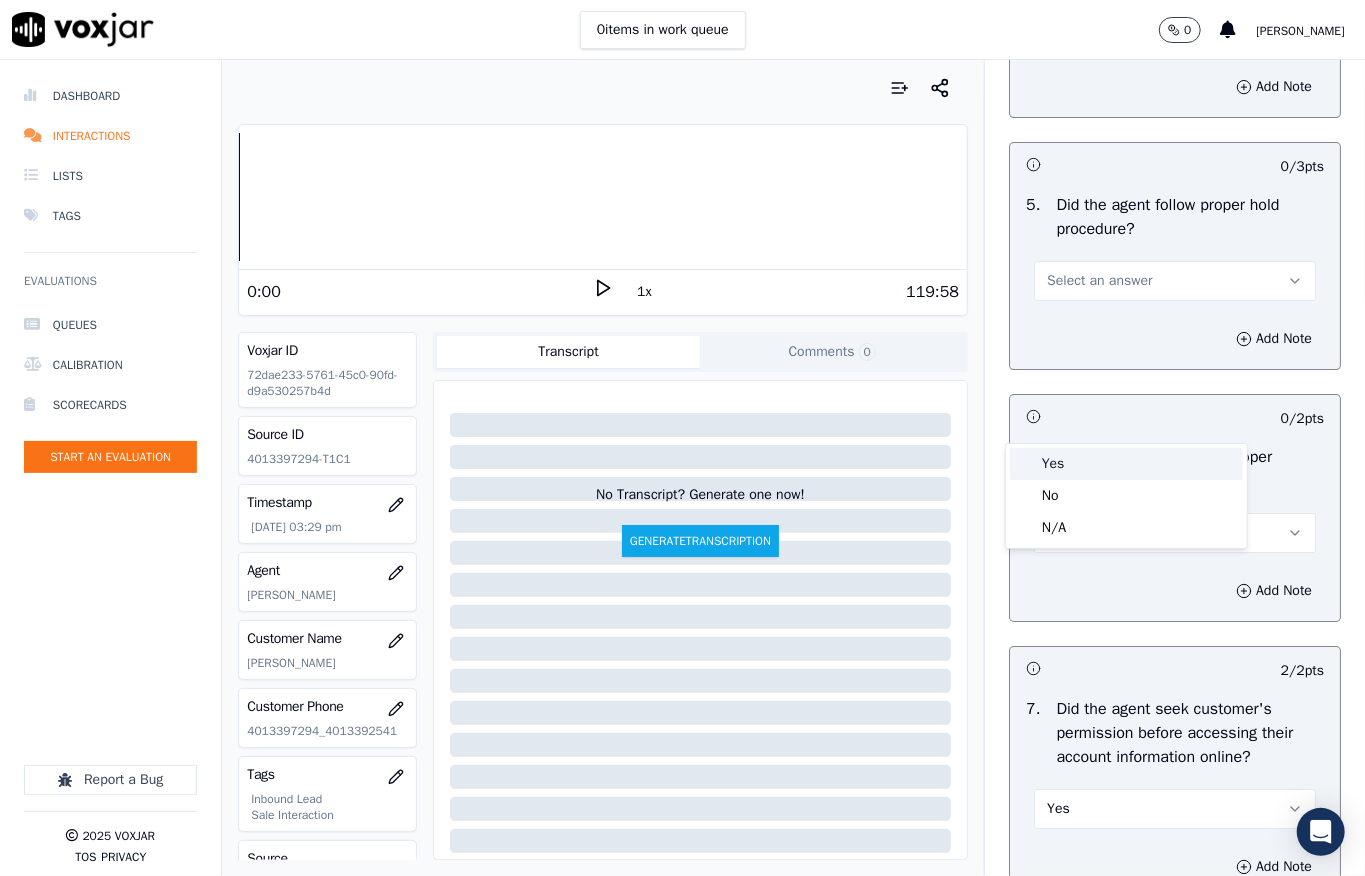 click on "Yes" at bounding box center (1126, 464) 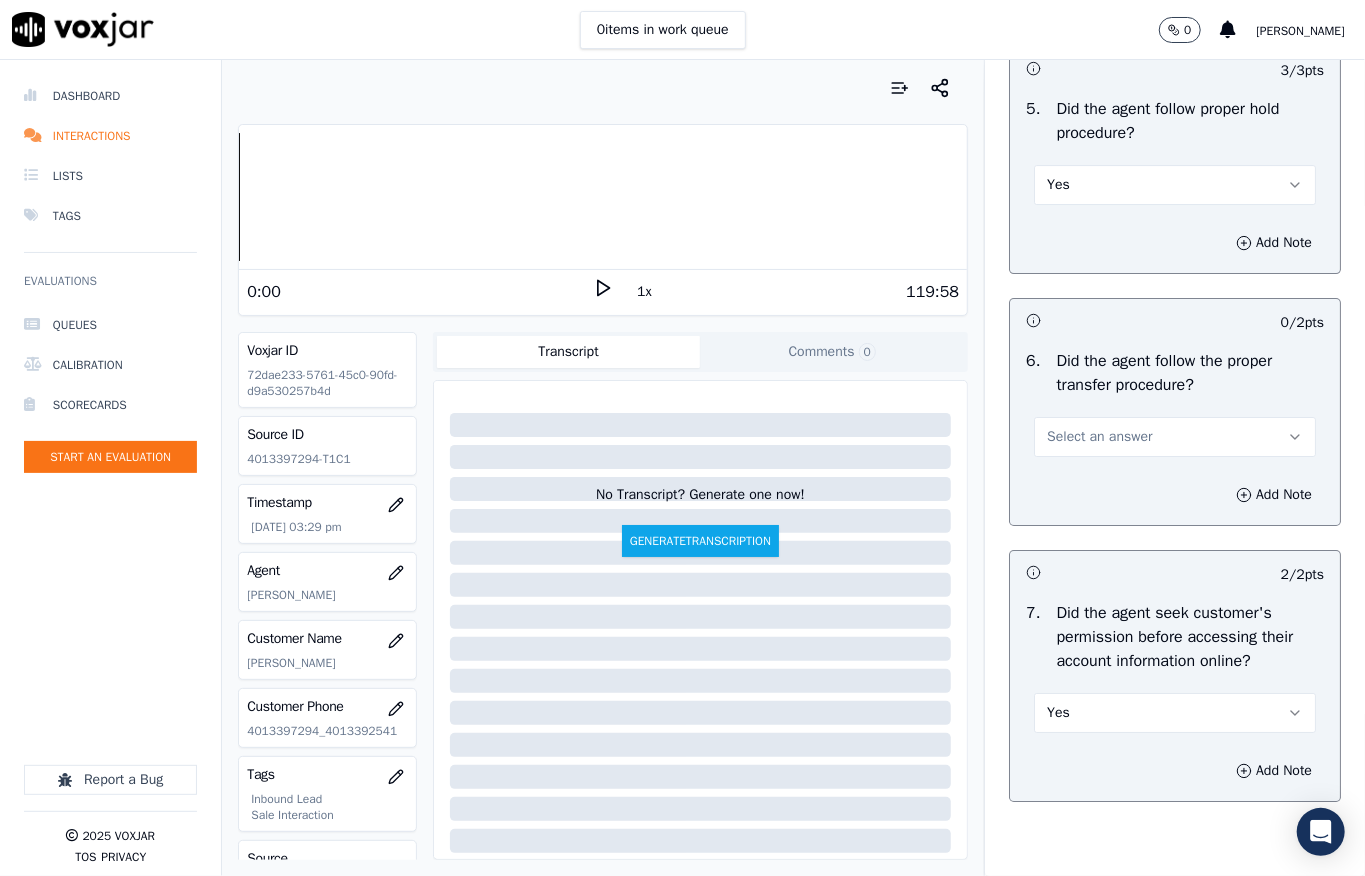 scroll, scrollTop: 3837, scrollLeft: 0, axis: vertical 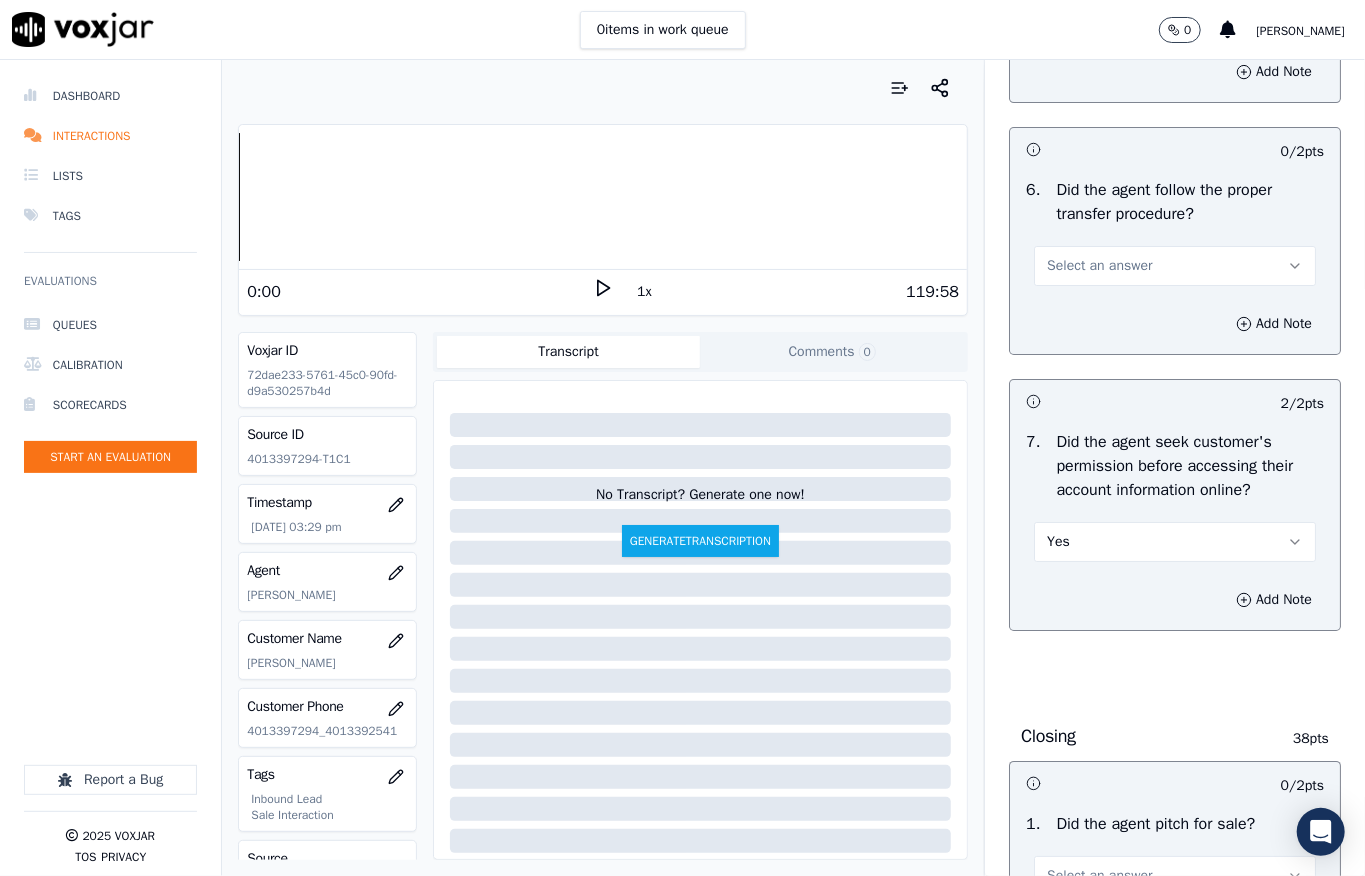 click on "Select an answer" at bounding box center (1099, 266) 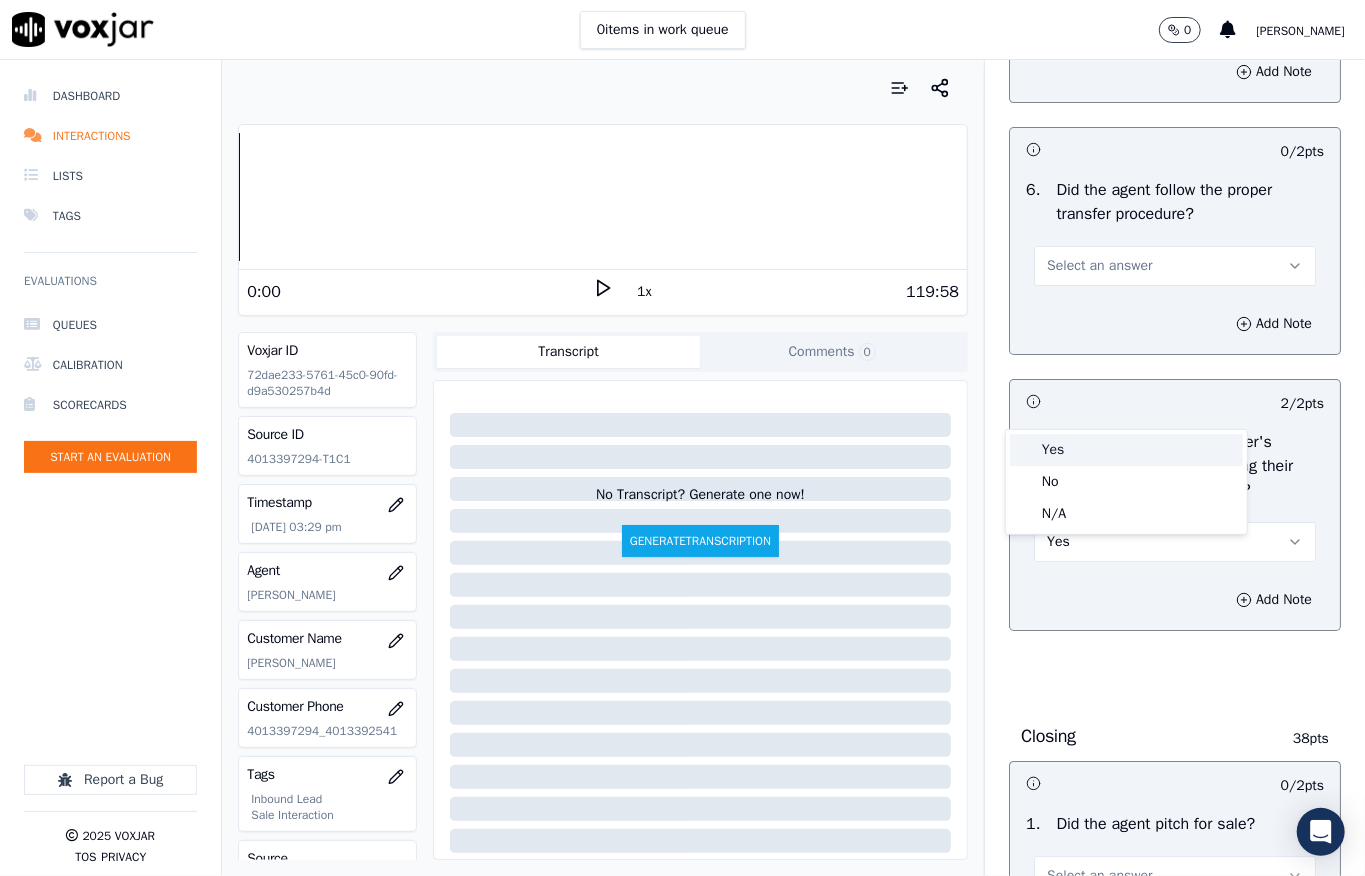 click on "Yes" at bounding box center (1126, 450) 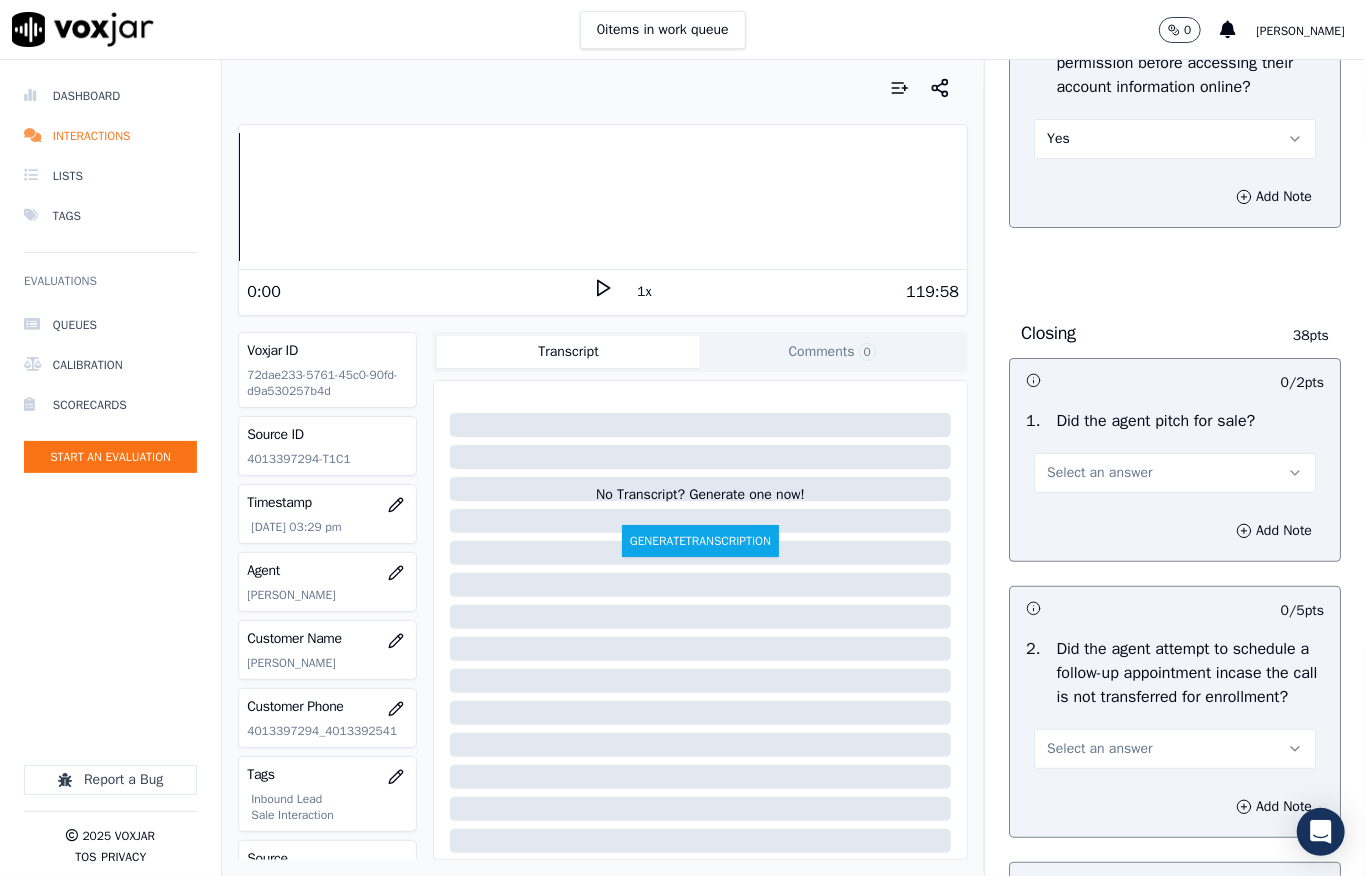 scroll, scrollTop: 4504, scrollLeft: 0, axis: vertical 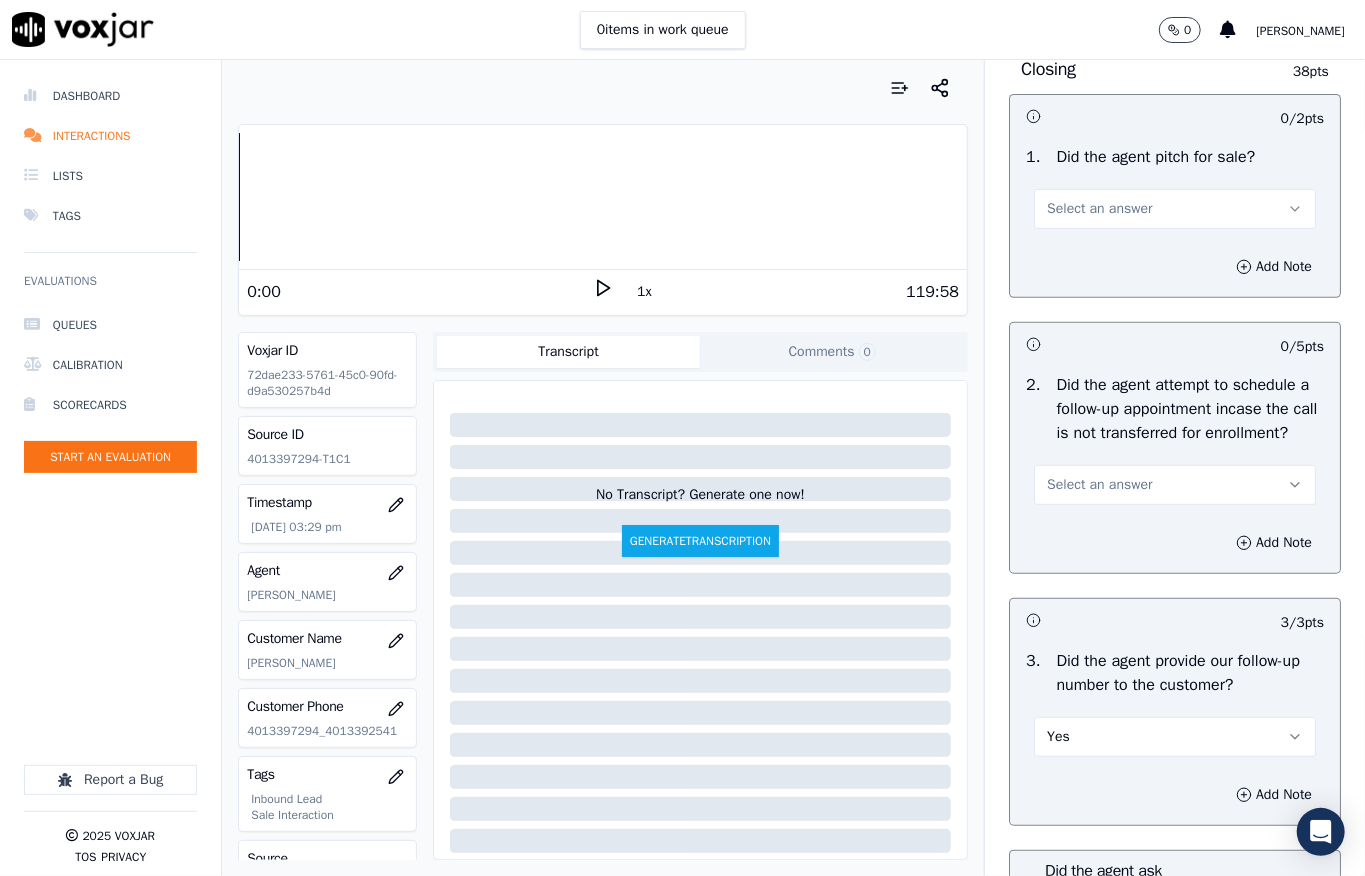 click on "Select an answer" at bounding box center (1099, 209) 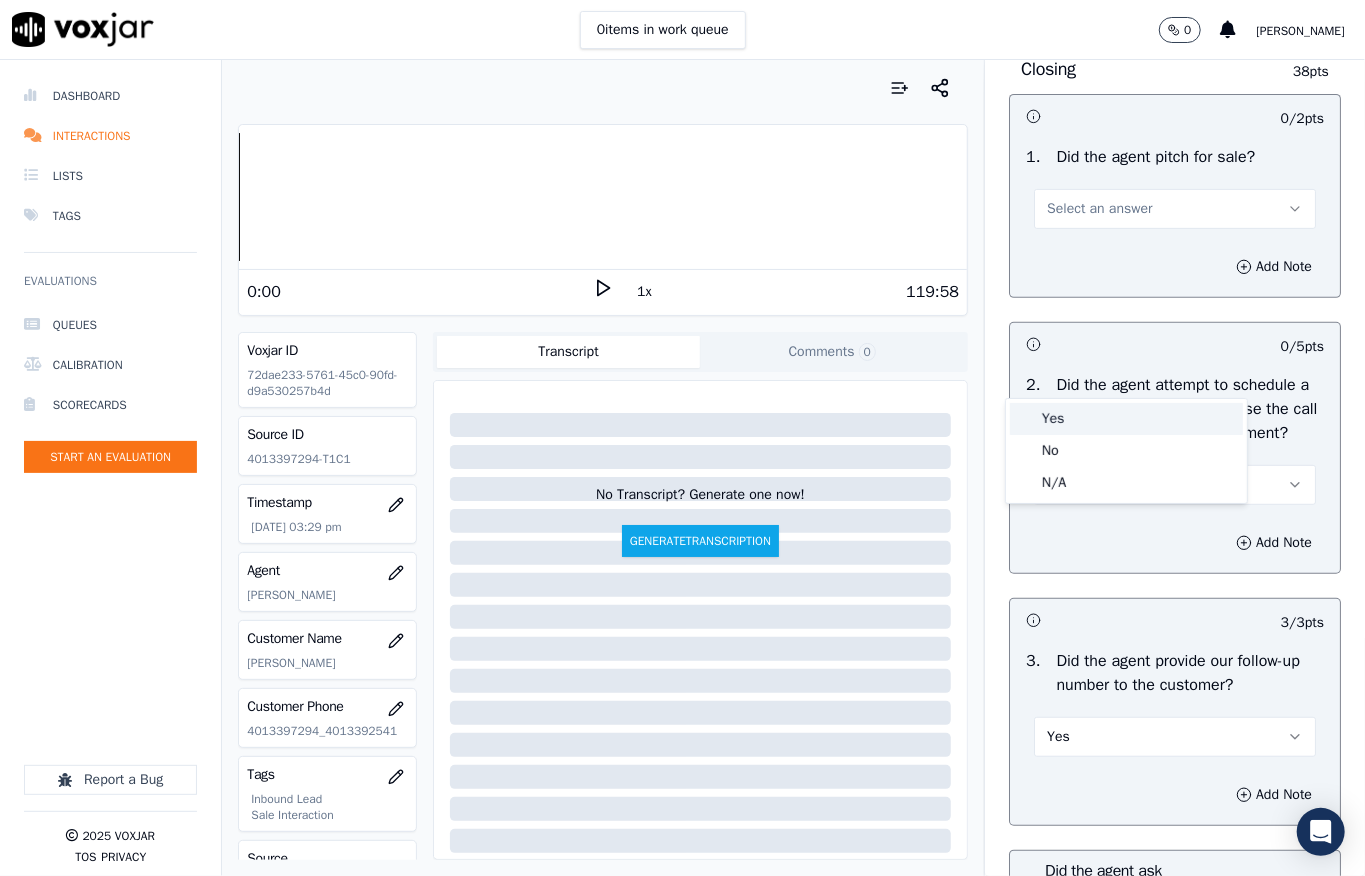 click on "Yes" at bounding box center [1126, 419] 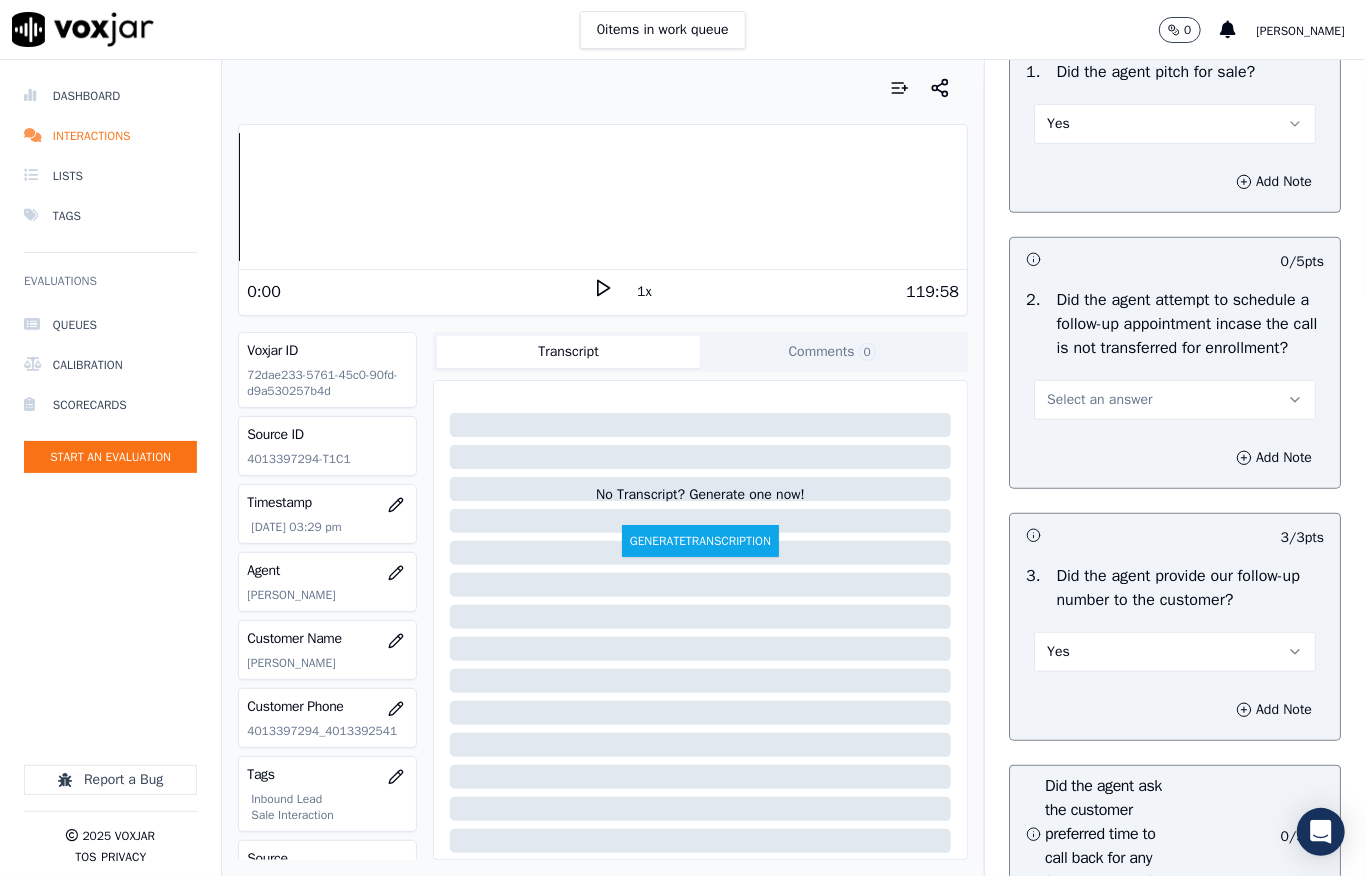 scroll, scrollTop: 4637, scrollLeft: 0, axis: vertical 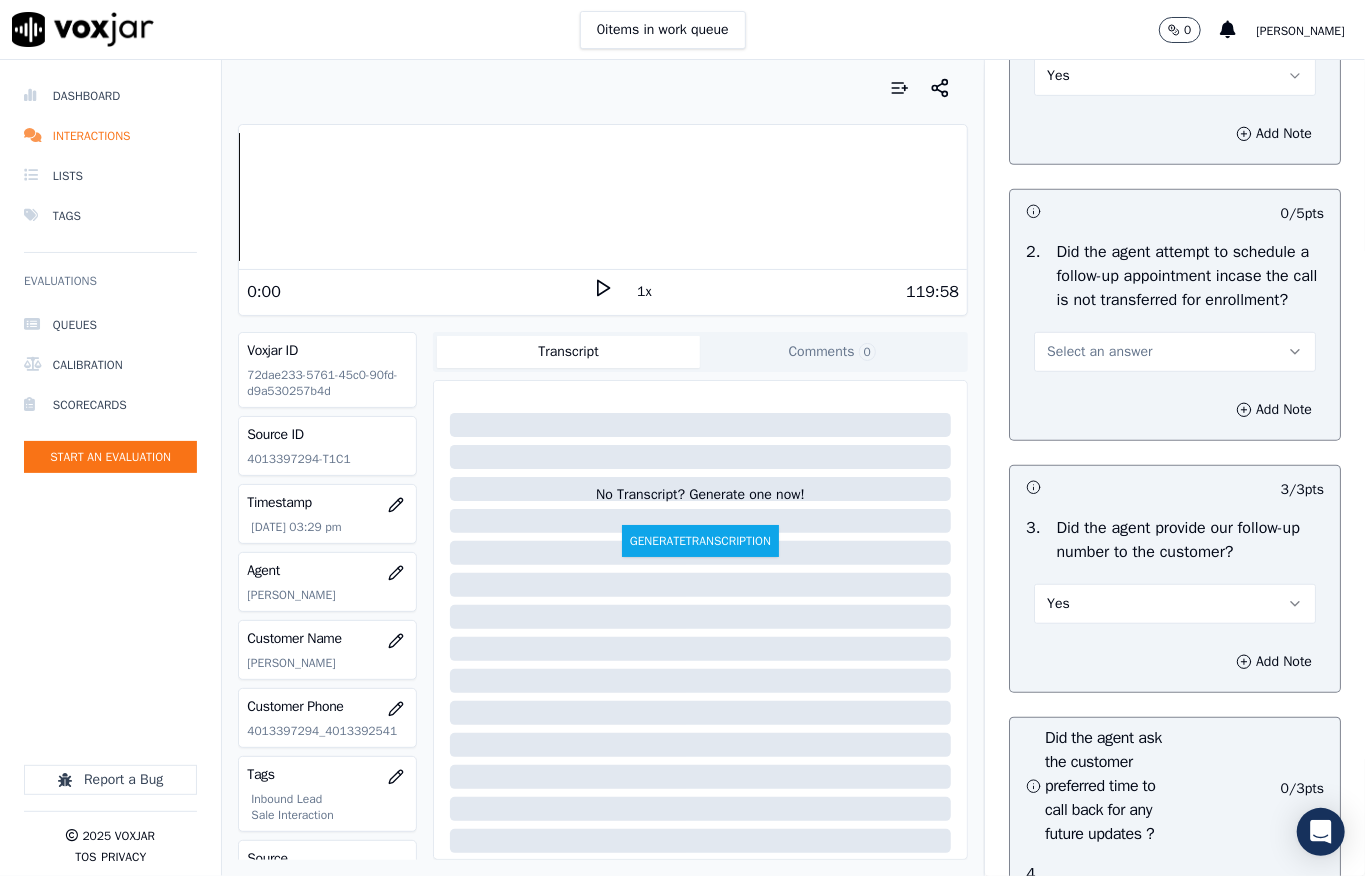 click on "Select an answer" at bounding box center [1175, 352] 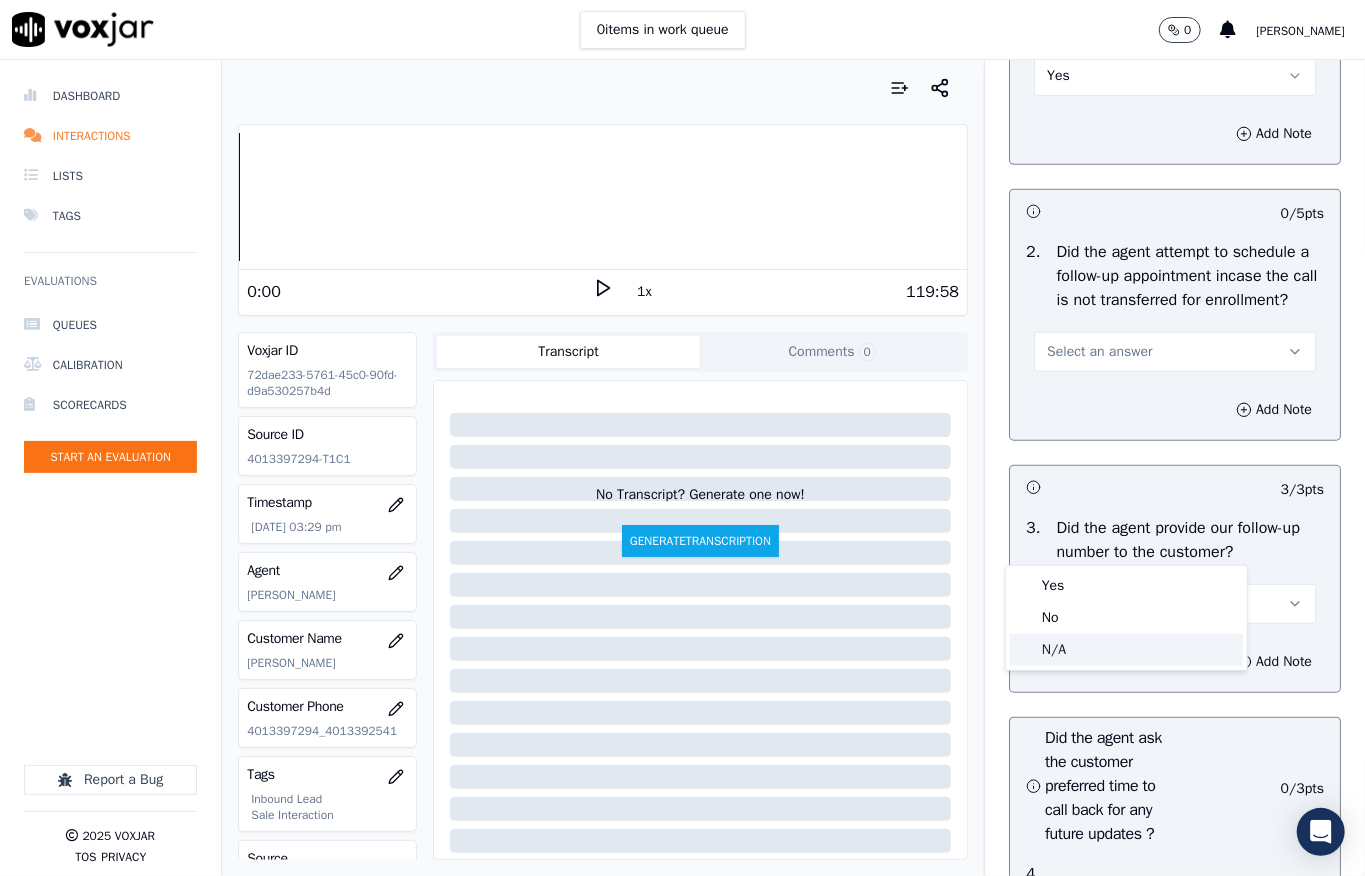 click on "N/A" 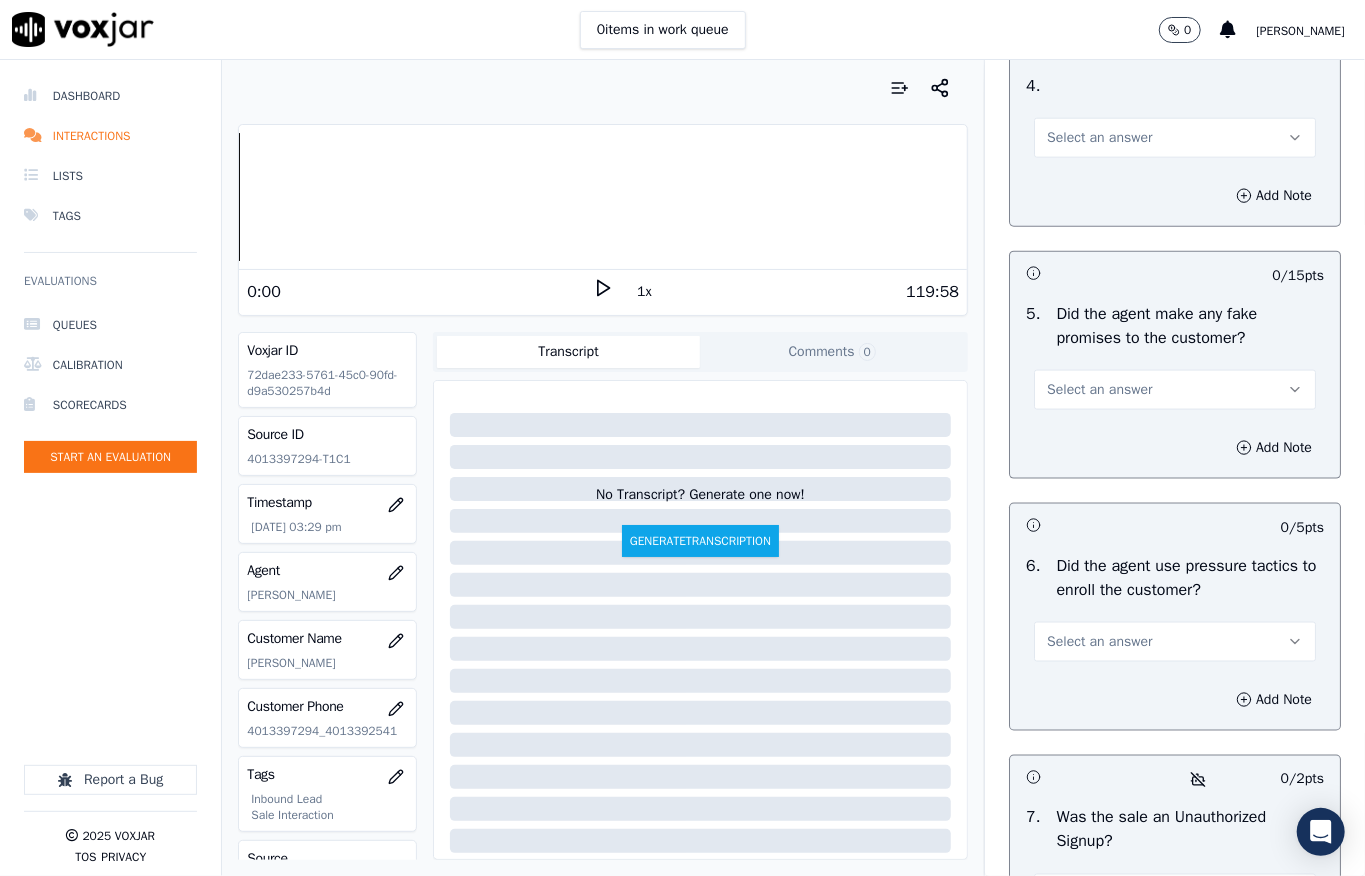 scroll, scrollTop: 5437, scrollLeft: 0, axis: vertical 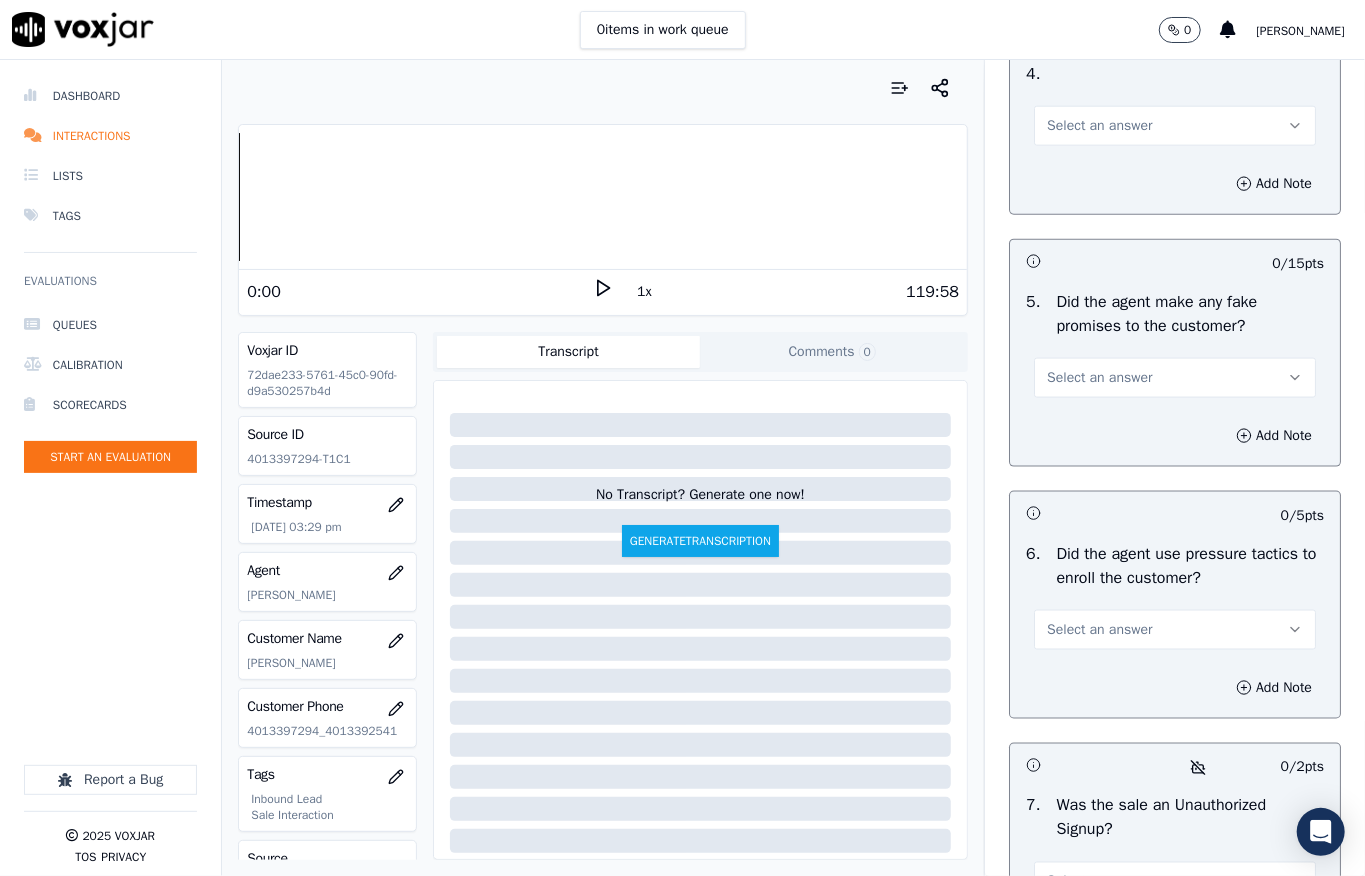click on "Select an answer" at bounding box center [1099, 126] 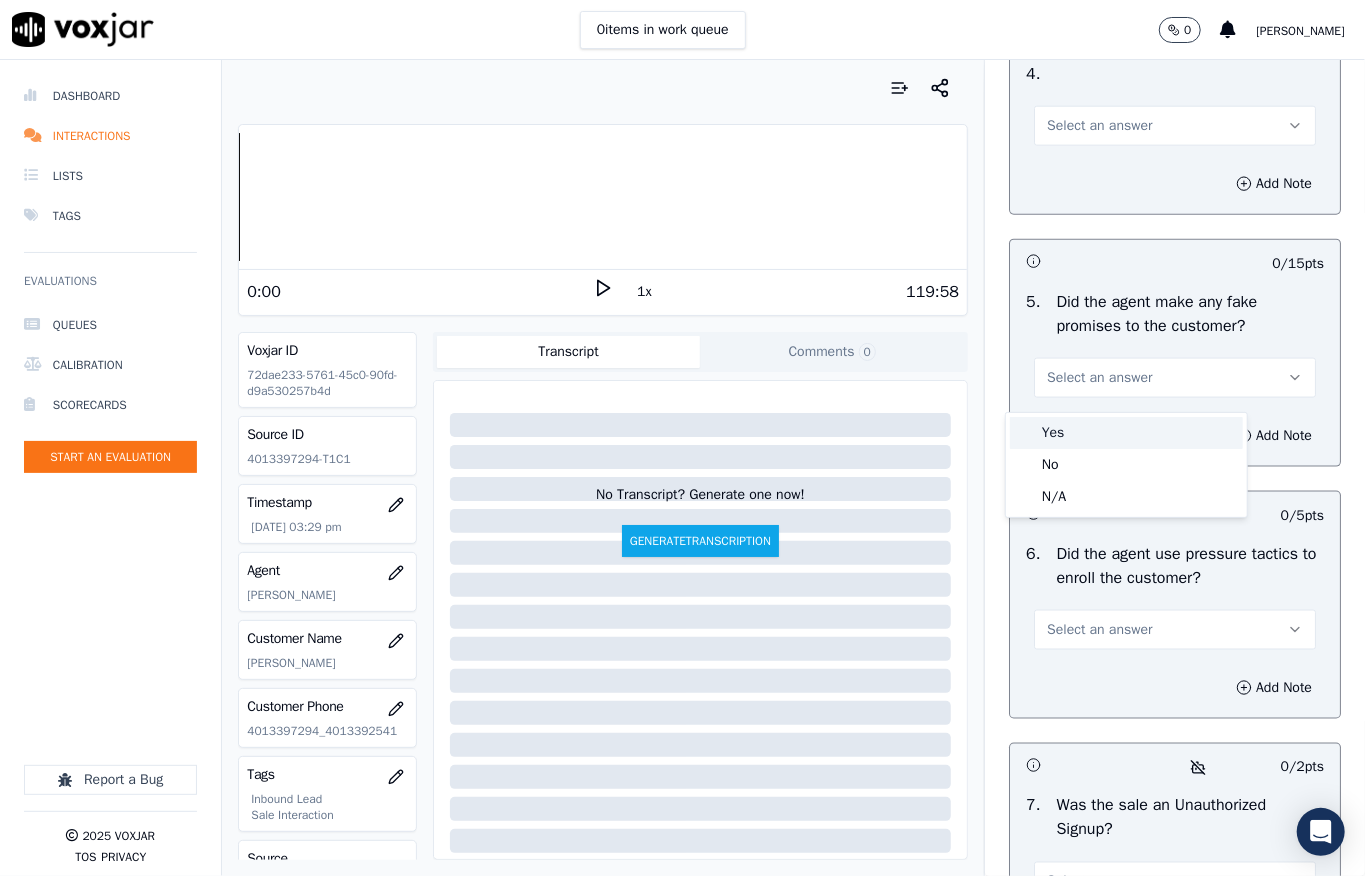 click on "Yes" at bounding box center (1126, 433) 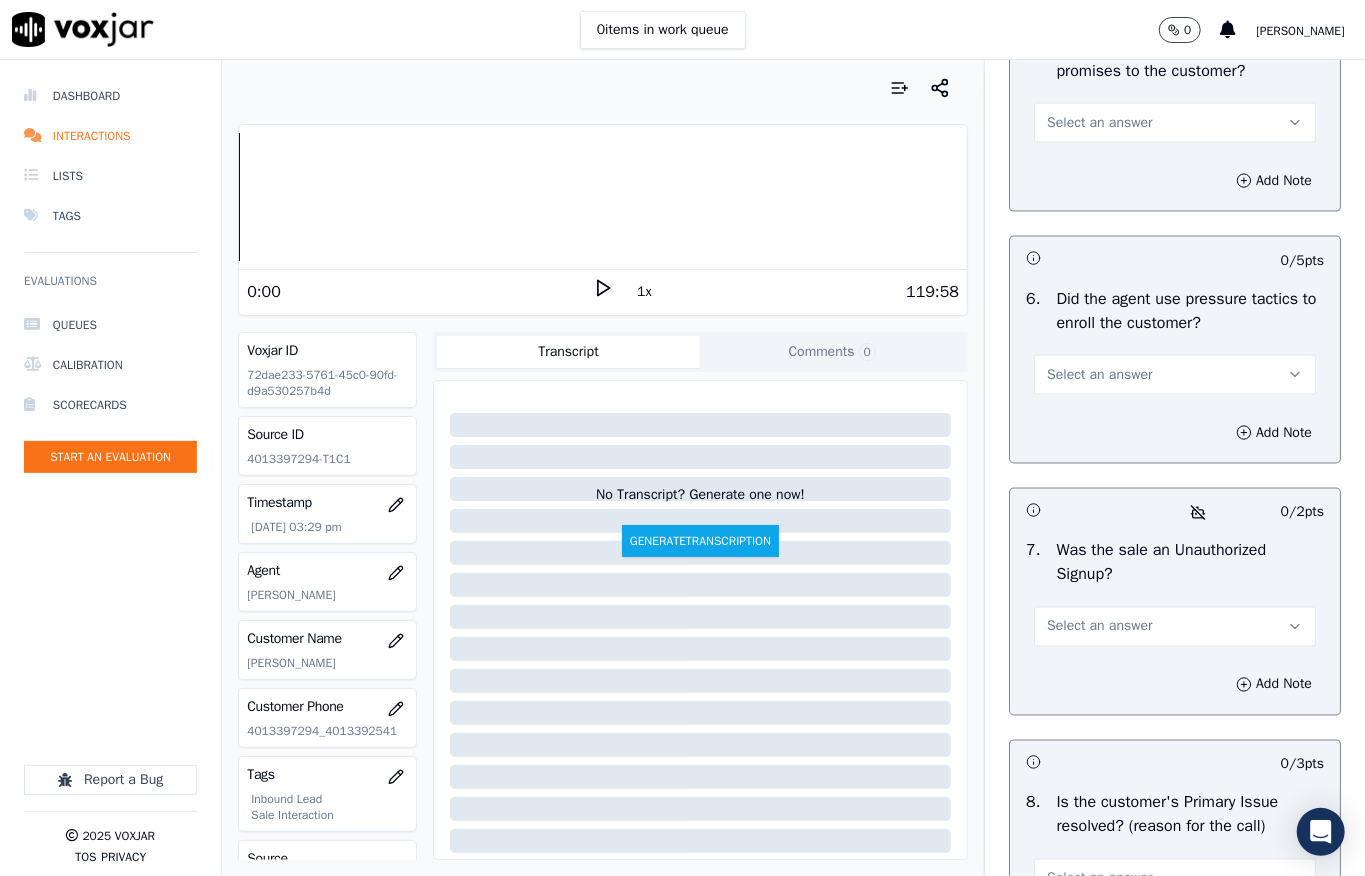scroll, scrollTop: 5704, scrollLeft: 0, axis: vertical 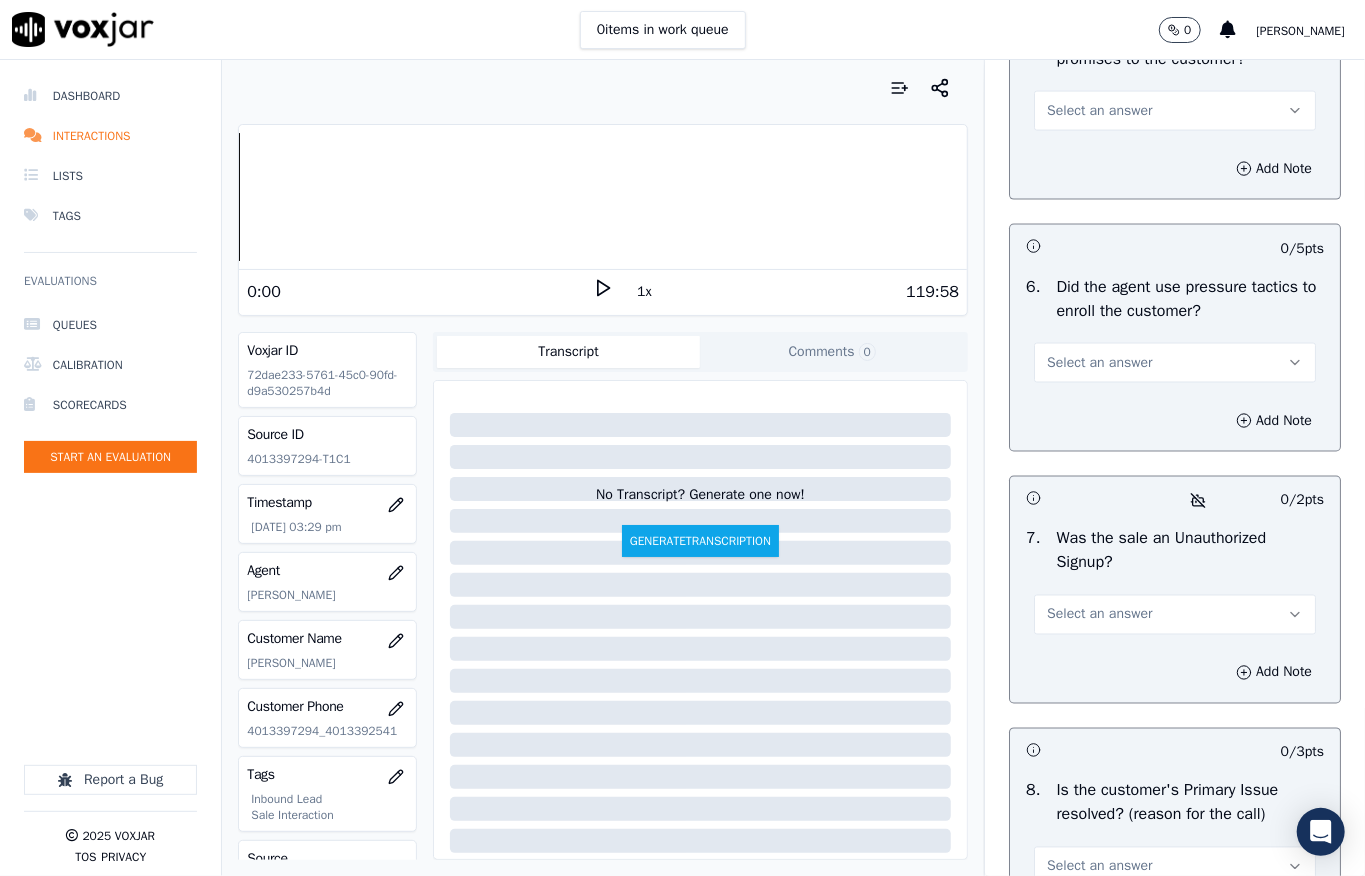 click on "Select an answer" at bounding box center (1099, 111) 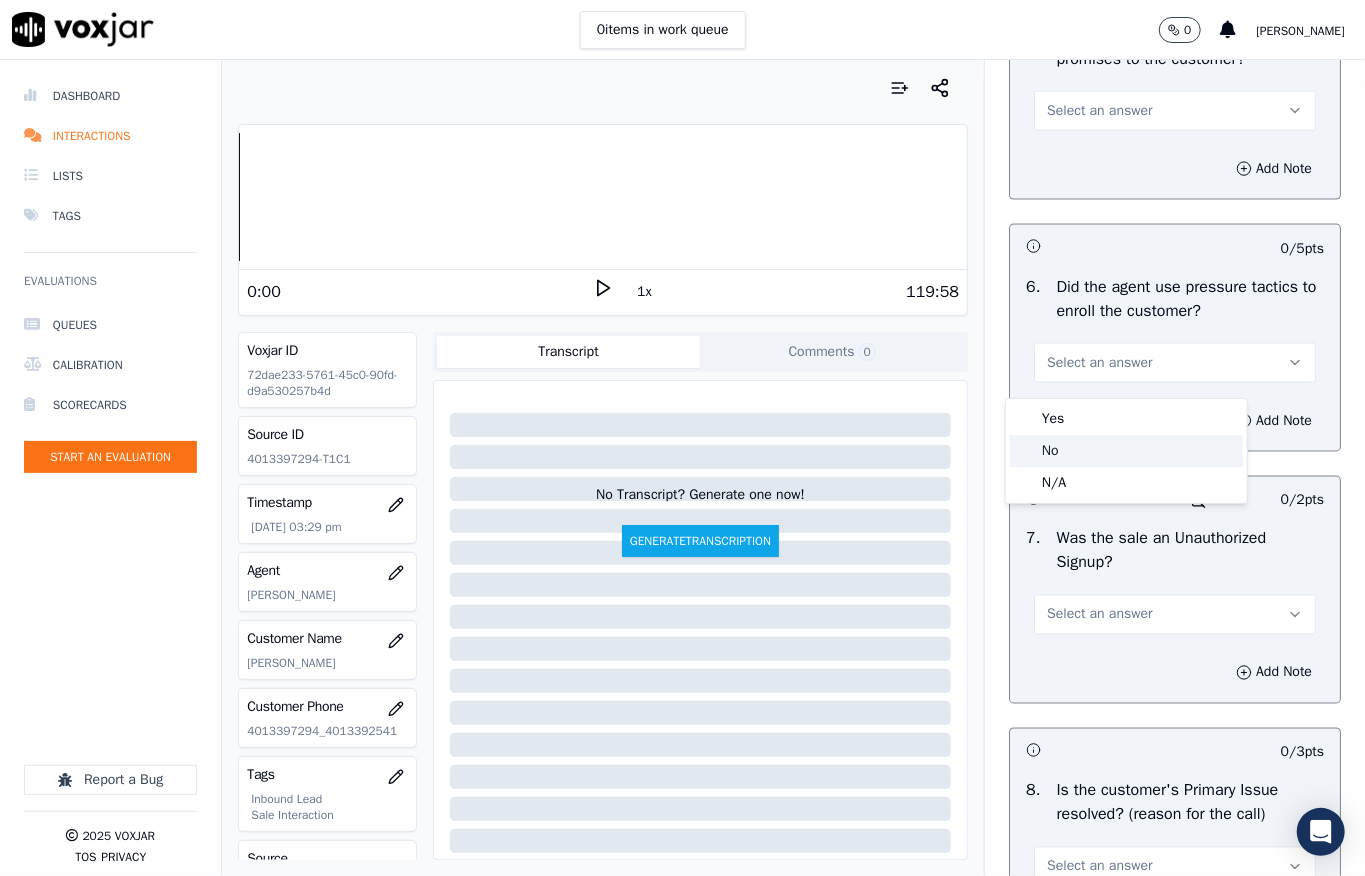 click on "No" 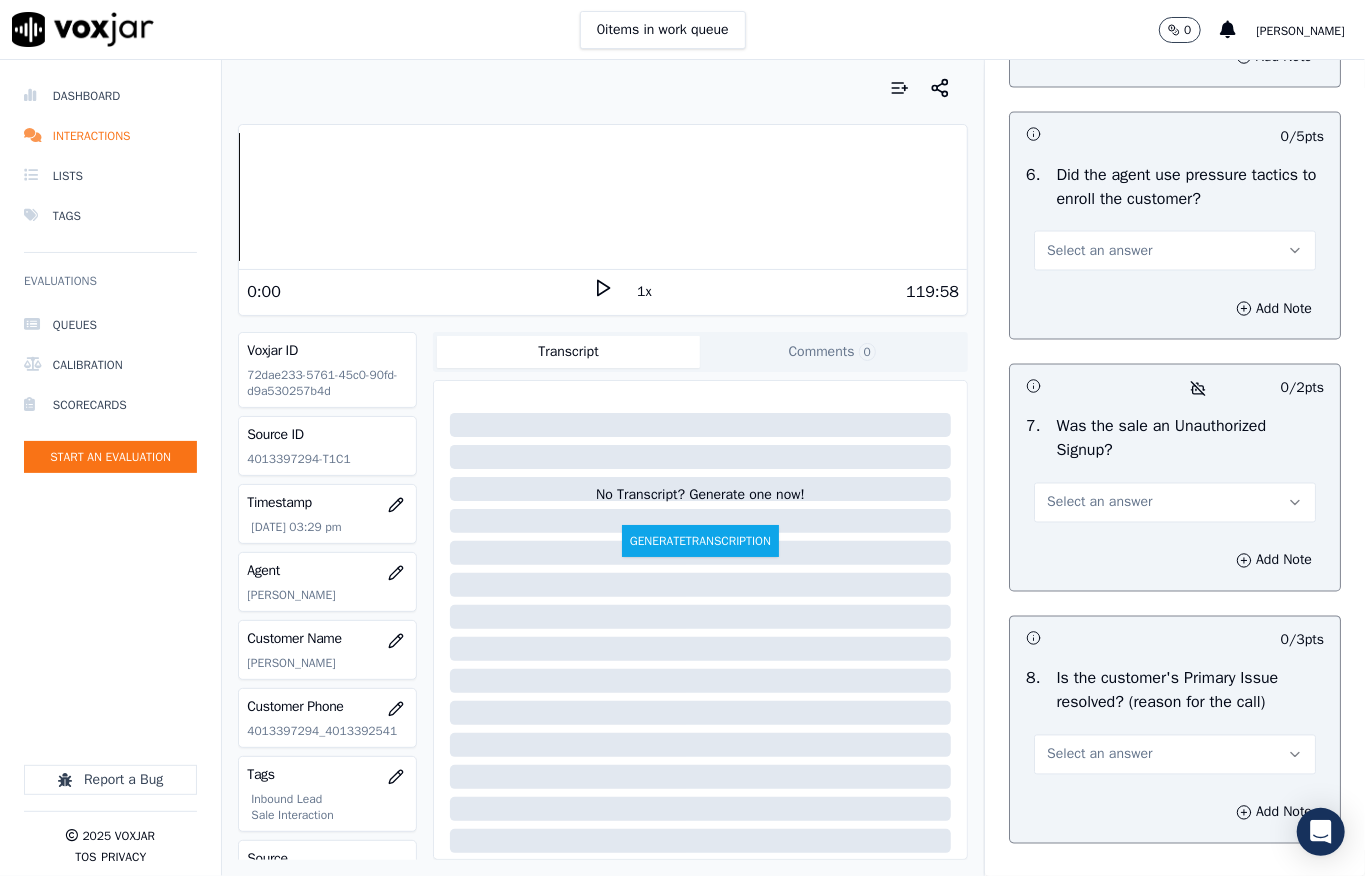scroll, scrollTop: 5970, scrollLeft: 0, axis: vertical 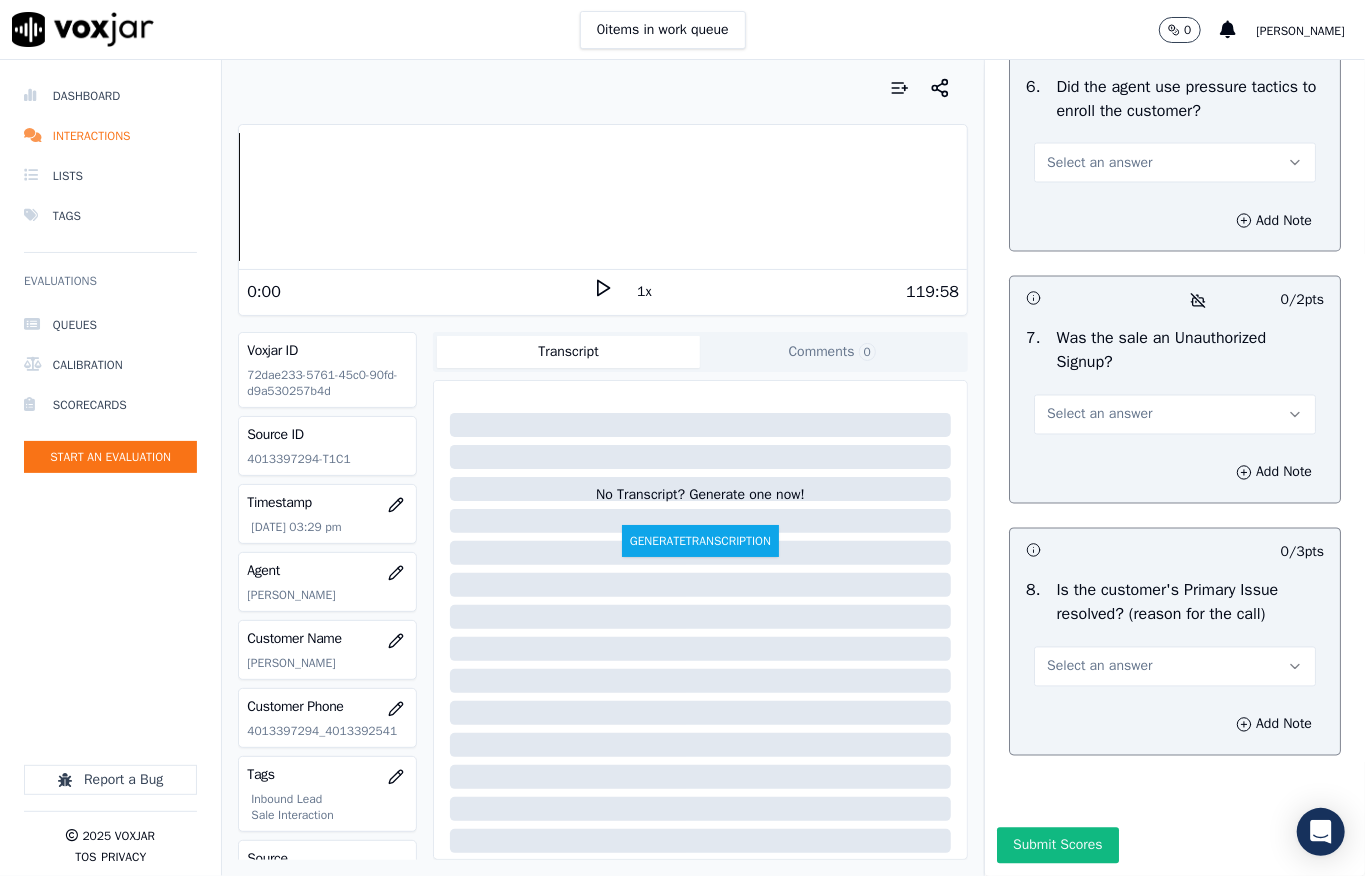 click on "Select an answer" at bounding box center (1175, 163) 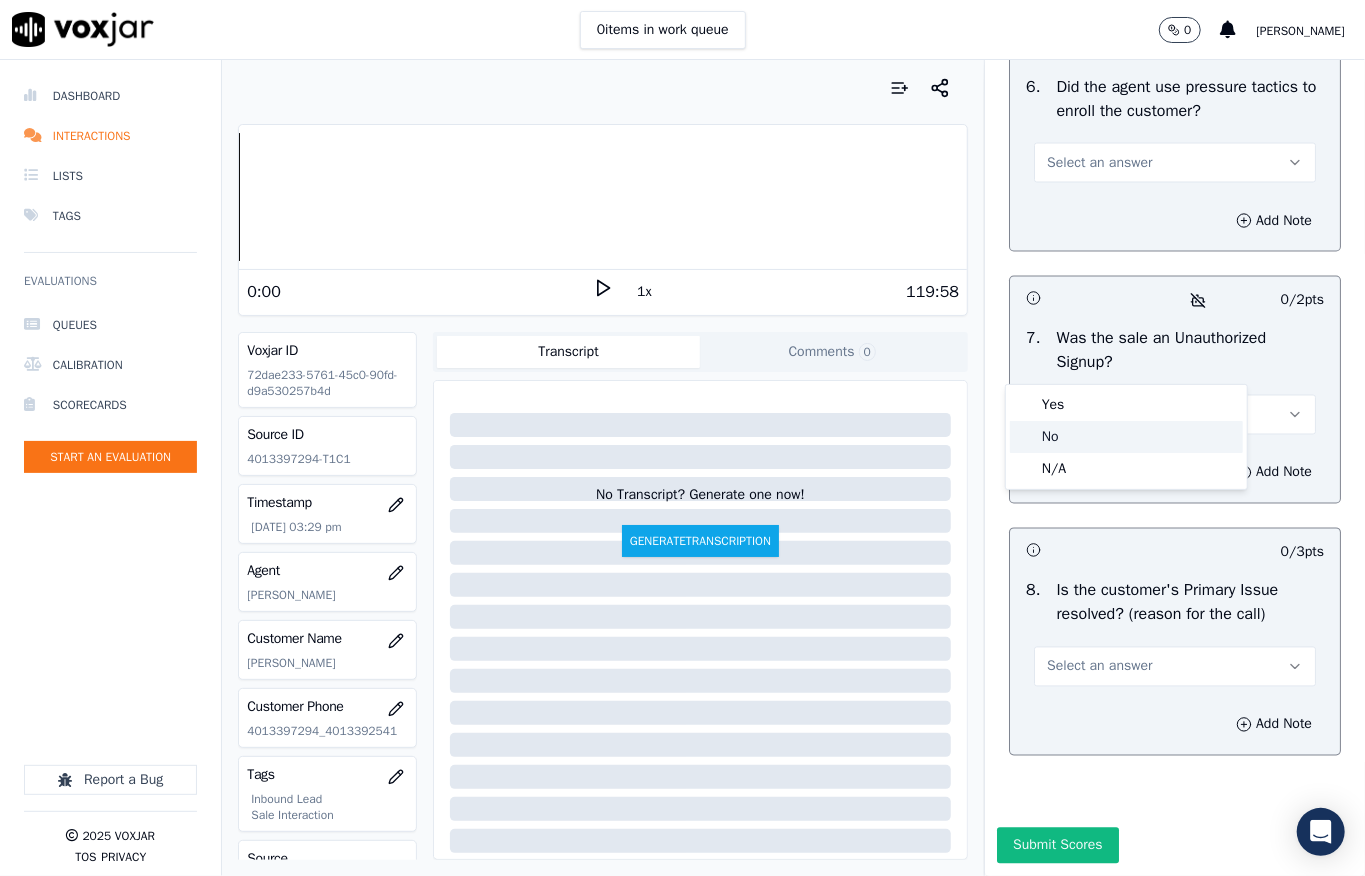 click on "No" 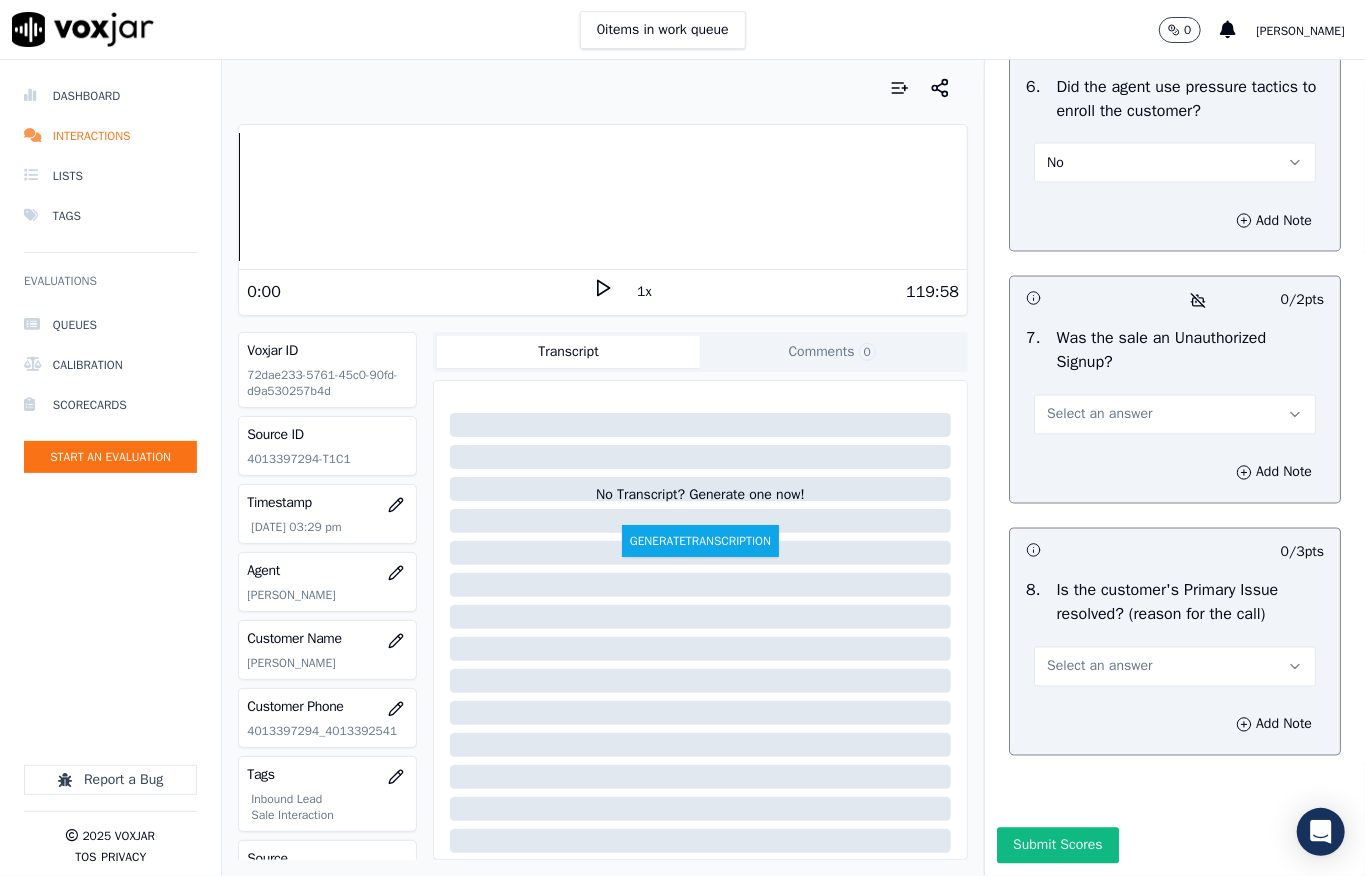 click on "Select an answer" at bounding box center (1175, 415) 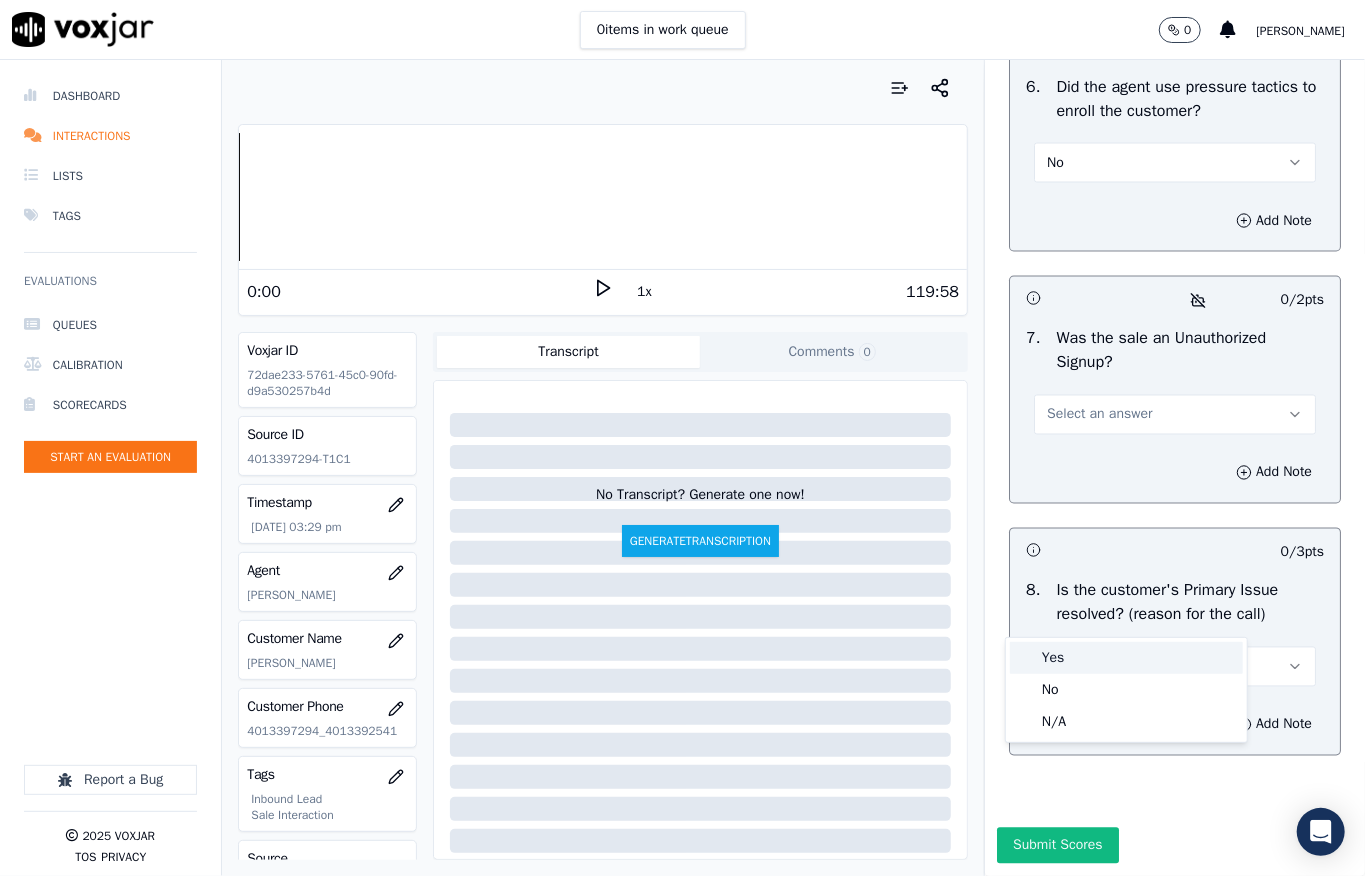 click on "Yes" at bounding box center [1126, 658] 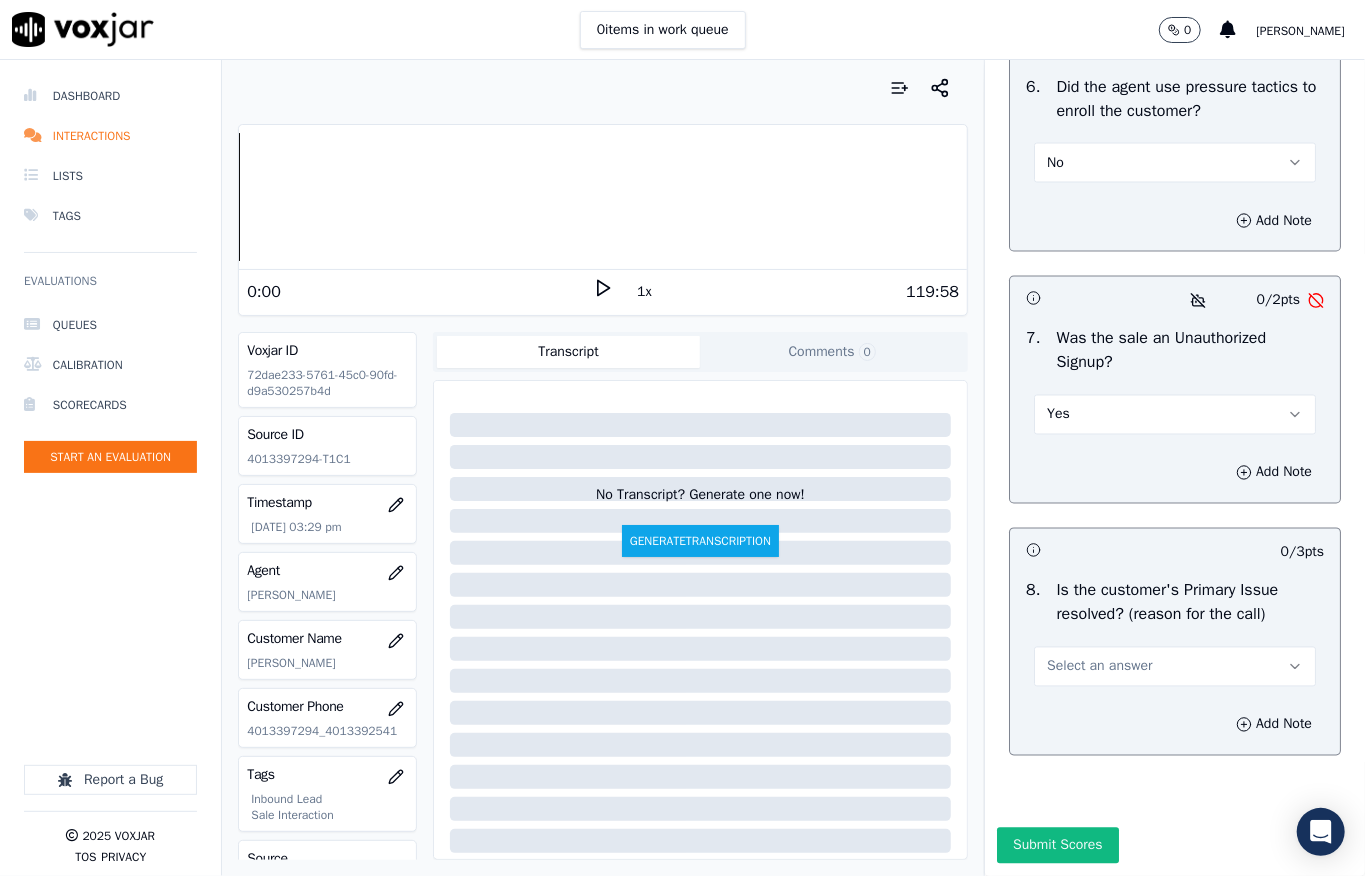 scroll, scrollTop: 6237, scrollLeft: 0, axis: vertical 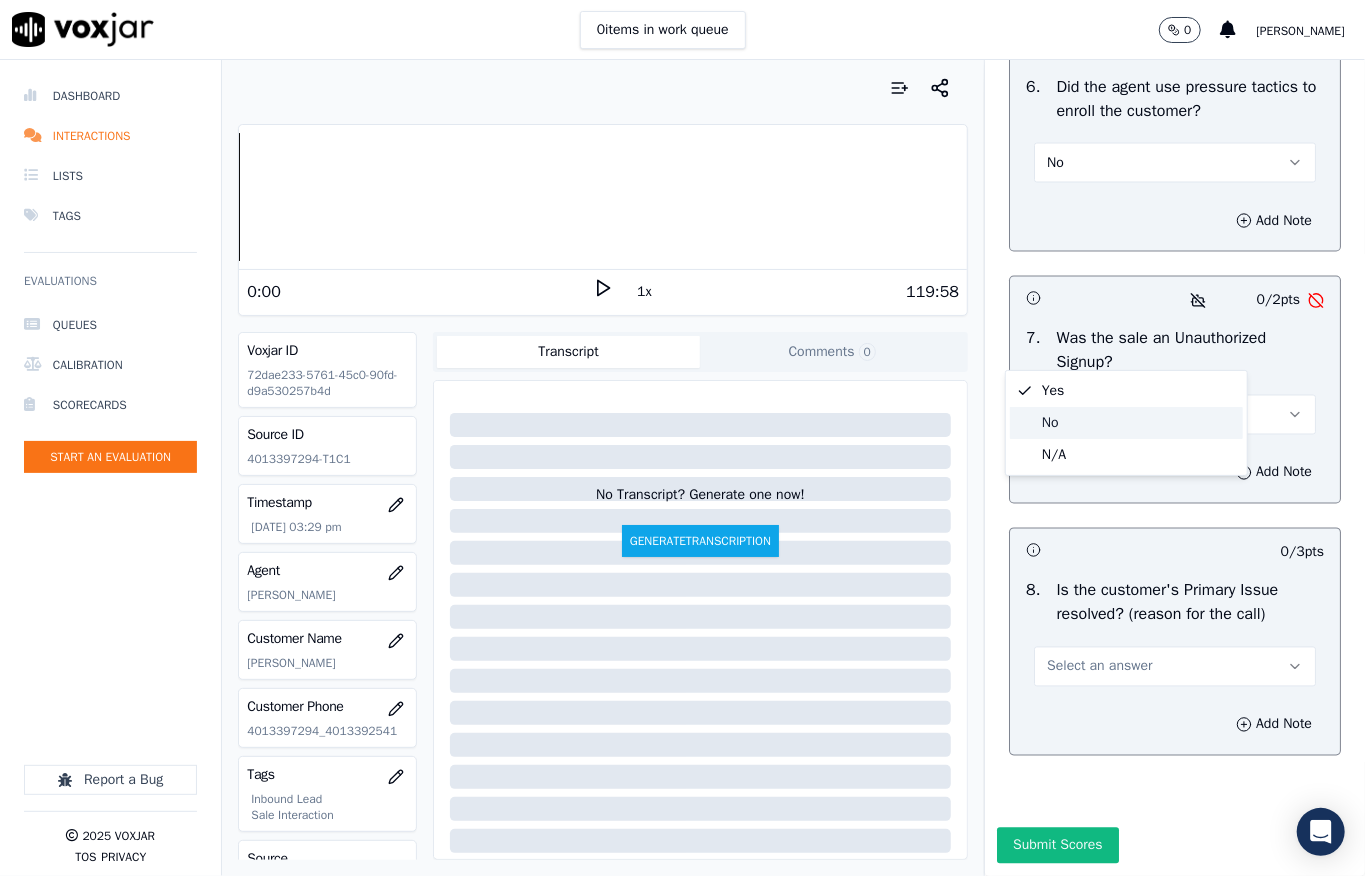 click on "No" 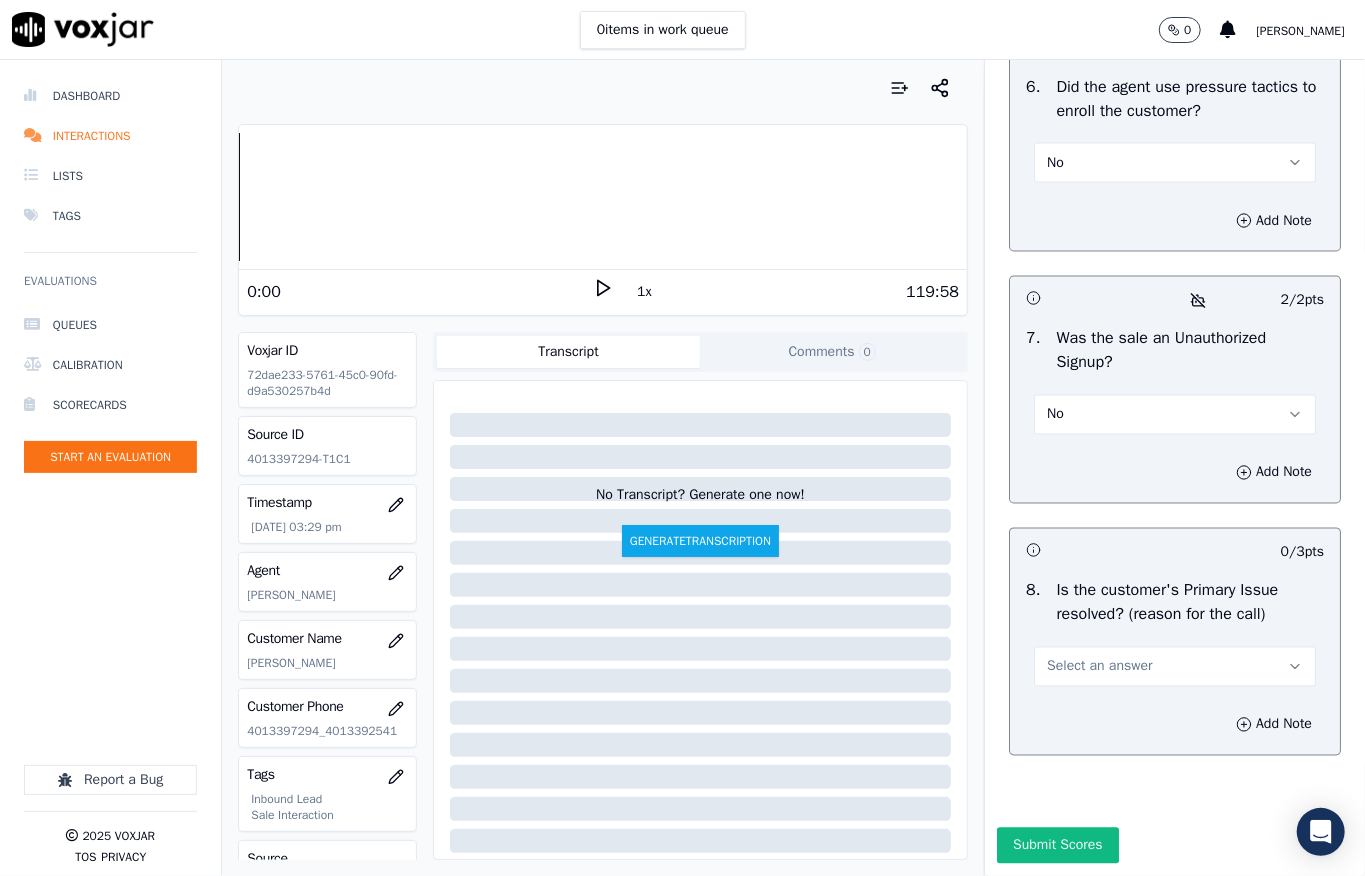 click on "Select an answer" at bounding box center (1099, 667) 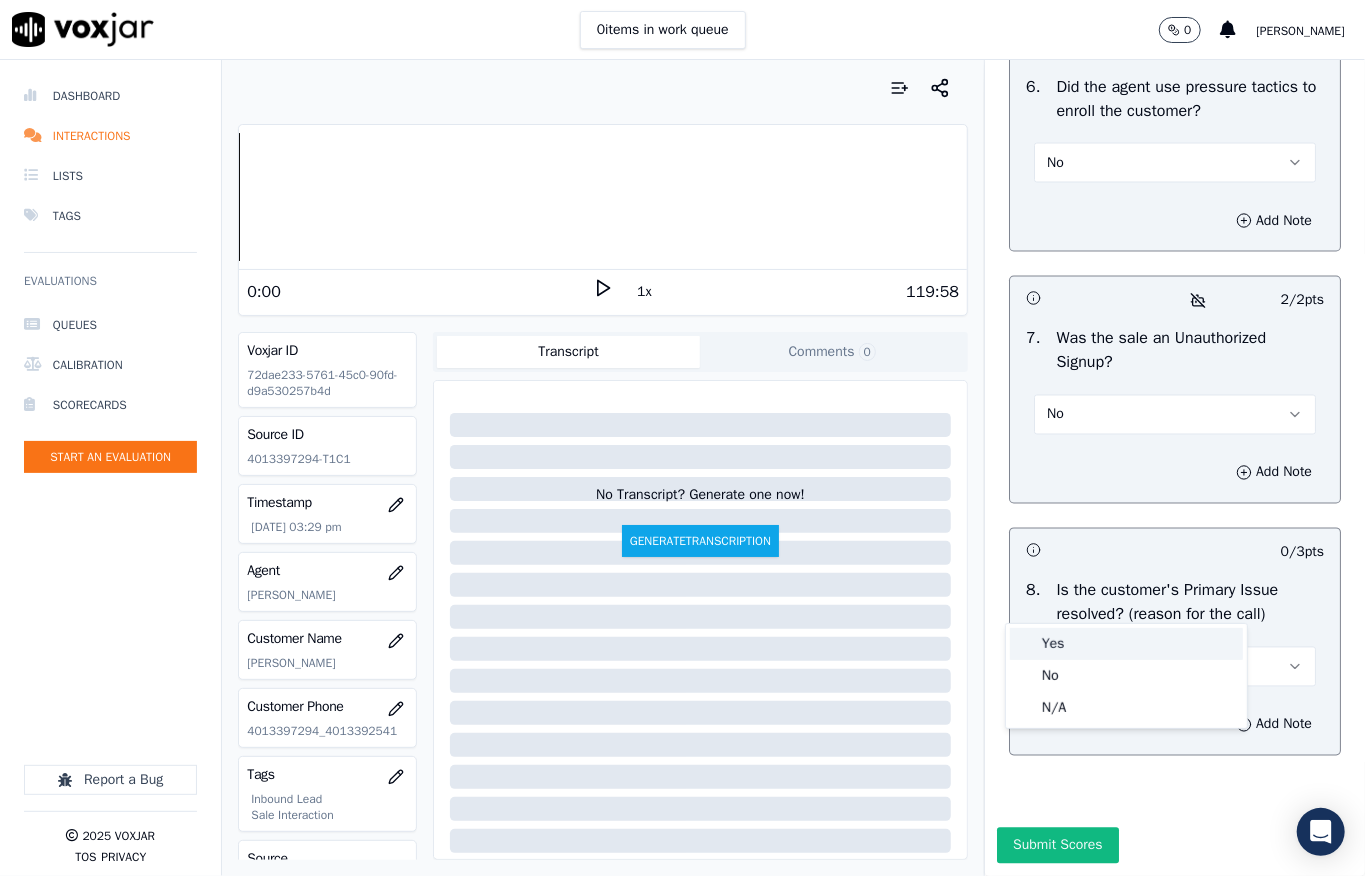 drag, startPoint x: 1054, startPoint y: 645, endPoint x: 1061, endPoint y: 637, distance: 10.630146 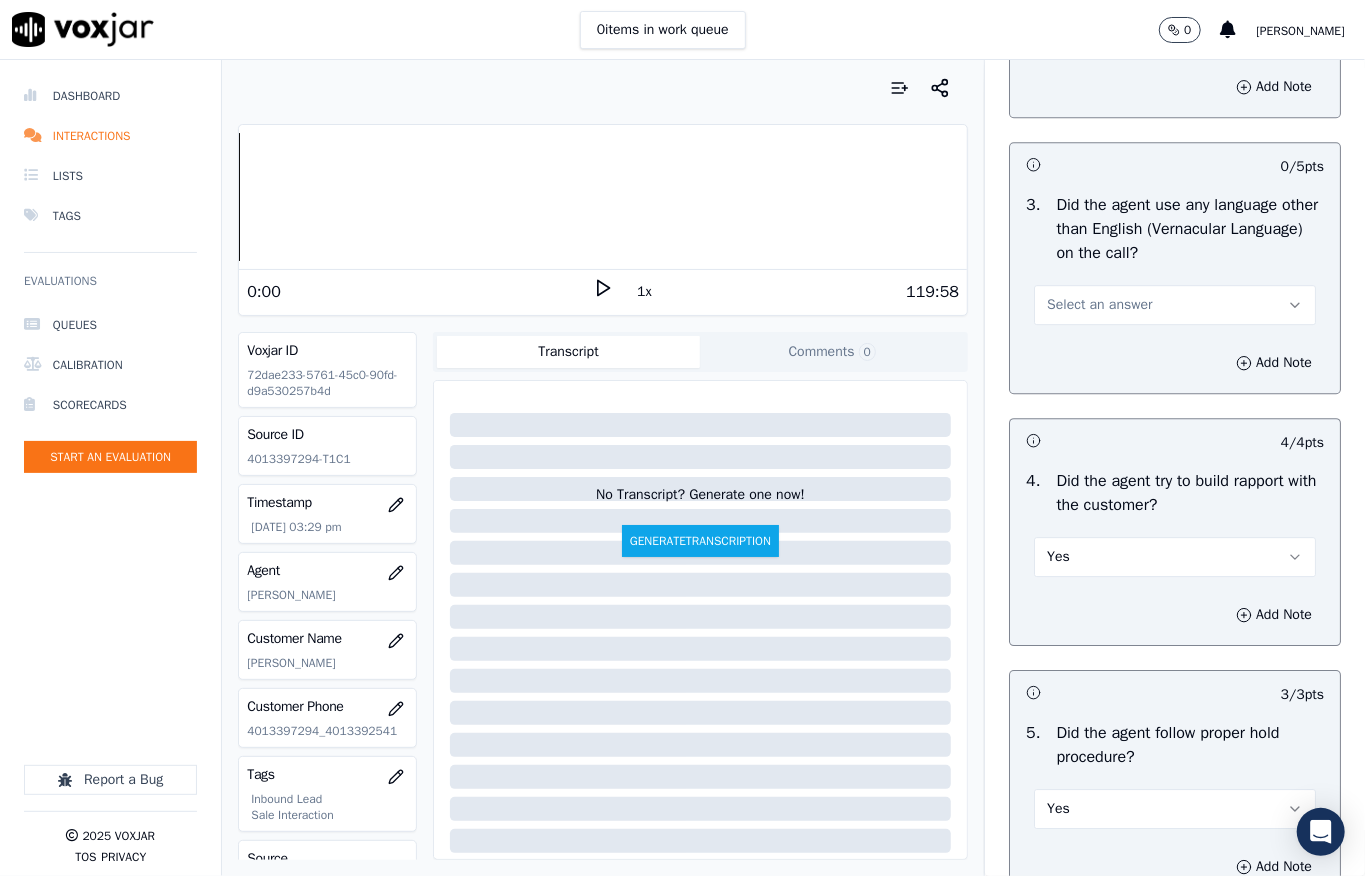 scroll, scrollTop: 3037, scrollLeft: 0, axis: vertical 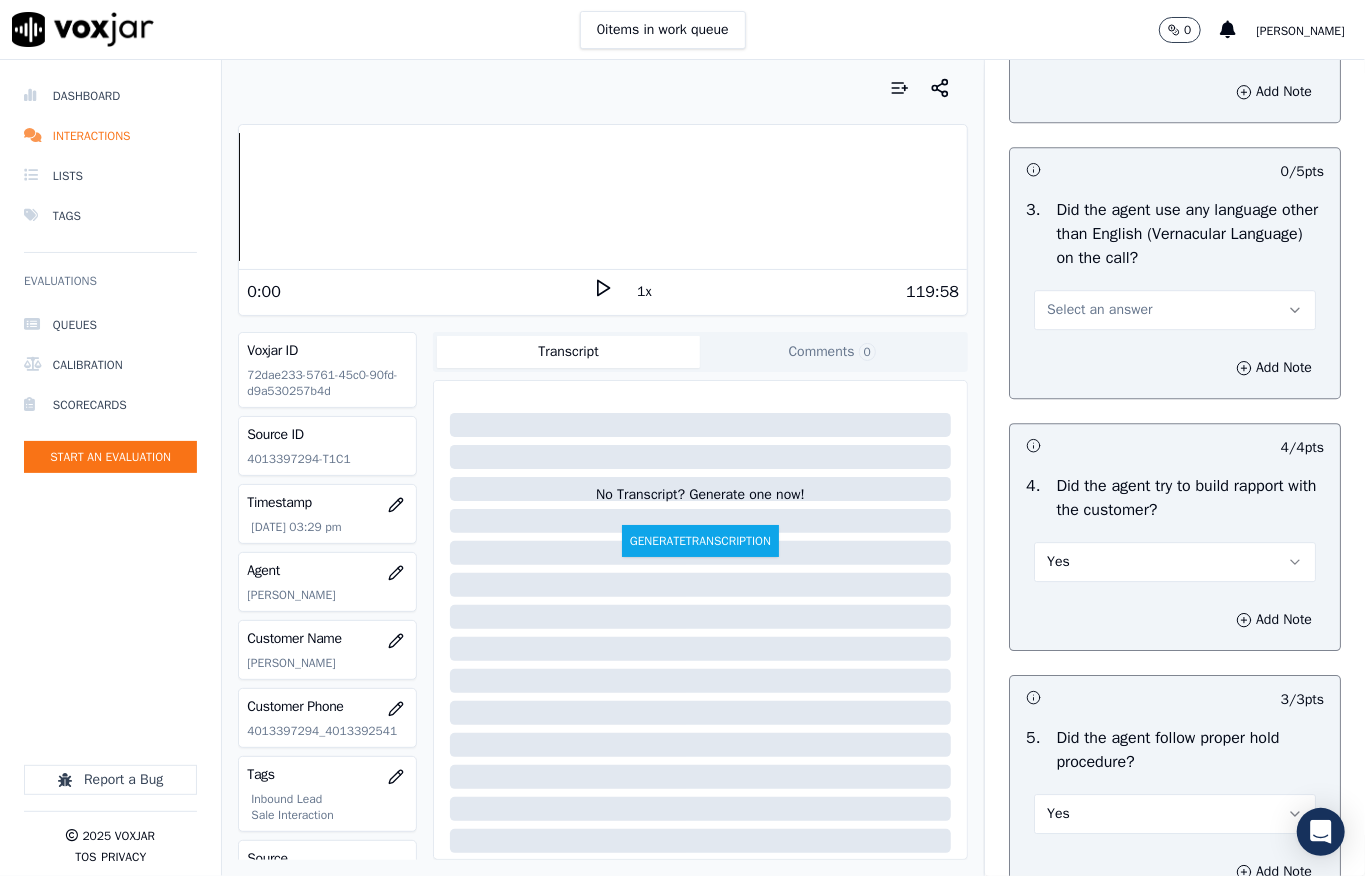 click on "Select an answer" at bounding box center (1099, 310) 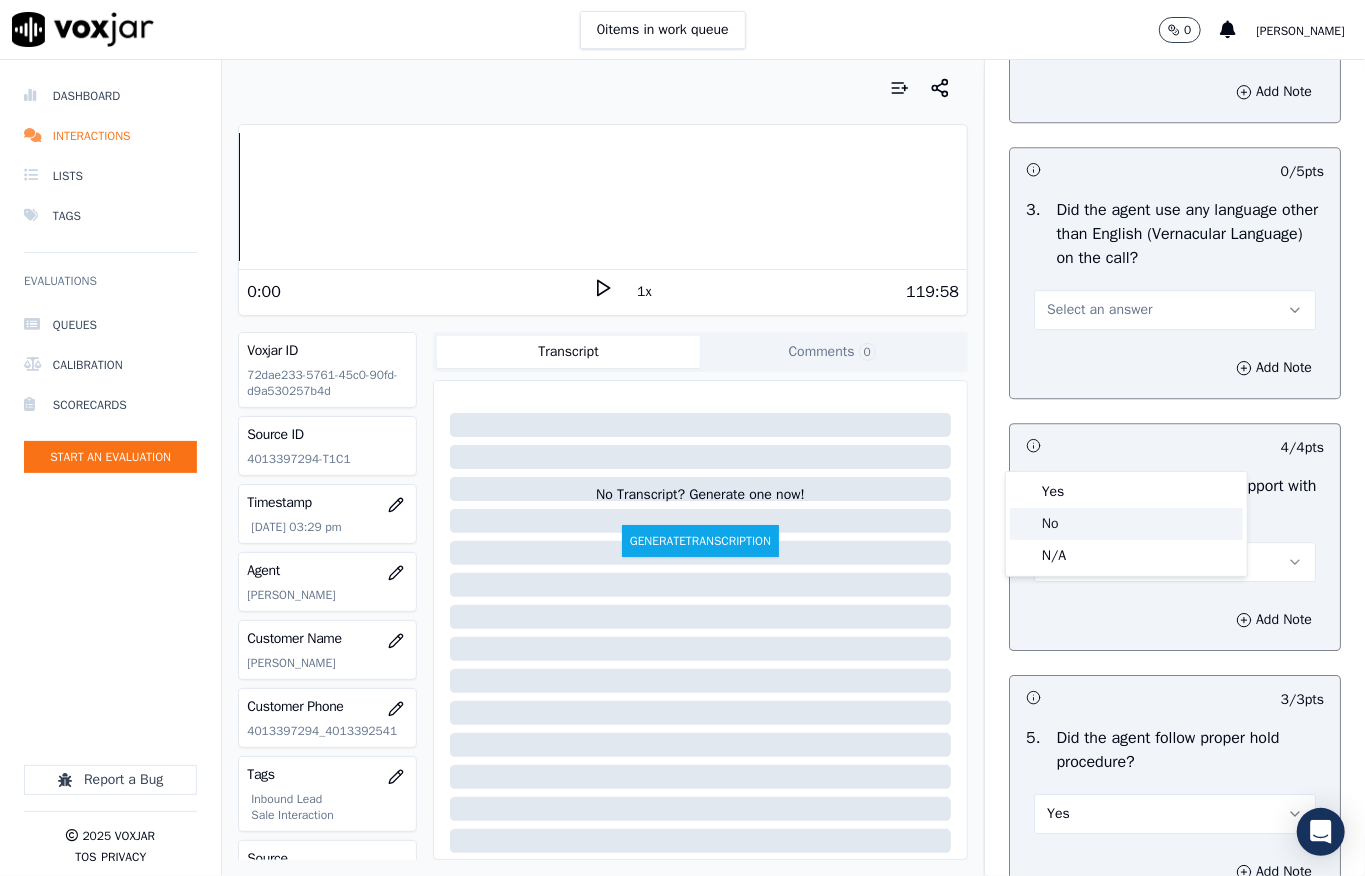click on "No" 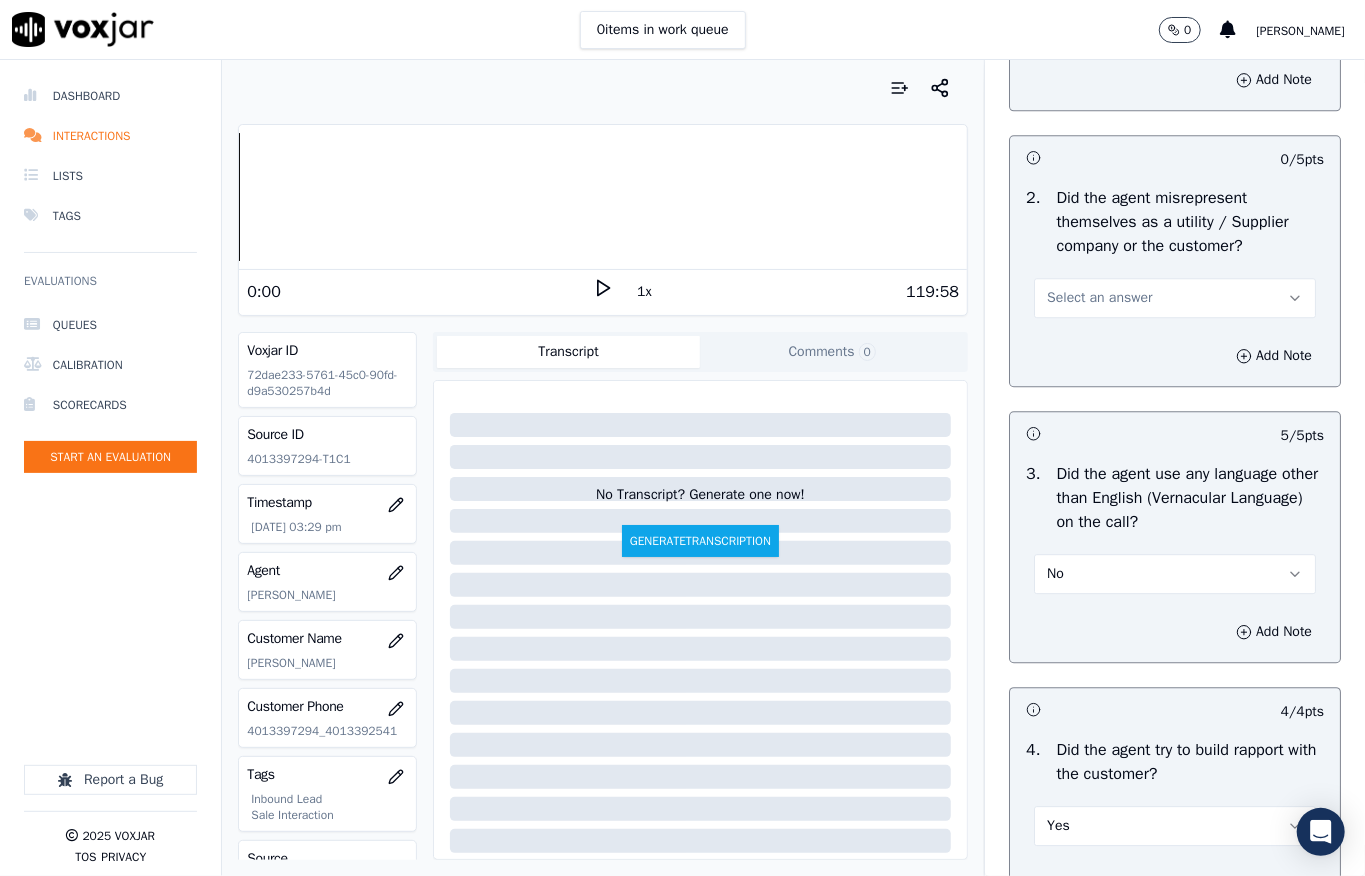 scroll, scrollTop: 2770, scrollLeft: 0, axis: vertical 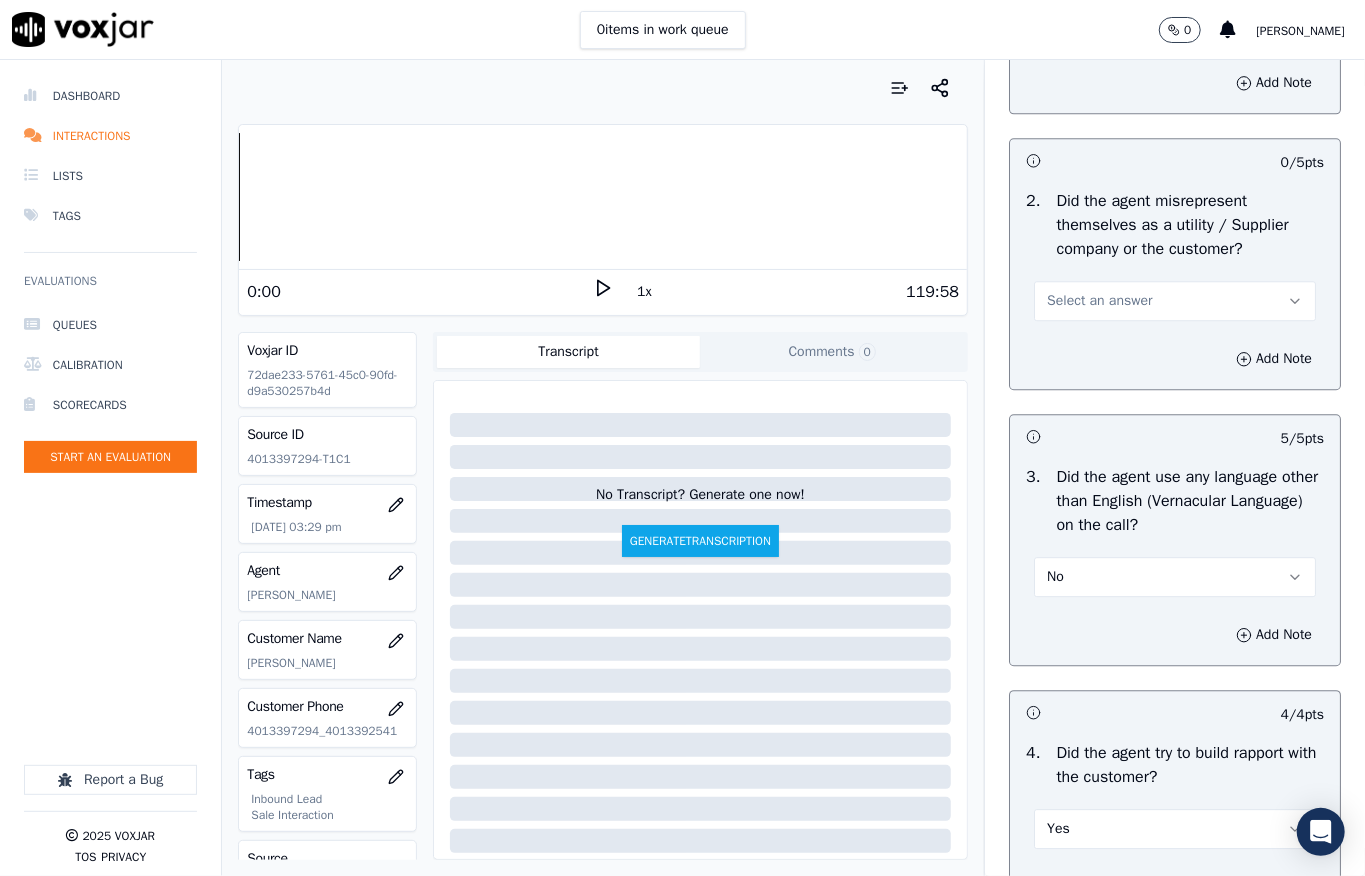 click on "Select an answer" at bounding box center (1099, 301) 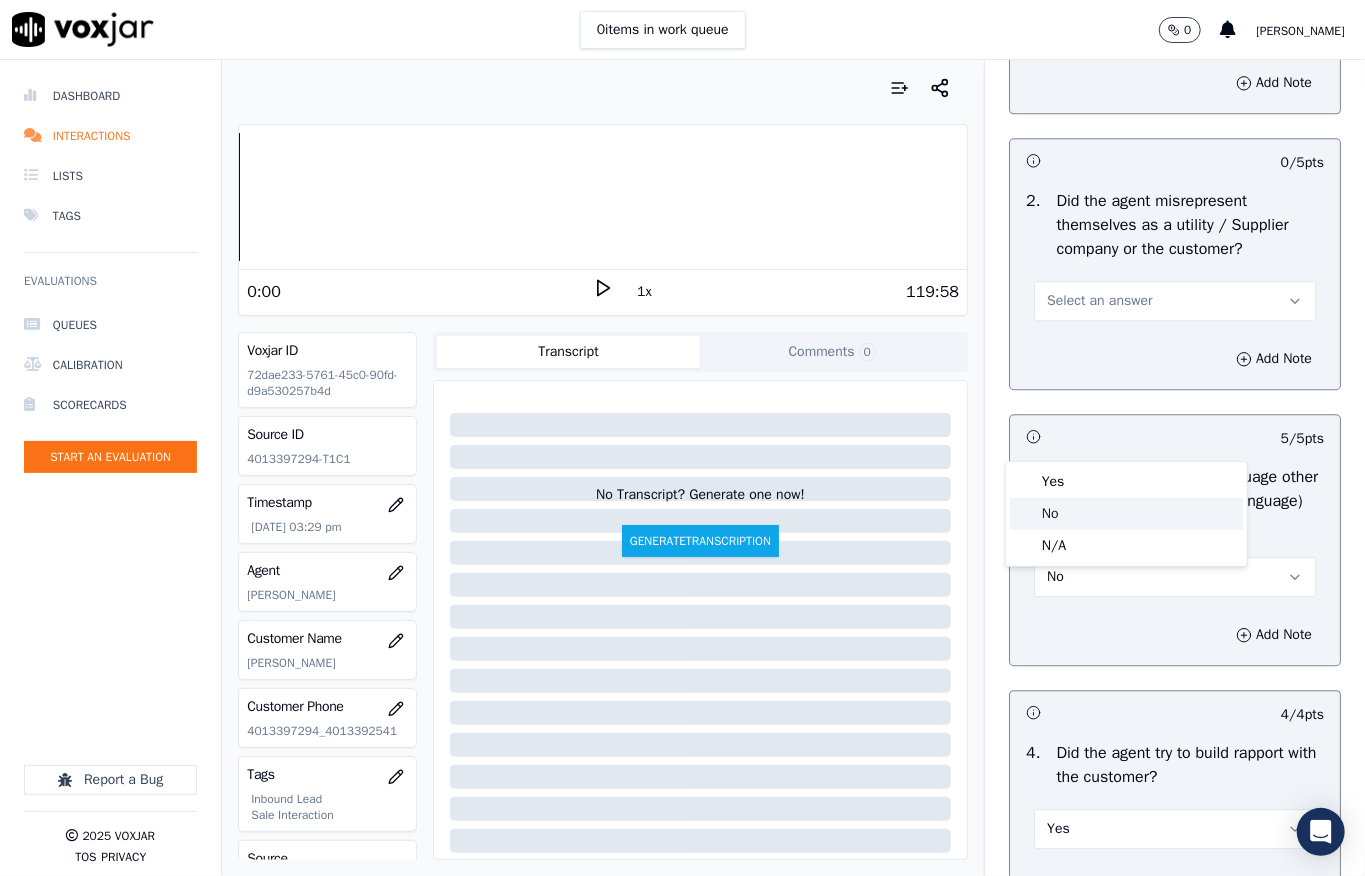click on "No" 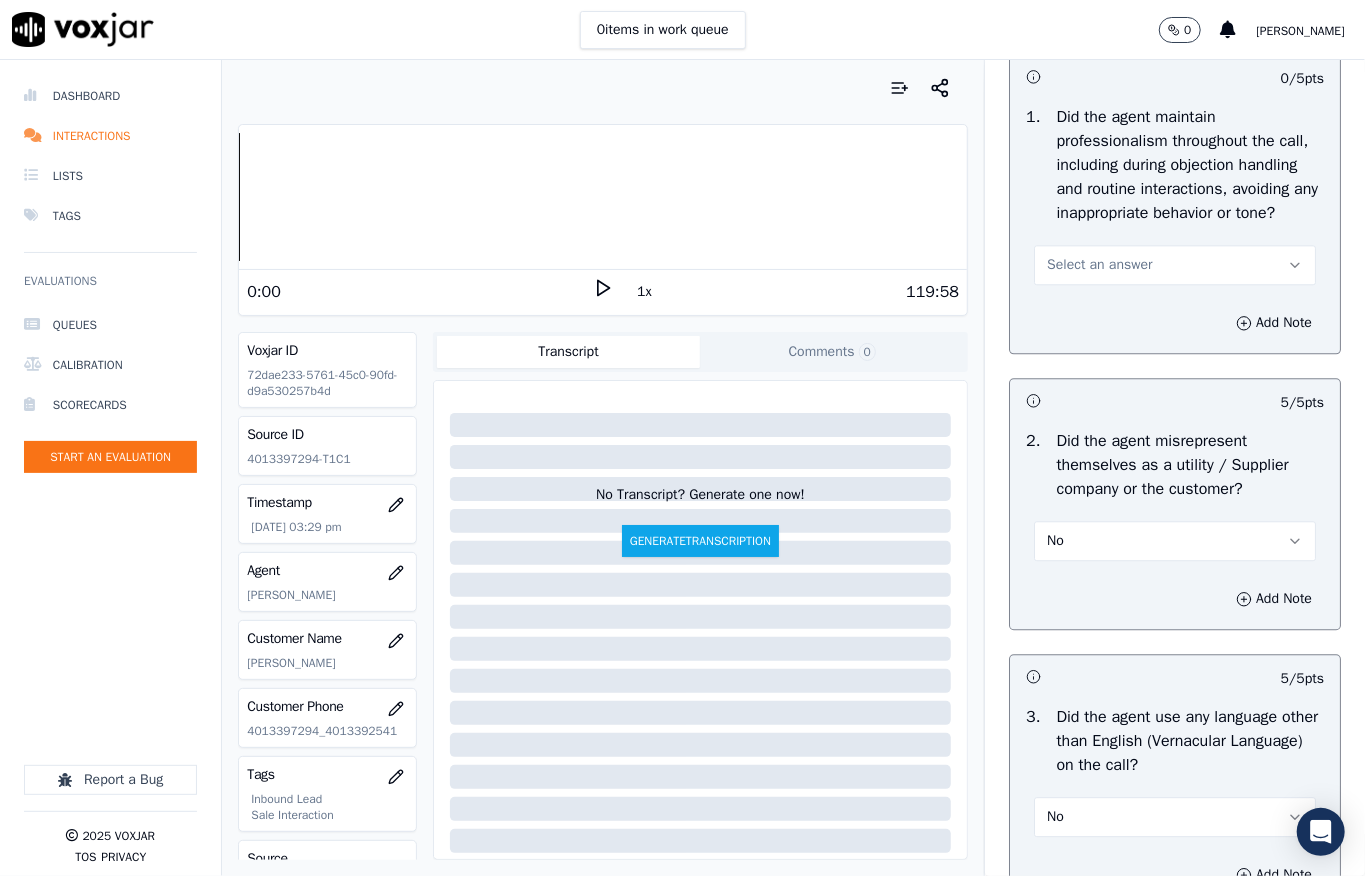 scroll, scrollTop: 2504, scrollLeft: 0, axis: vertical 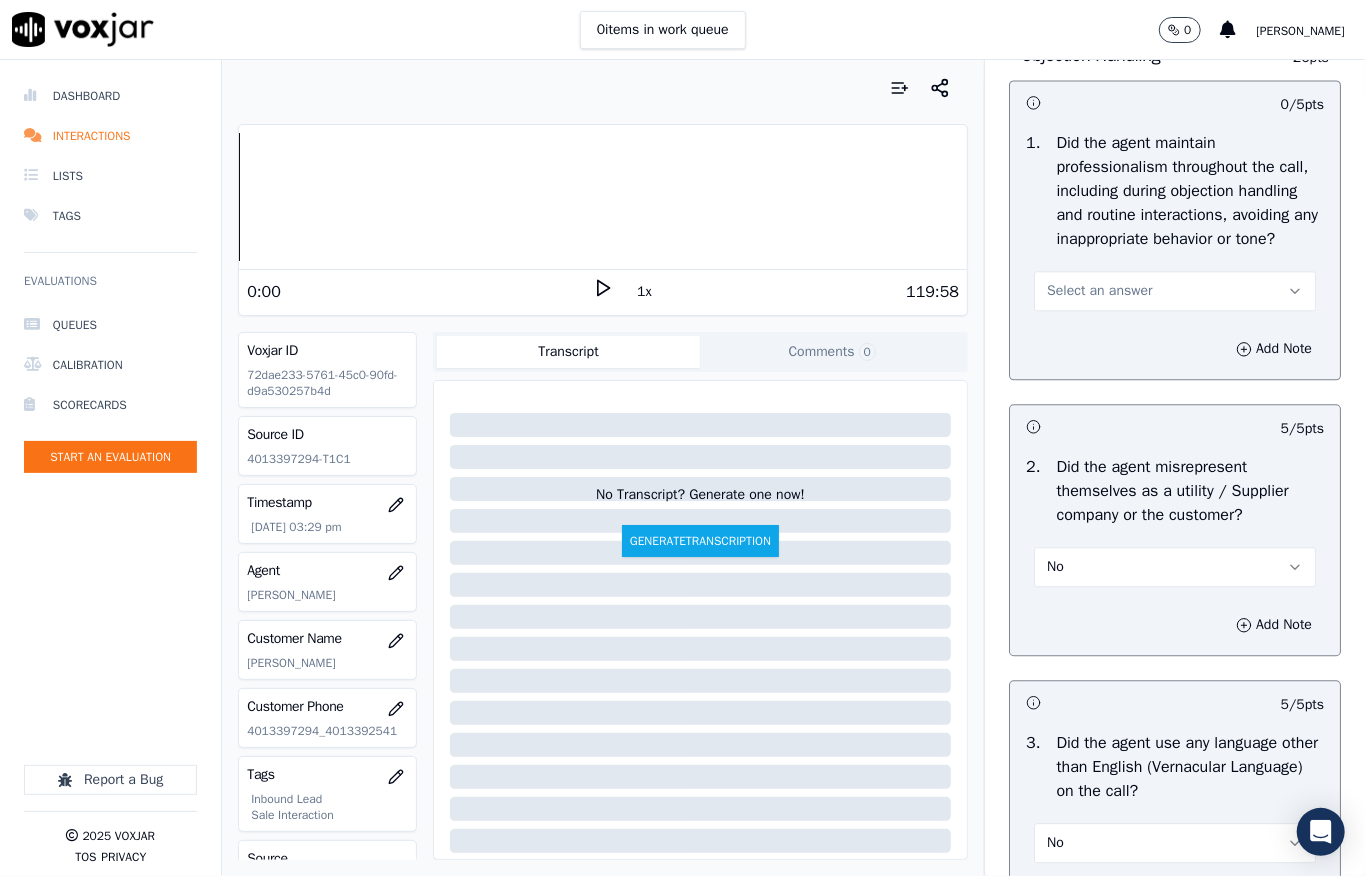 click on "Select an answer" at bounding box center (1099, 291) 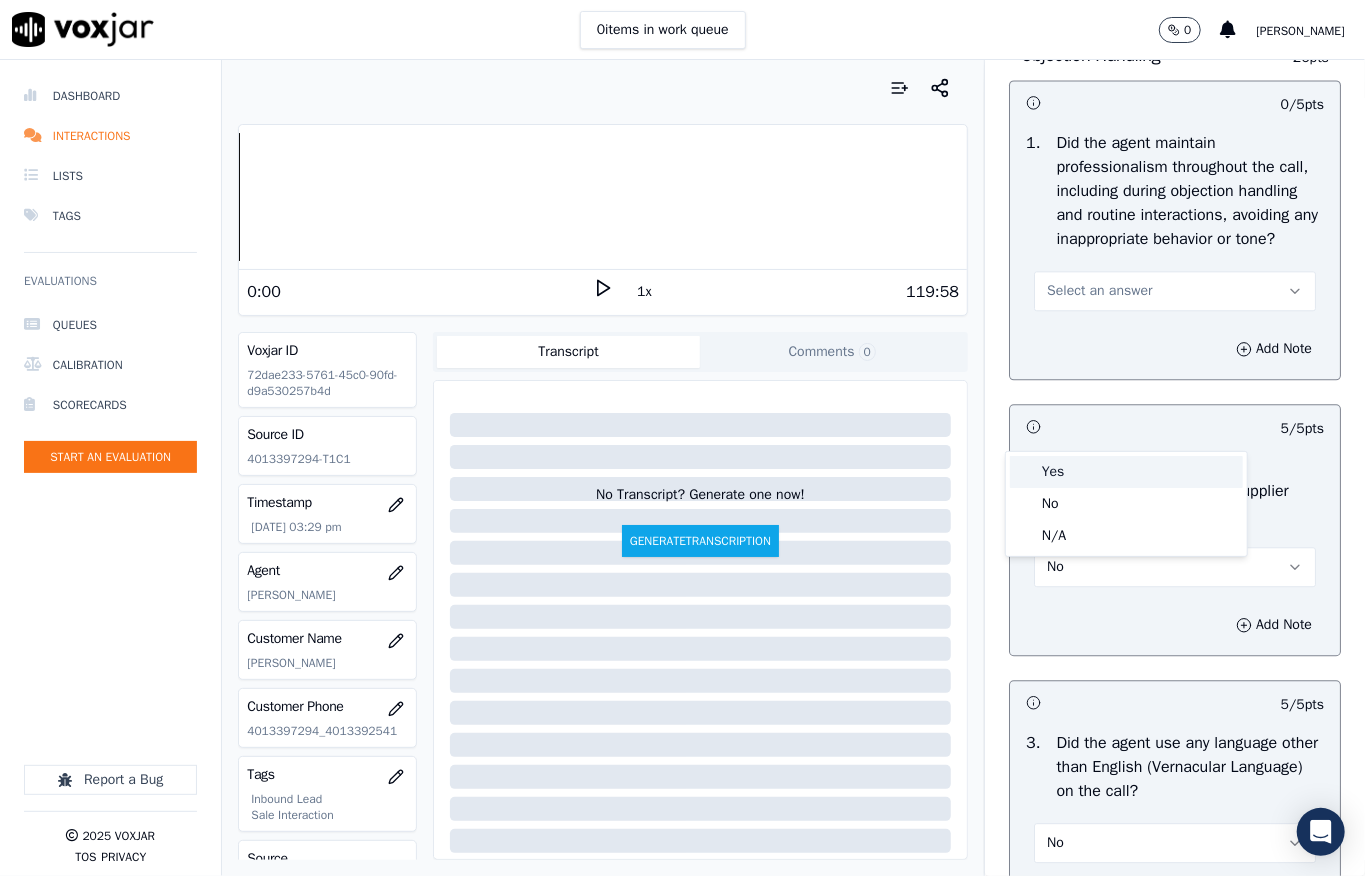 click on "Yes" at bounding box center (1126, 472) 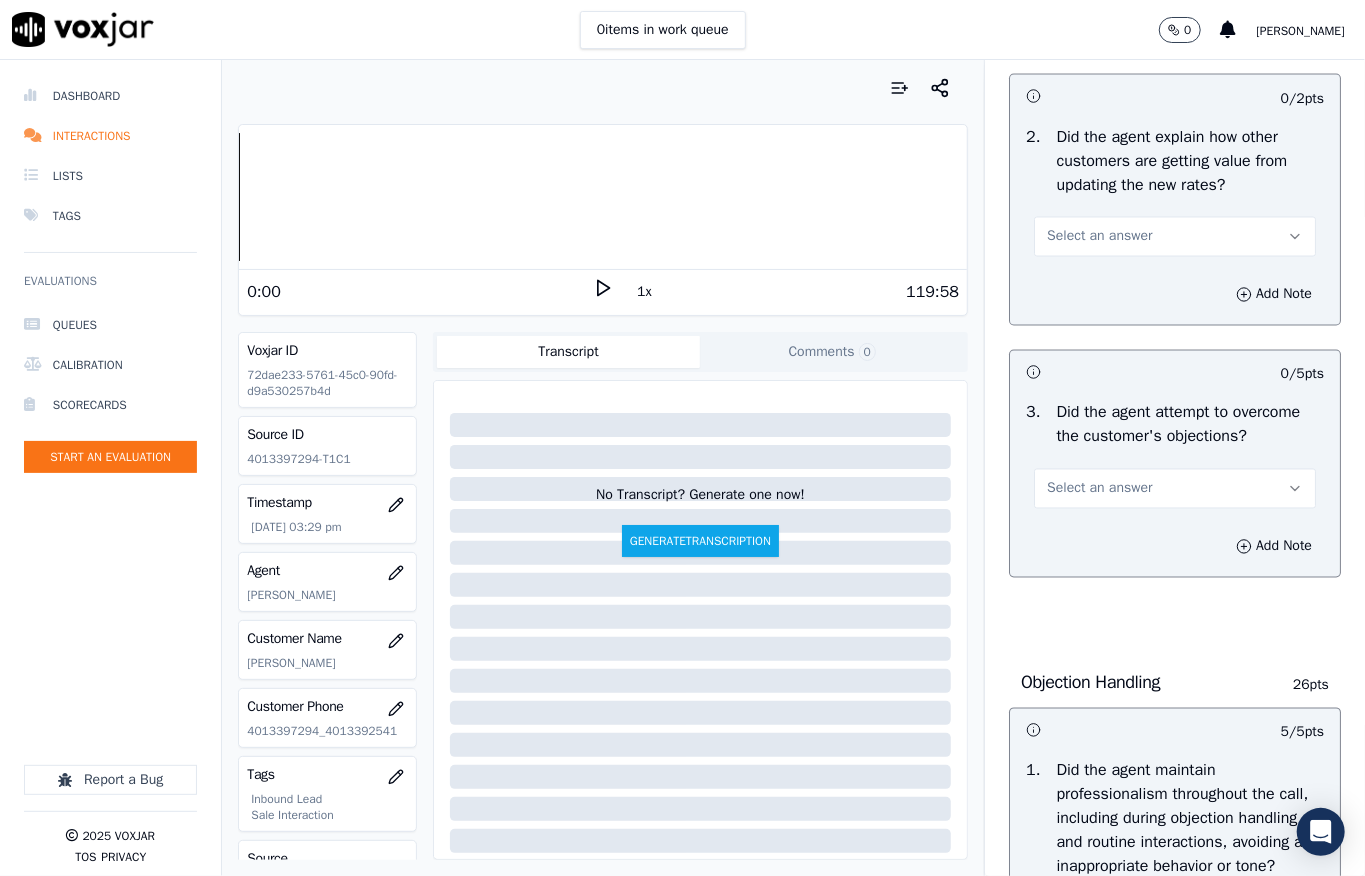 scroll, scrollTop: 1837, scrollLeft: 0, axis: vertical 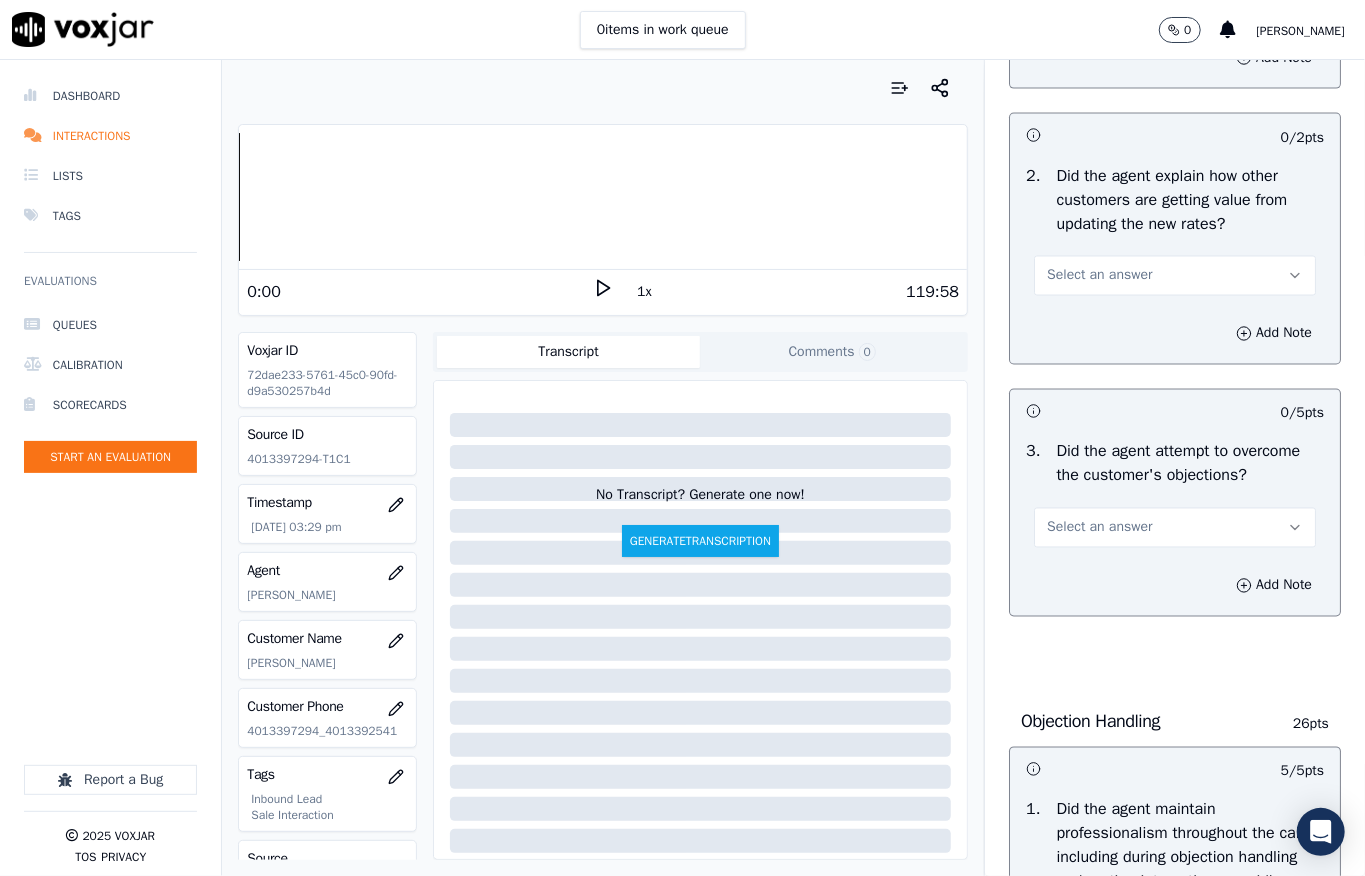 click on "Select an answer" at bounding box center [1099, 528] 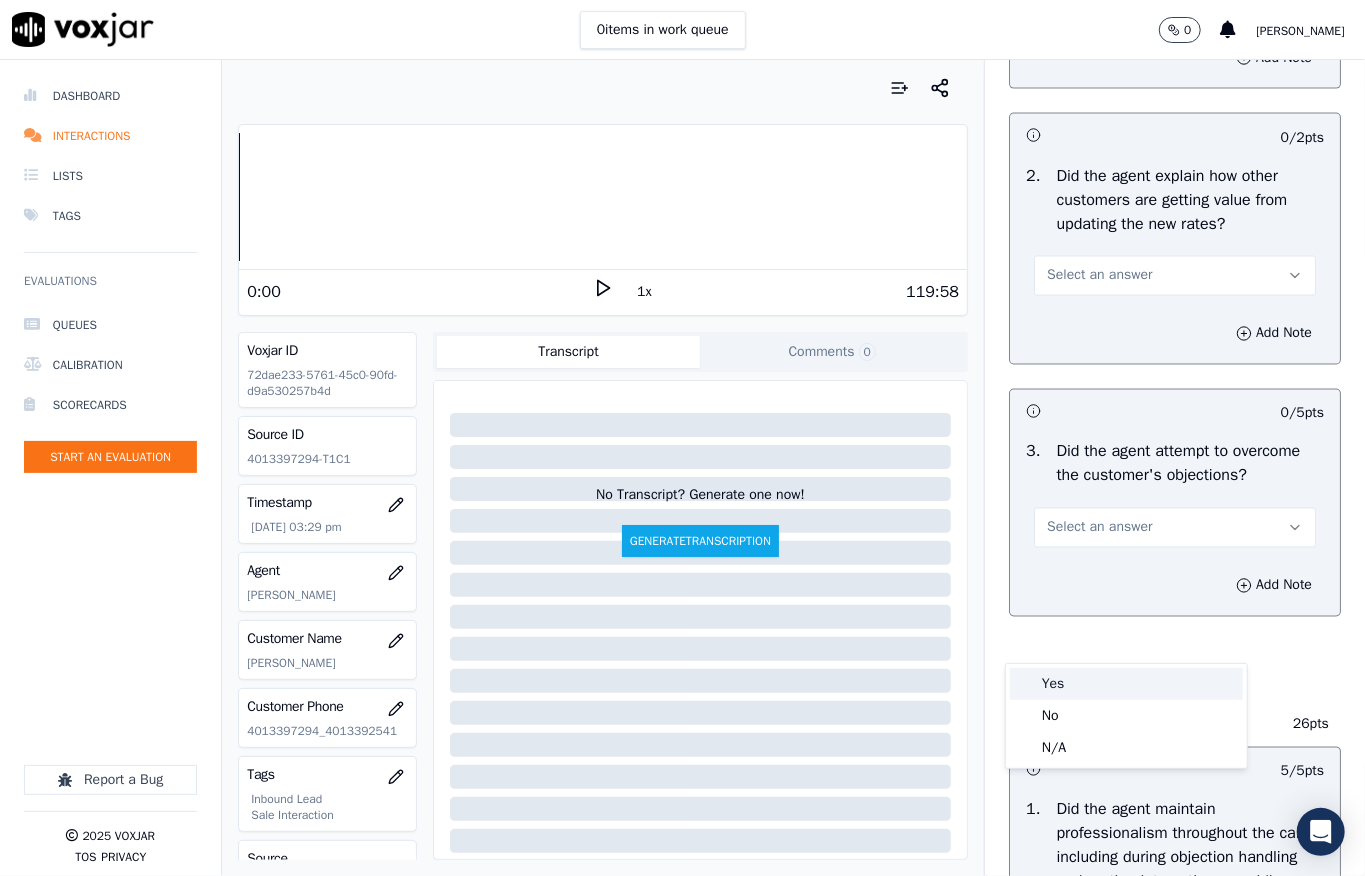 click on "Yes" at bounding box center (1126, 684) 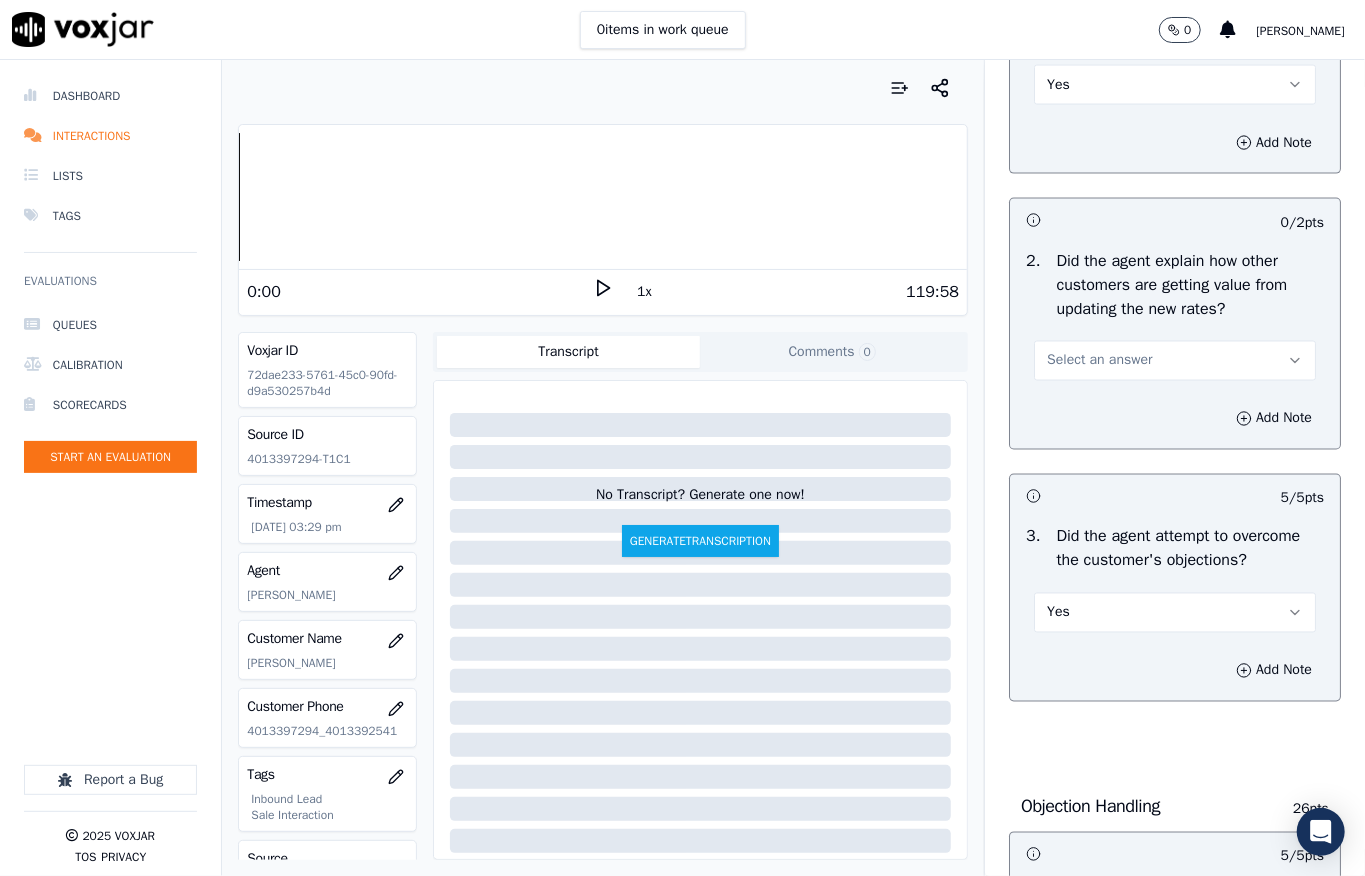 scroll, scrollTop: 1704, scrollLeft: 0, axis: vertical 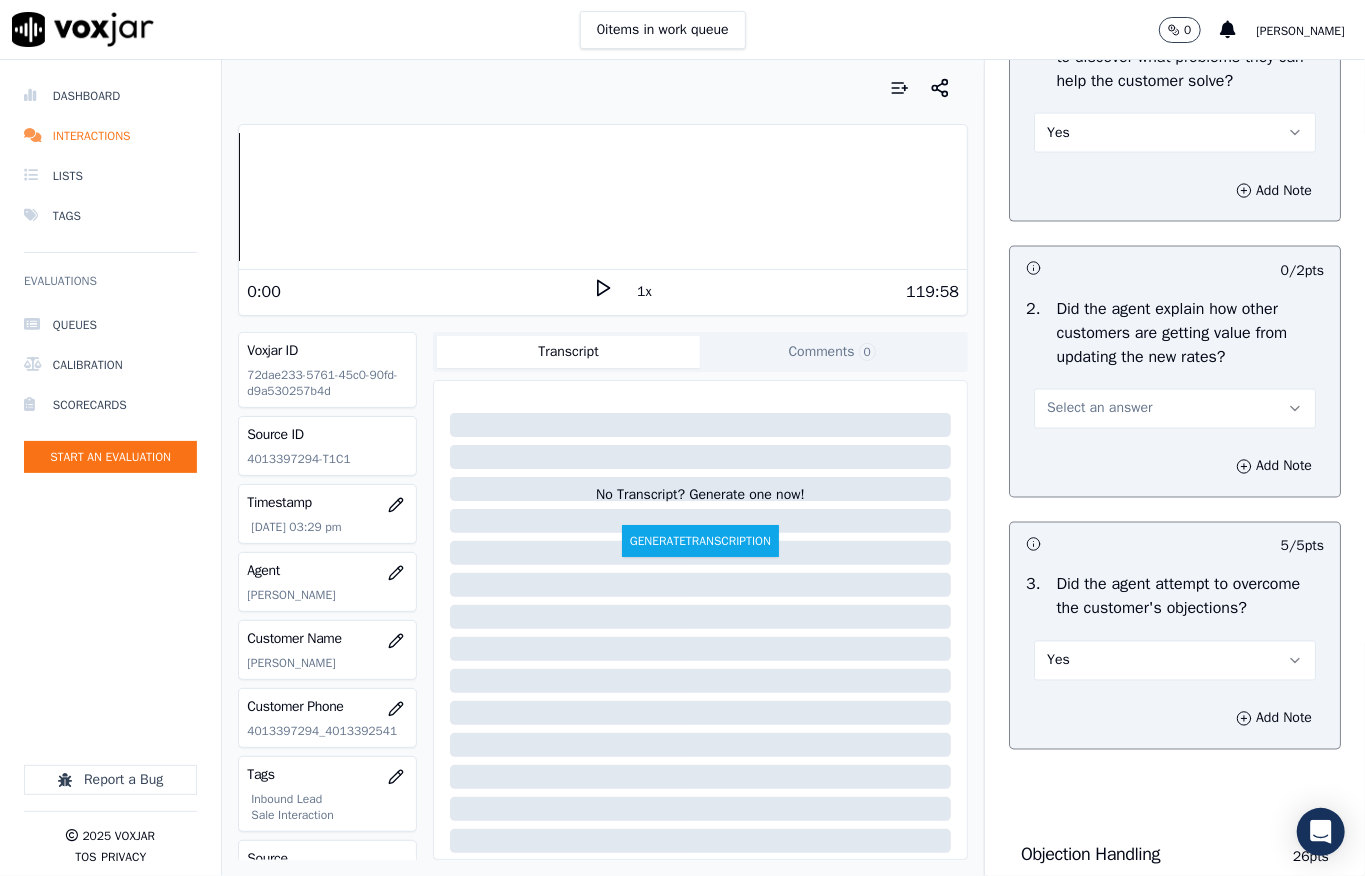 click on "Select an answer" at bounding box center [1099, 409] 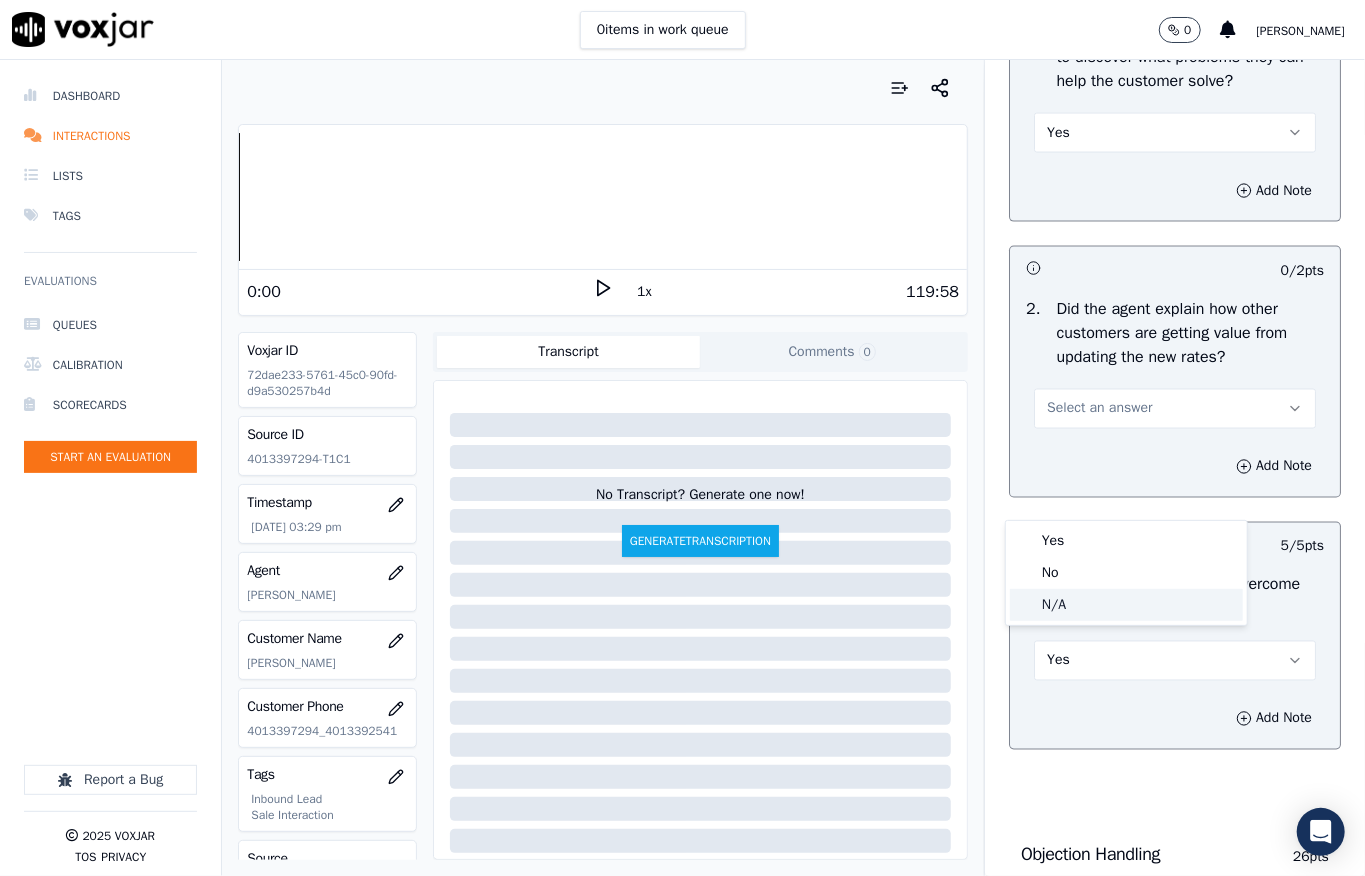 click on "N/A" 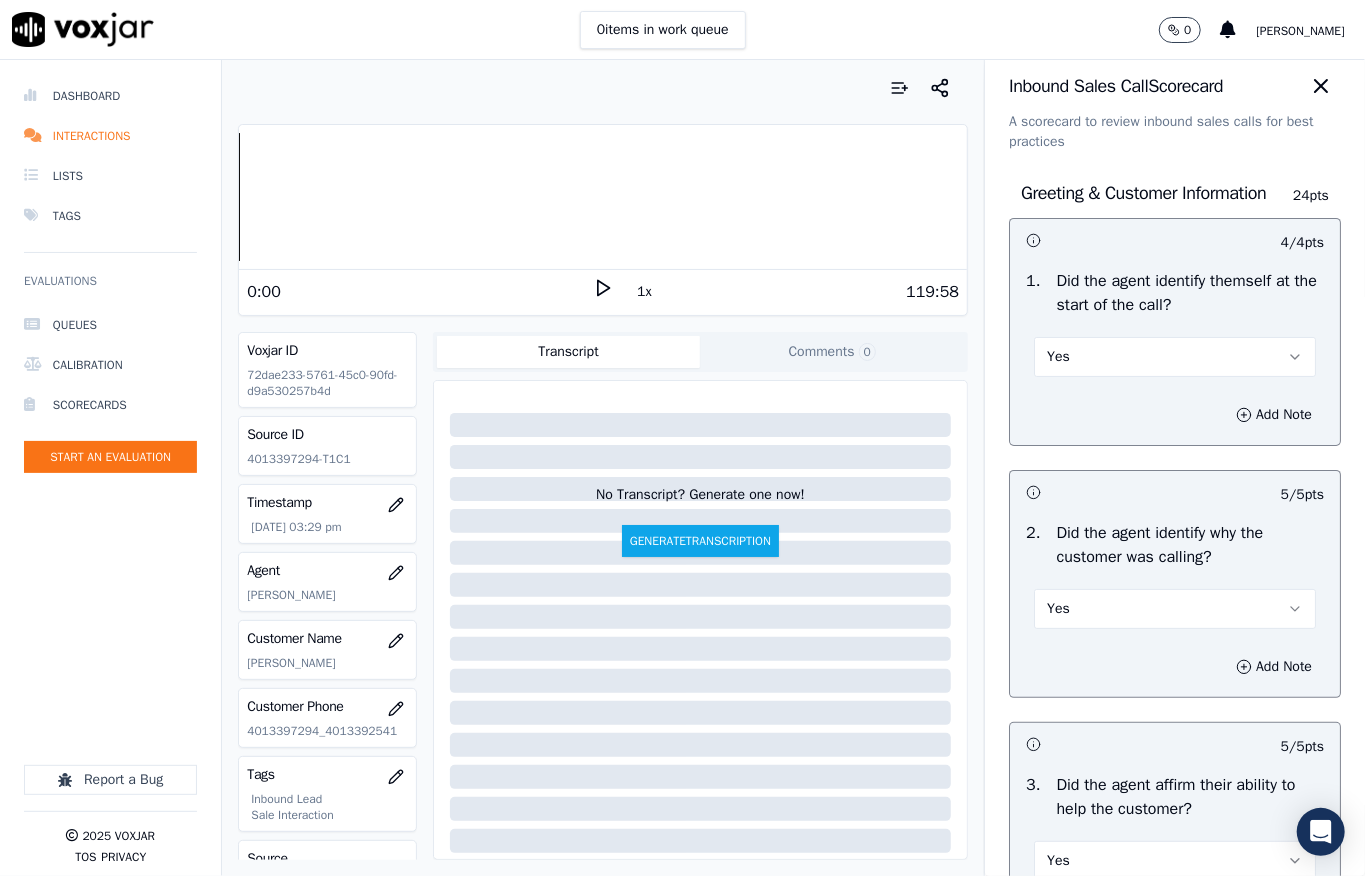 scroll, scrollTop: 0, scrollLeft: 0, axis: both 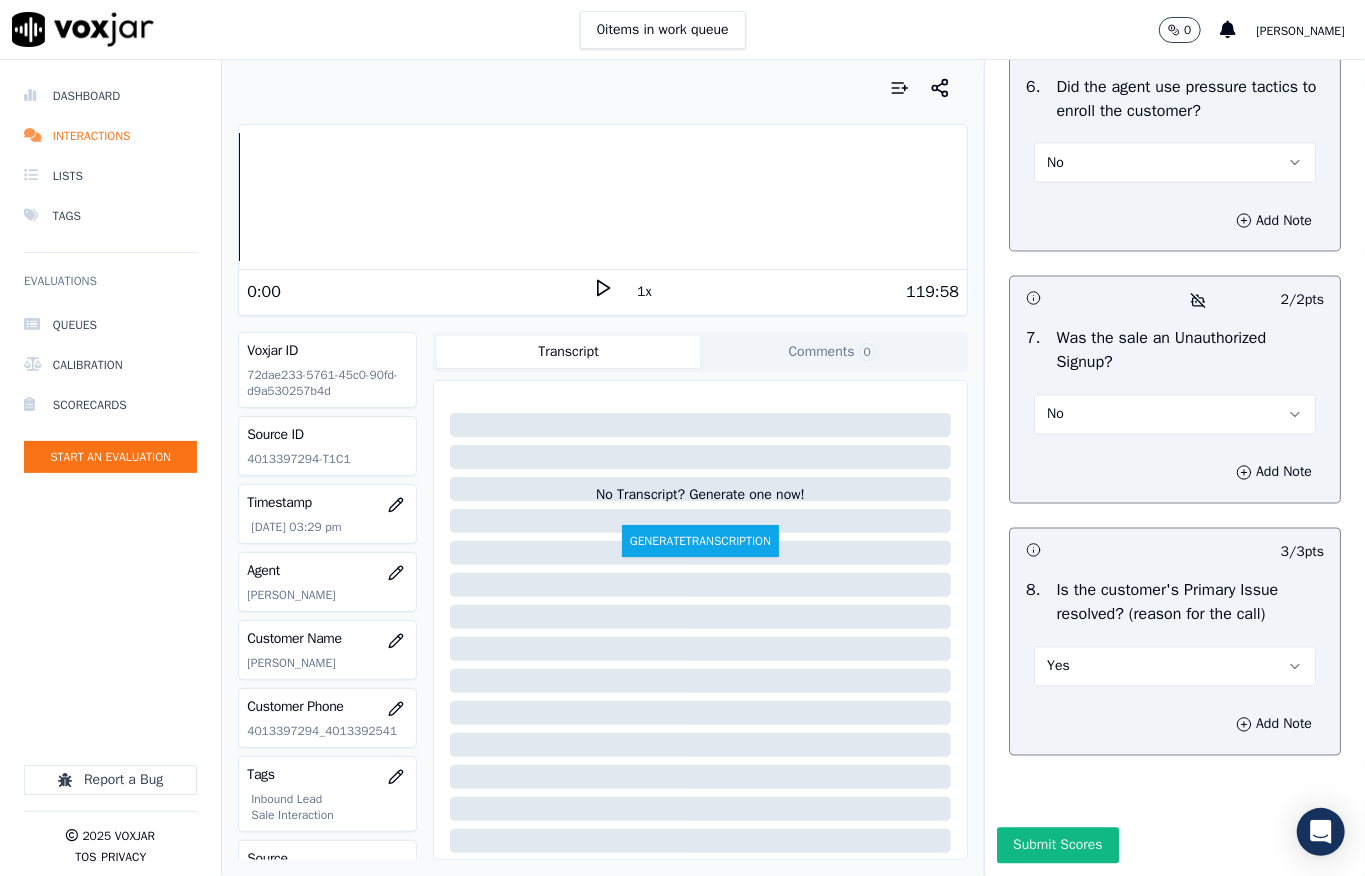 click on "Greeting & Customer Information     24  pts                 4 / 4  pts     1 .   Did the agent identify themself at the start of the call?   Yes          Add Note                           5 / 5  pts     2 .   Did the agent identify why the customer was calling?   Yes          Add Note                           5 / 5  pts     3 .   Did the agent affirm their ability to help the customer?   Yes          Add Note                           5 / 5  pts     4 .   Did the agent attempt to collect customer information such as First and Last Name, Service Address, Alternate Number/Landline, and Email address?   Yes          Add Note                           5 / 5  pts     5 .   Did the agent collect any financial details from the customer?    No          Add Note             Problem Identification     12  pts                 5 / 5  pts     1 .   Did the agent ask probing questions to discover what problems they can help the customer solve?   Yes          Add Note                           -- / 2  pts     2 .     N/A" at bounding box center (1175, -2453) 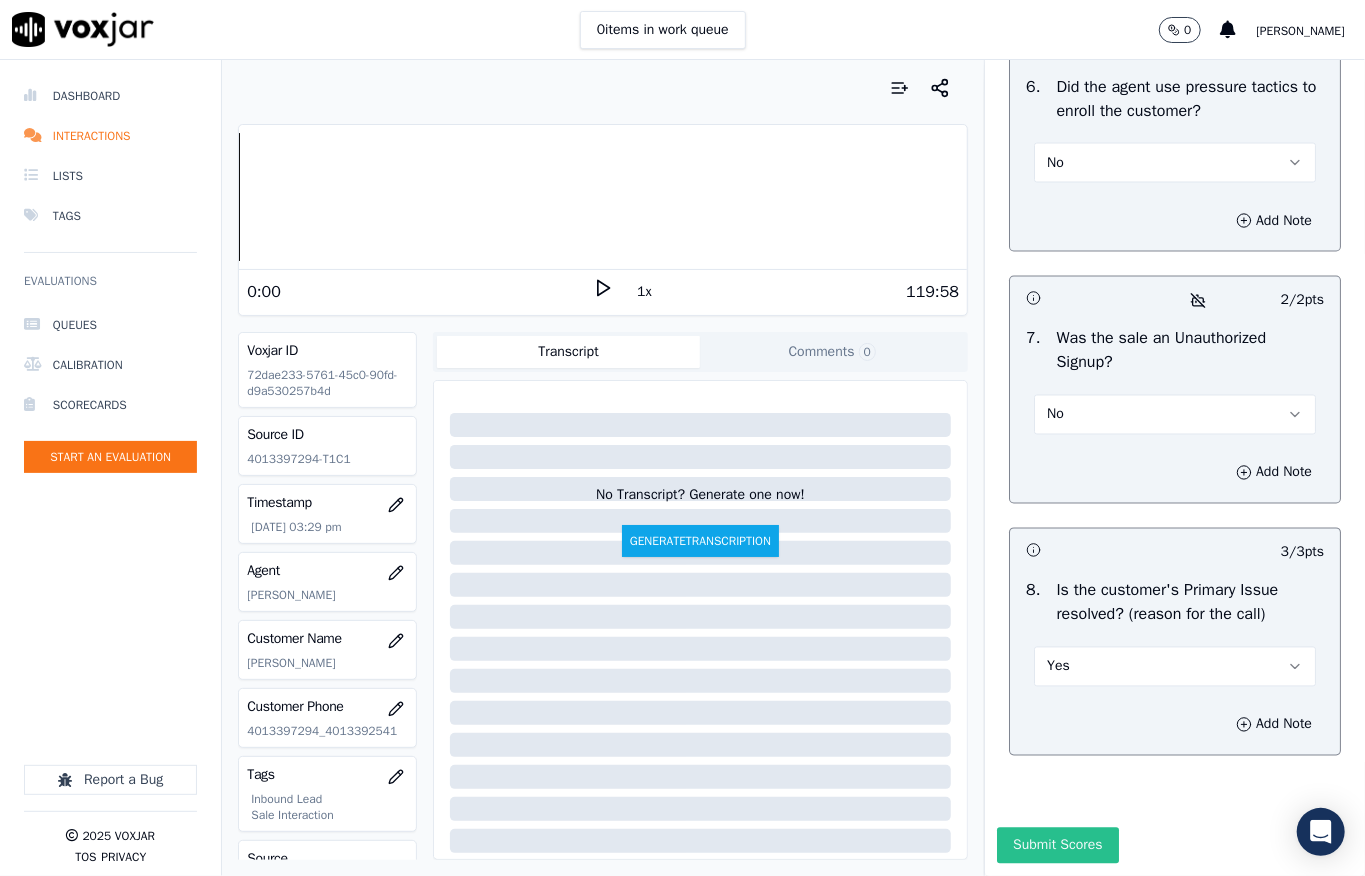 click on "Submit Scores" at bounding box center [1057, 846] 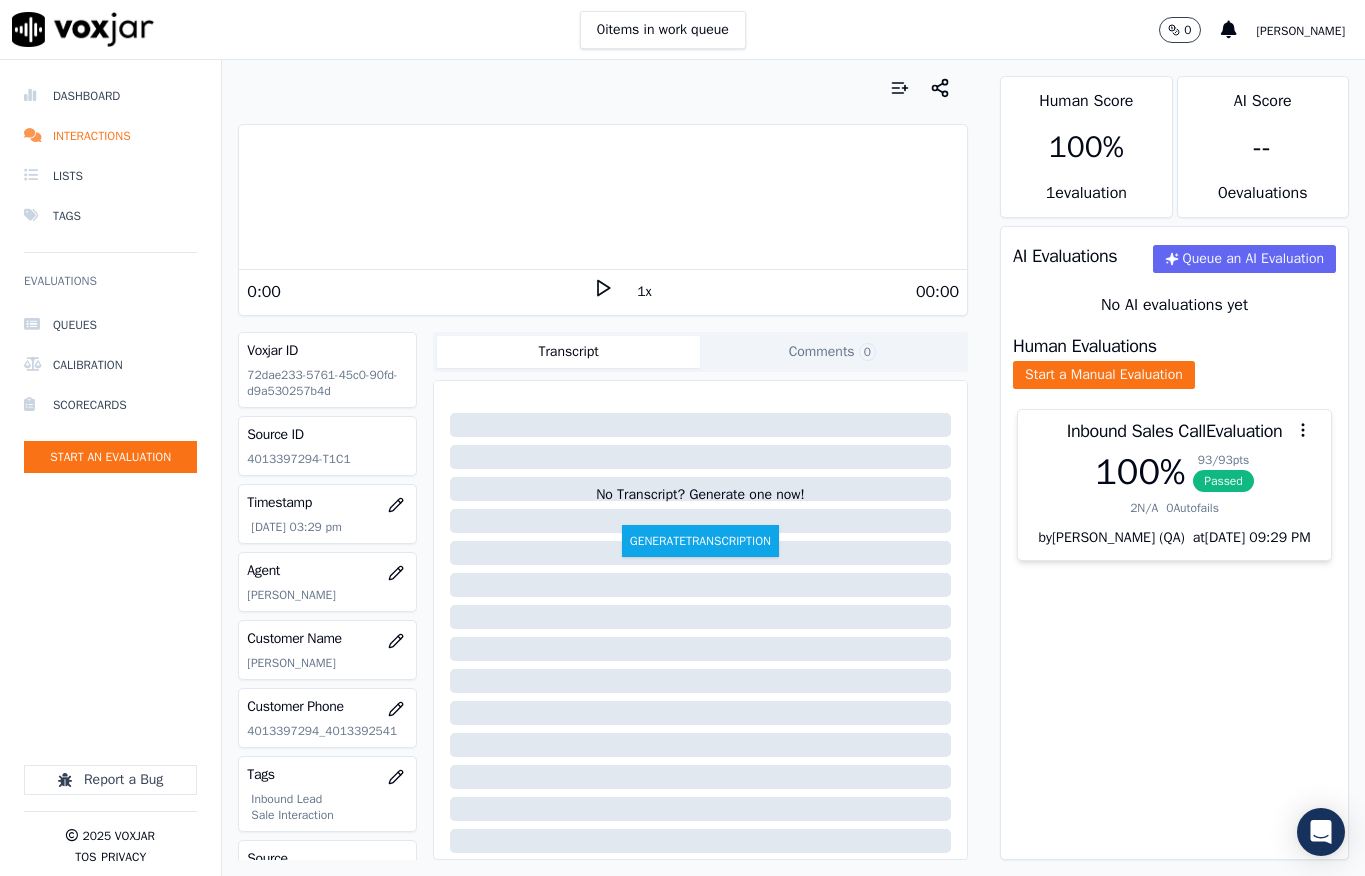 scroll, scrollTop: 0, scrollLeft: 0, axis: both 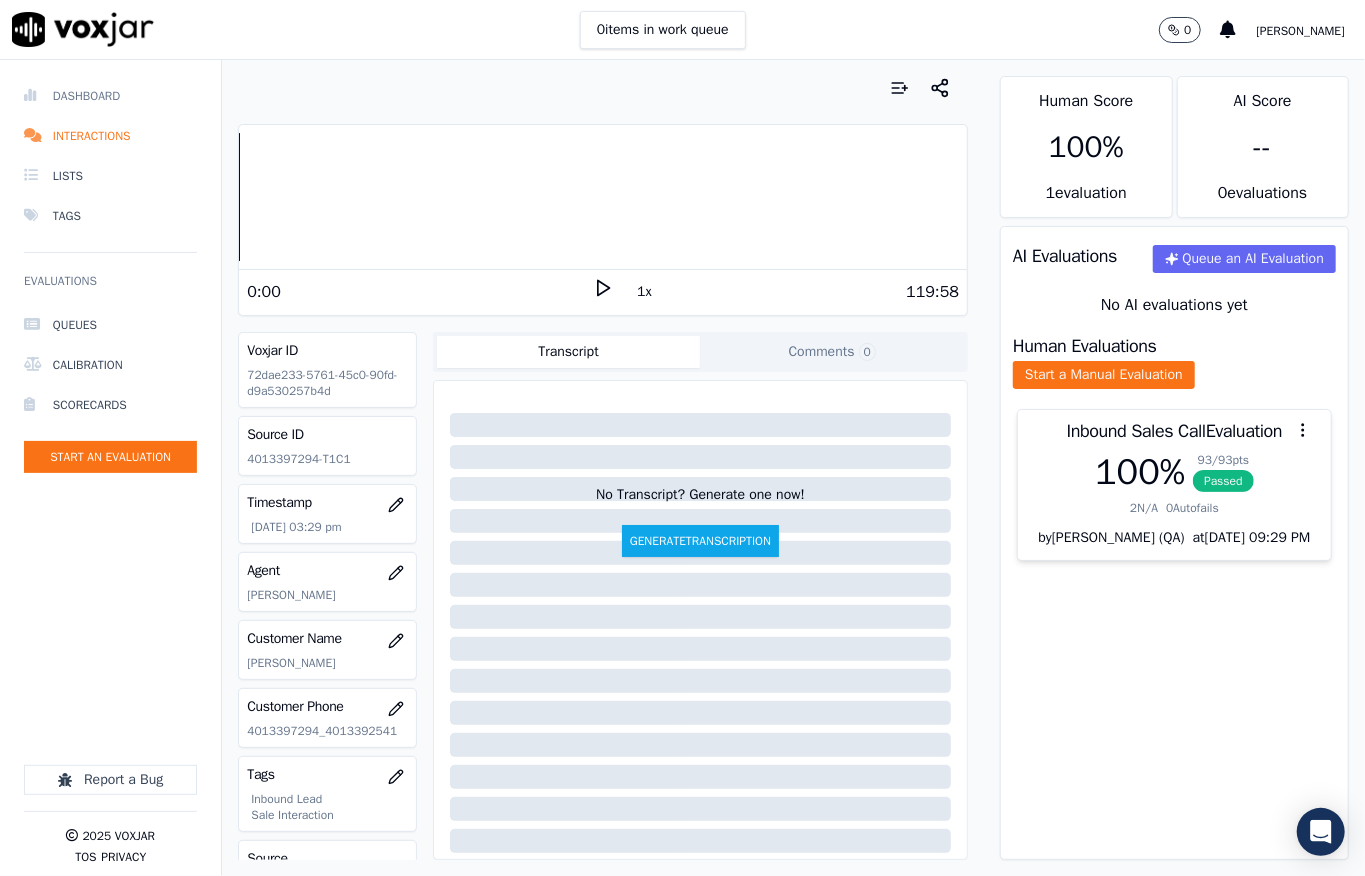 click on "Dashboard" at bounding box center [110, 96] 